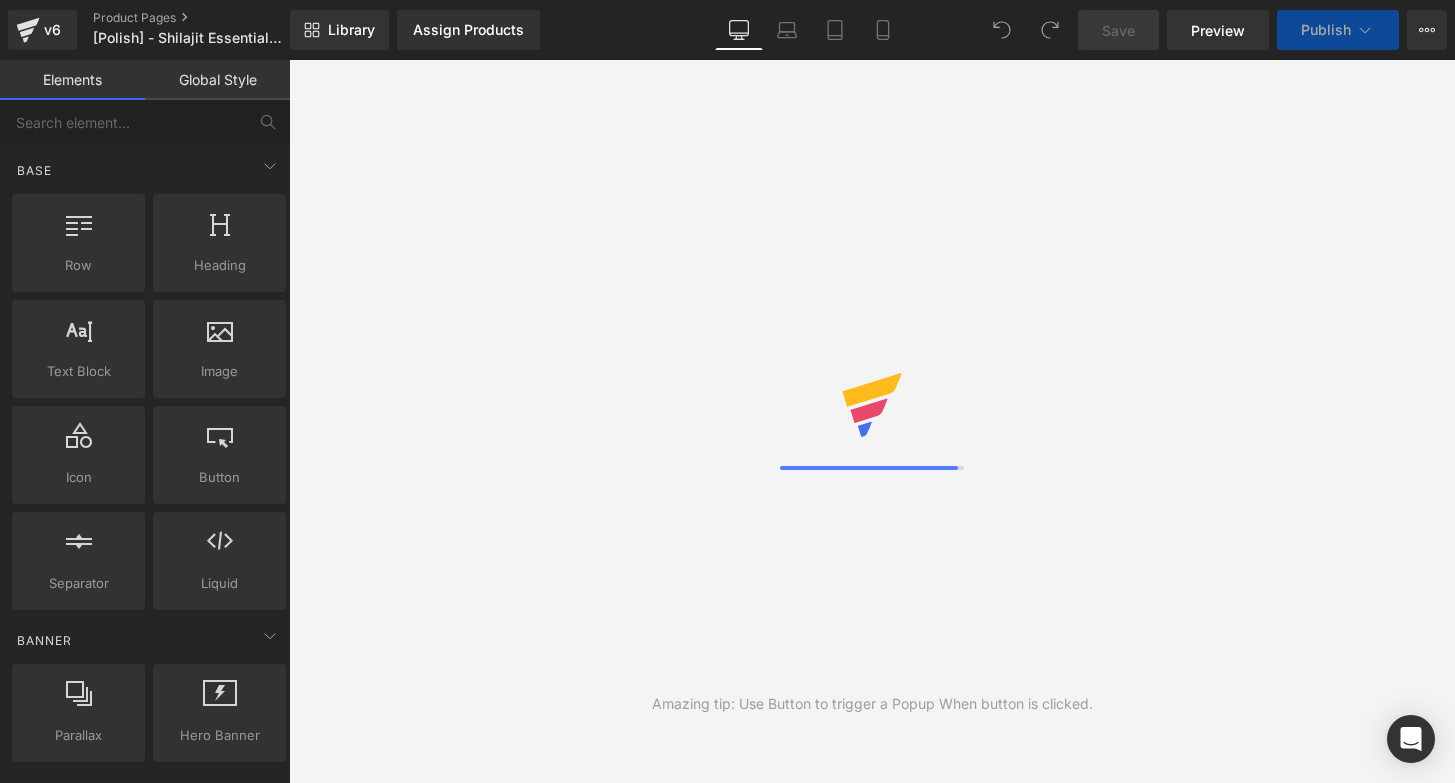scroll, scrollTop: 0, scrollLeft: 0, axis: both 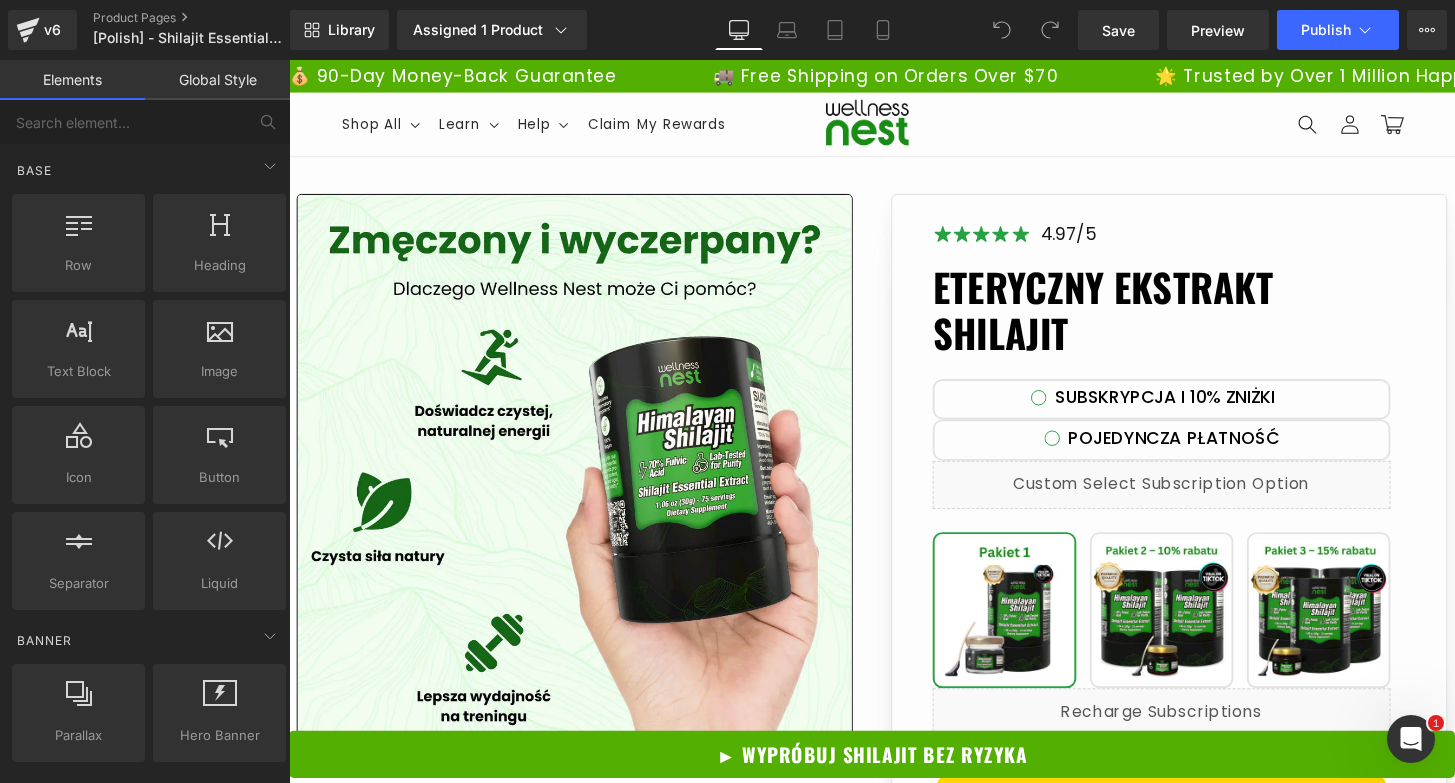 click on "Menu
Shop All
Shop All
Shilajit Daily Rituals
Women's Probiotics
Learn" at bounding box center [894, 127] 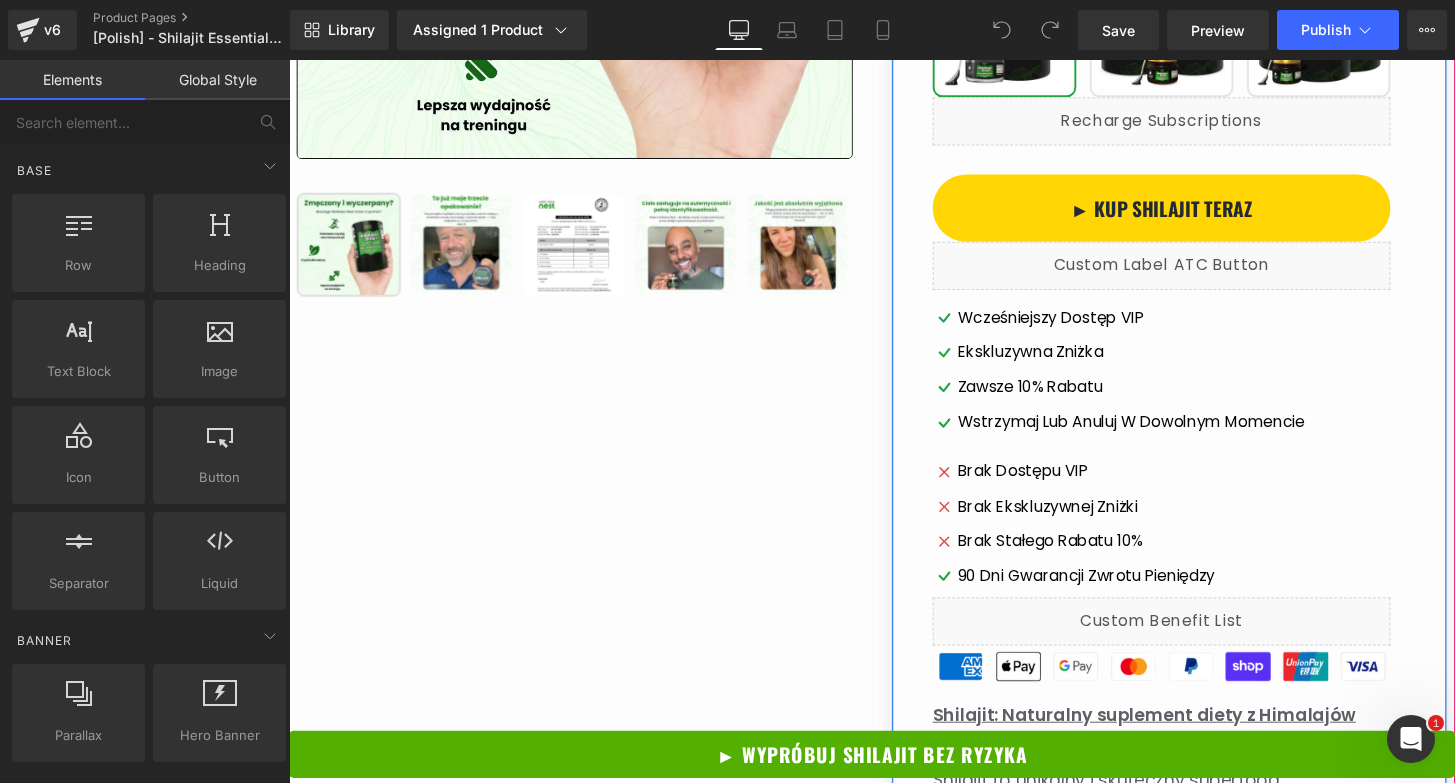scroll, scrollTop: 0, scrollLeft: 0, axis: both 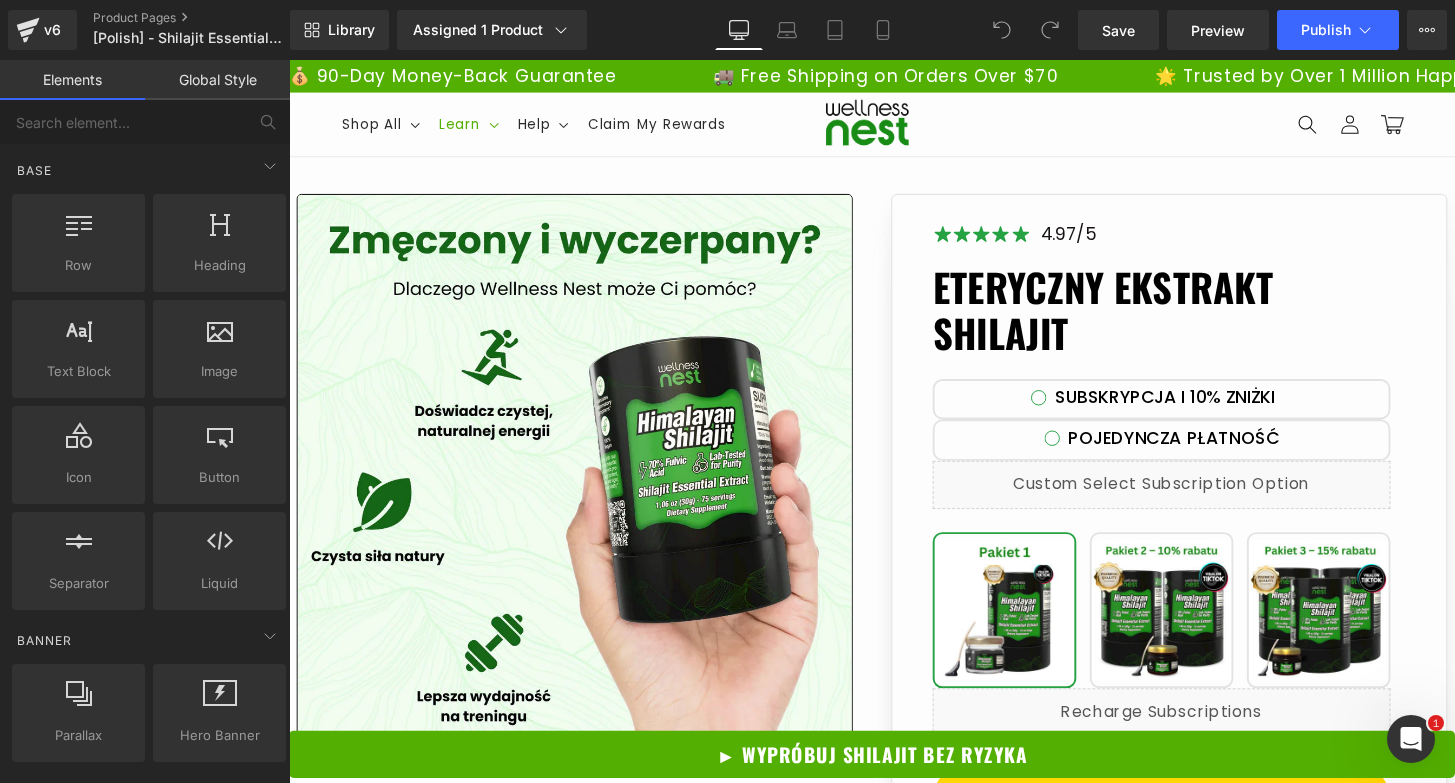 click on "Learn" at bounding box center (466, 127) 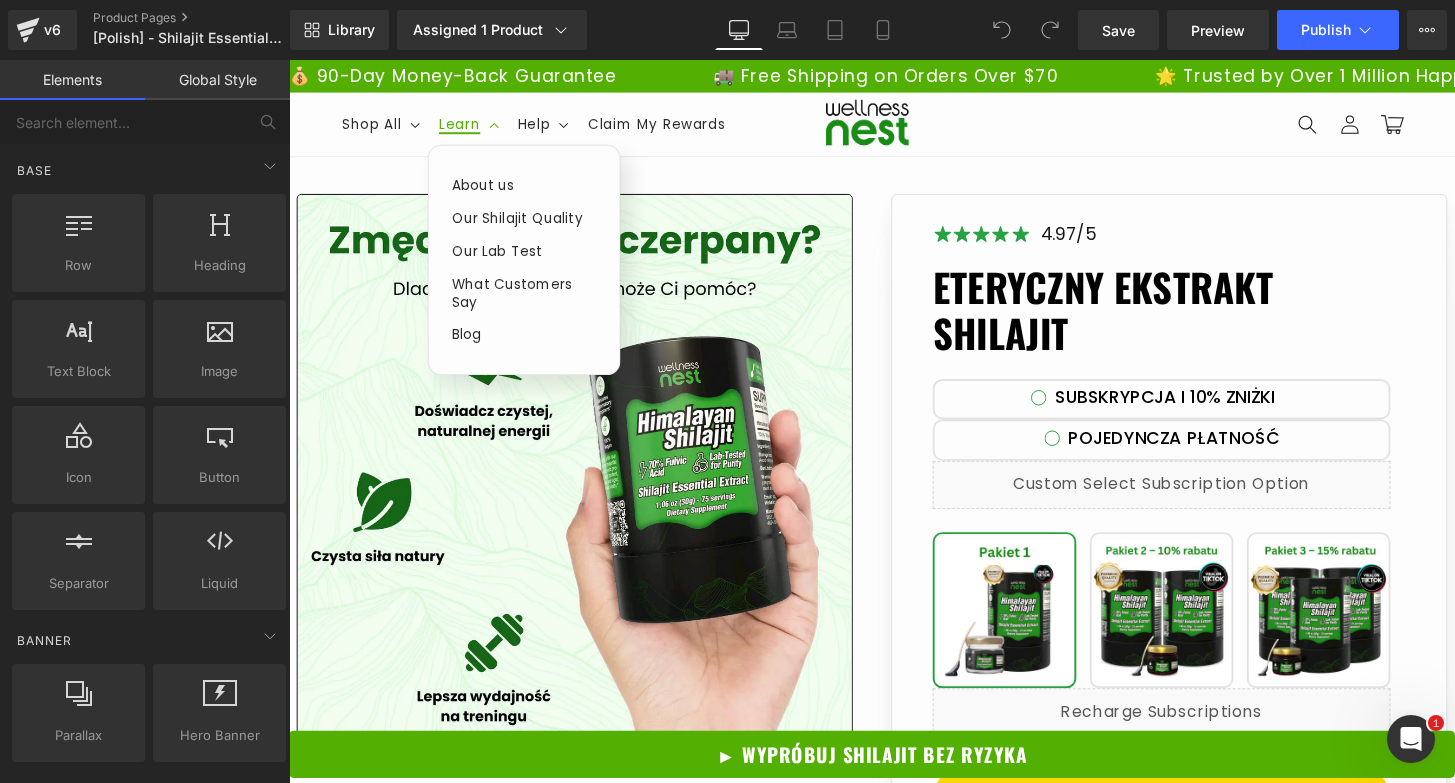 click on "Learn" at bounding box center (466, 127) 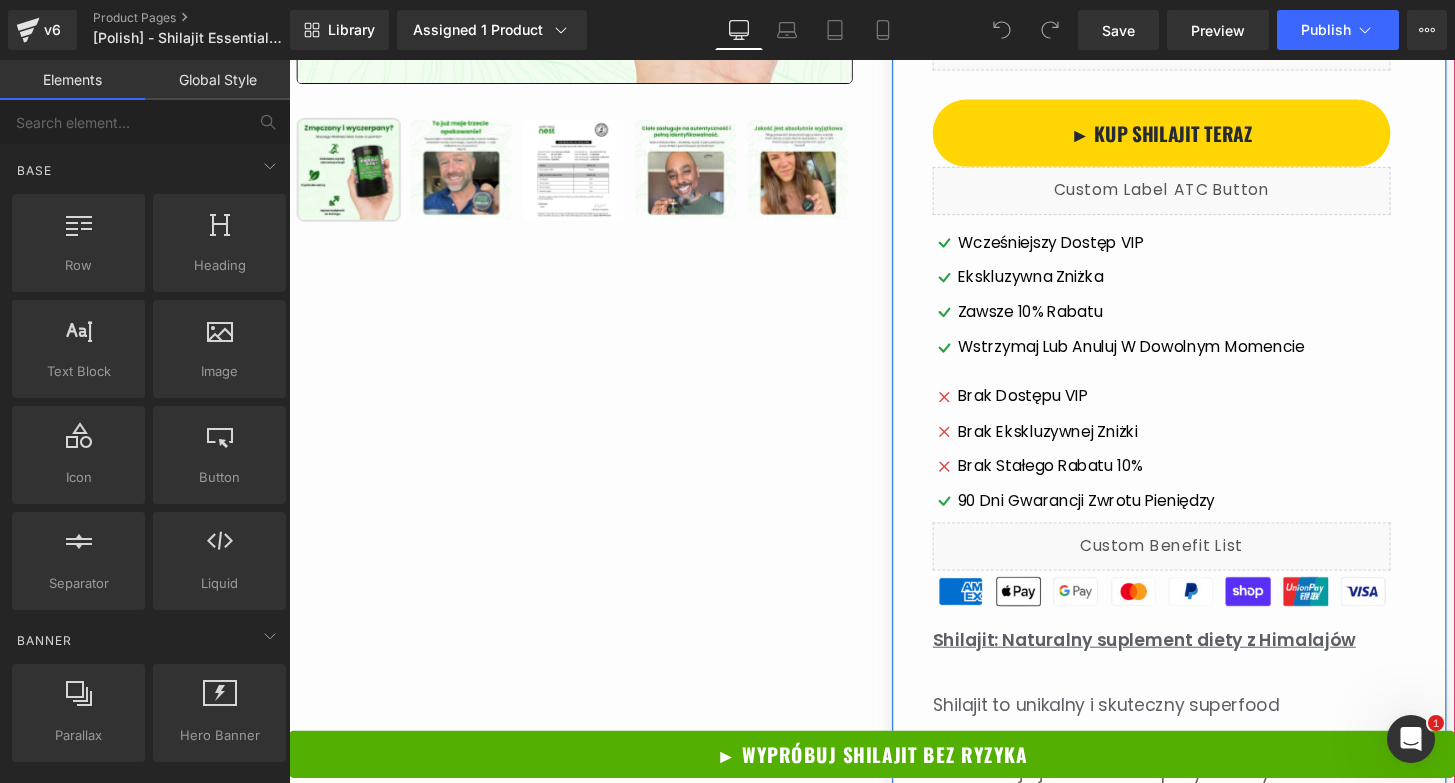 scroll, scrollTop: 781, scrollLeft: 0, axis: vertical 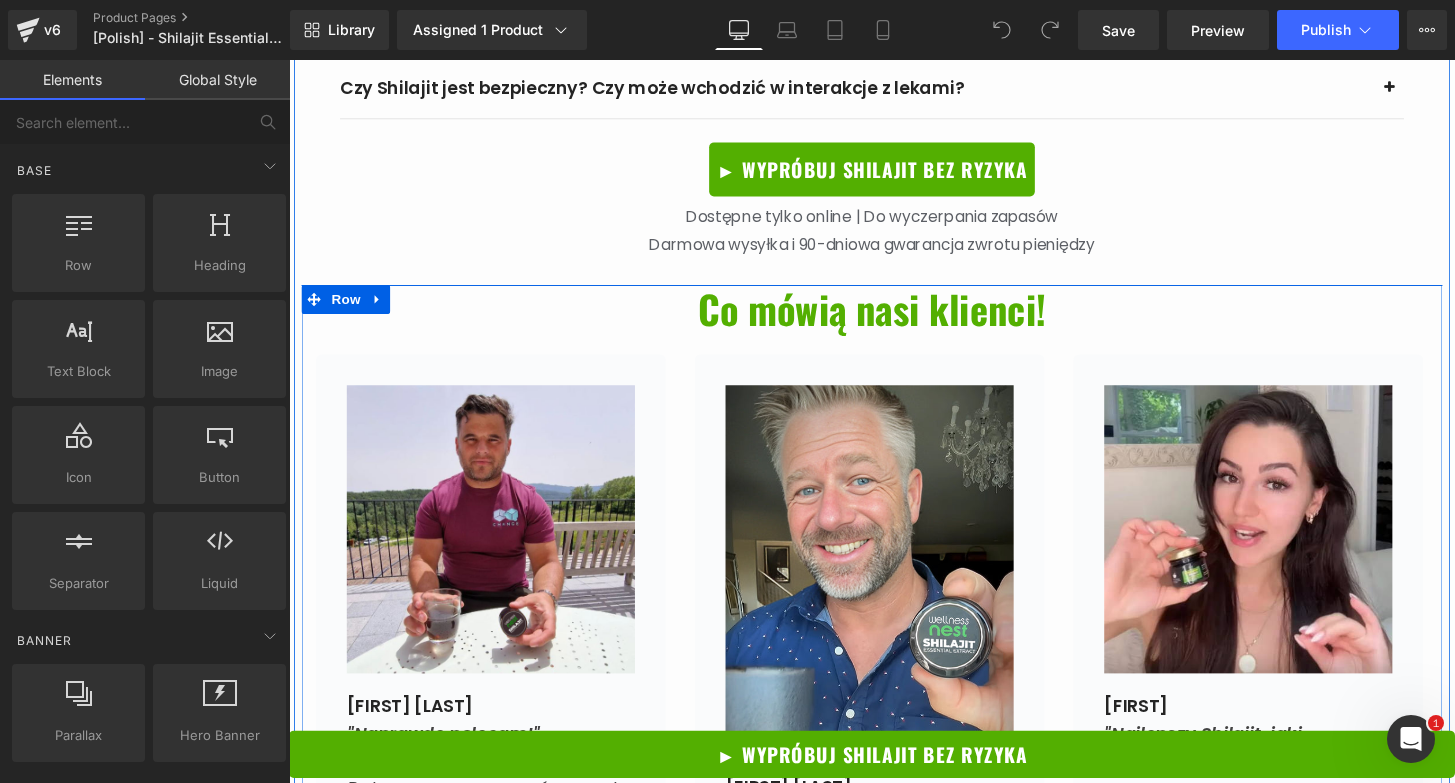 click on "Co mówią nasi klienci! Heading
Image         Dom R. Text Block         Row
"Naprawdę polecam!"
Text Block
Icon
Icon
Icon
Icon
Icon" at bounding box center [894, 845] 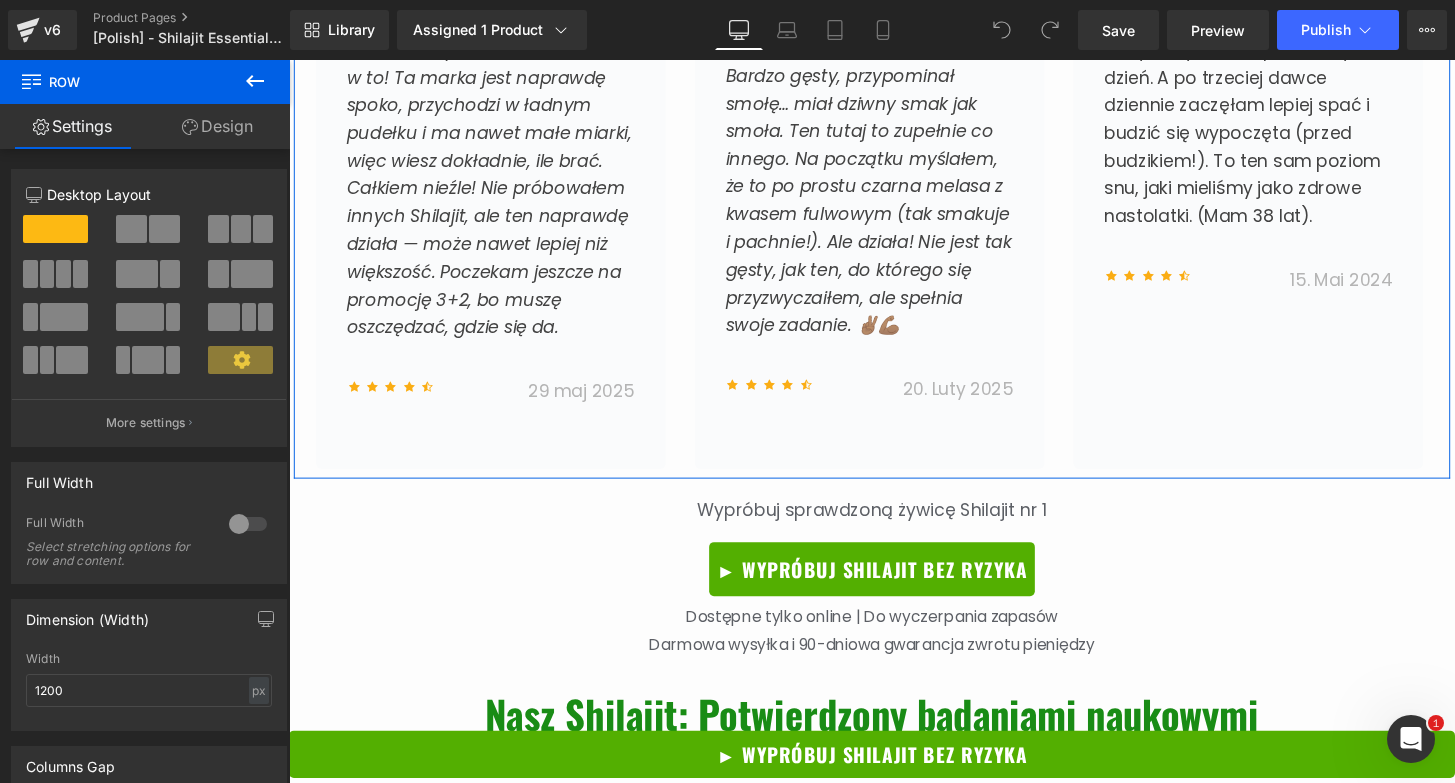 scroll, scrollTop: 8547, scrollLeft: 0, axis: vertical 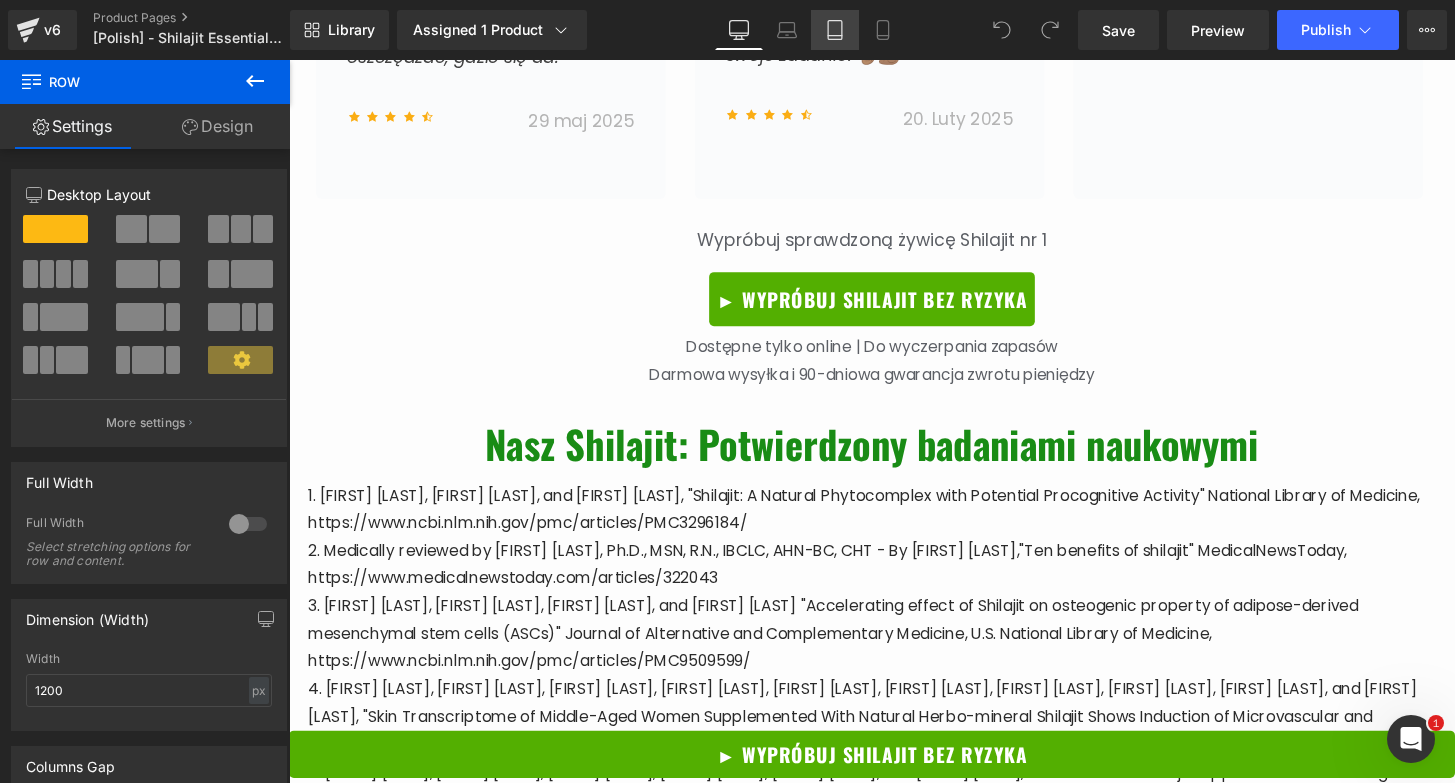 click 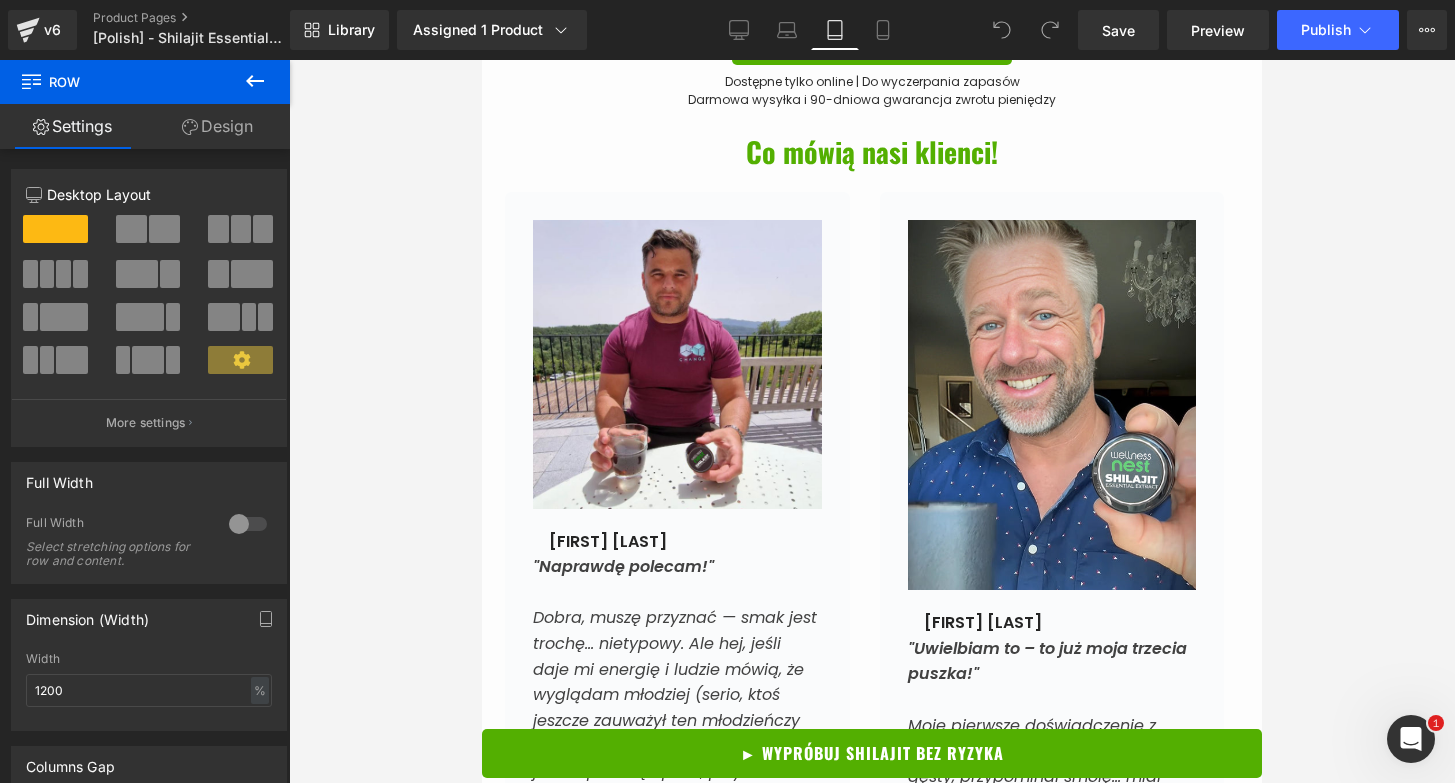 scroll, scrollTop: 6492, scrollLeft: 0, axis: vertical 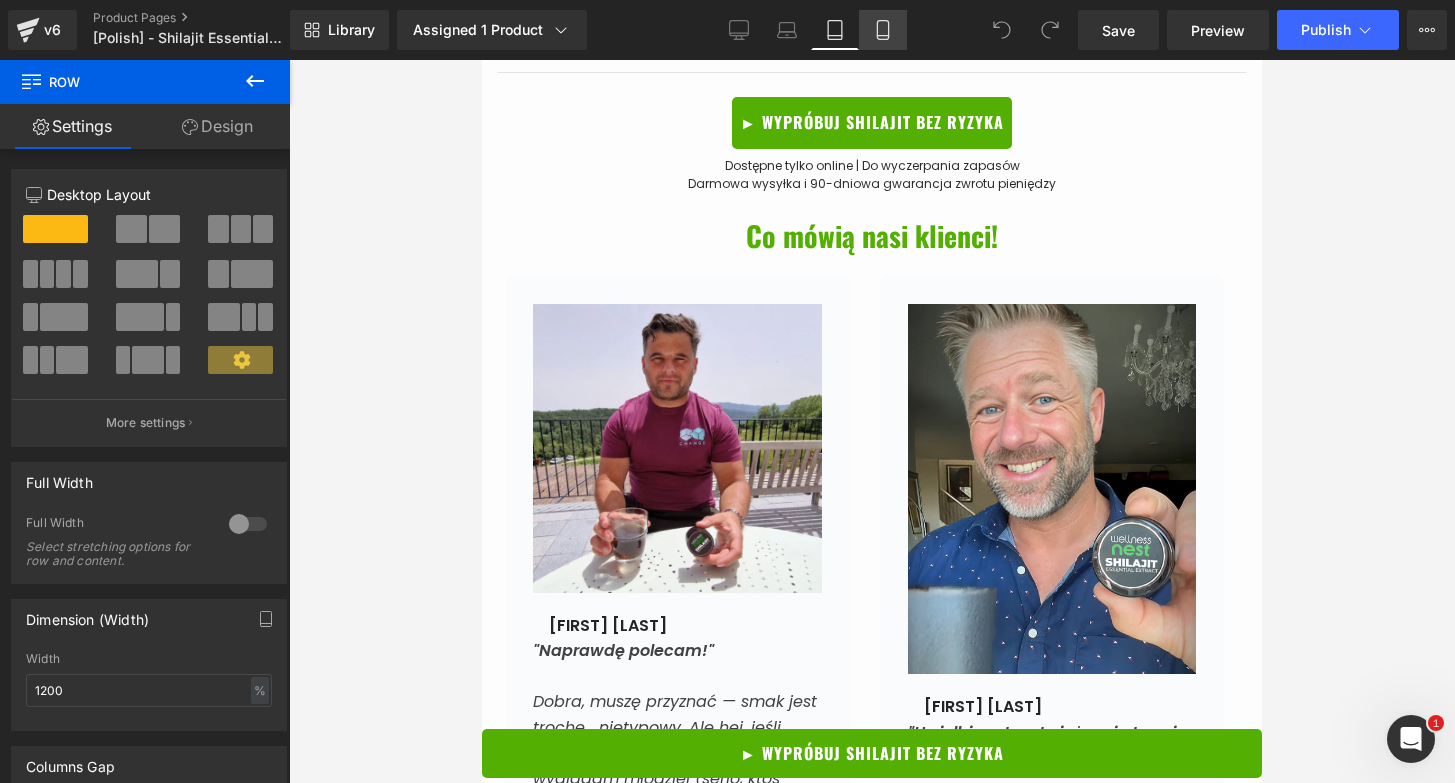 click 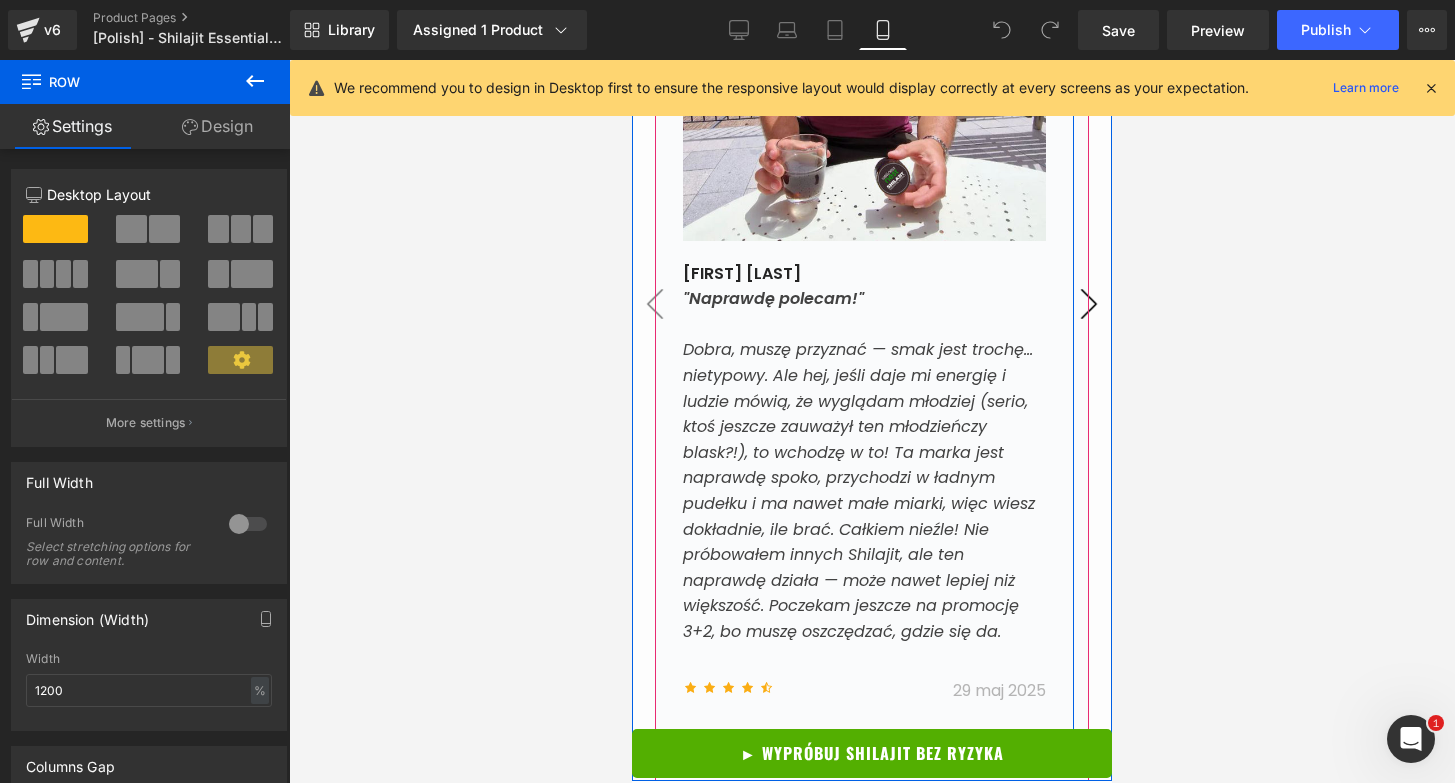 scroll, scrollTop: 8291, scrollLeft: 0, axis: vertical 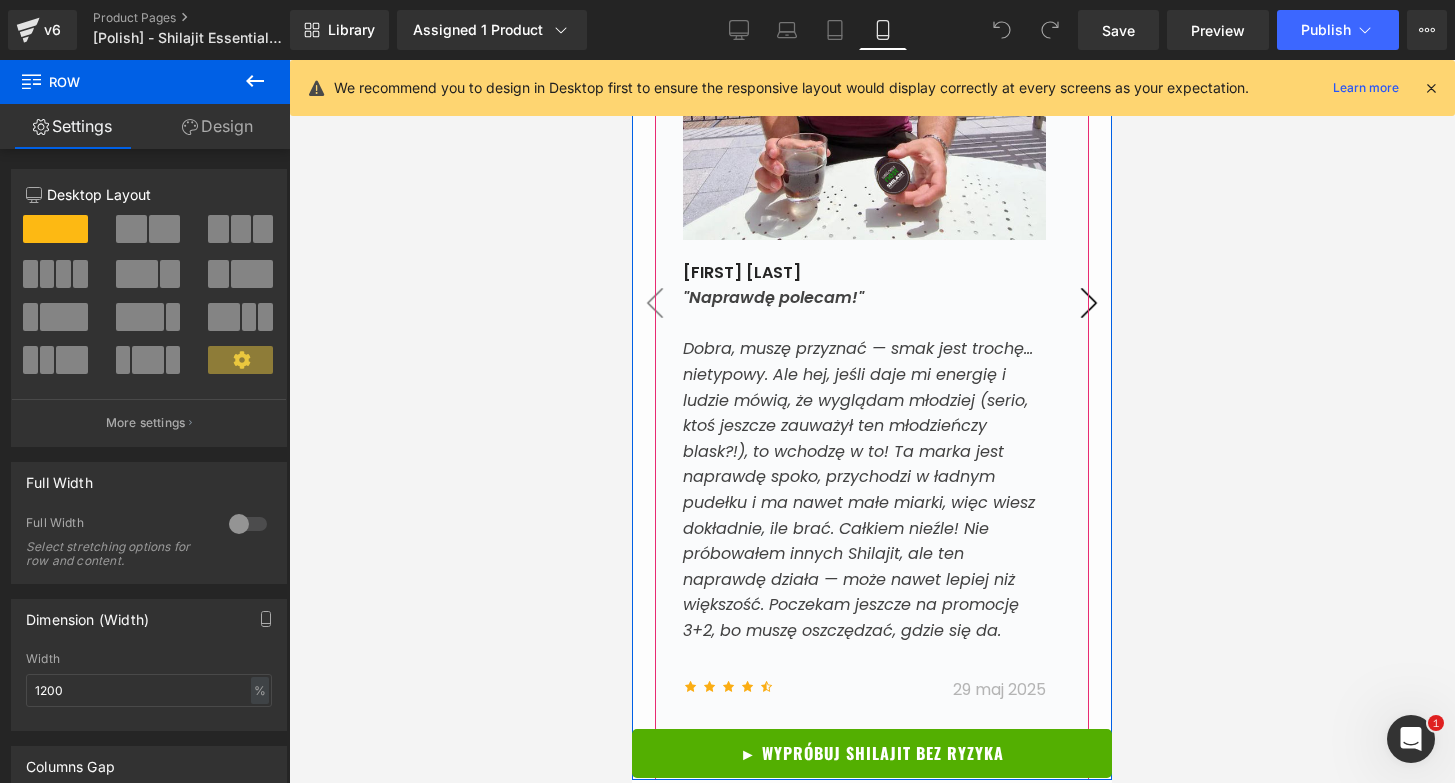 click on "›" at bounding box center (1089, 303) 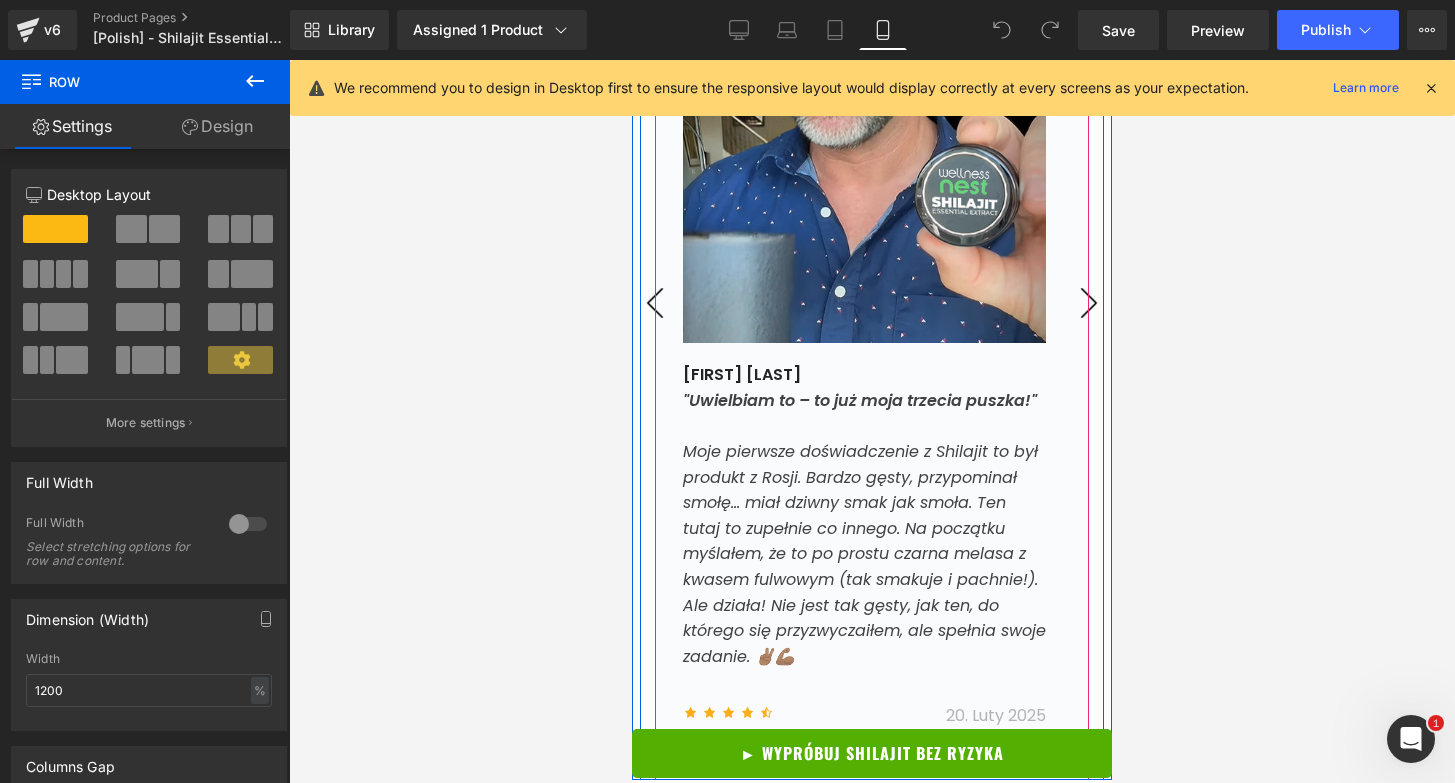 click on "›" at bounding box center (1089, 303) 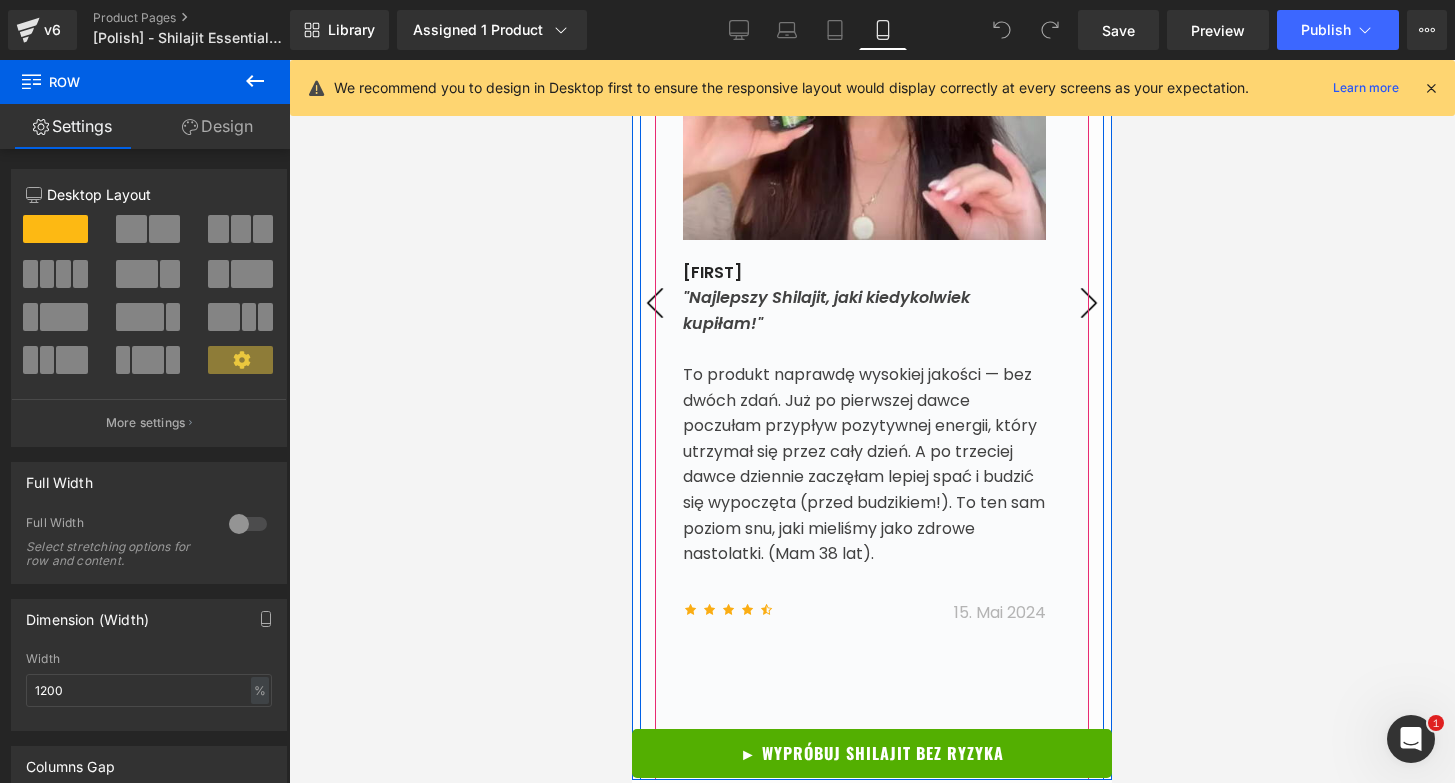 click on "›" at bounding box center [1089, 303] 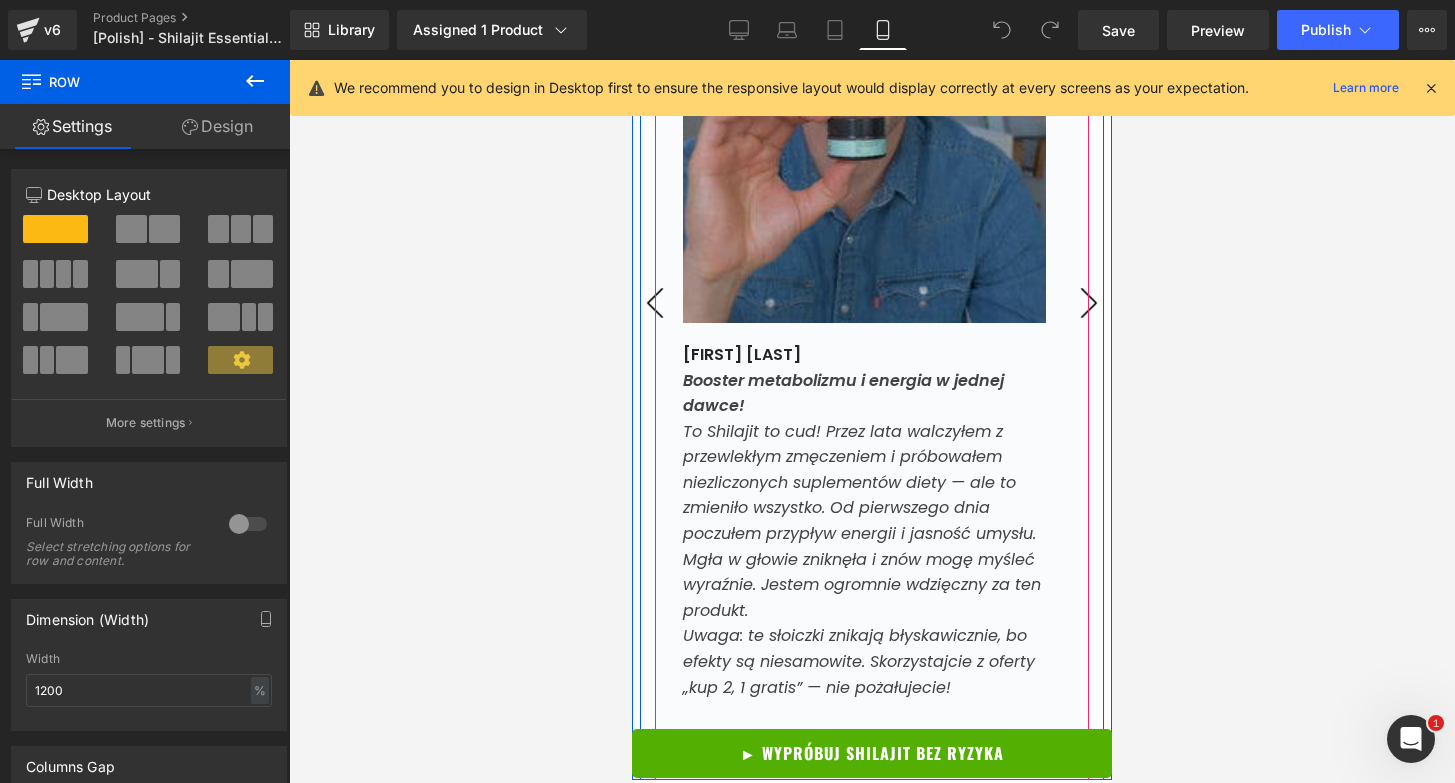 click on "›" at bounding box center (1089, 303) 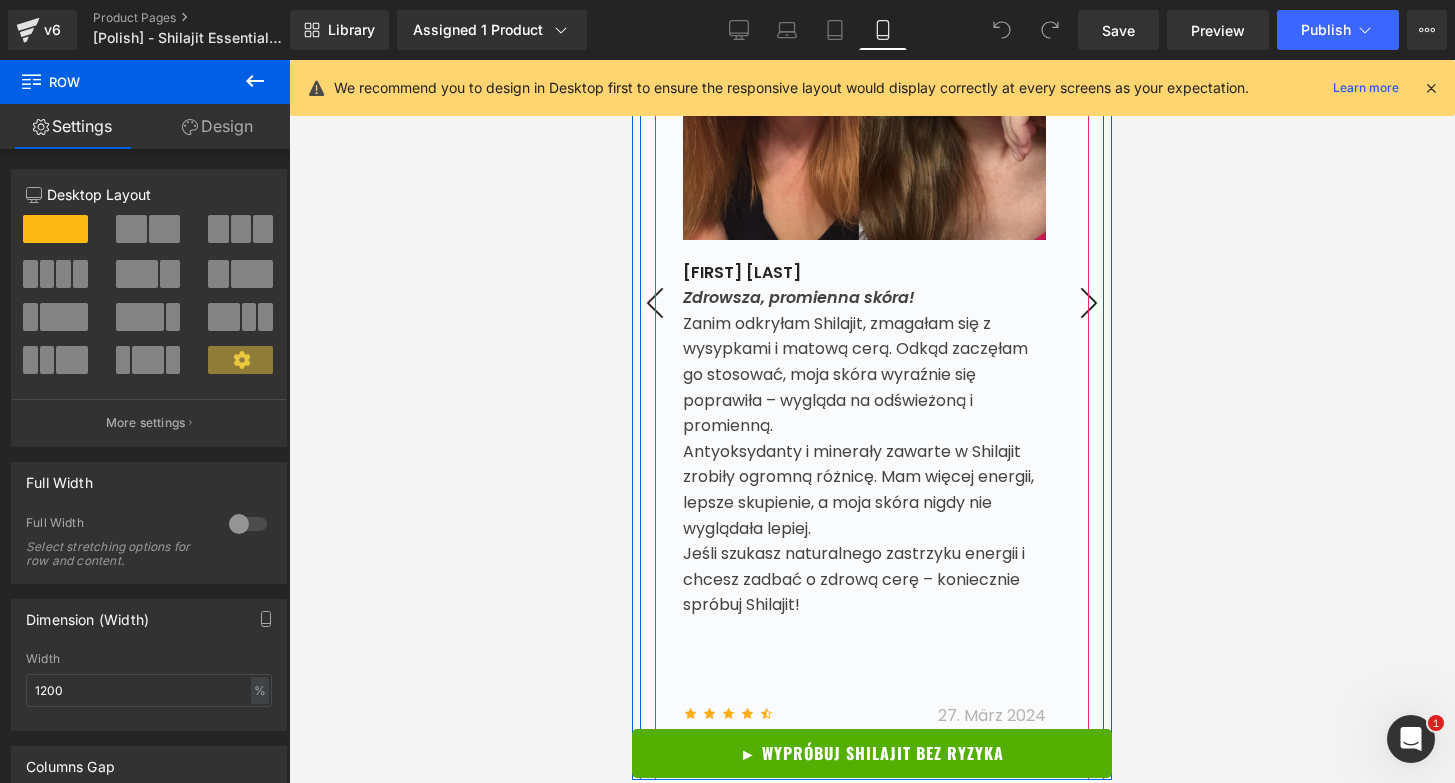 click on "›" at bounding box center (1089, 303) 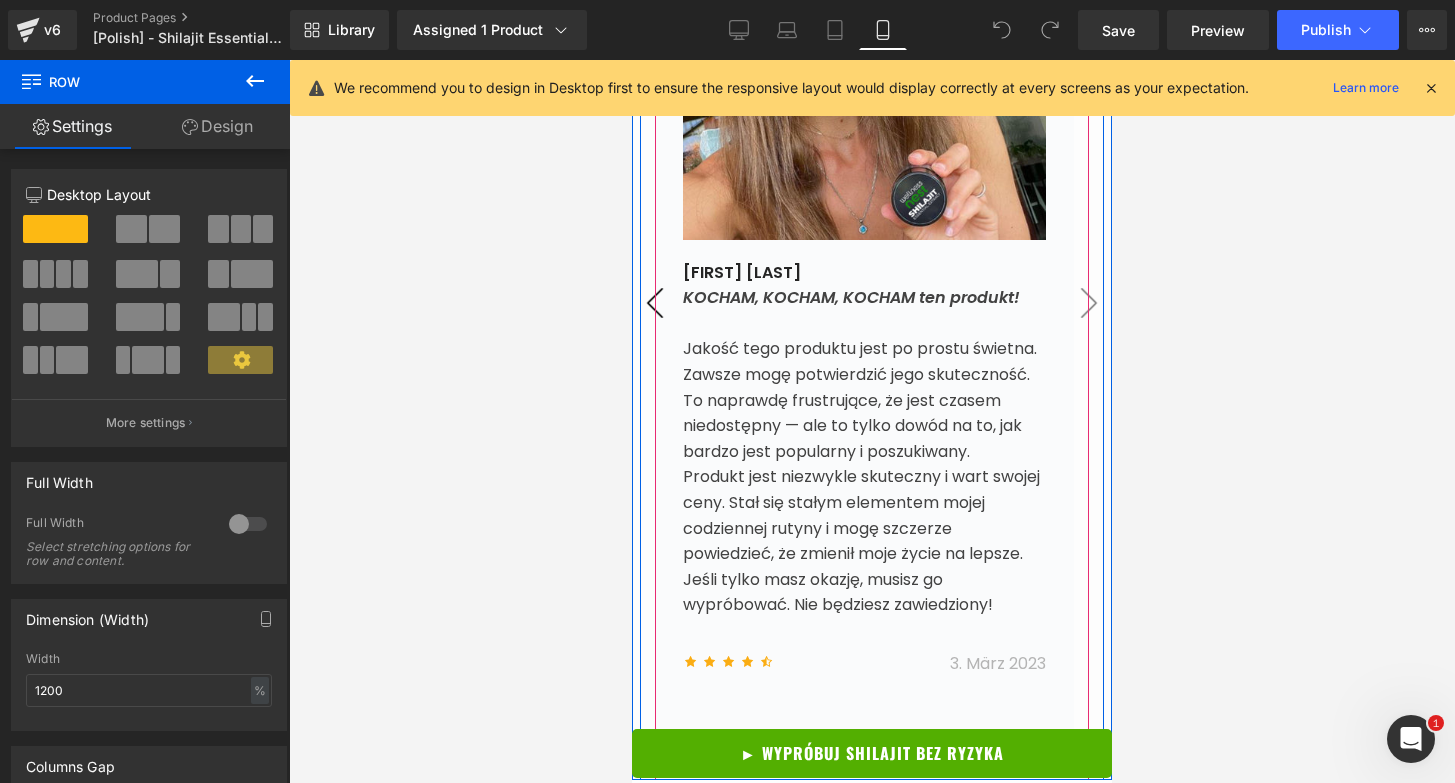 click on "›" at bounding box center (1089, 303) 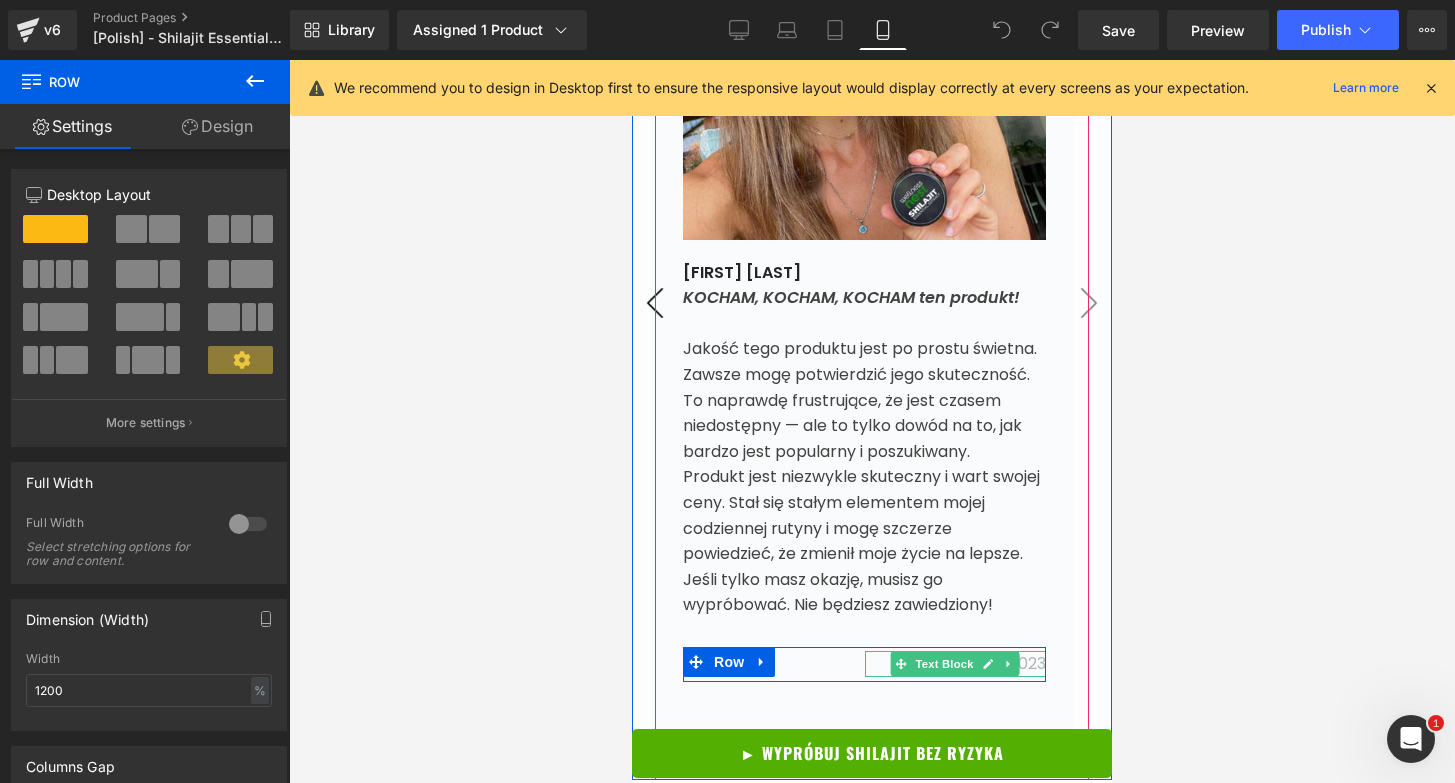 click 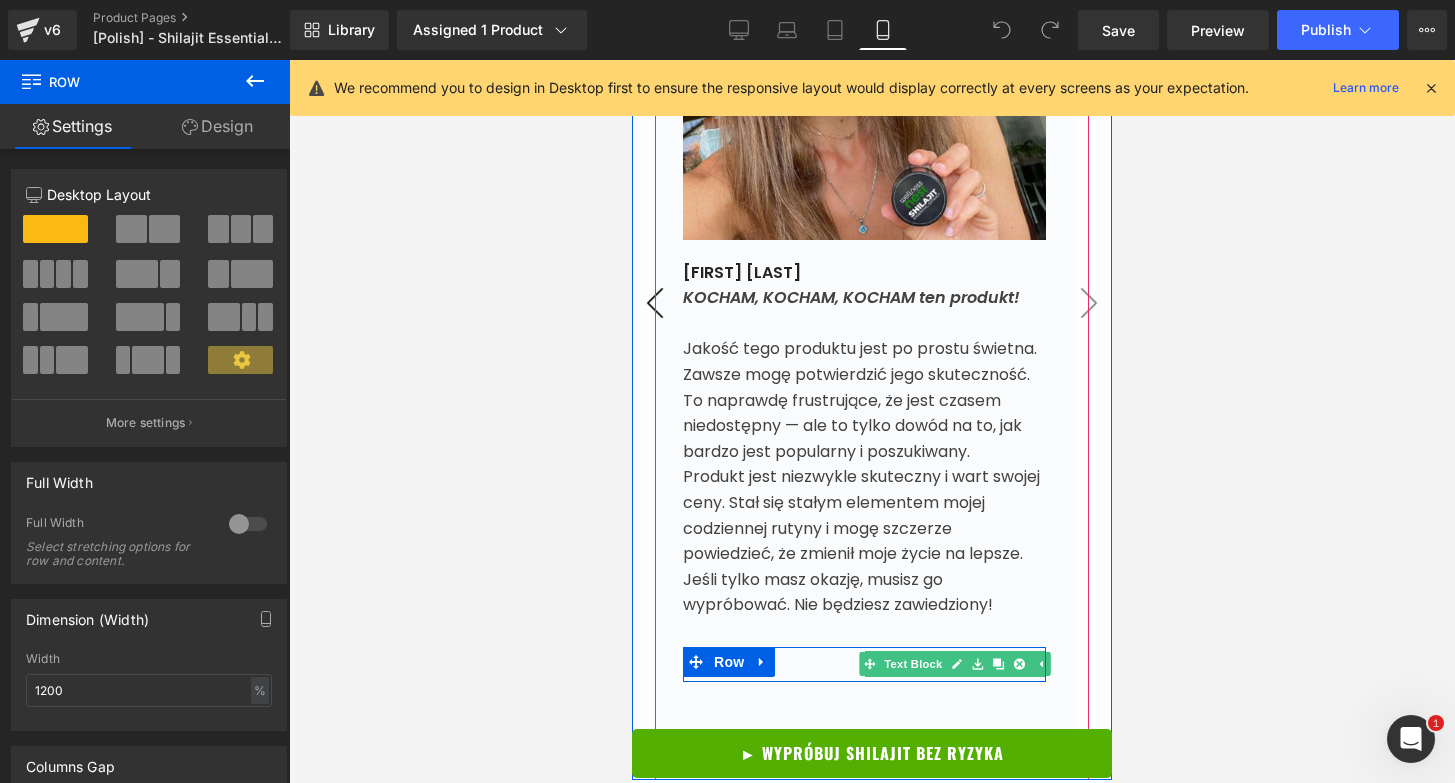 click at bounding box center (1019, 664) 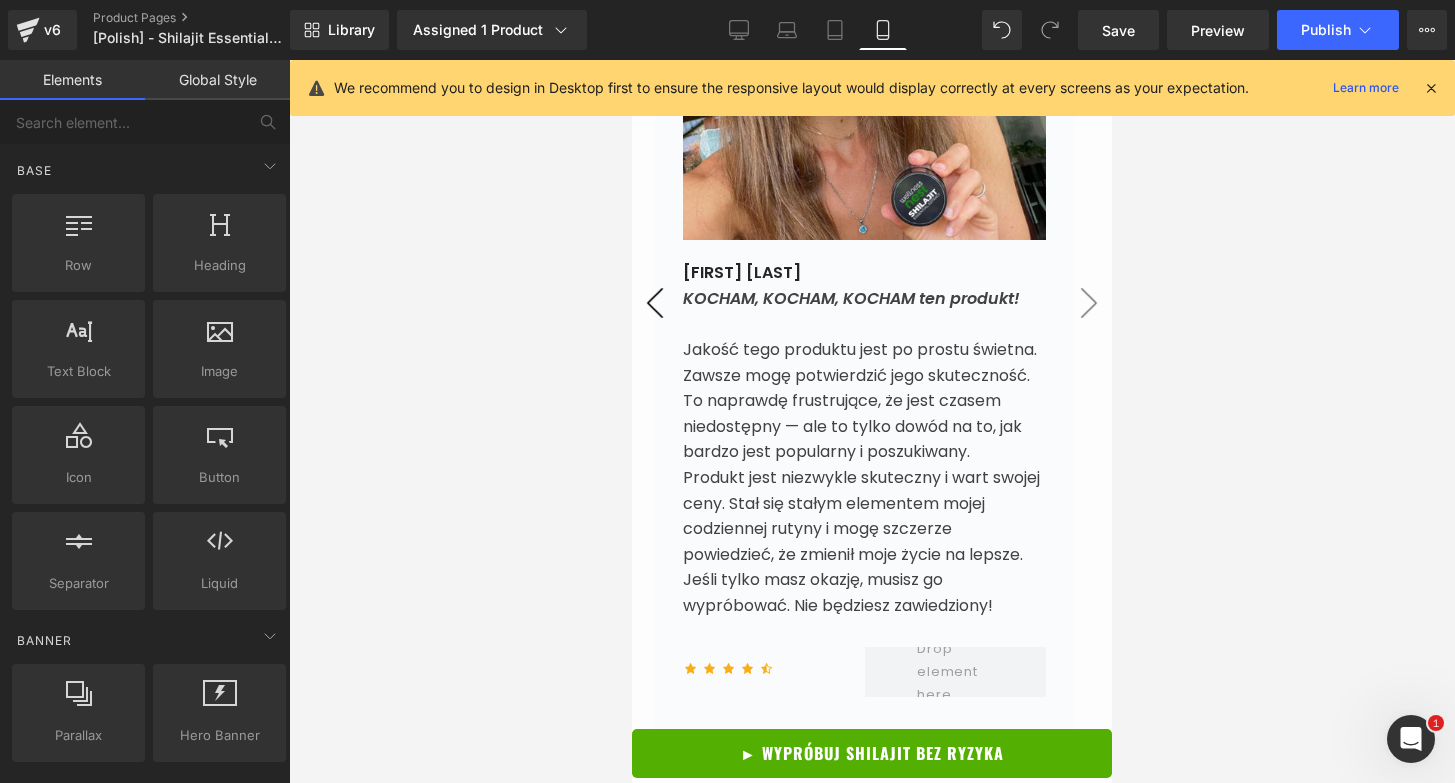click at bounding box center (872, 421) 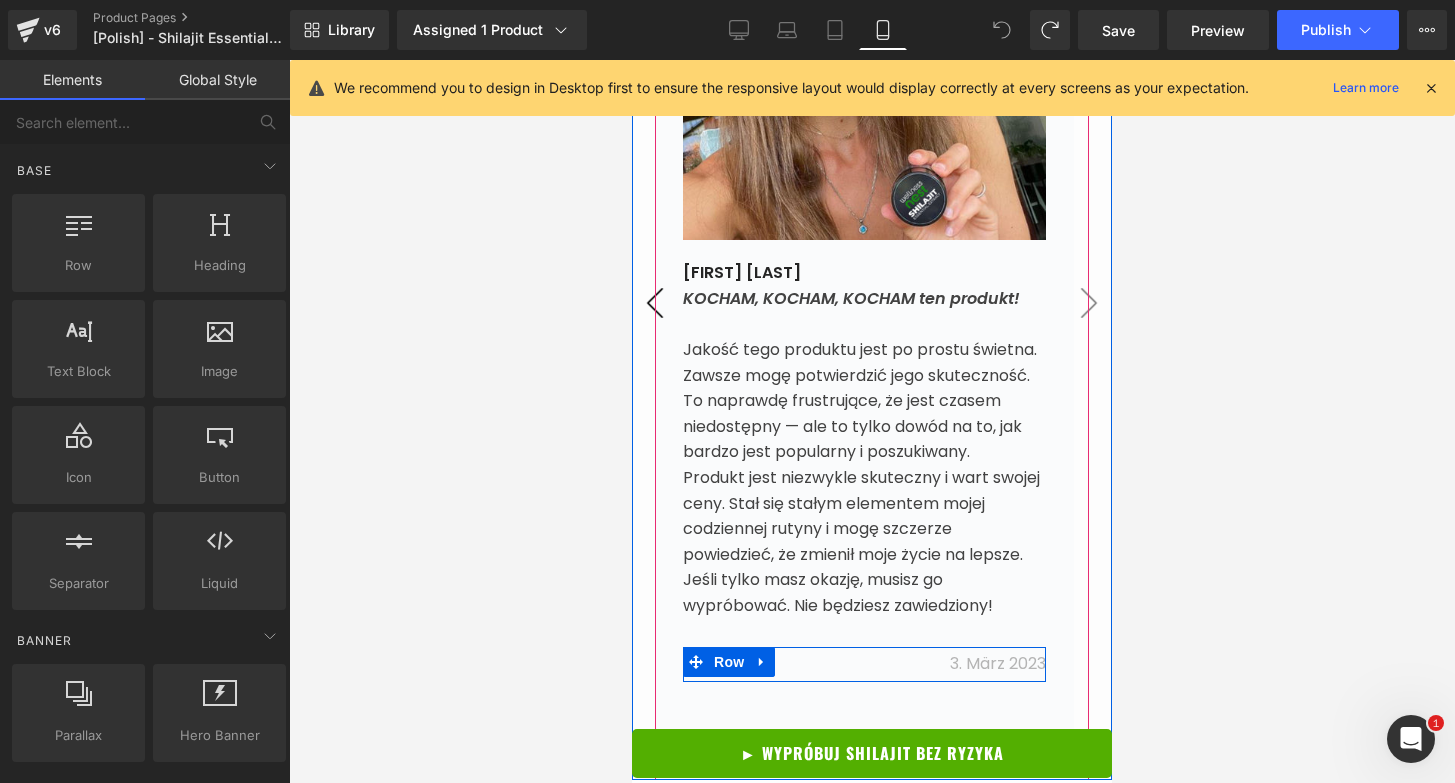 click on "3. März 2023" at bounding box center [998, 663] 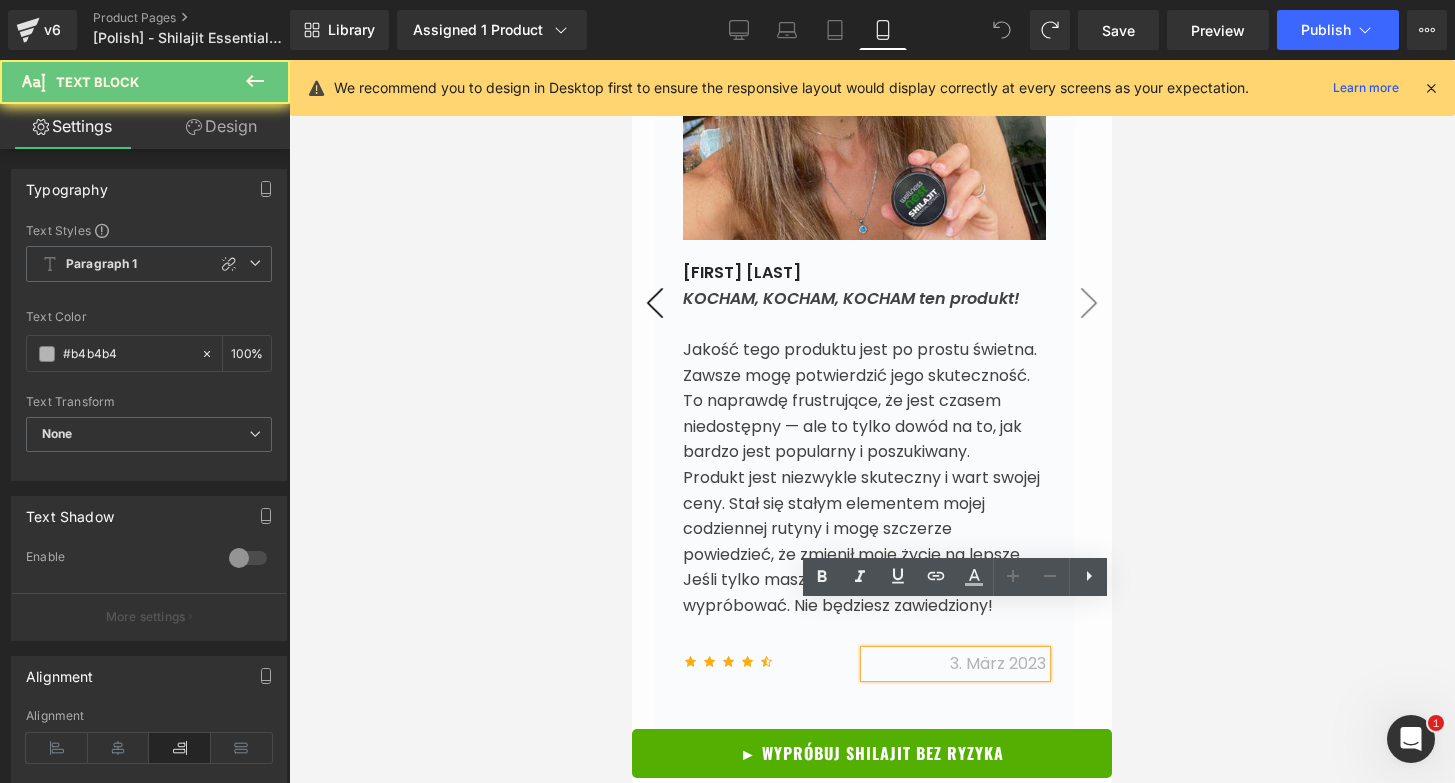 click on "3. März 2023" at bounding box center (998, 663) 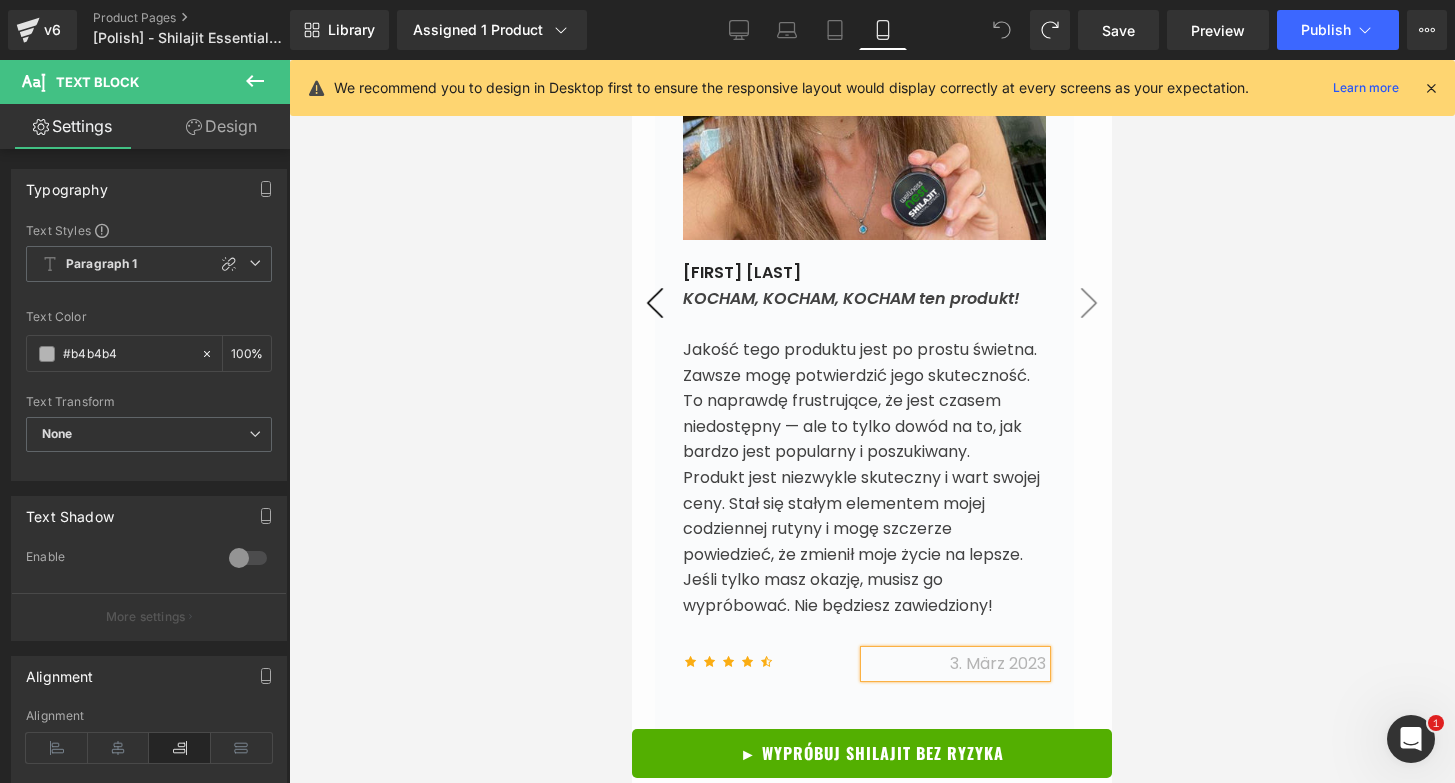 type 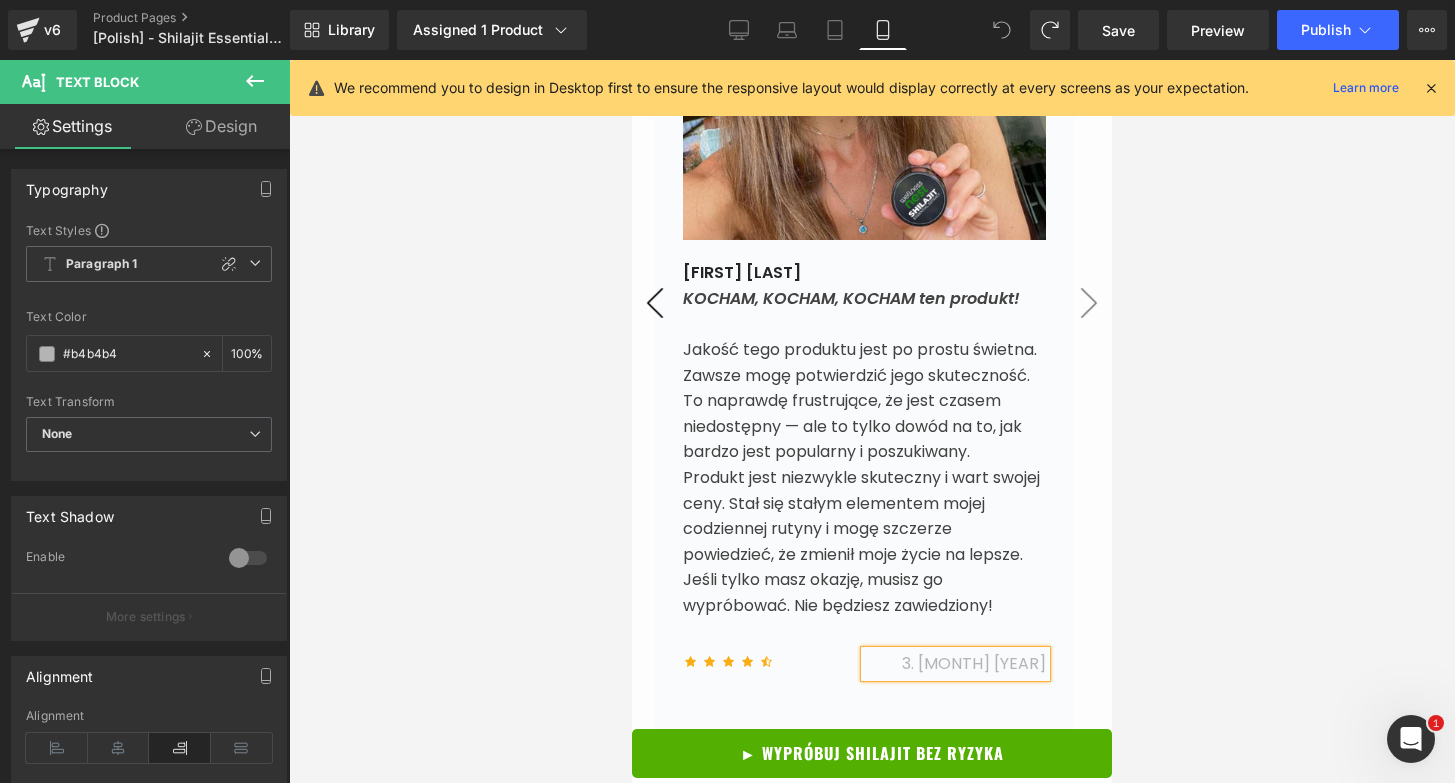 click at bounding box center [872, 421] 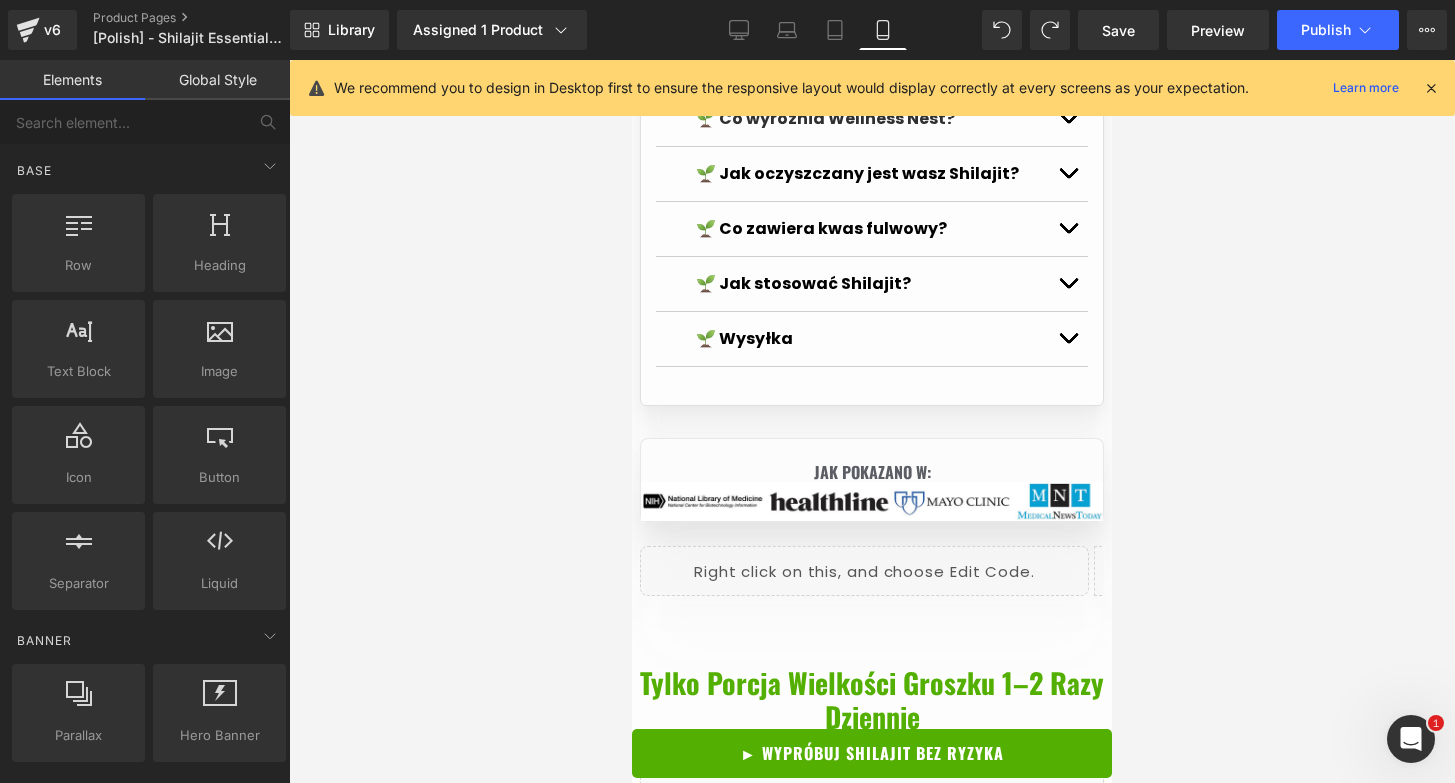 scroll, scrollTop: 2323, scrollLeft: 0, axis: vertical 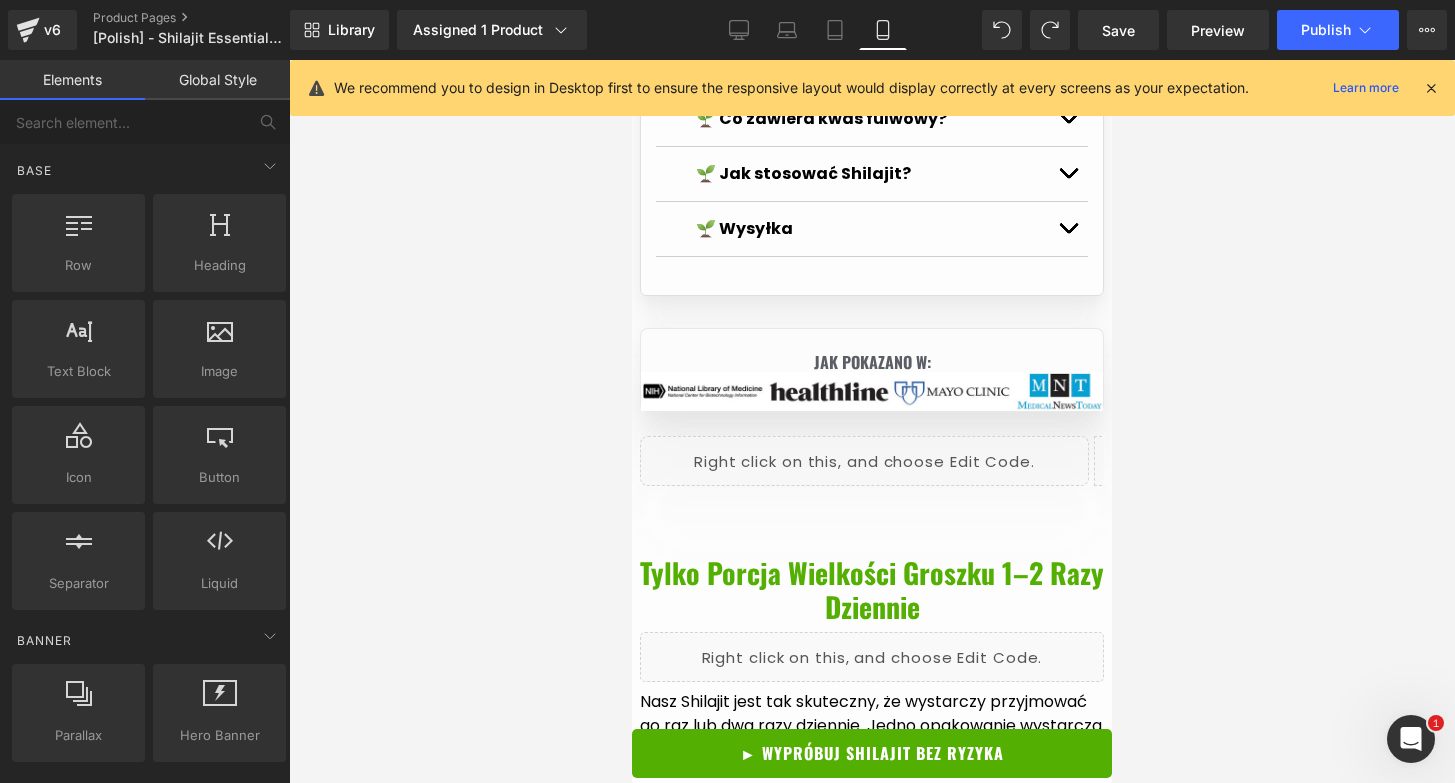 click at bounding box center (872, 421) 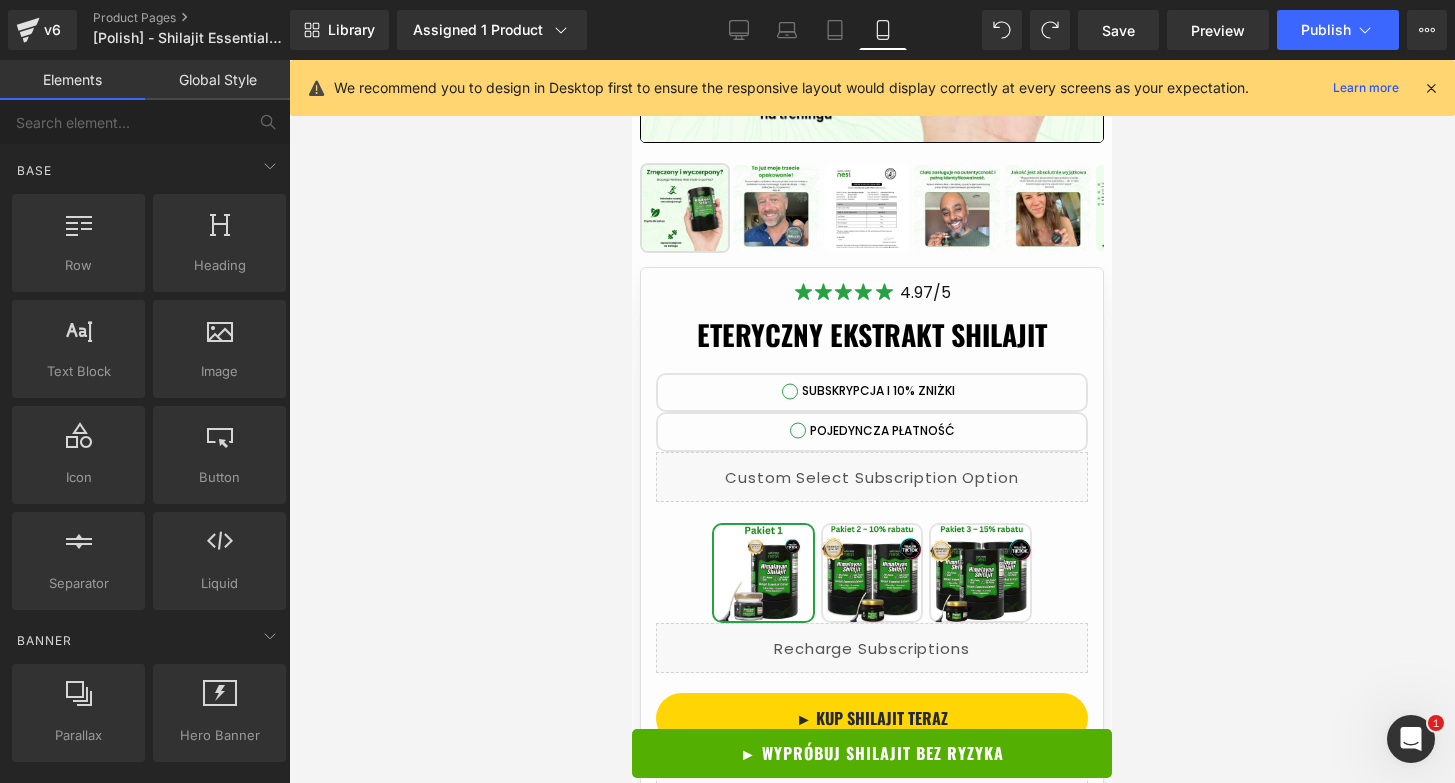 scroll, scrollTop: 493, scrollLeft: 0, axis: vertical 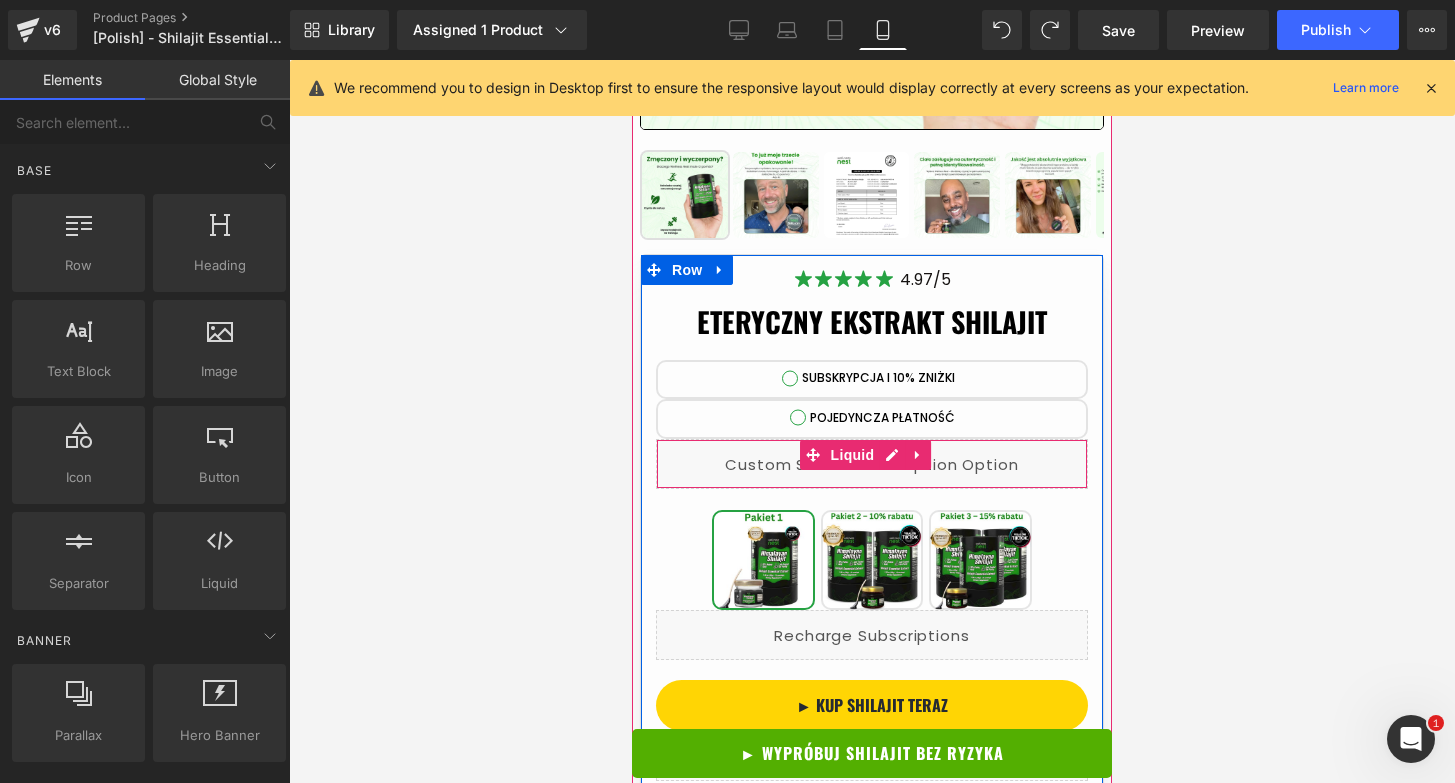 click on "Liquid" at bounding box center (872, 464) 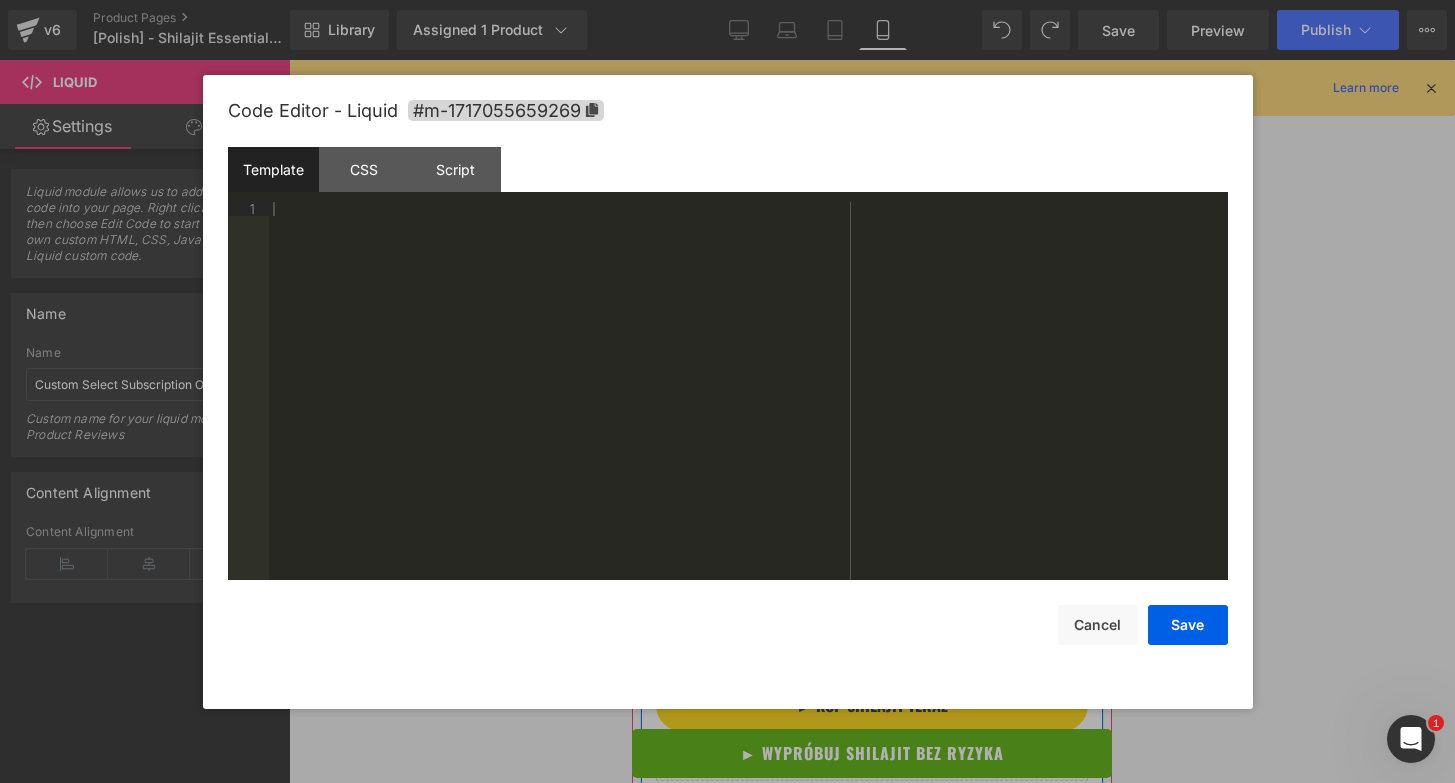 click on "Liquid" at bounding box center [872, 464] 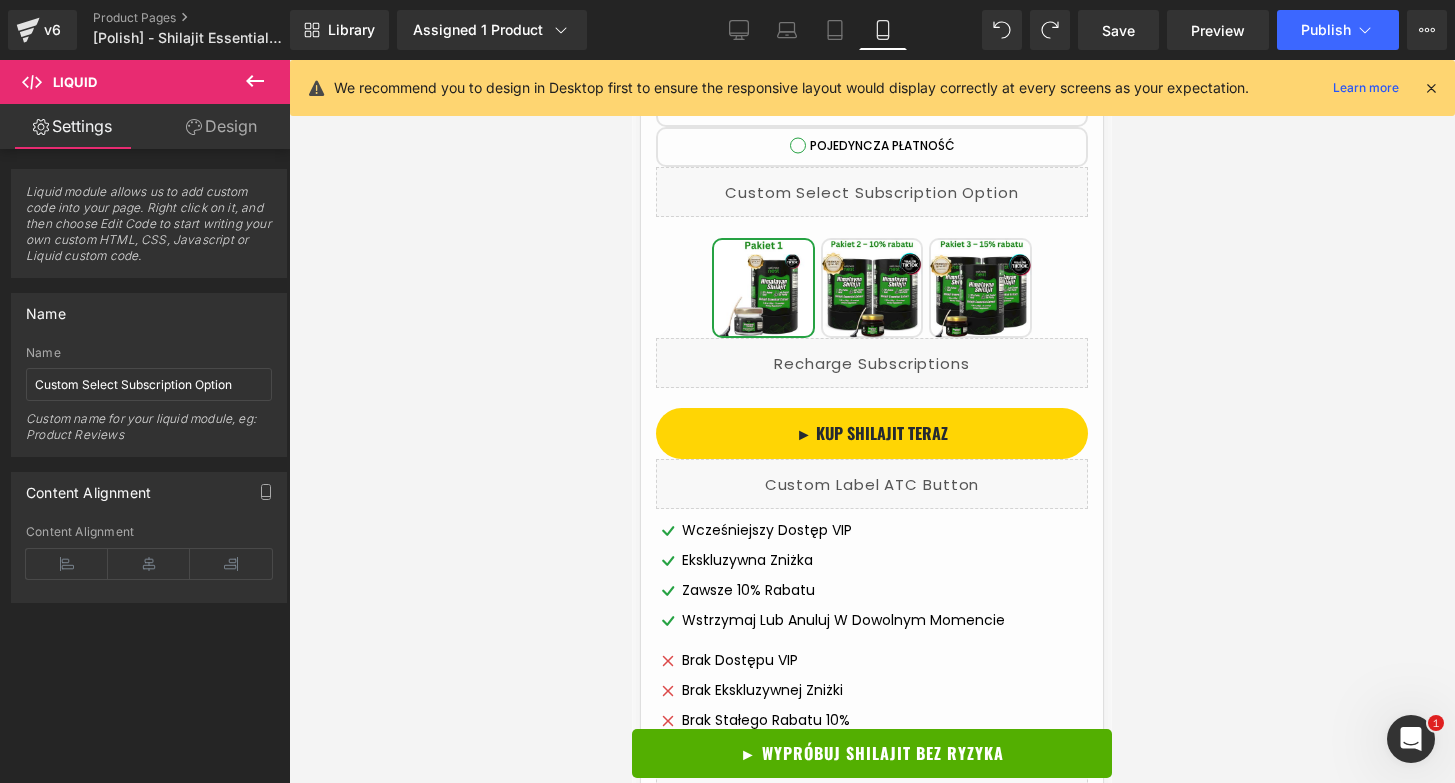 scroll, scrollTop: 786, scrollLeft: 0, axis: vertical 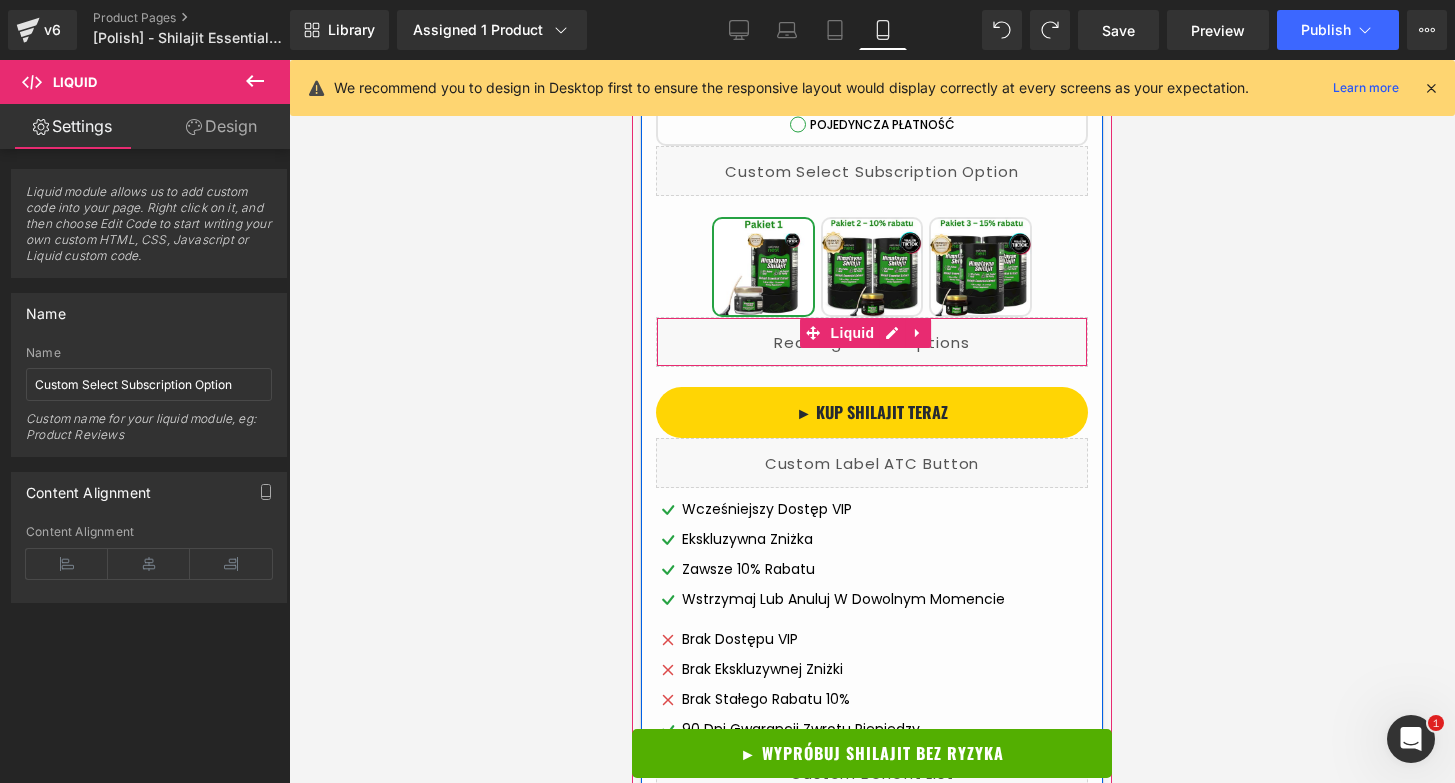 click on "Liquid" at bounding box center (872, 342) 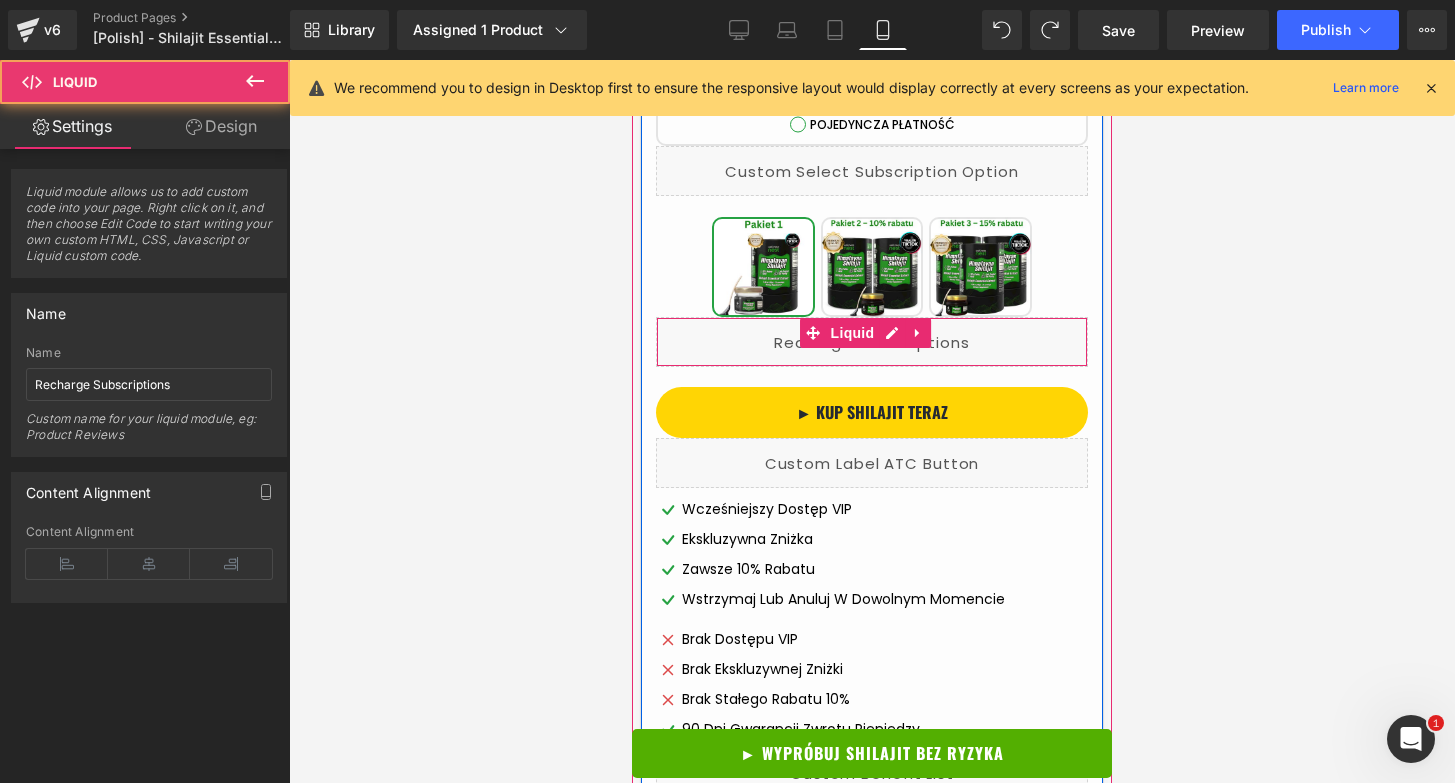 click on "Liquid" at bounding box center (872, 342) 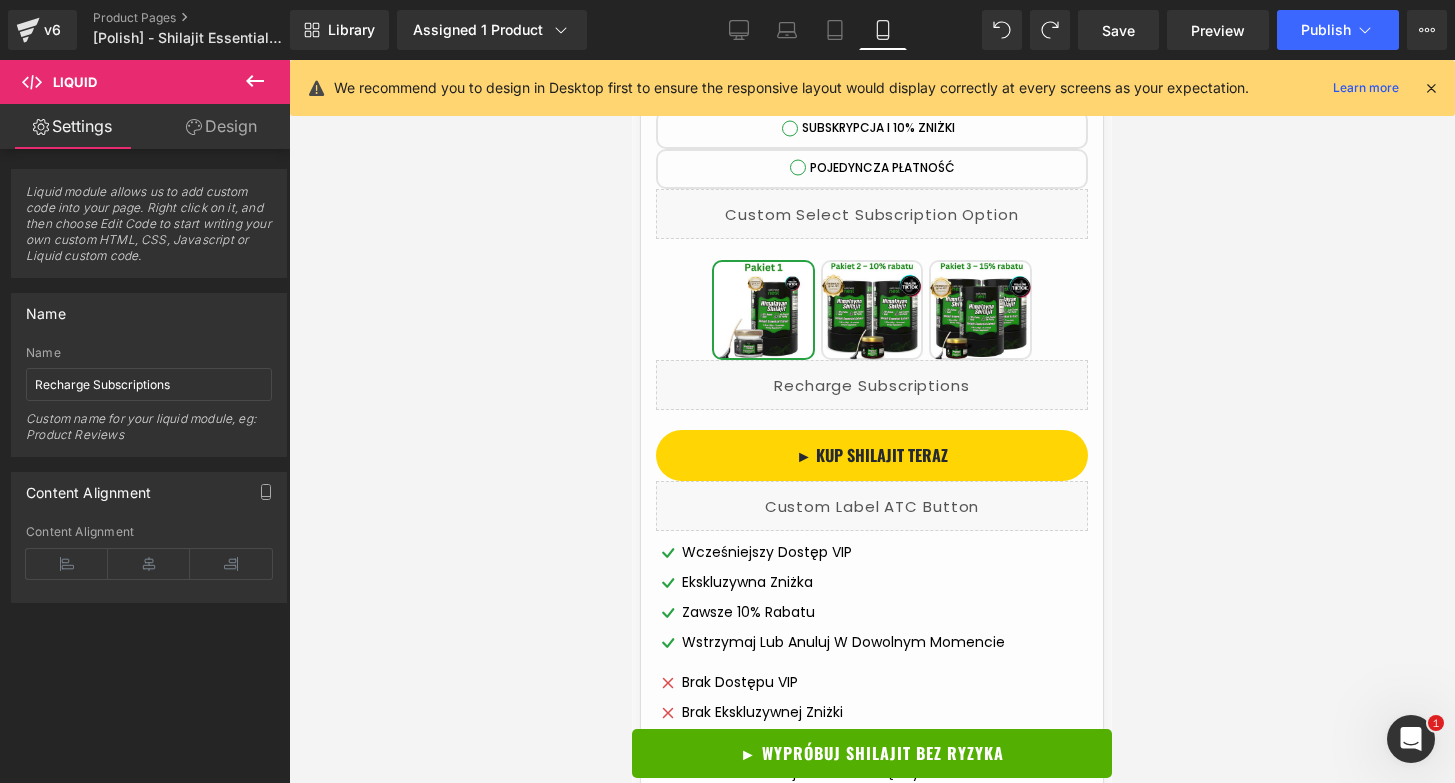 scroll, scrollTop: 0, scrollLeft: 0, axis: both 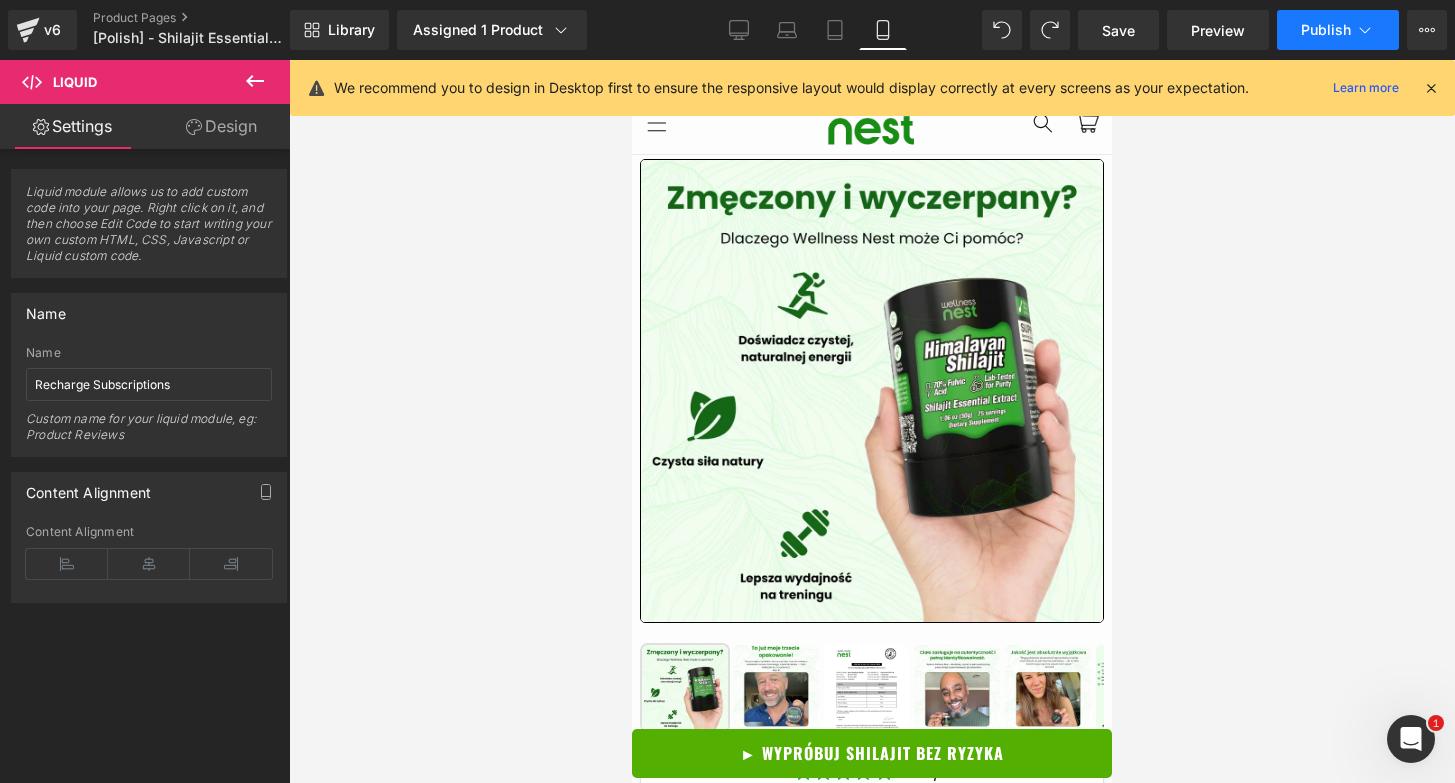 click on "Publish" at bounding box center (1326, 30) 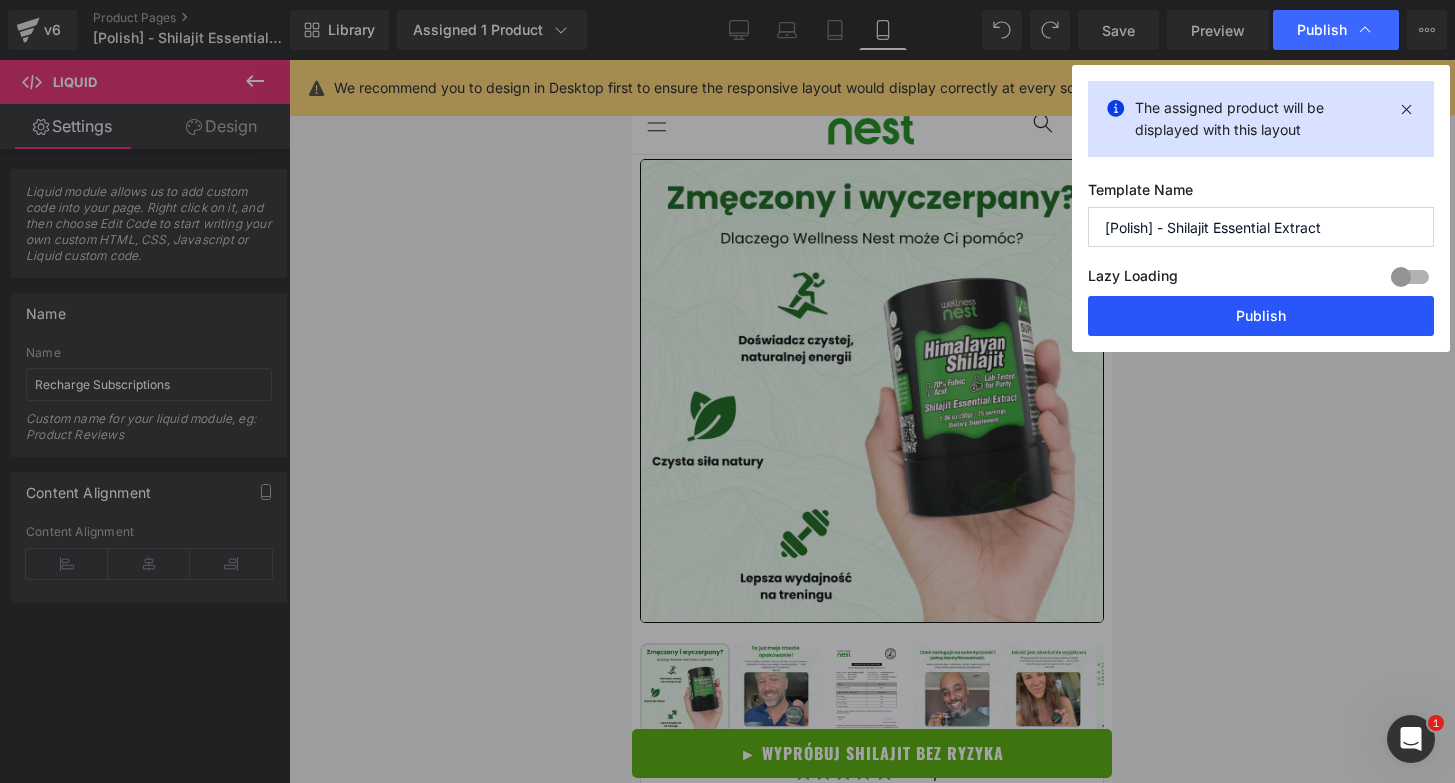 click on "Publish" at bounding box center (1261, 316) 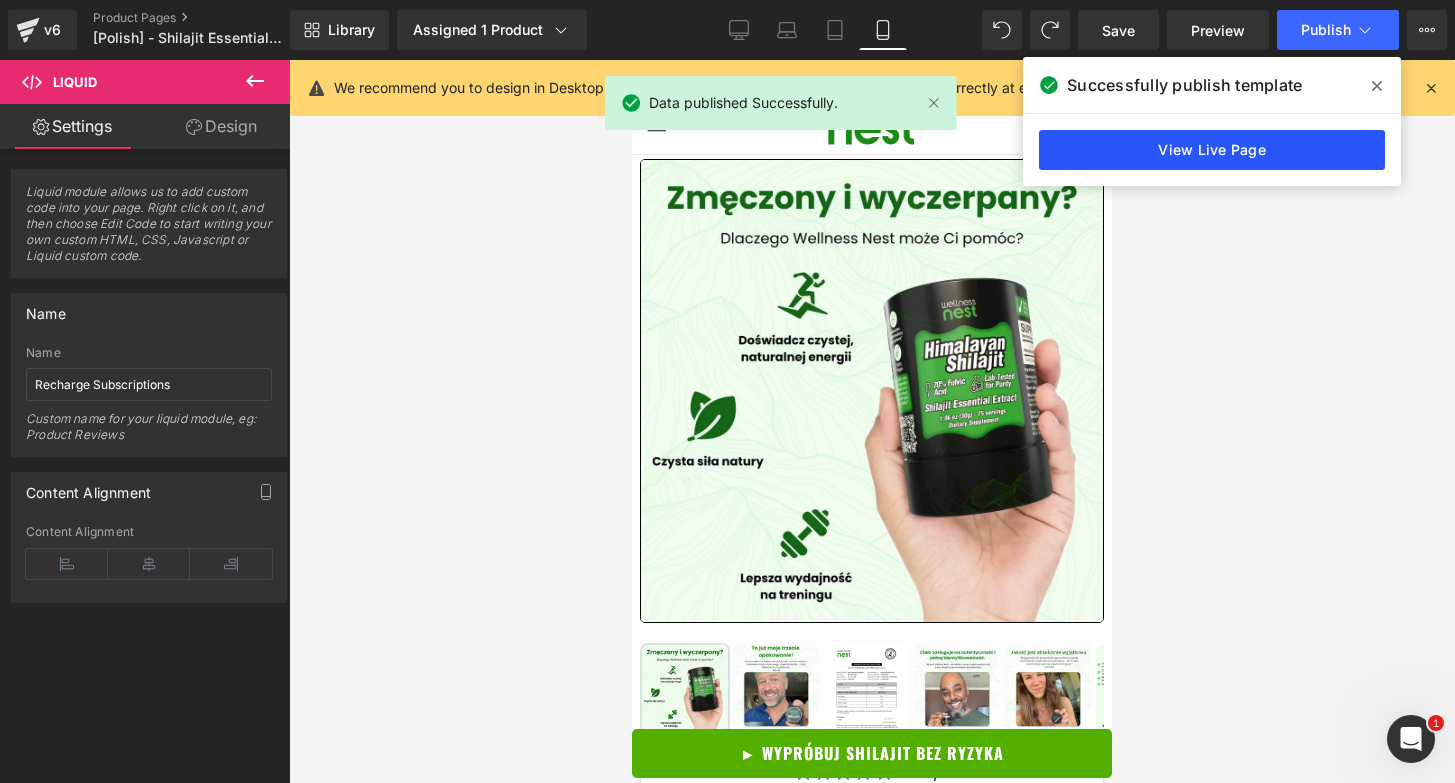 click on "View Live Page" at bounding box center [1212, 150] 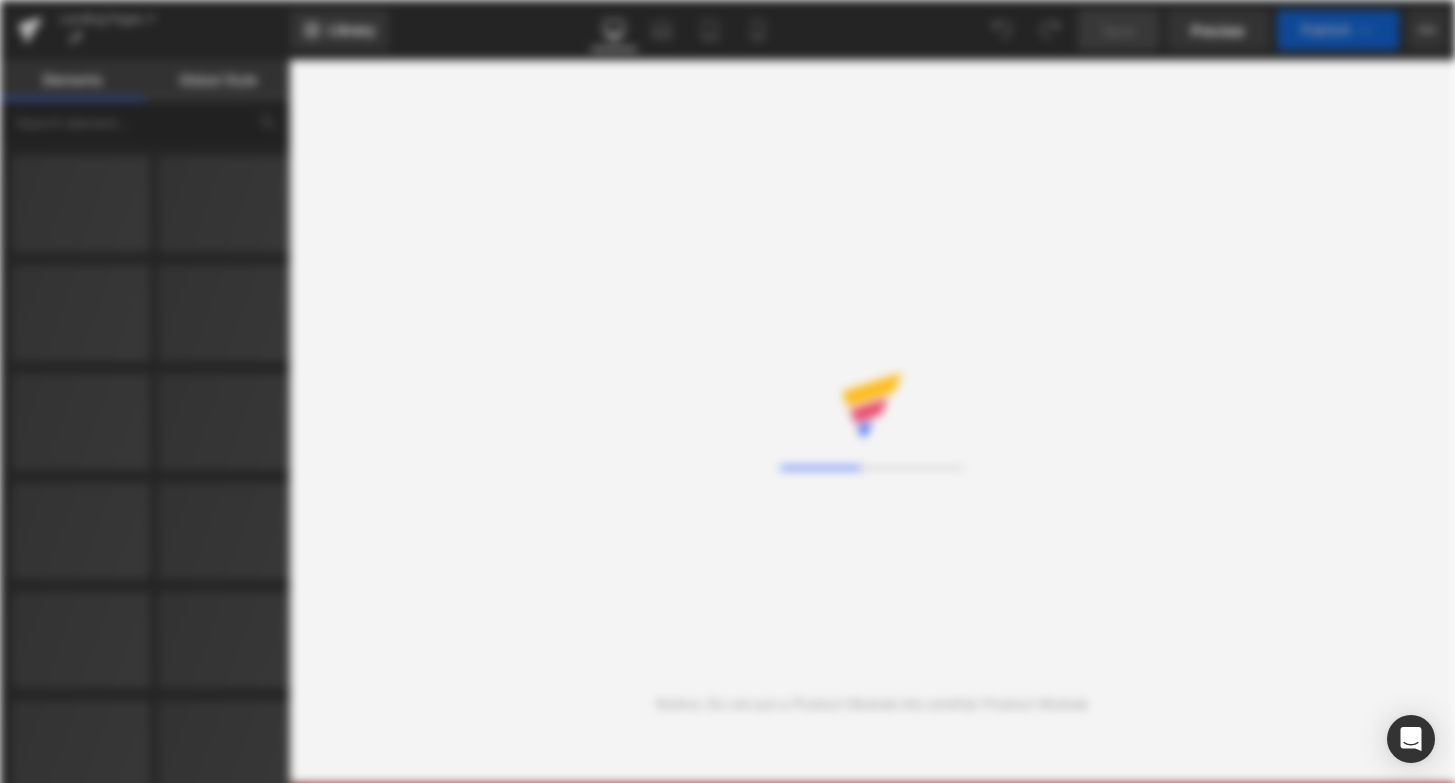 scroll, scrollTop: 0, scrollLeft: 0, axis: both 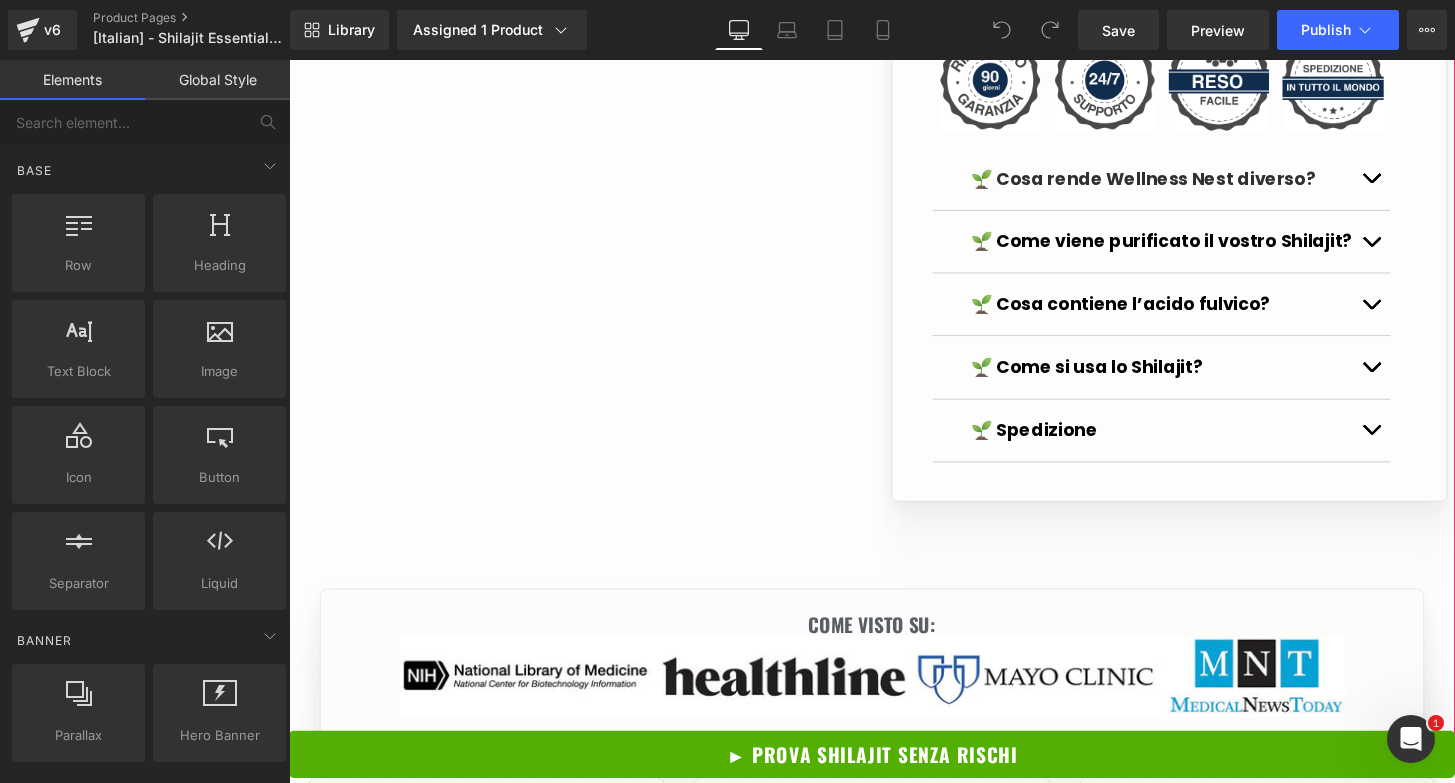 click on "🌱 Cosa contiene l’acido fulvico?
Text Block" at bounding box center [1194, 313] 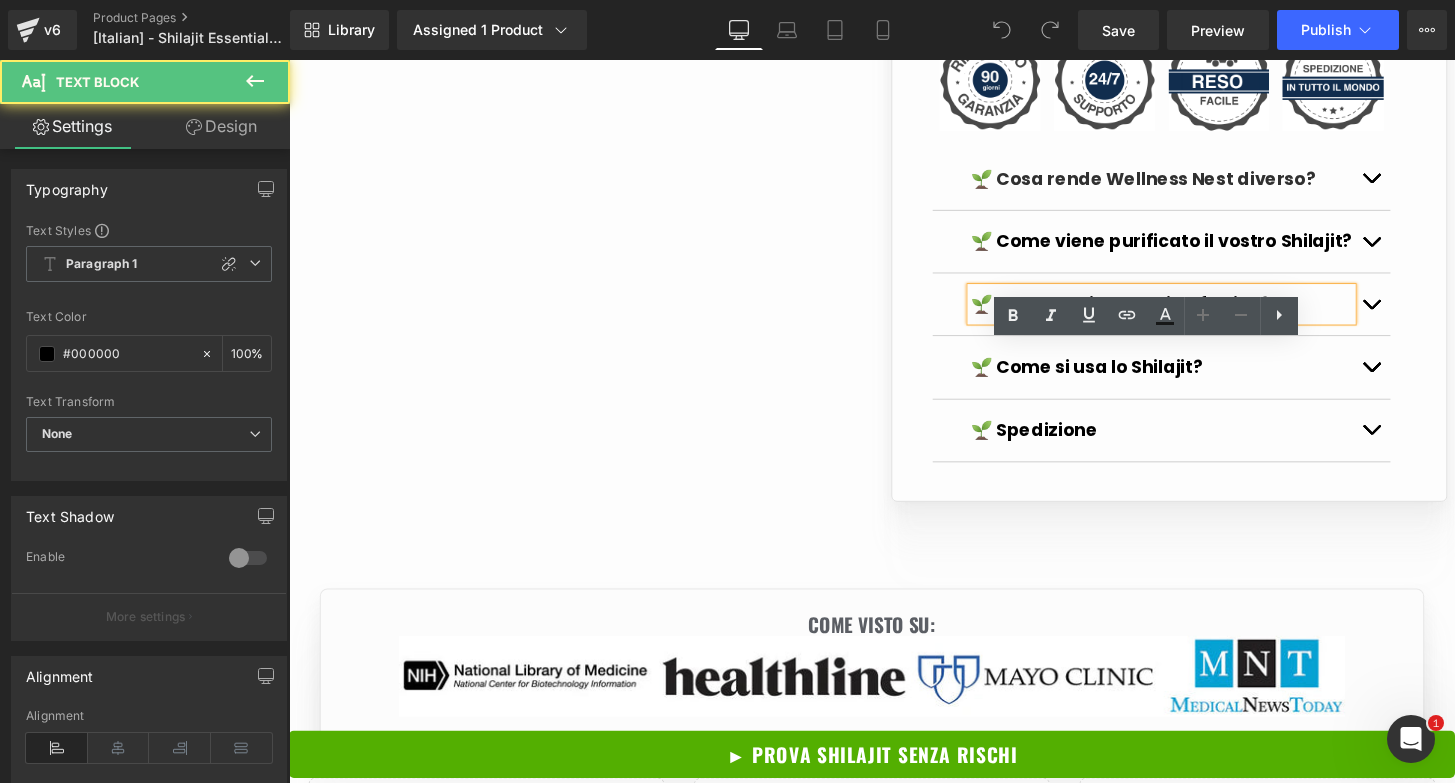 click on "🌱 Cosa contiene l’acido fulvico?" at bounding box center [1194, 313] 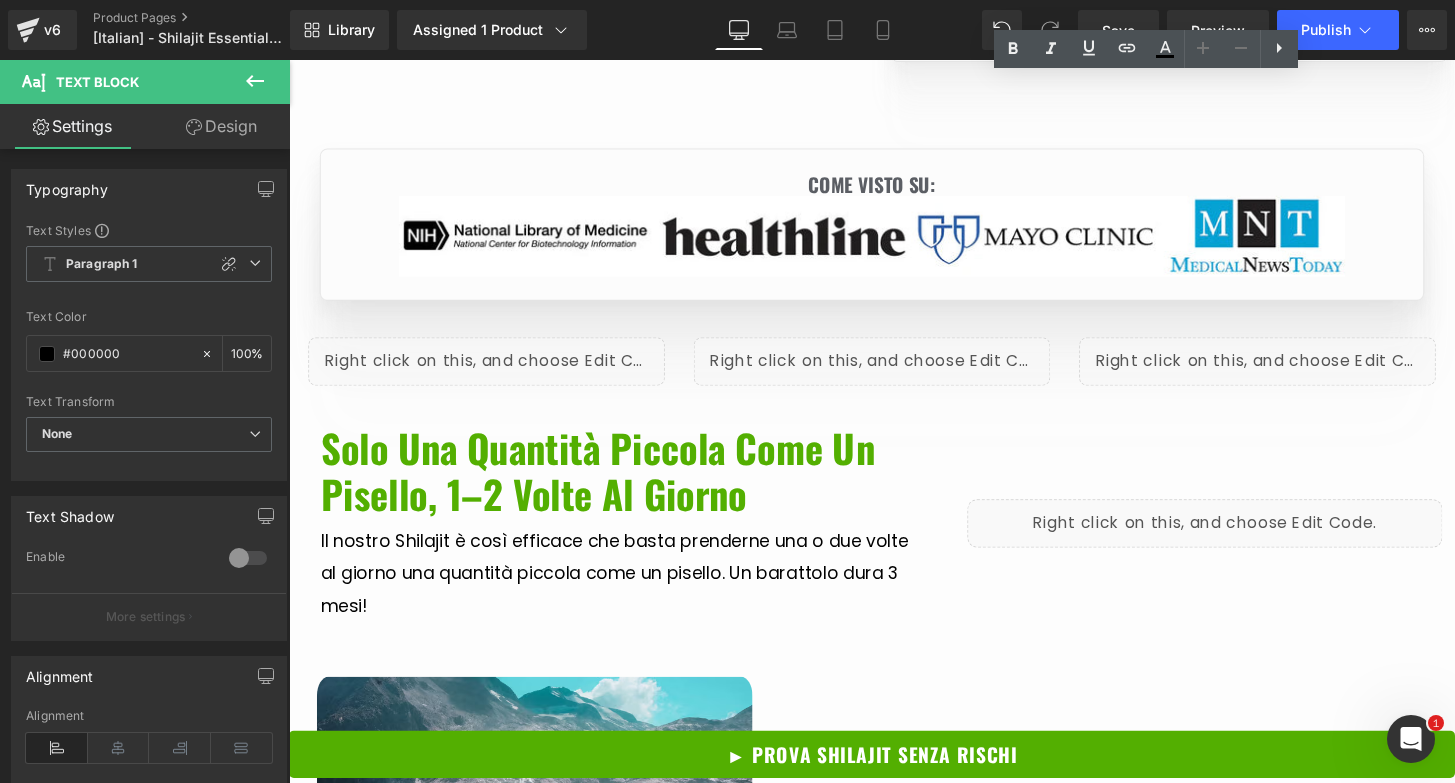 scroll, scrollTop: 2436, scrollLeft: 0, axis: vertical 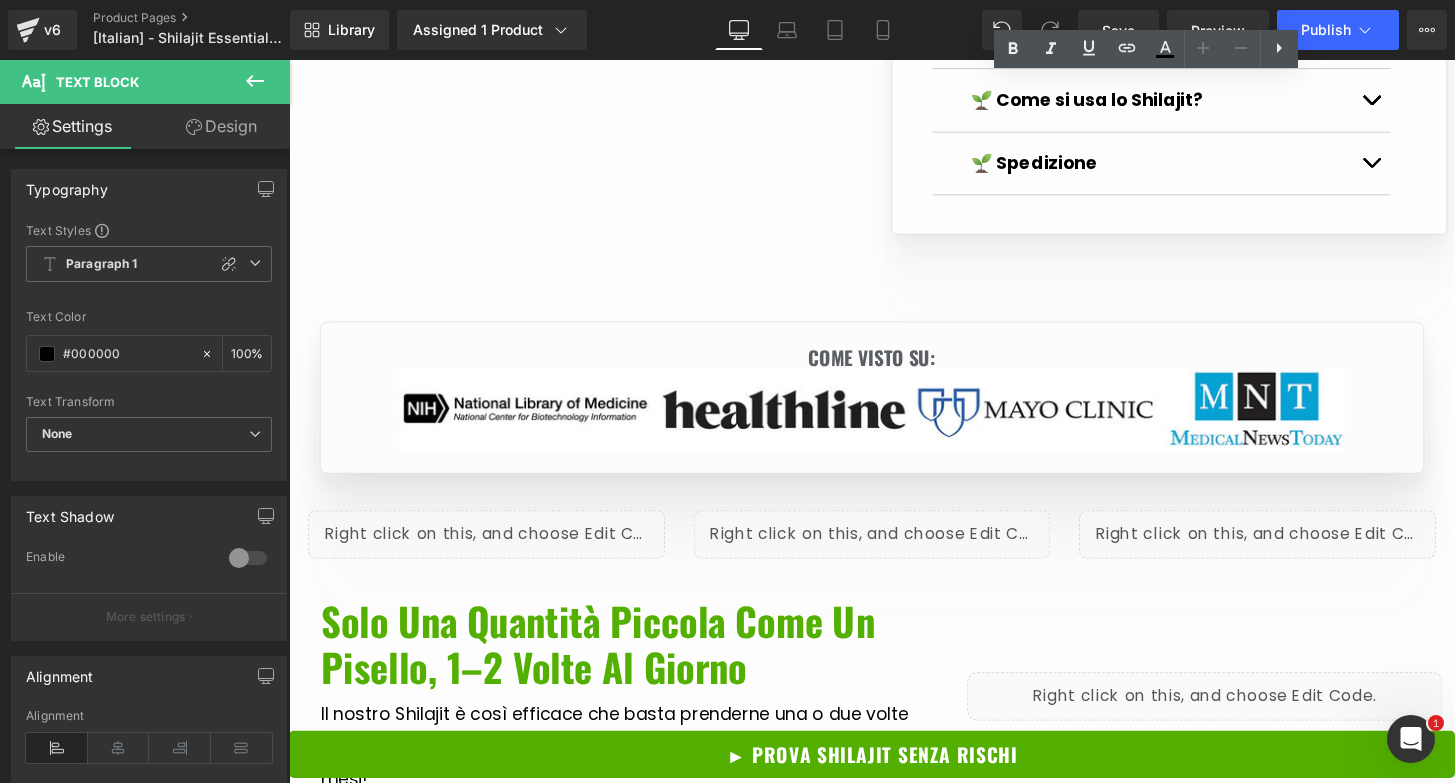 click at bounding box center [1412, 167] 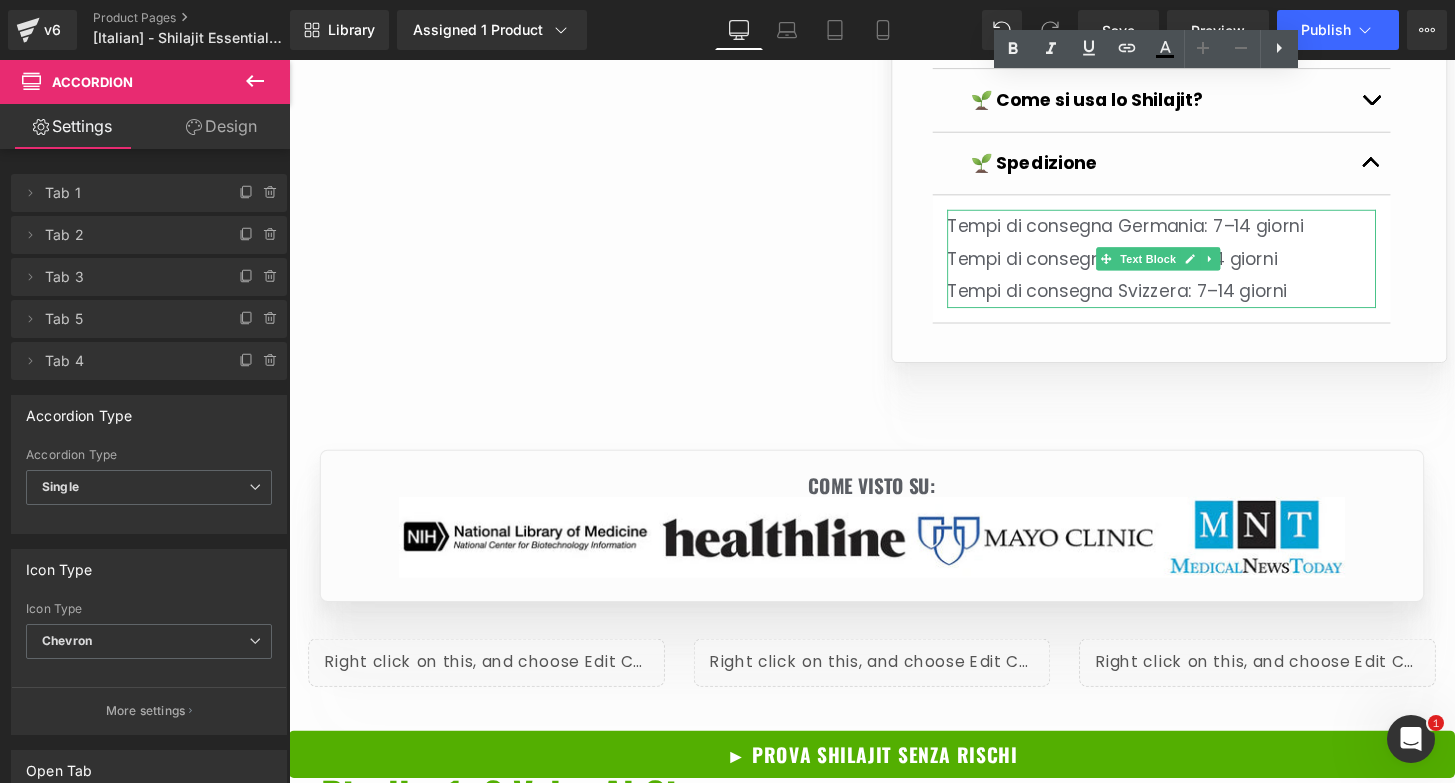 type 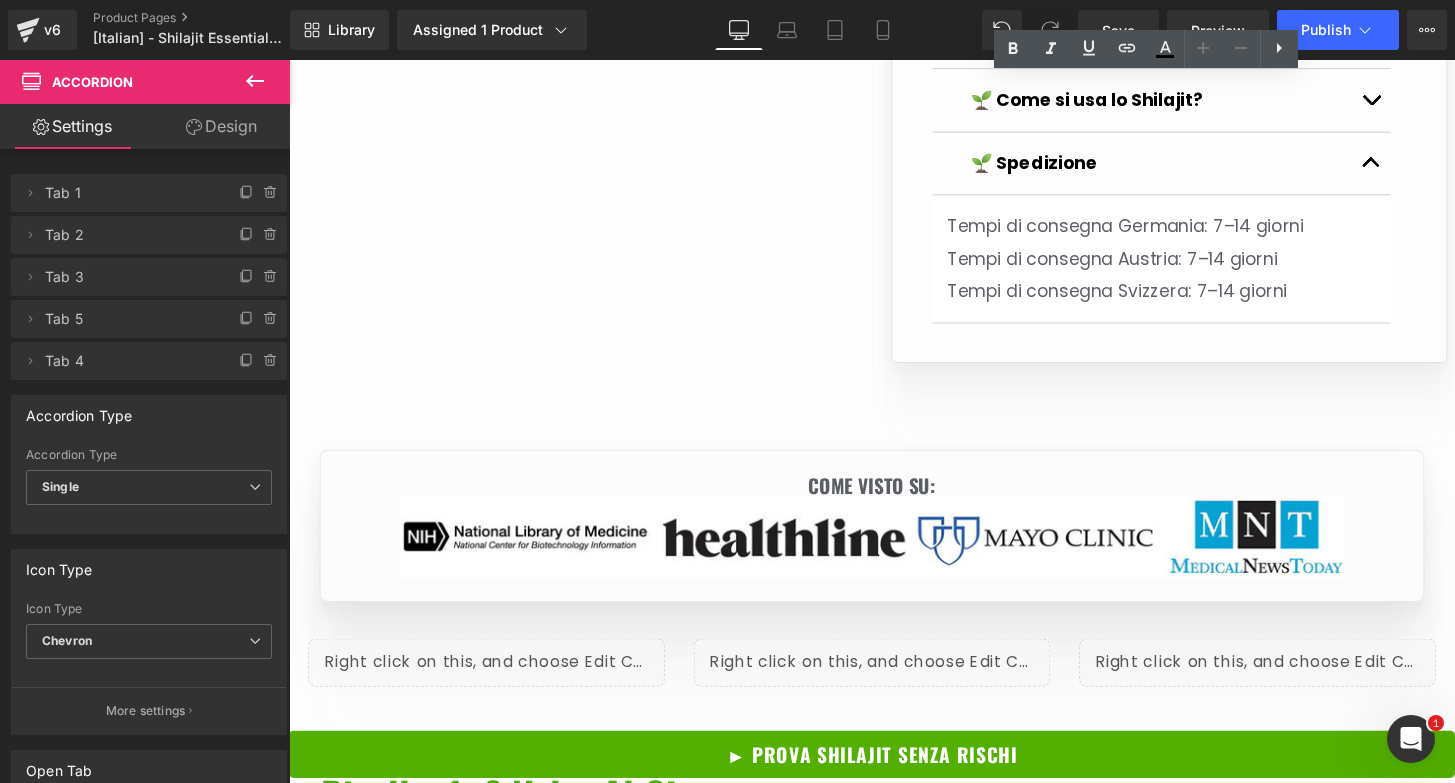 click on "Tempi di consegna Germania: 7–14 giorni" at bounding box center [1157, 231] 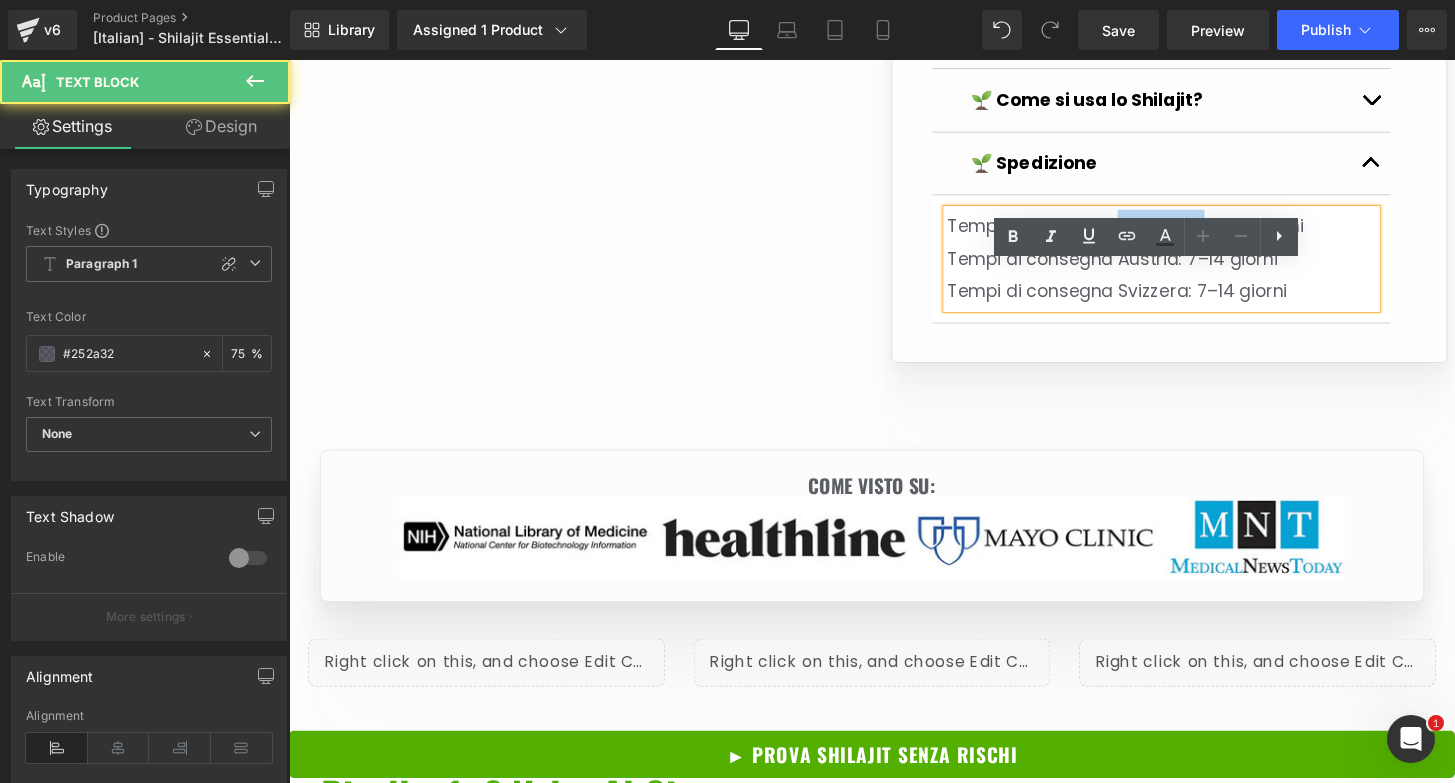click on "Tempi di consegna Germania: 7–14 giorni" at bounding box center (1157, 231) 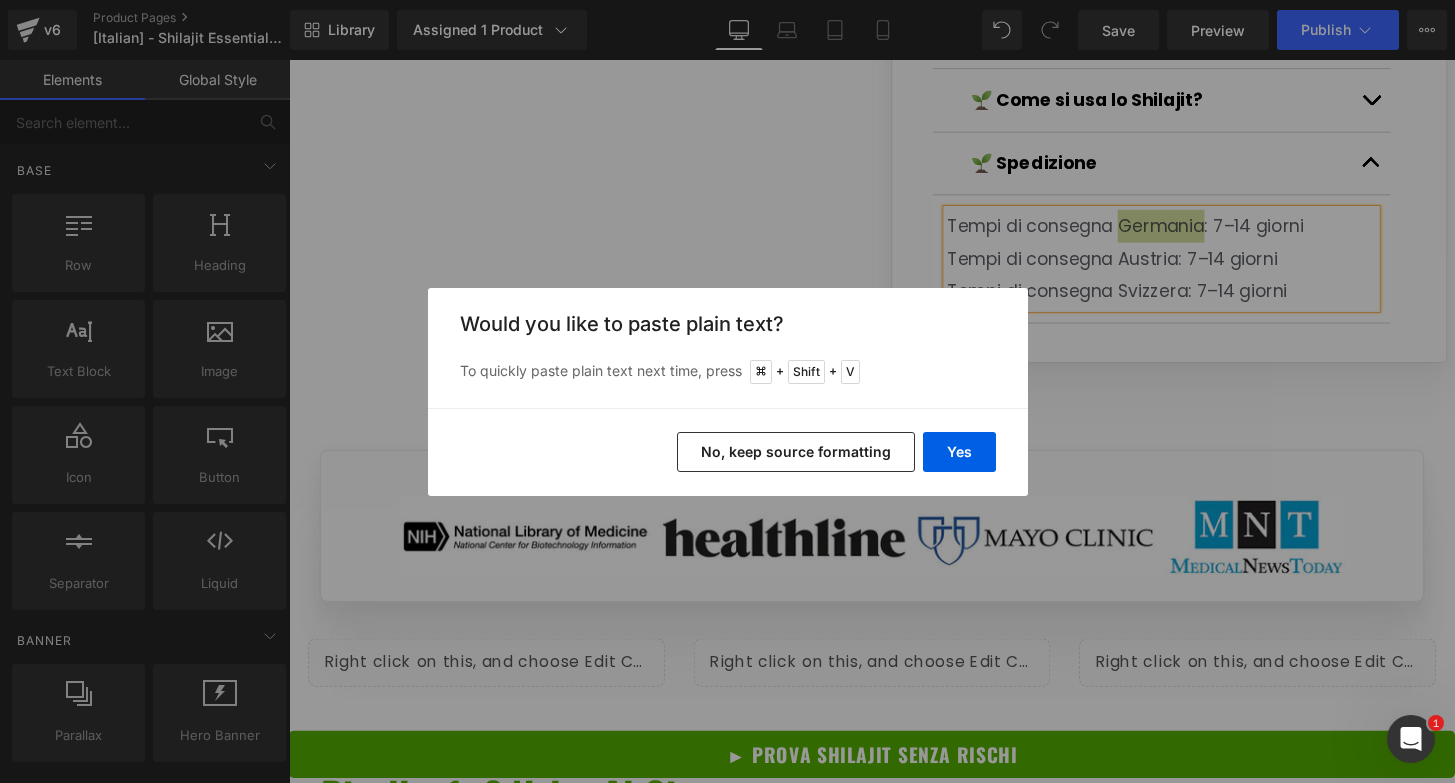 click on "No, keep source formatting" at bounding box center [796, 452] 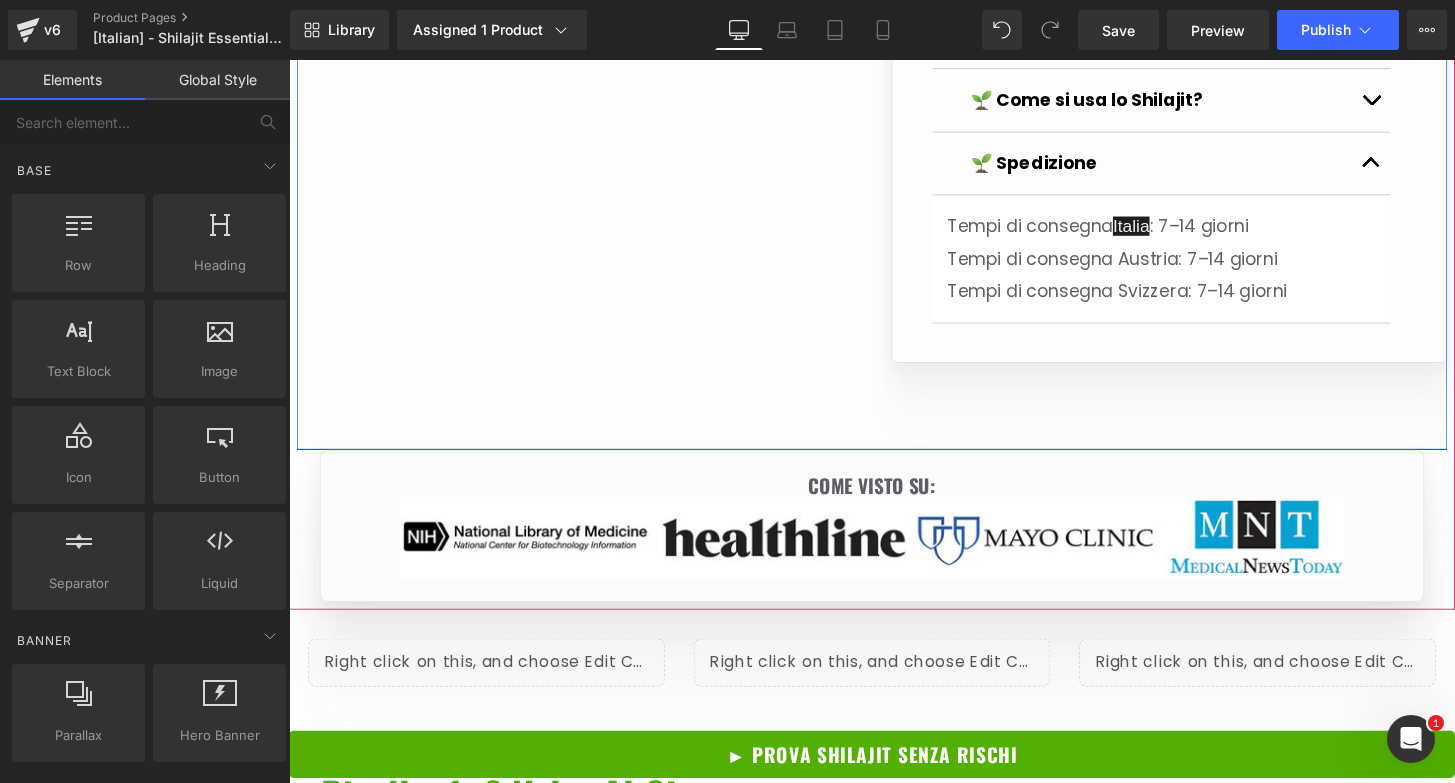 click on "Text Block" at bounding box center [1180, 266] 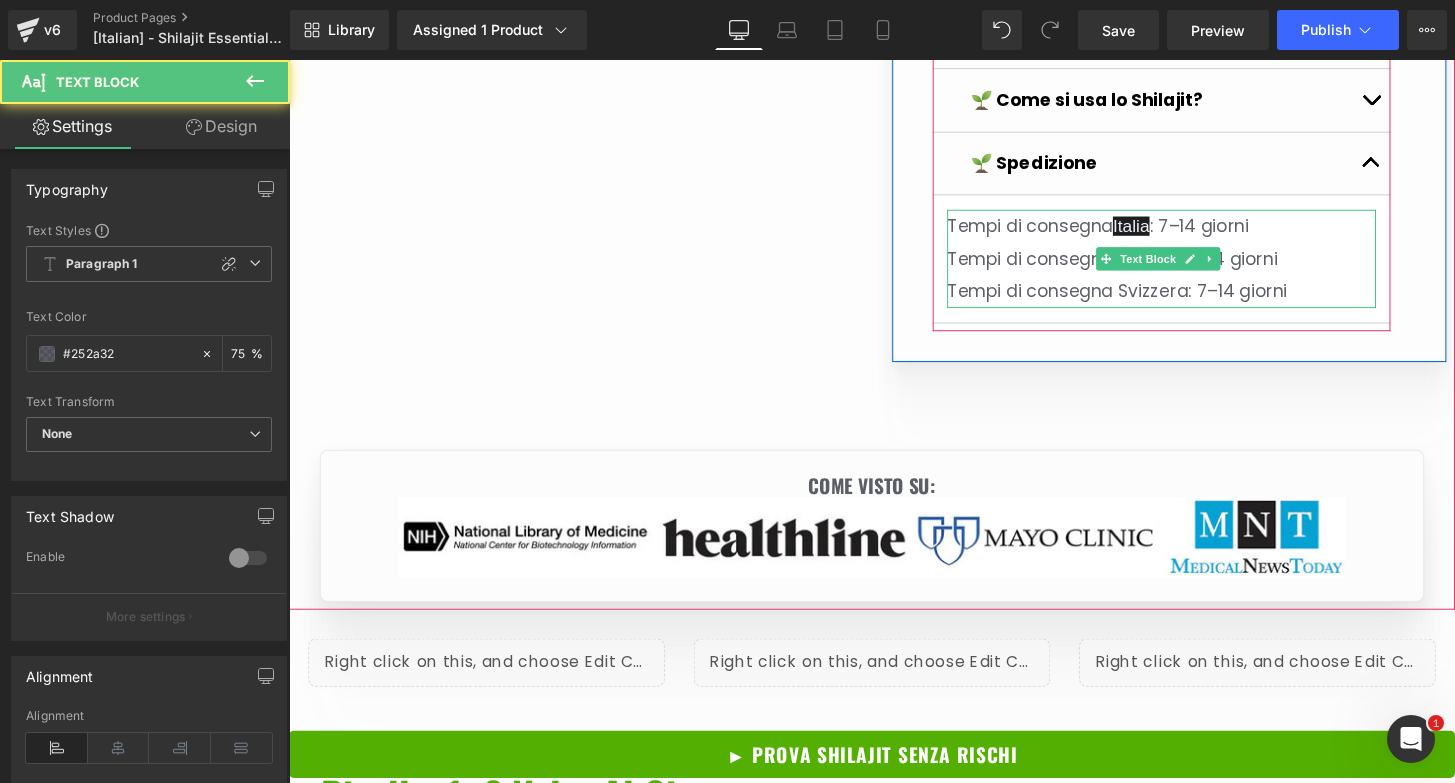 click on "Tempi di consegna Austria: 7–14 giorni" at bounding box center [1143, 265] 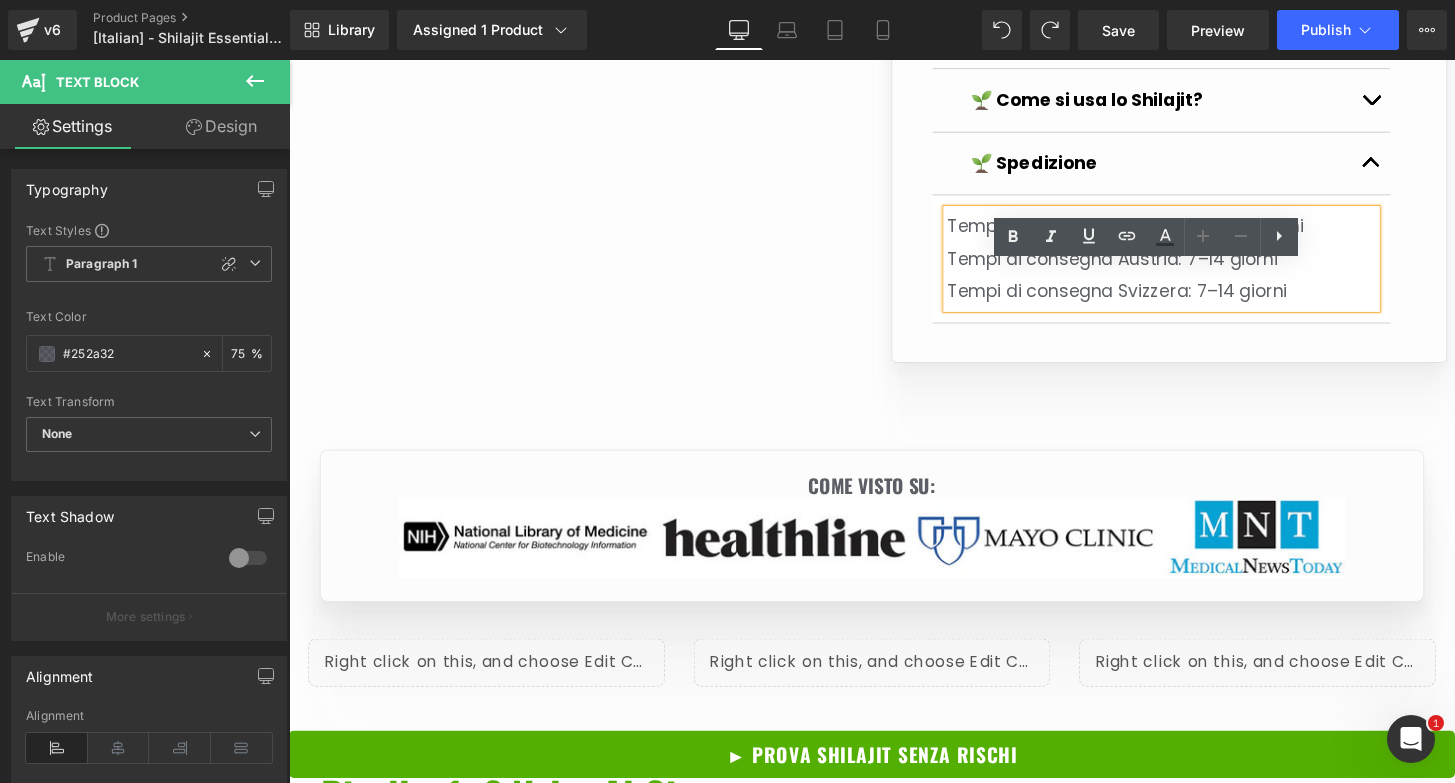 click on "Tempi di consegna Germania: 7–14 giorni" at bounding box center (1157, 231) 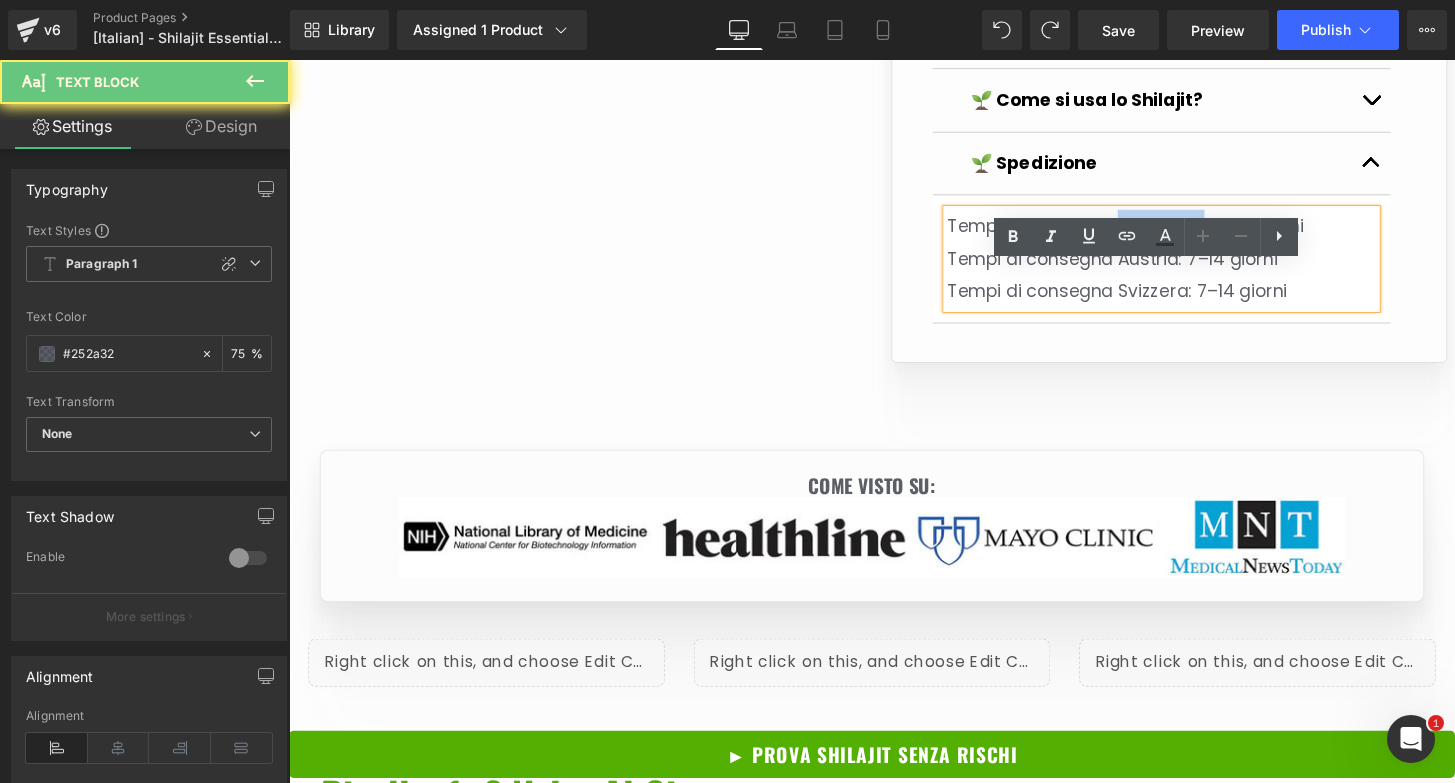 click on "Tempi di consegna Germania: 7–14 giorni" at bounding box center [1157, 231] 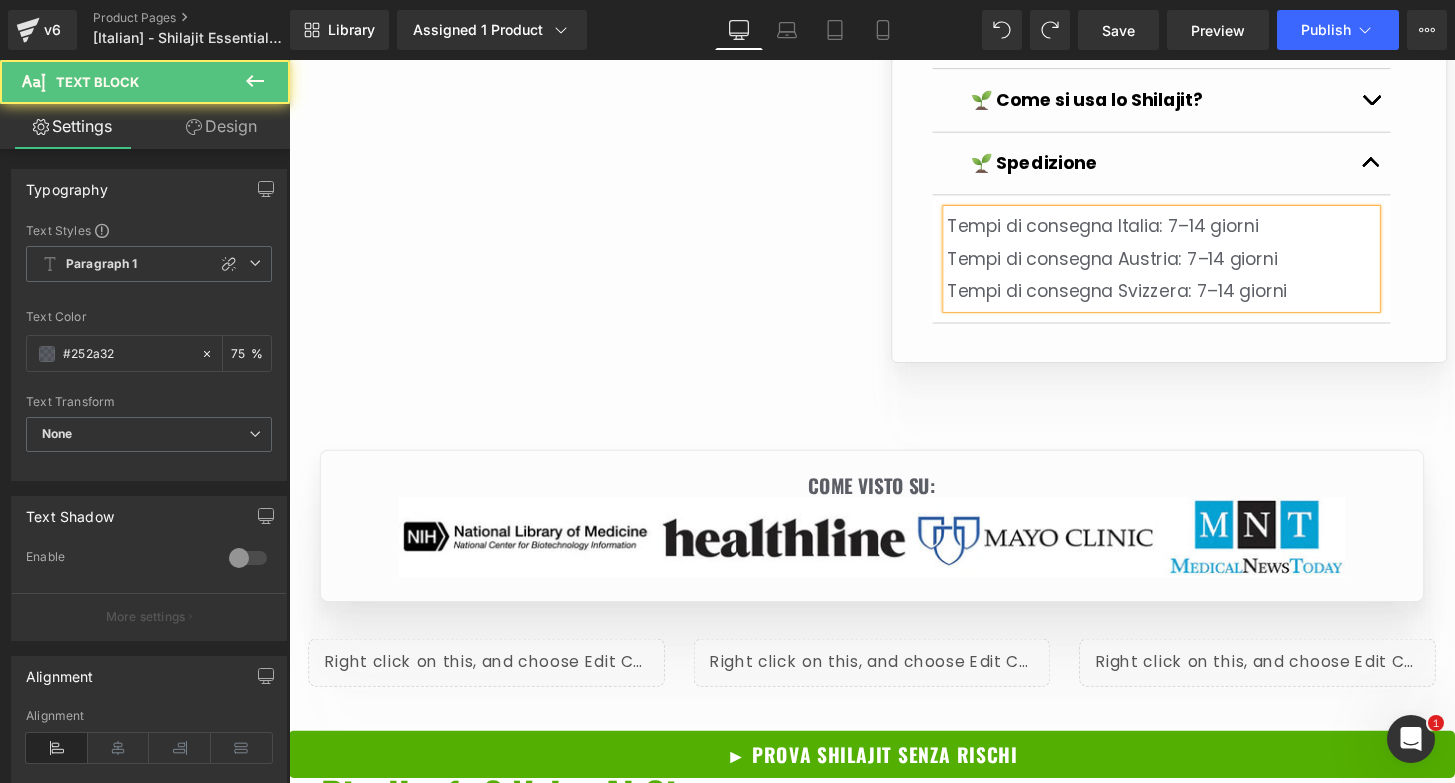 click on "Tempi di consegna Svizzera: 7–14 giorni" at bounding box center (1148, 299) 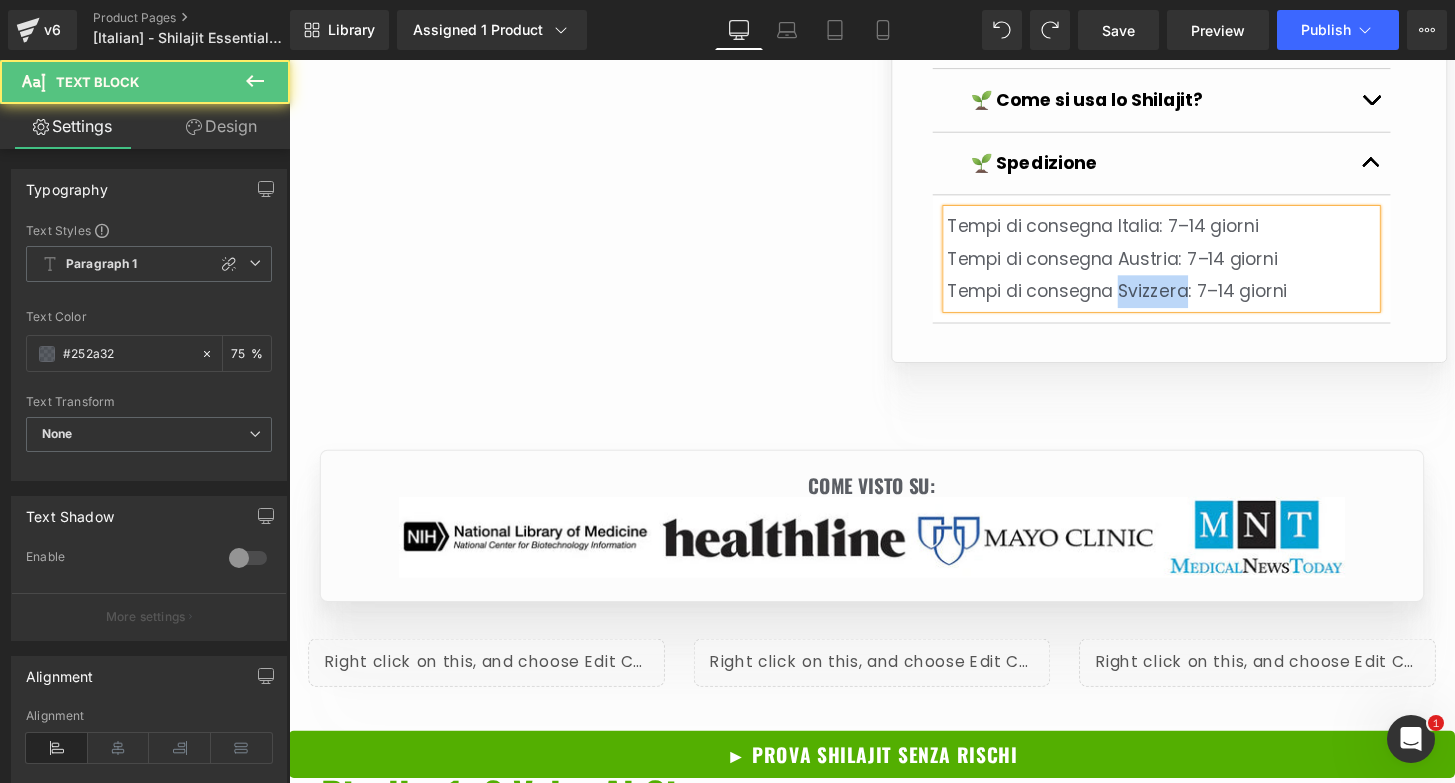 click on "Tempi di consegna Svizzera: 7–14 giorni" at bounding box center (1148, 299) 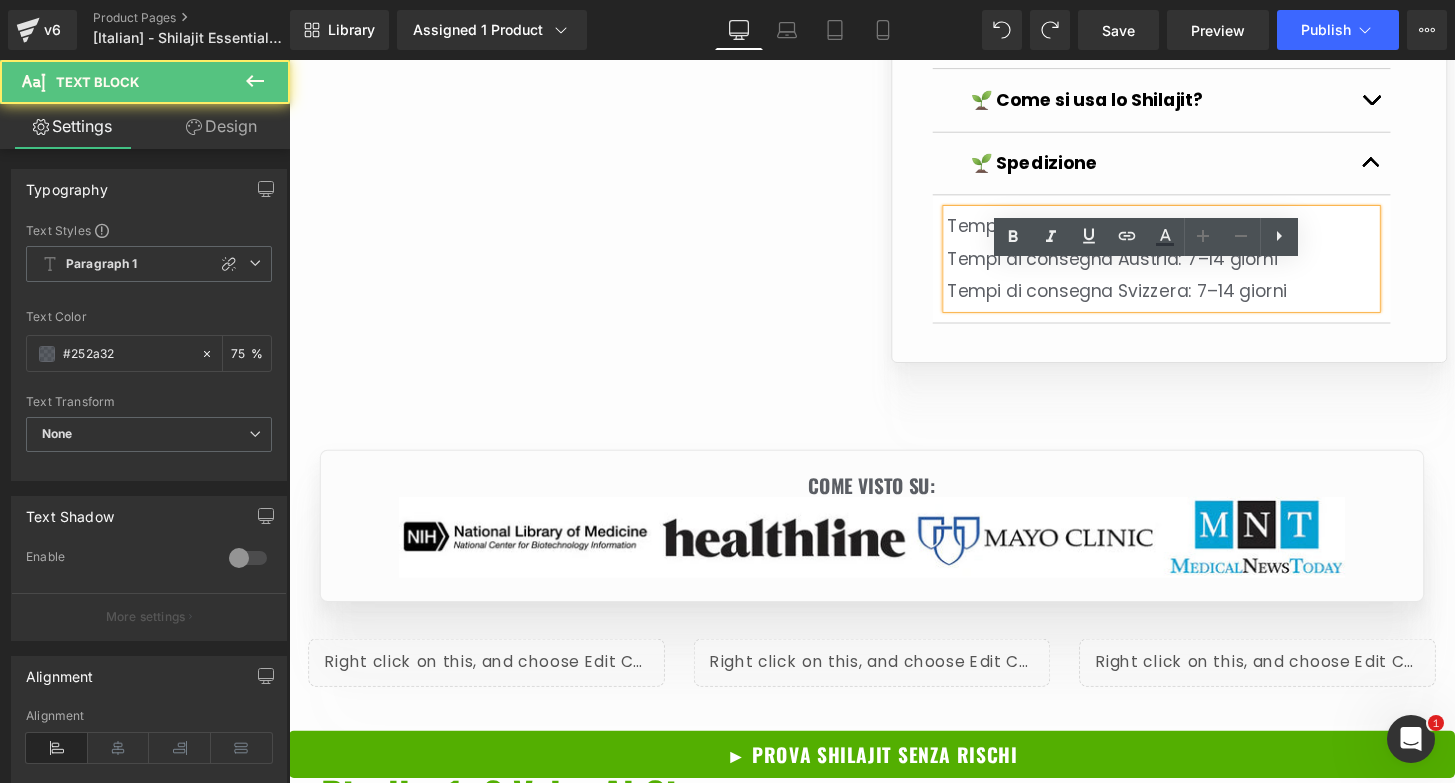 click on "Tempi di consegna Austria: 7–14 giorni" at bounding box center (1143, 265) 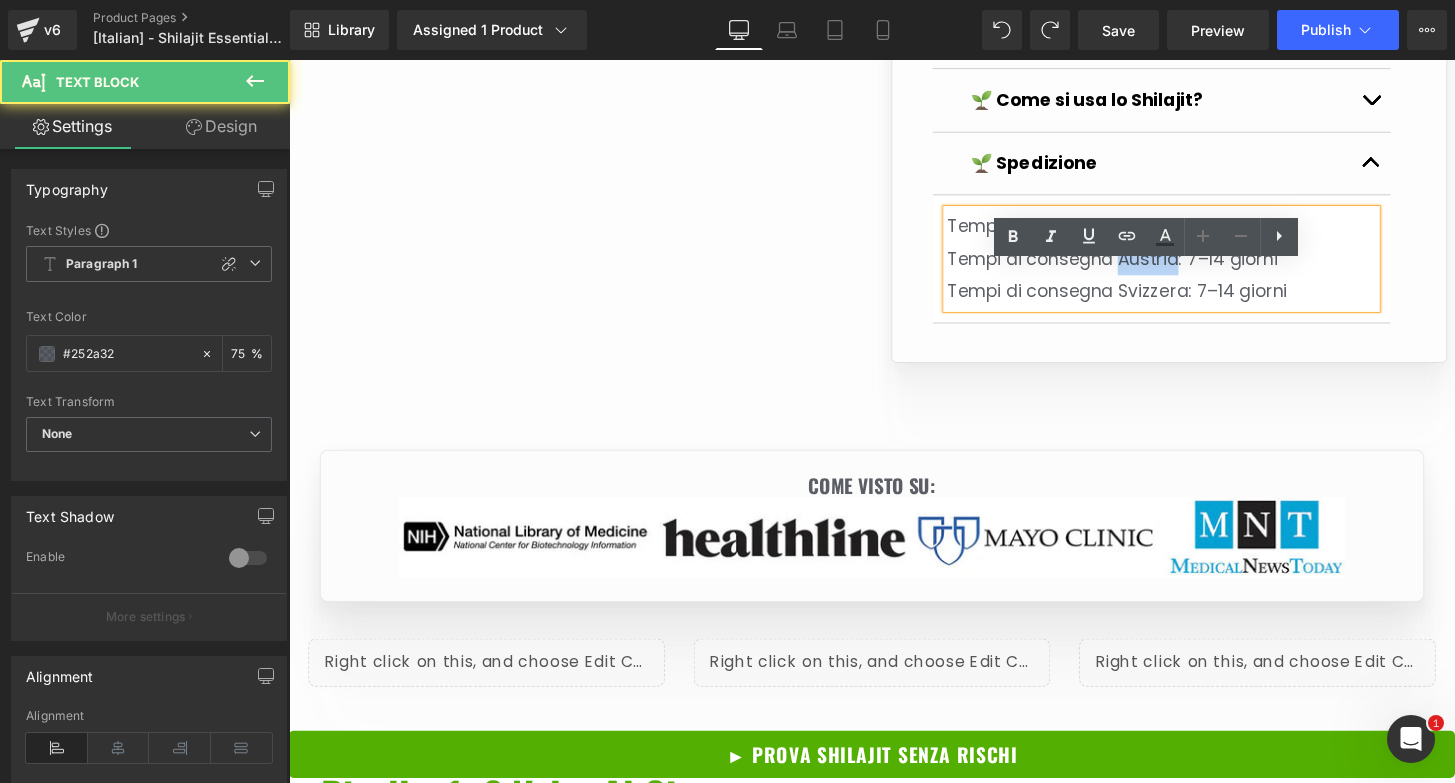 click on "Tempi di consegna Austria: 7–14 giorni" at bounding box center (1143, 265) 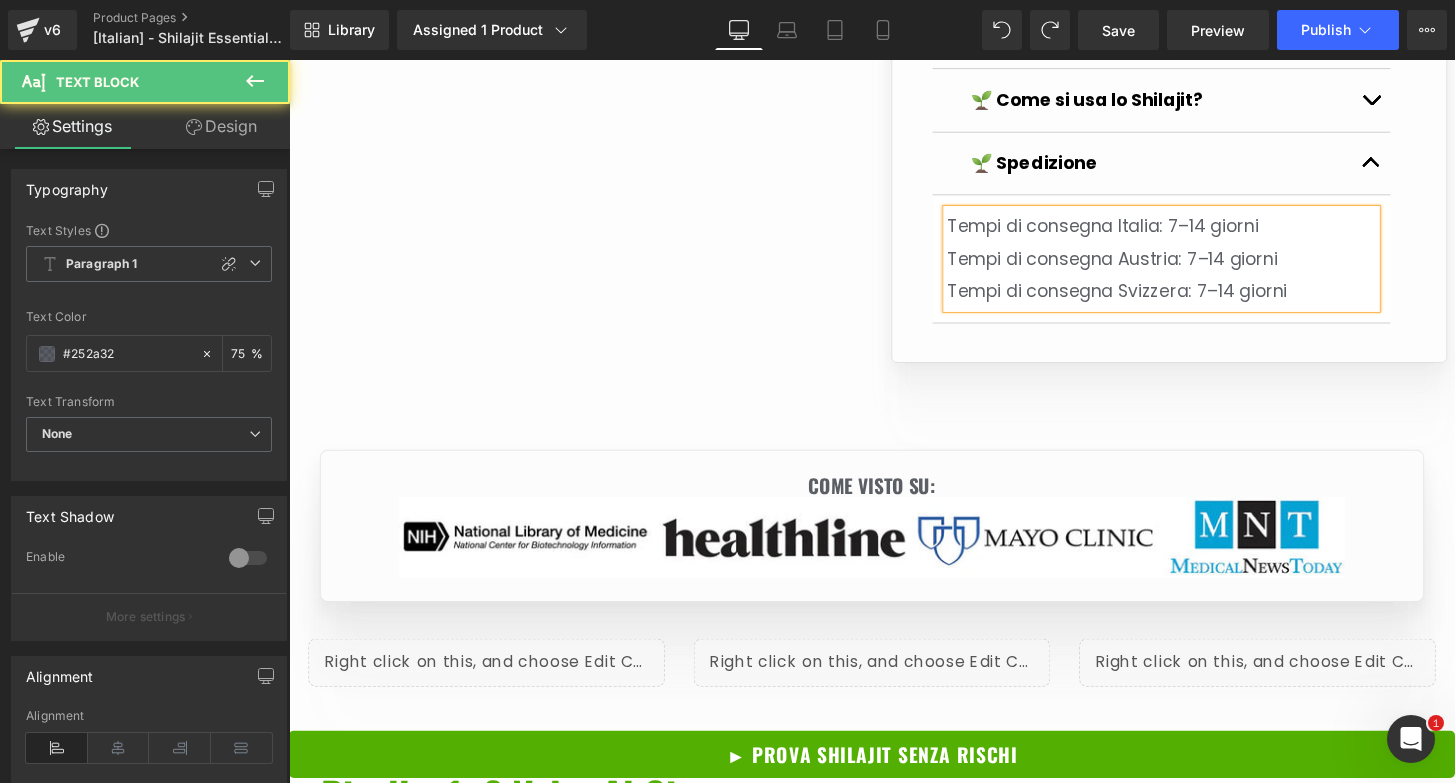 click on "Tempi di consegna Svizzera: 7–14 giorni" at bounding box center [1148, 299] 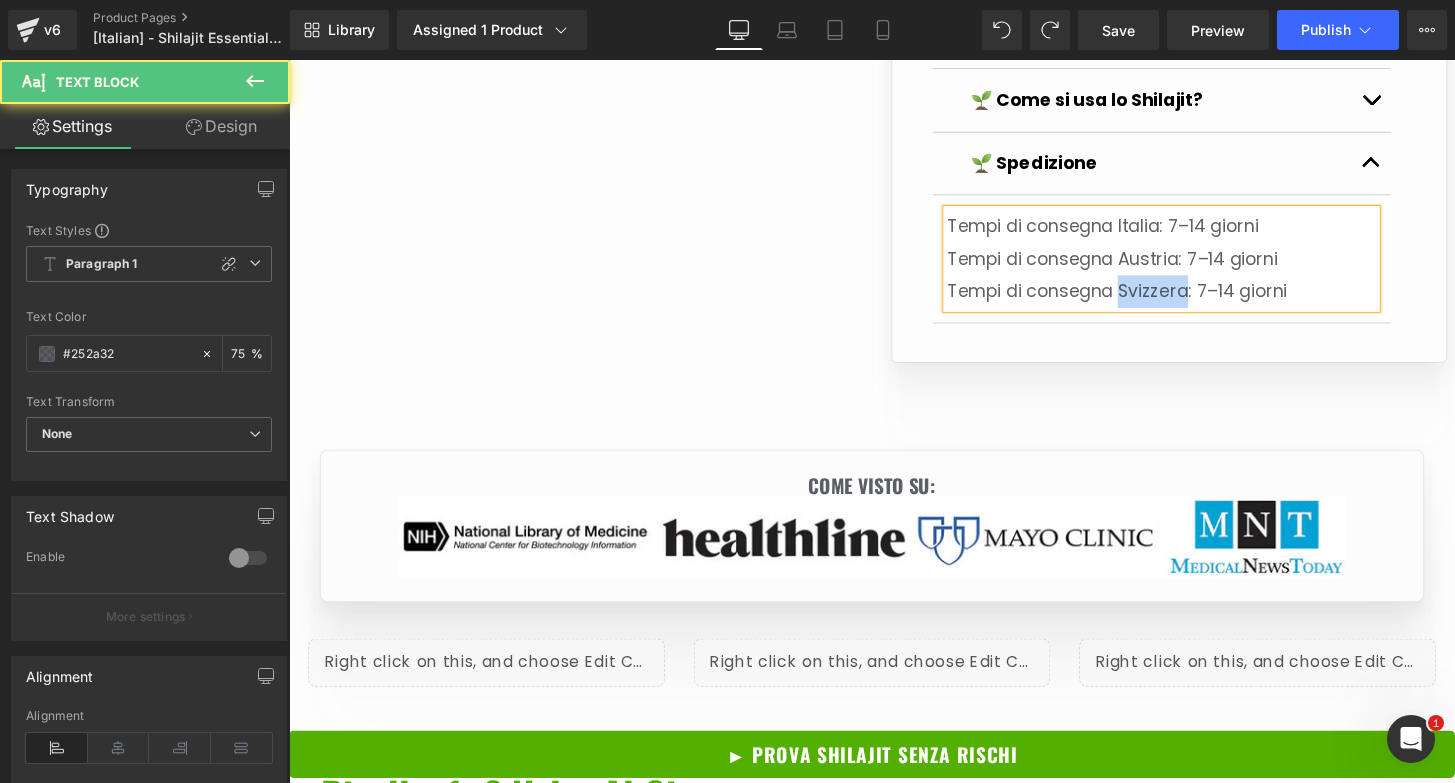 click on "Tempi di consegna Svizzera: 7–14 giorni" at bounding box center (1148, 299) 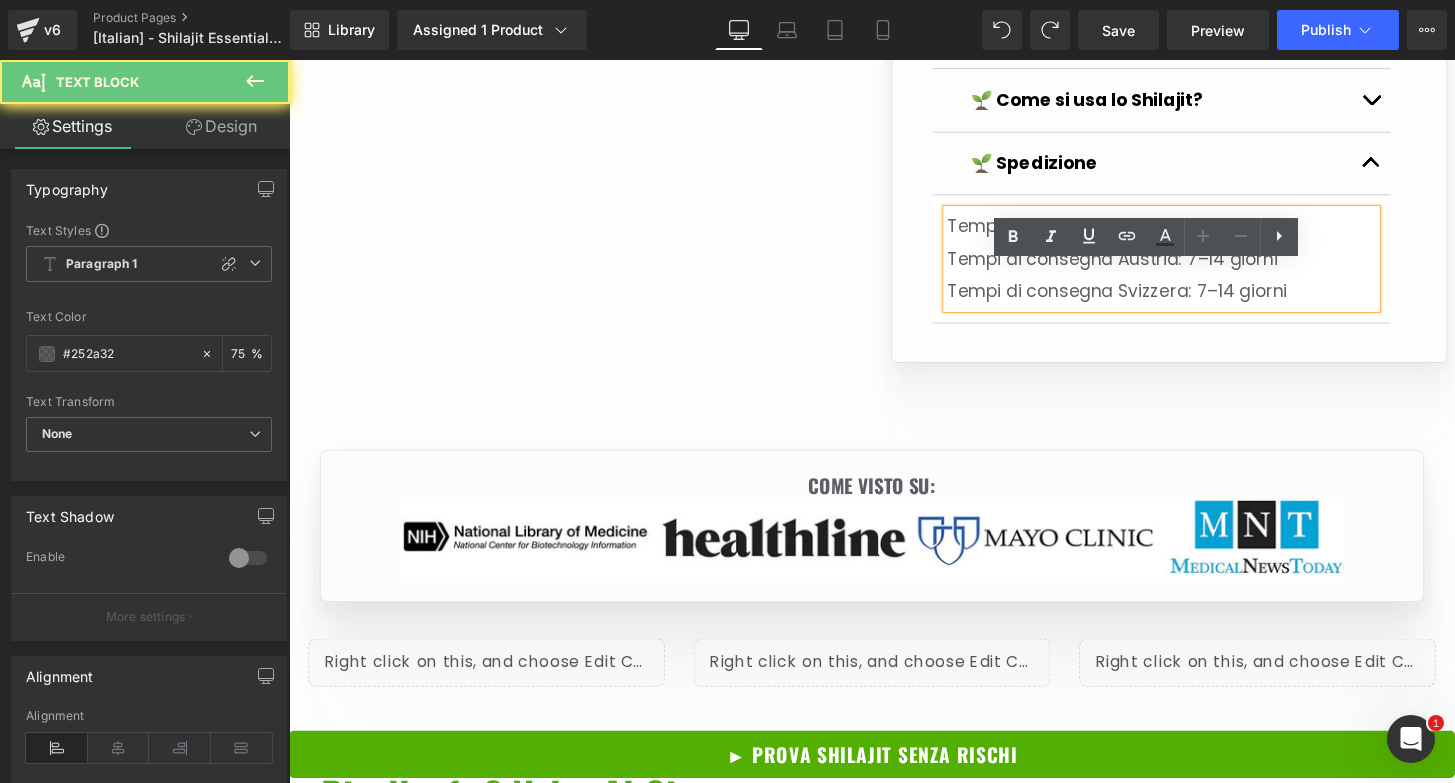 click on "Tempi di consegna Austria: 7–14 giorni" at bounding box center (1143, 265) 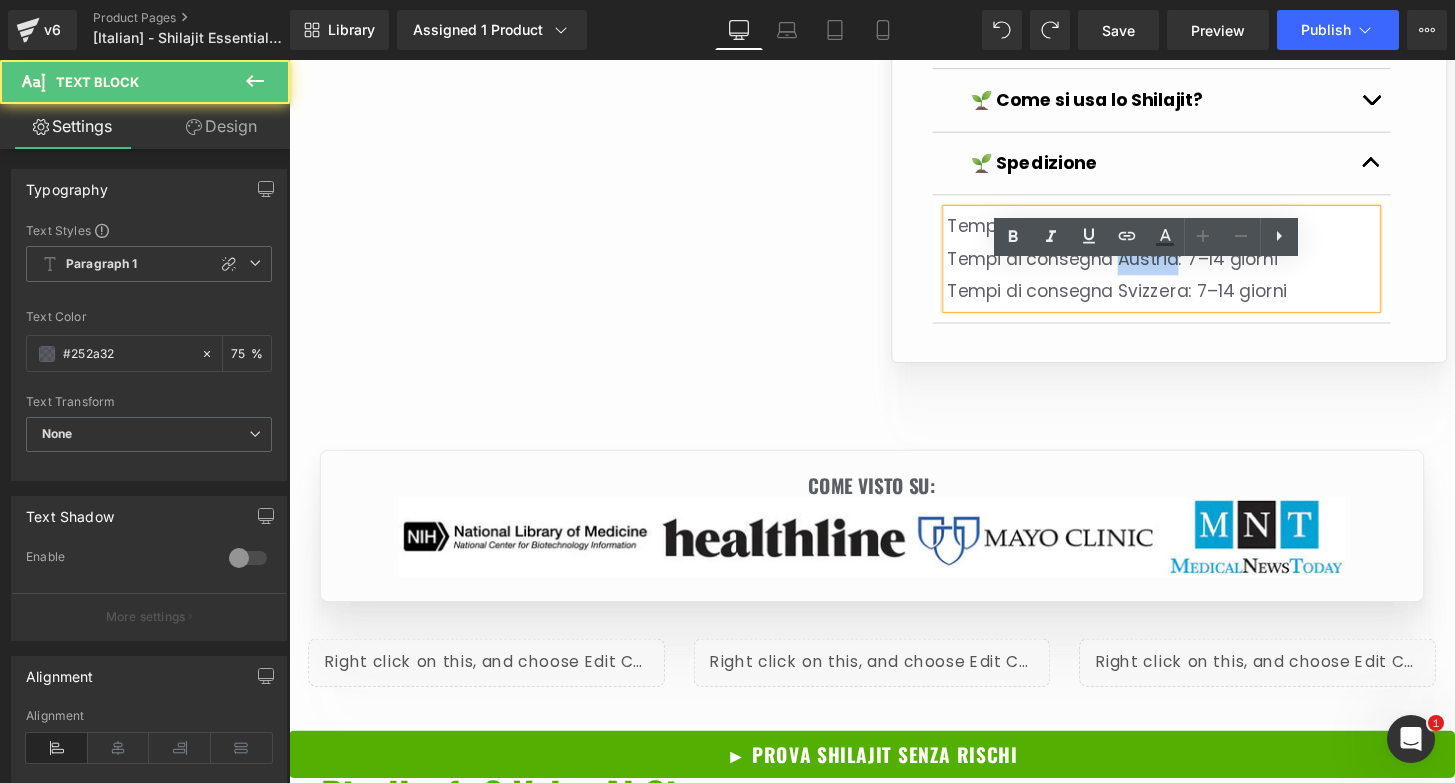 click on "Tempi di consegna Austria: 7–14 giorni" at bounding box center (1143, 265) 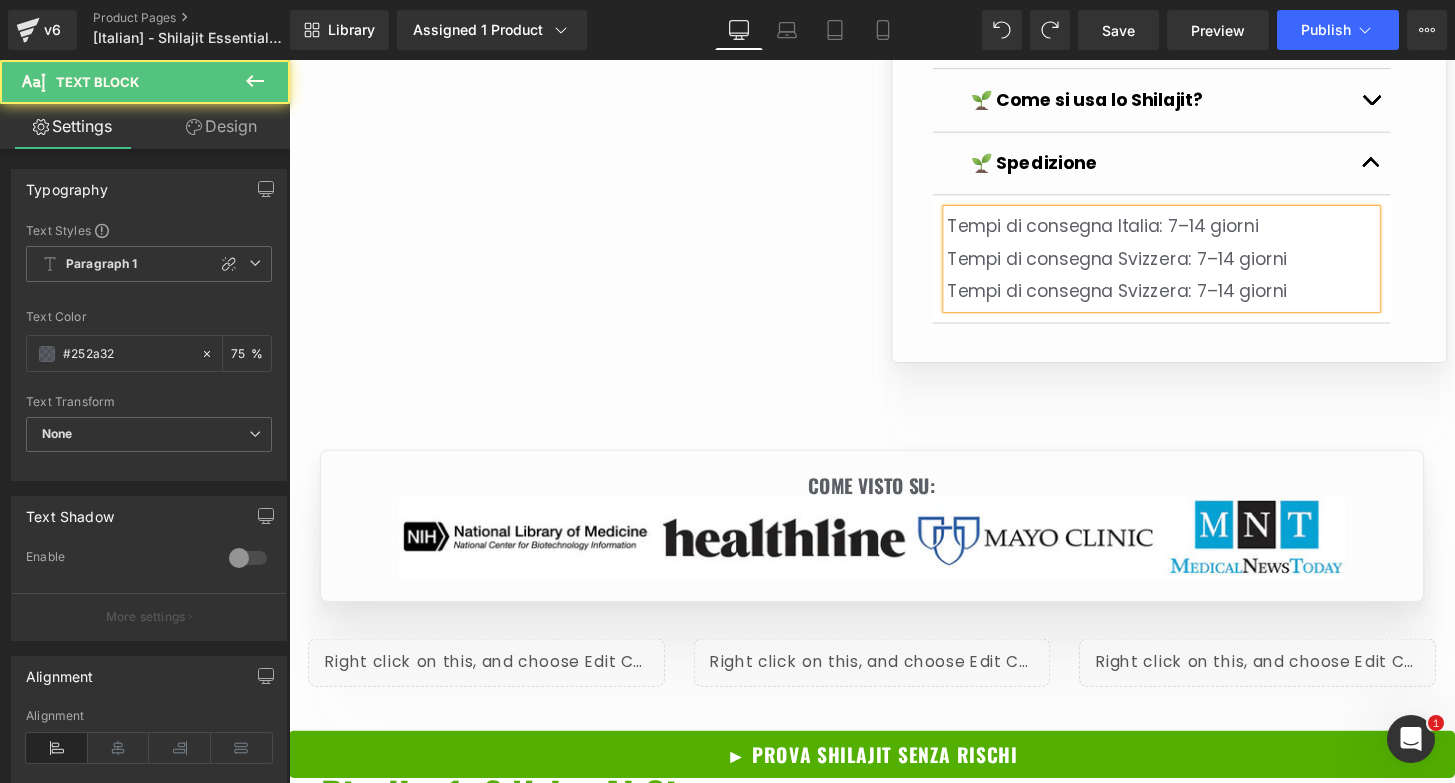 click on "Tempi di consegna Svizzera: 7–14 giorni" at bounding box center [1148, 299] 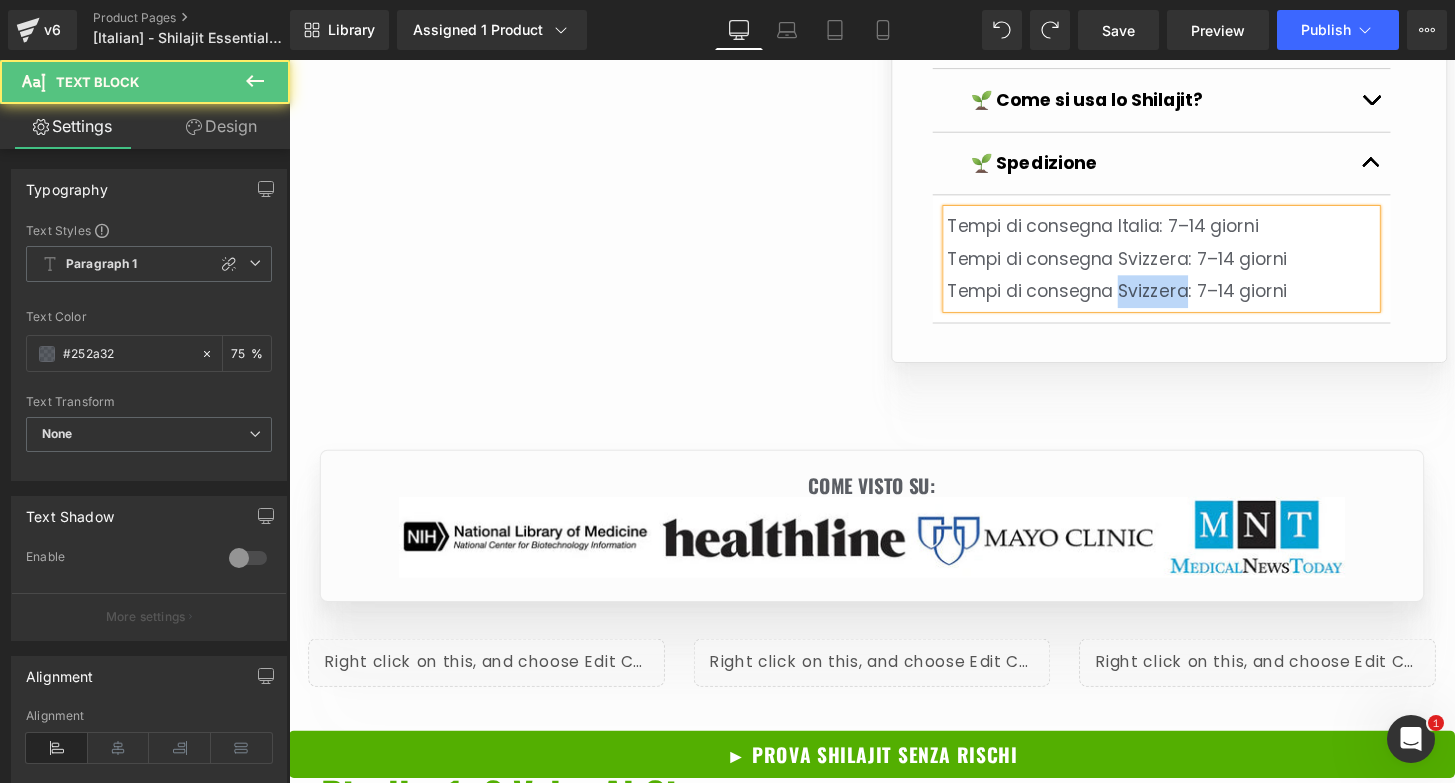 click on "Tempi di consegna Svizzera: 7–14 giorni" at bounding box center [1148, 299] 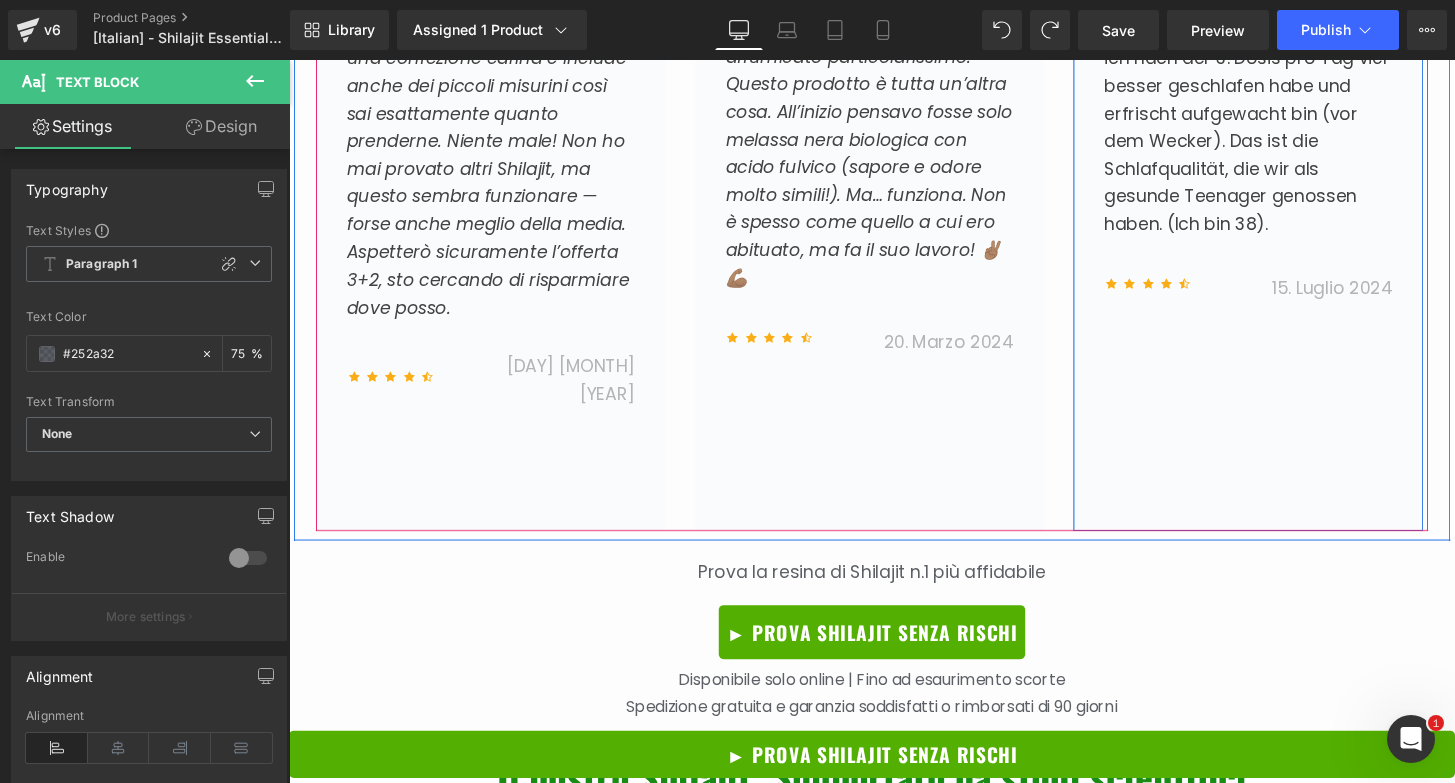 scroll, scrollTop: 8582, scrollLeft: 0, axis: vertical 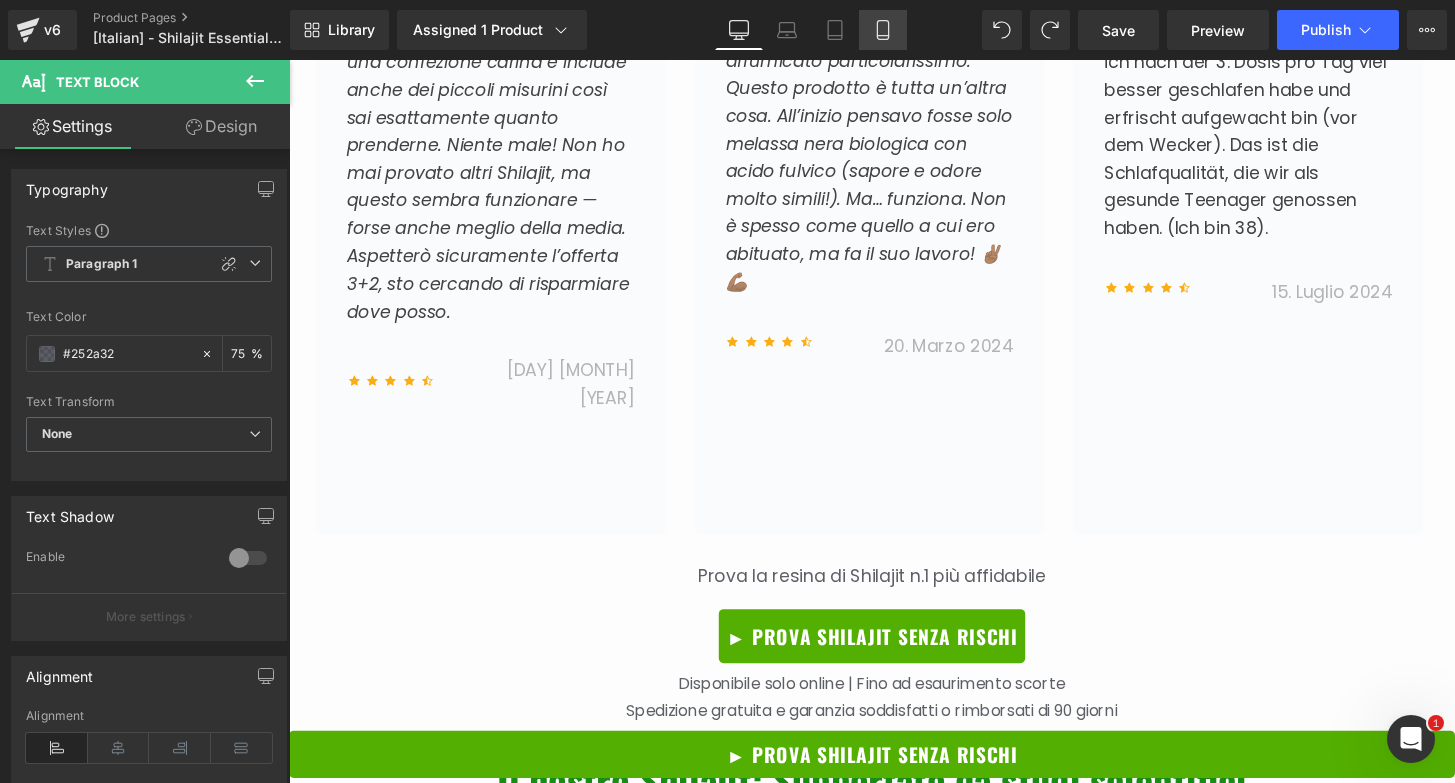 click on "Mobile" at bounding box center [883, 30] 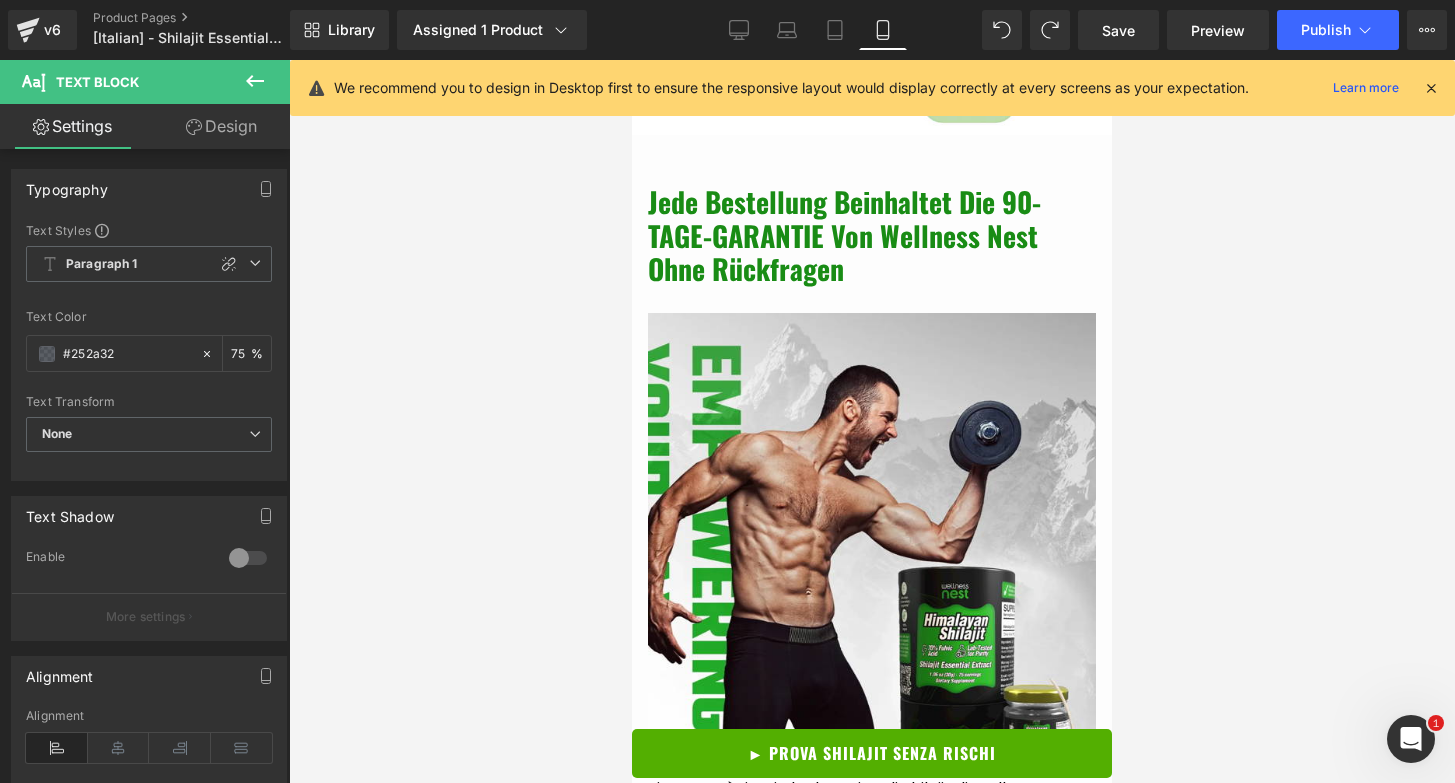 scroll, scrollTop: 5044, scrollLeft: 0, axis: vertical 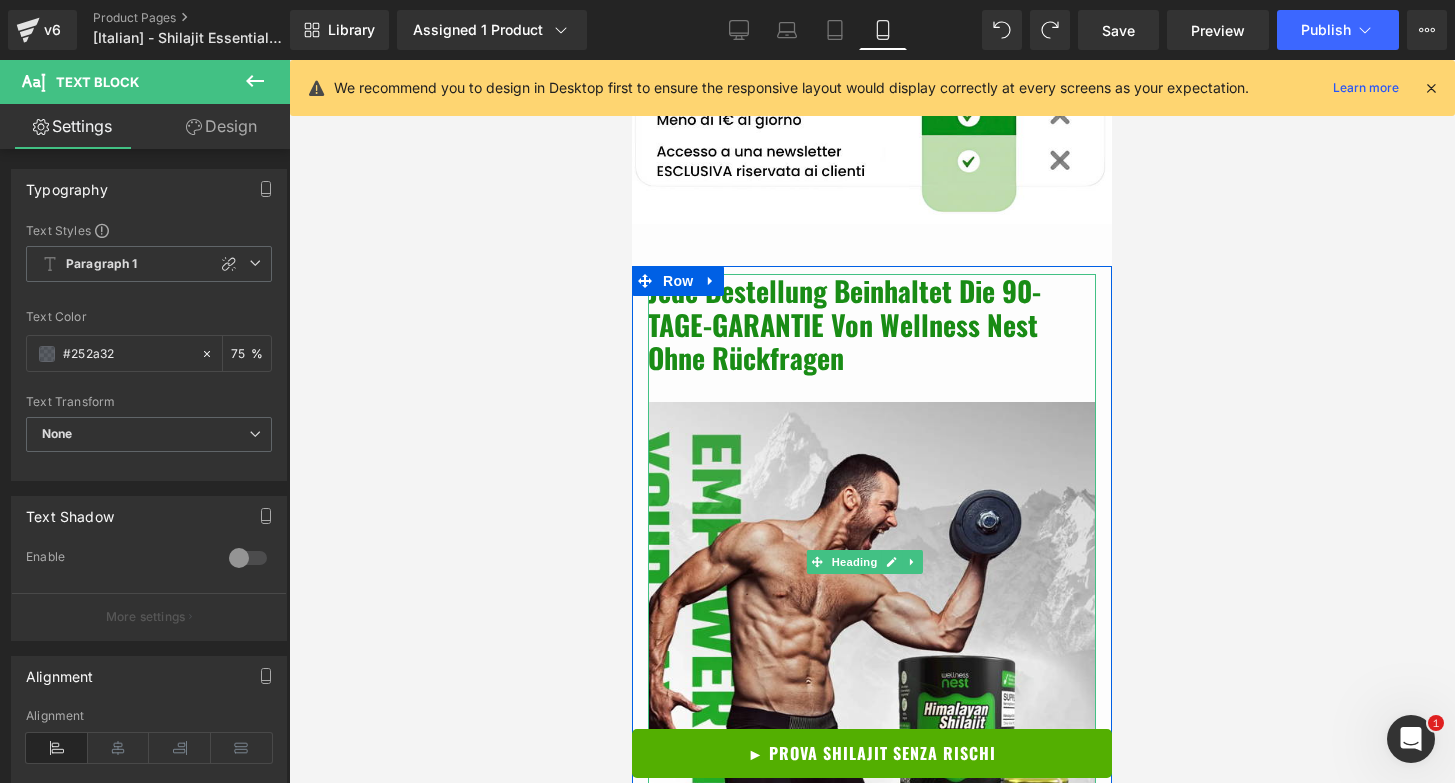 click on "Jede Bestellung beinhaltet die 90-TAGE-GARANTIE von Wellness Nest ohne Rückfragen" at bounding box center (872, 324) 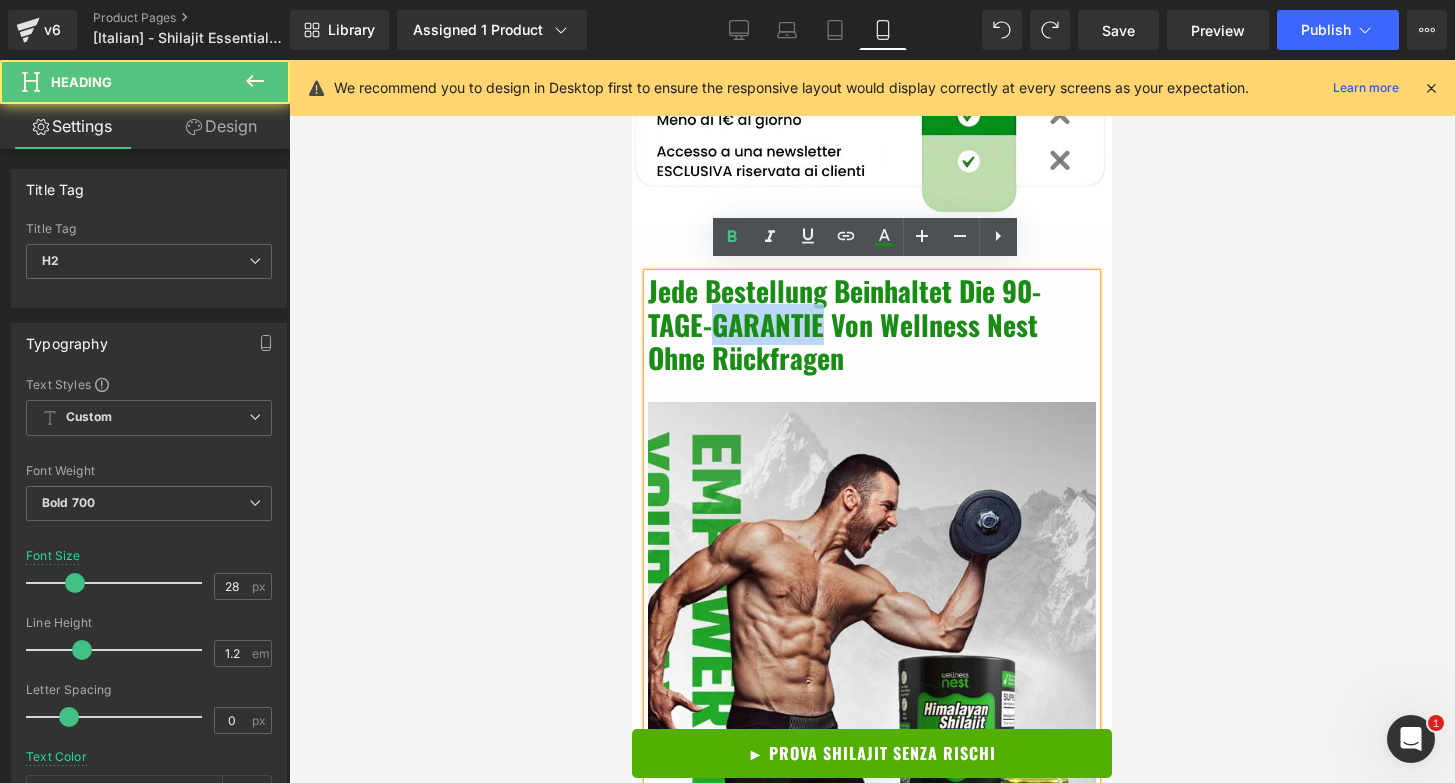 click on "Jede Bestellung beinhaltet die 90-TAGE-GARANTIE von Wellness Nest ohne Rückfragen" at bounding box center [872, 324] 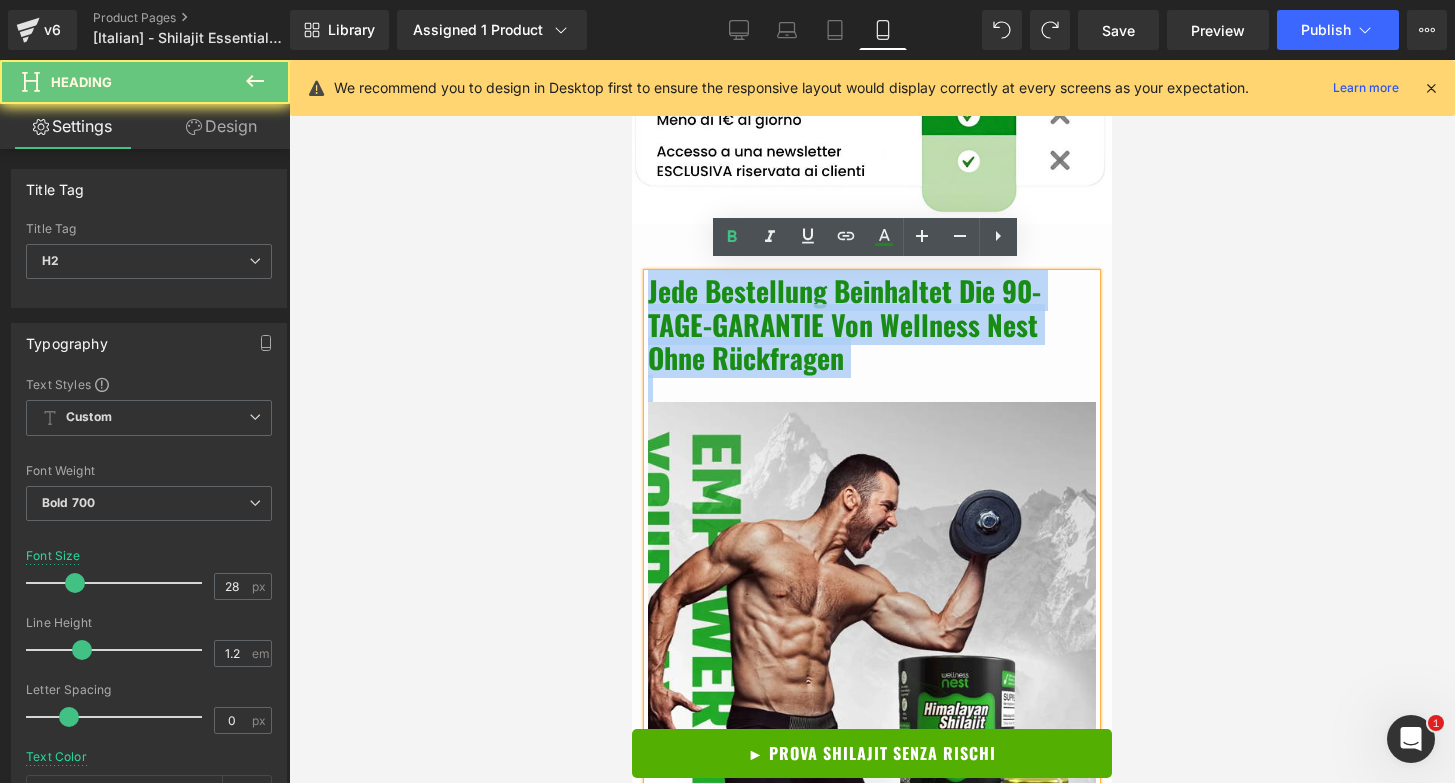 click on "Jede Bestellung beinhaltet die 90-TAGE-GARANTIE von Wellness Nest ohne Rückfragen" at bounding box center (872, 324) 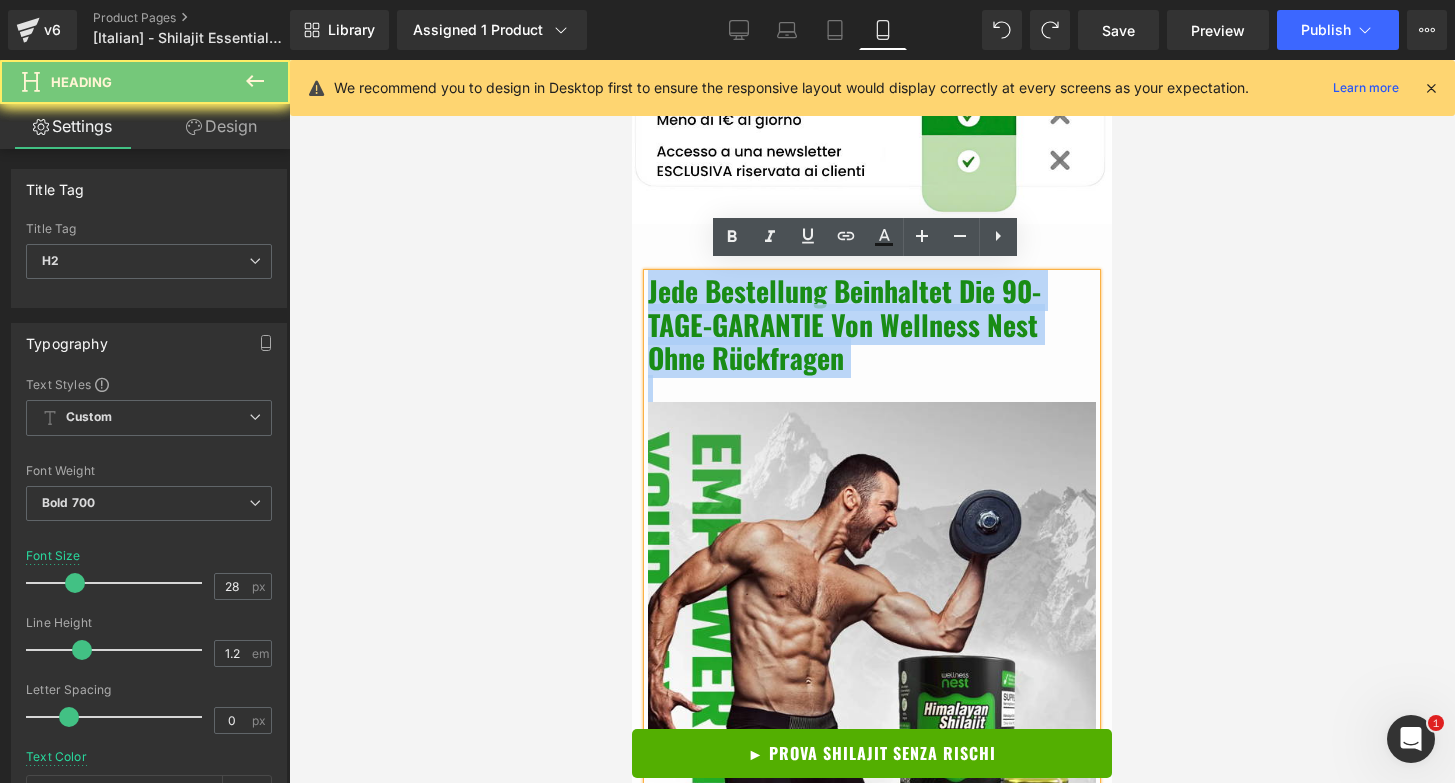 copy on "Jede Bestellung beinhaltet die 90-TAGE-GARANTIE von Wellness Nest ohne Rückfragen" 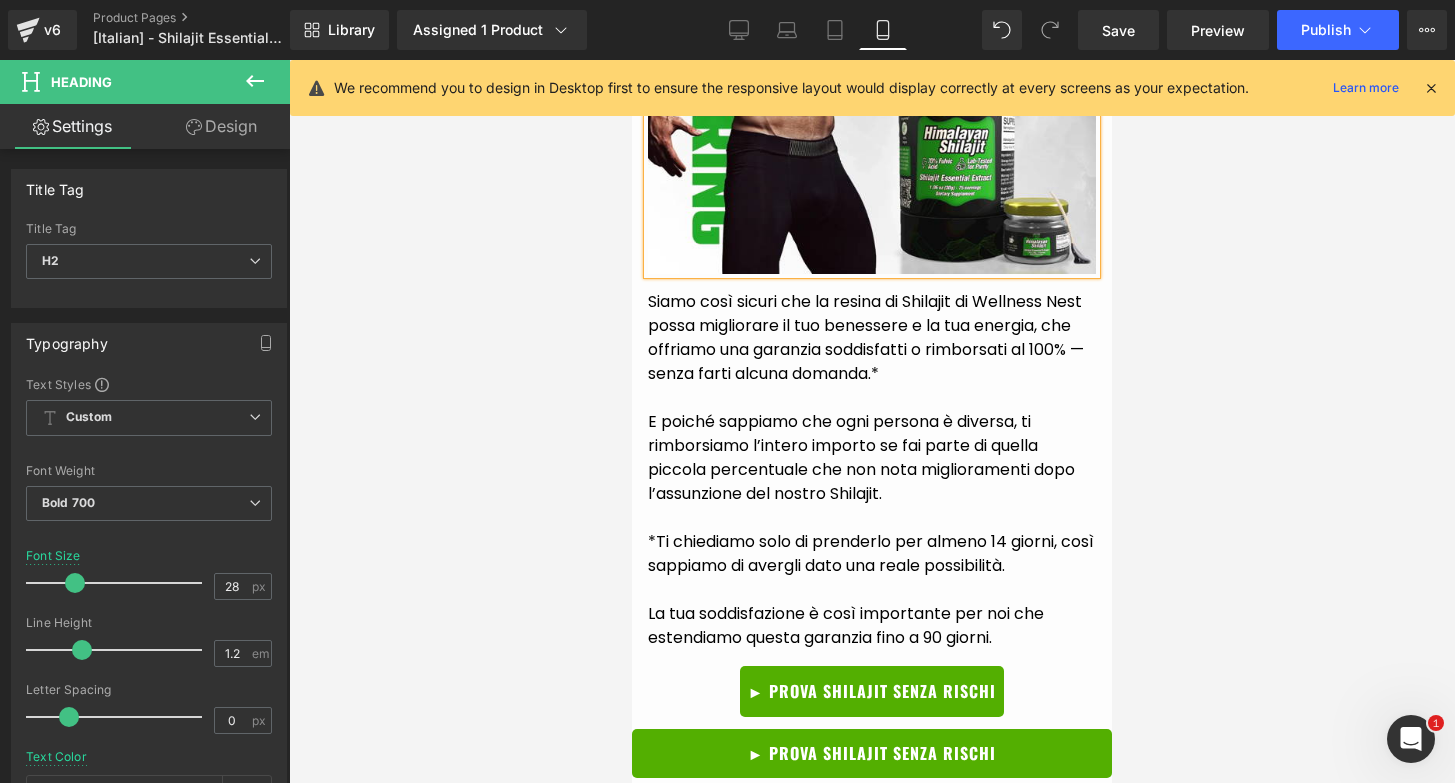 scroll, scrollTop: 5577, scrollLeft: 0, axis: vertical 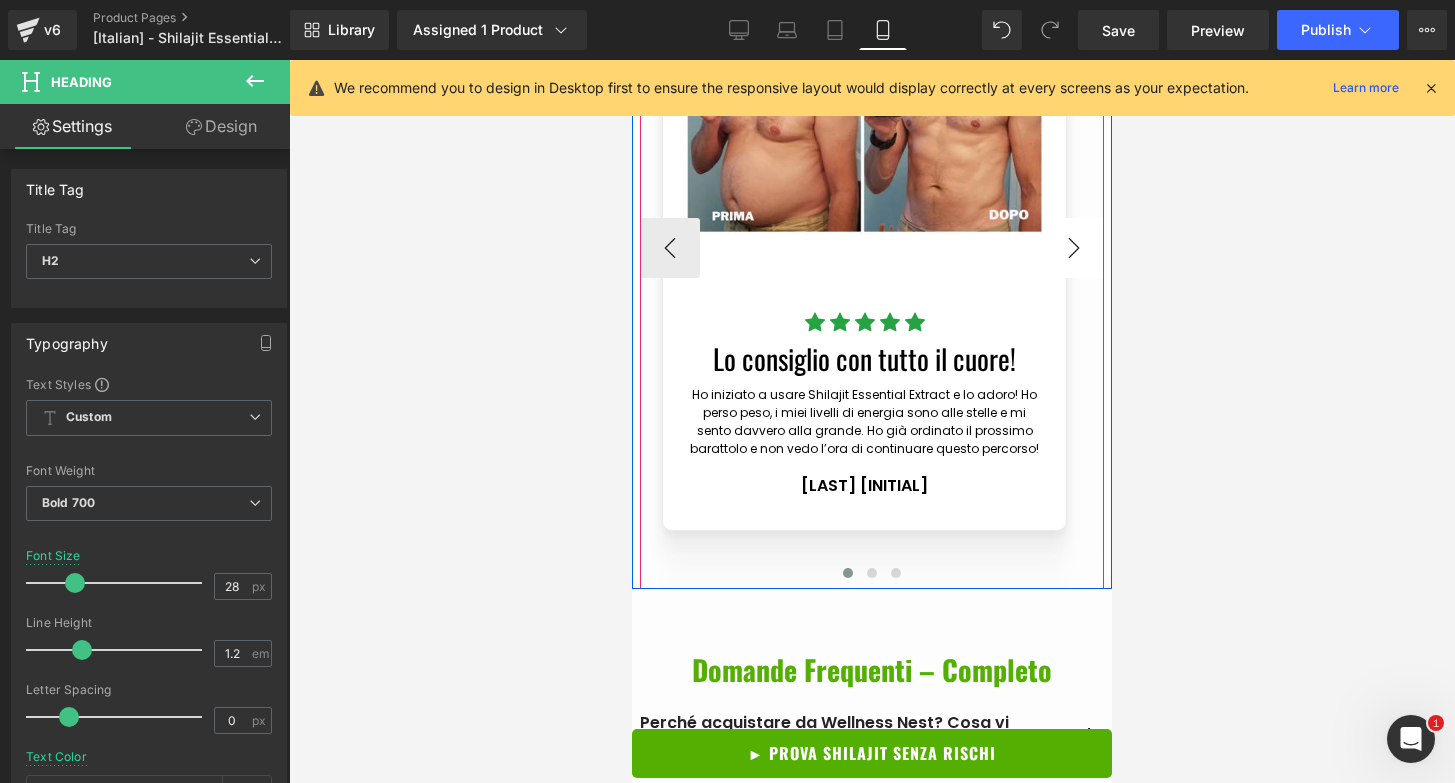 click on "›" at bounding box center (1074, 248) 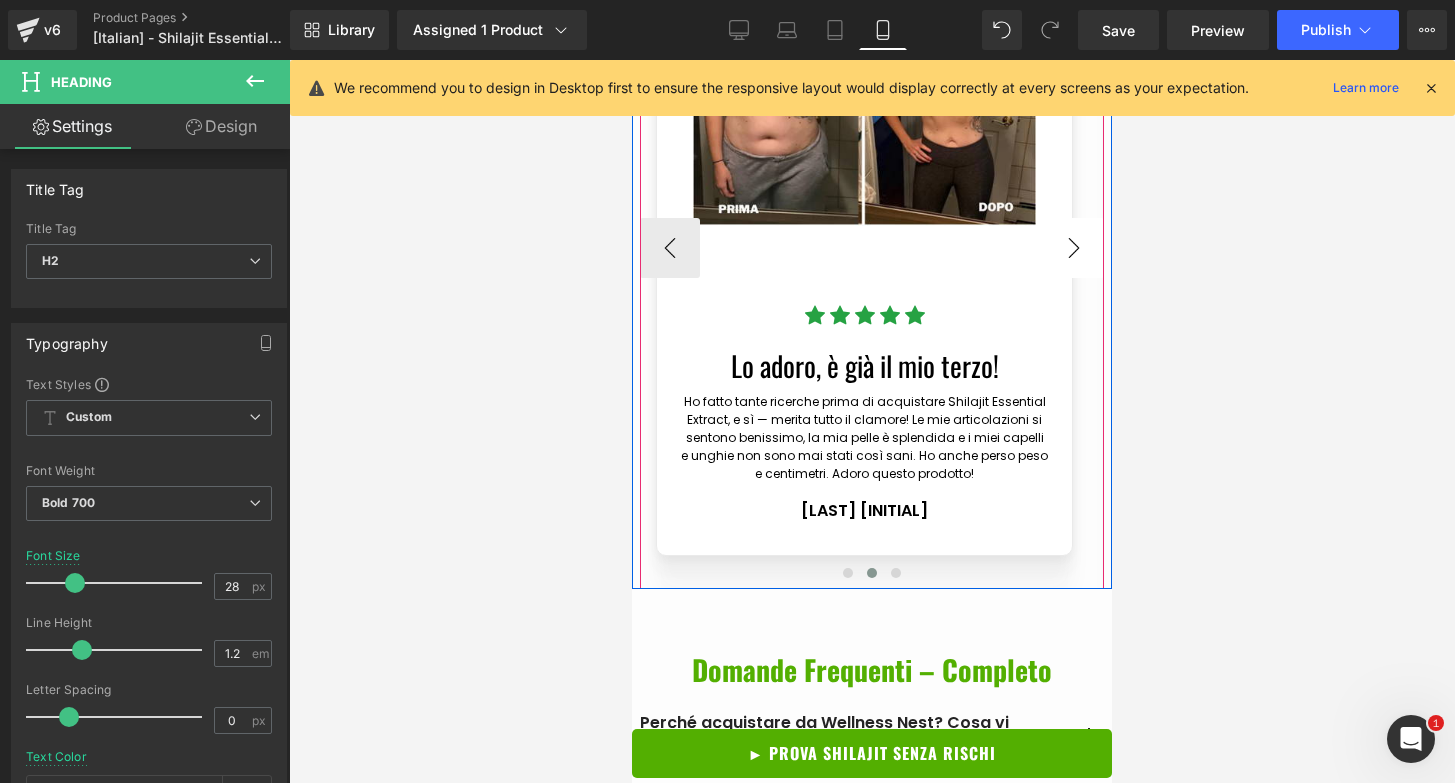 click on "›" at bounding box center (1074, 248) 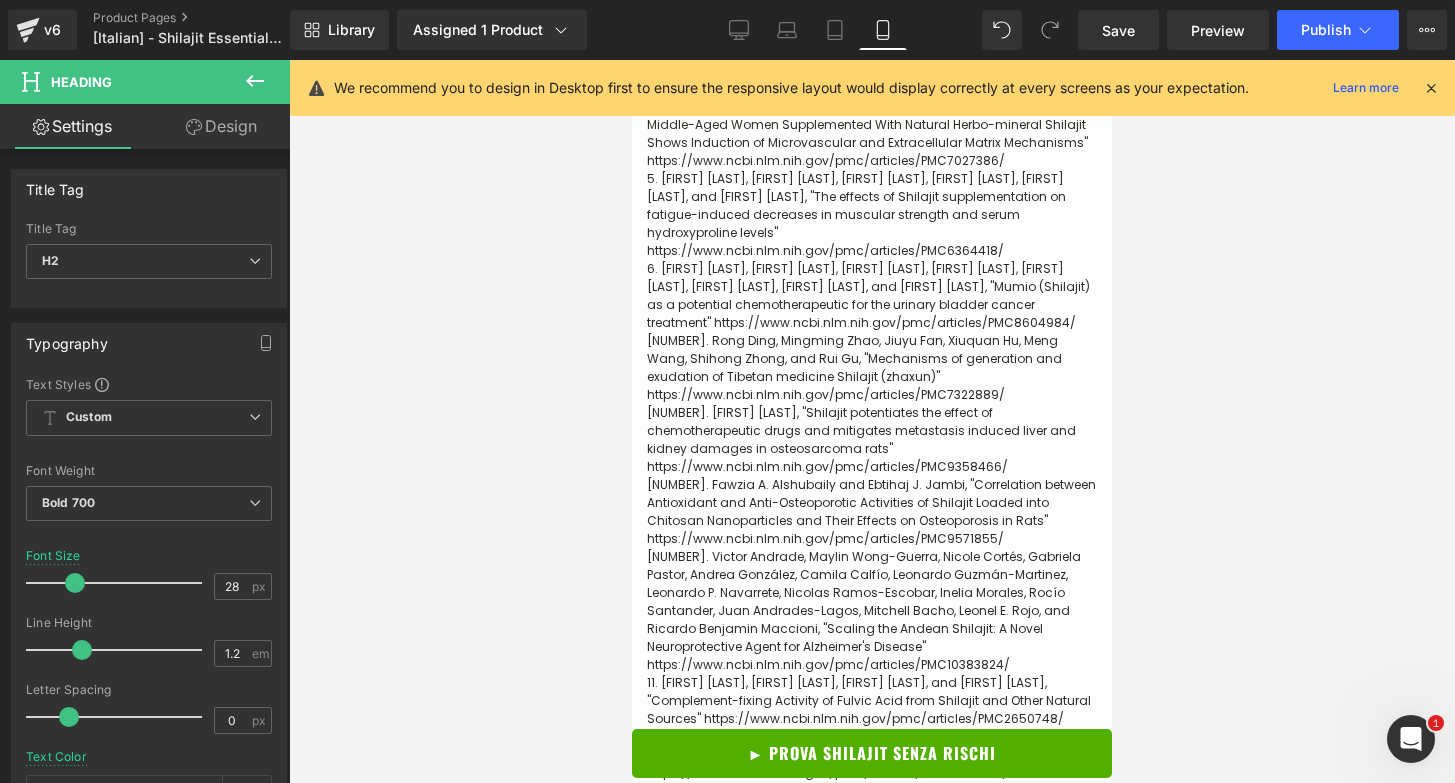 scroll, scrollTop: 9596, scrollLeft: 0, axis: vertical 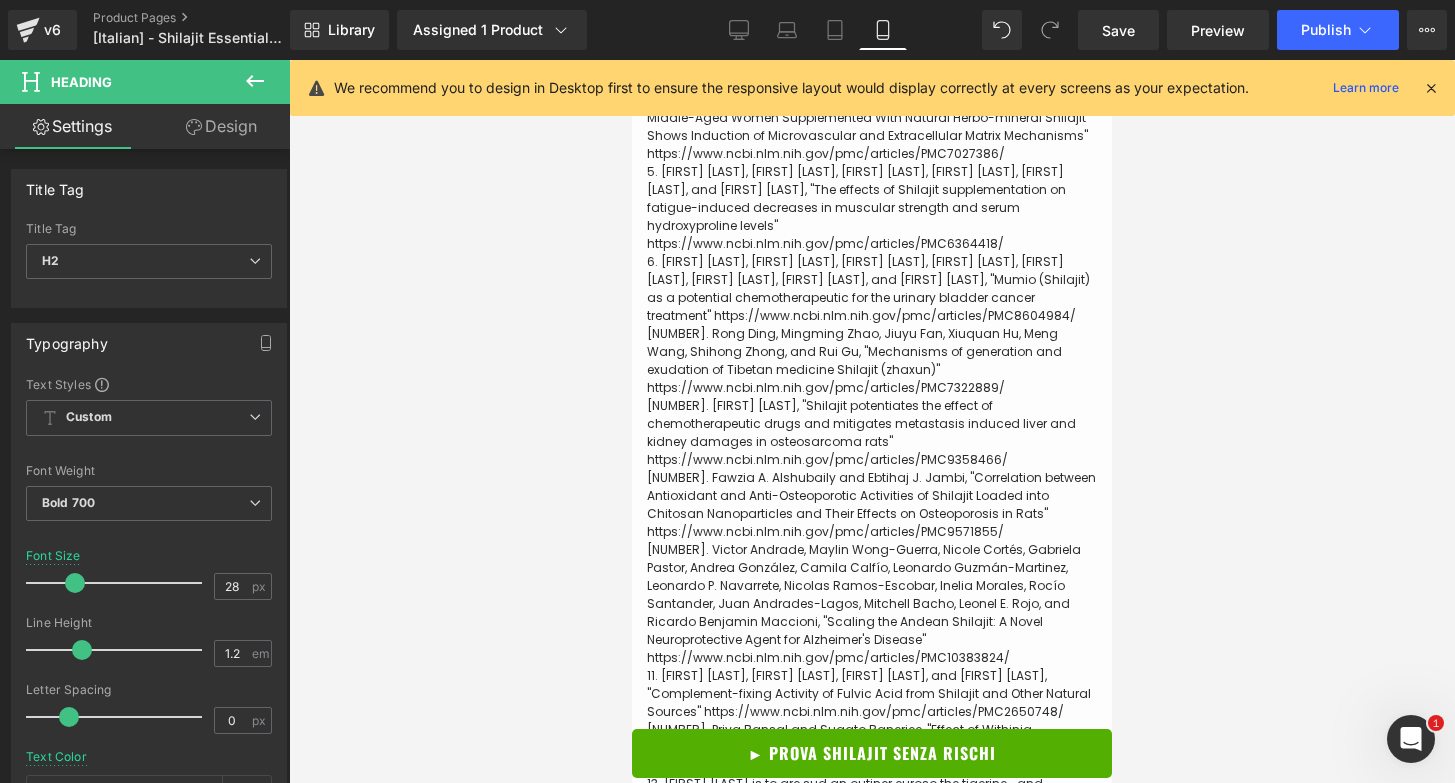 type 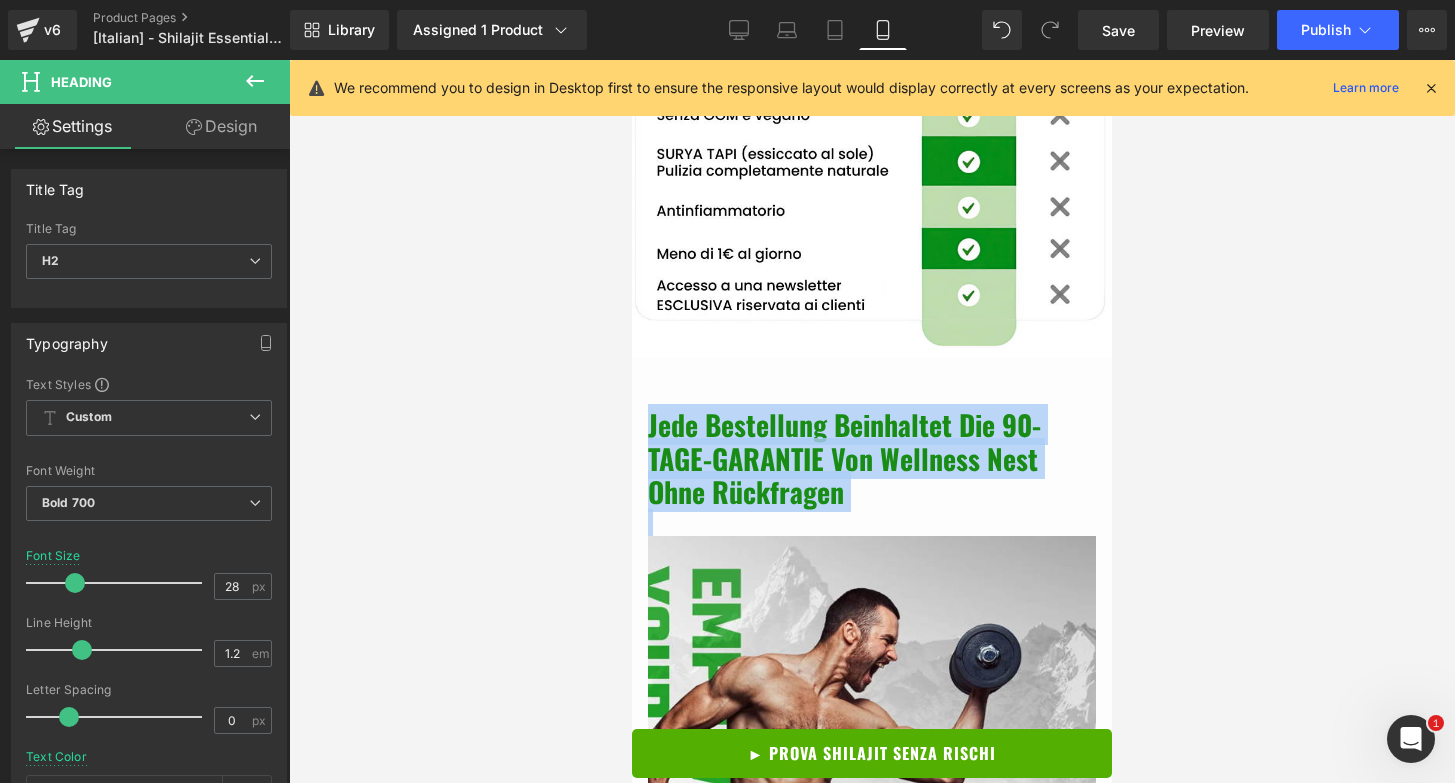 scroll, scrollTop: 4916, scrollLeft: 0, axis: vertical 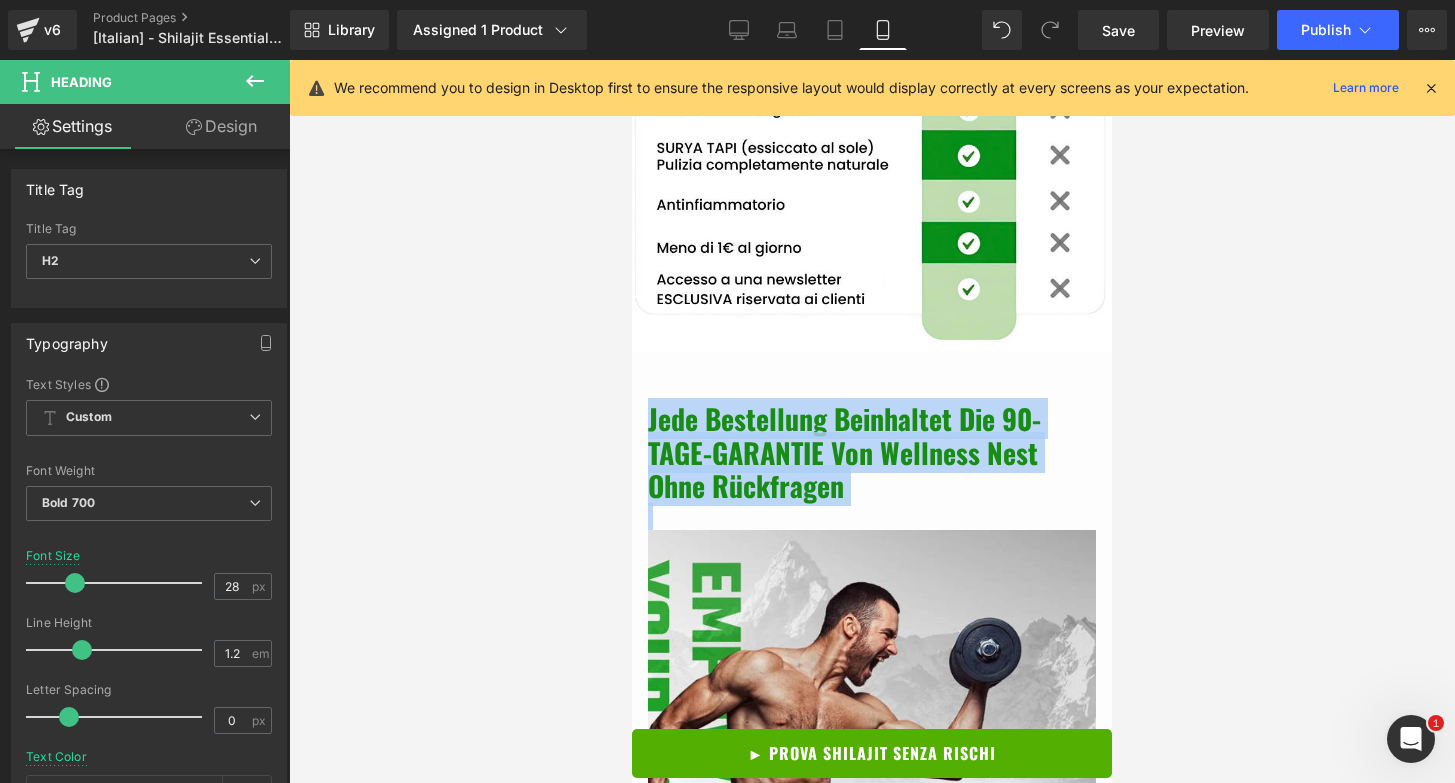 click on "Jede Bestellung beinhaltet die 90-TAGE-GARANTIE von Wellness Nest ohne Rückfragen" at bounding box center (872, 452) 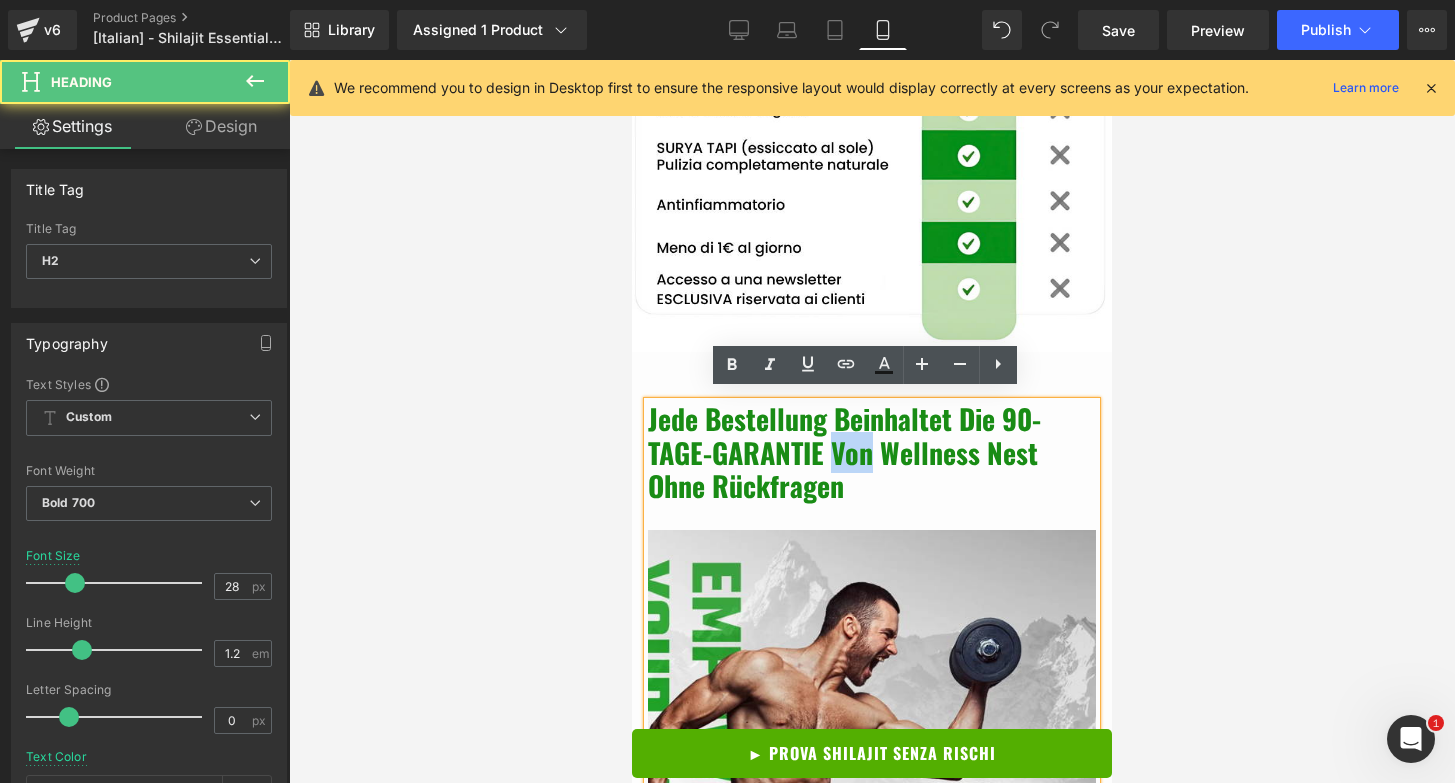 click on "Jede Bestellung beinhaltet die 90-TAGE-GARANTIE von Wellness Nest ohne Rückfragen" at bounding box center (872, 452) 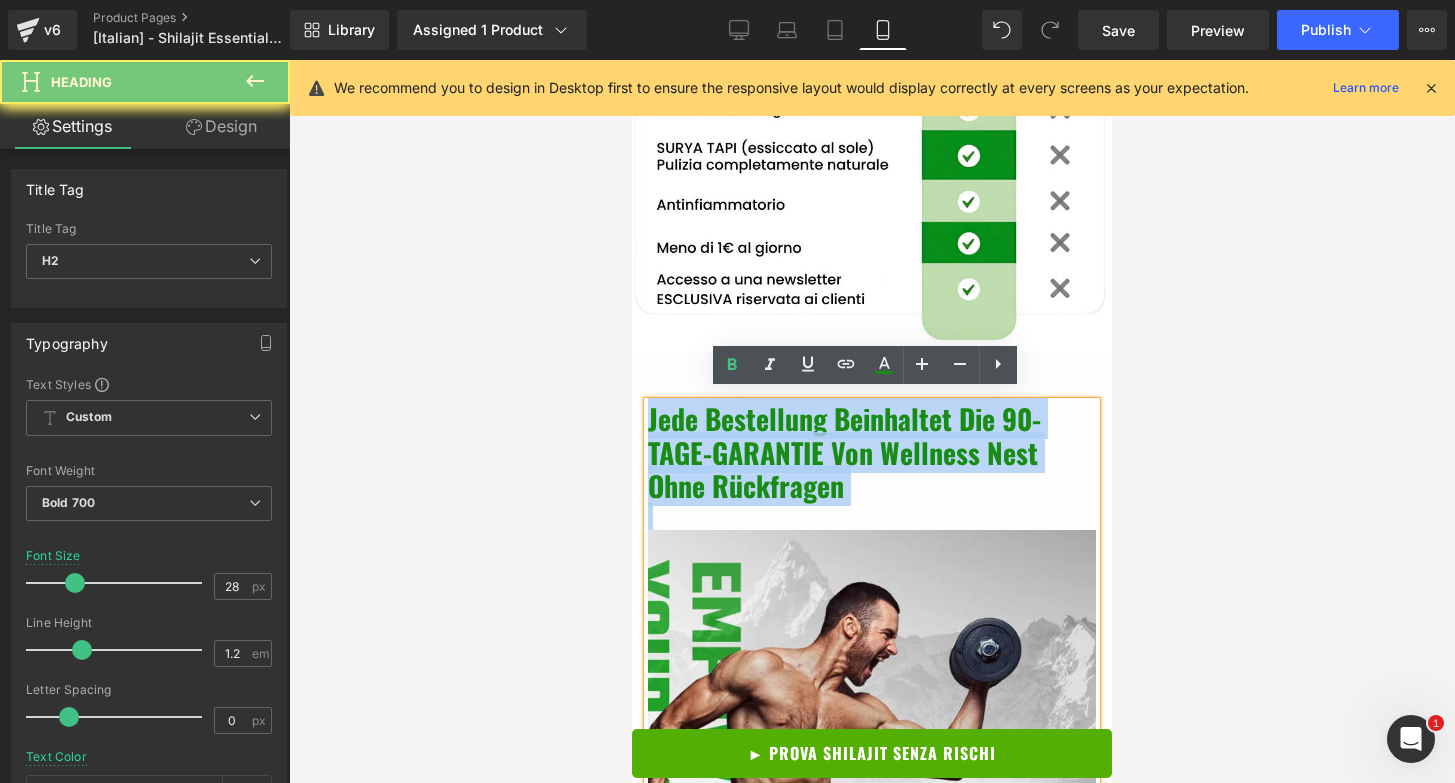 click on "Jede Bestellung beinhaltet die 90-TAGE-GARANTIE von Wellness Nest ohne Rückfragen" at bounding box center [872, 452] 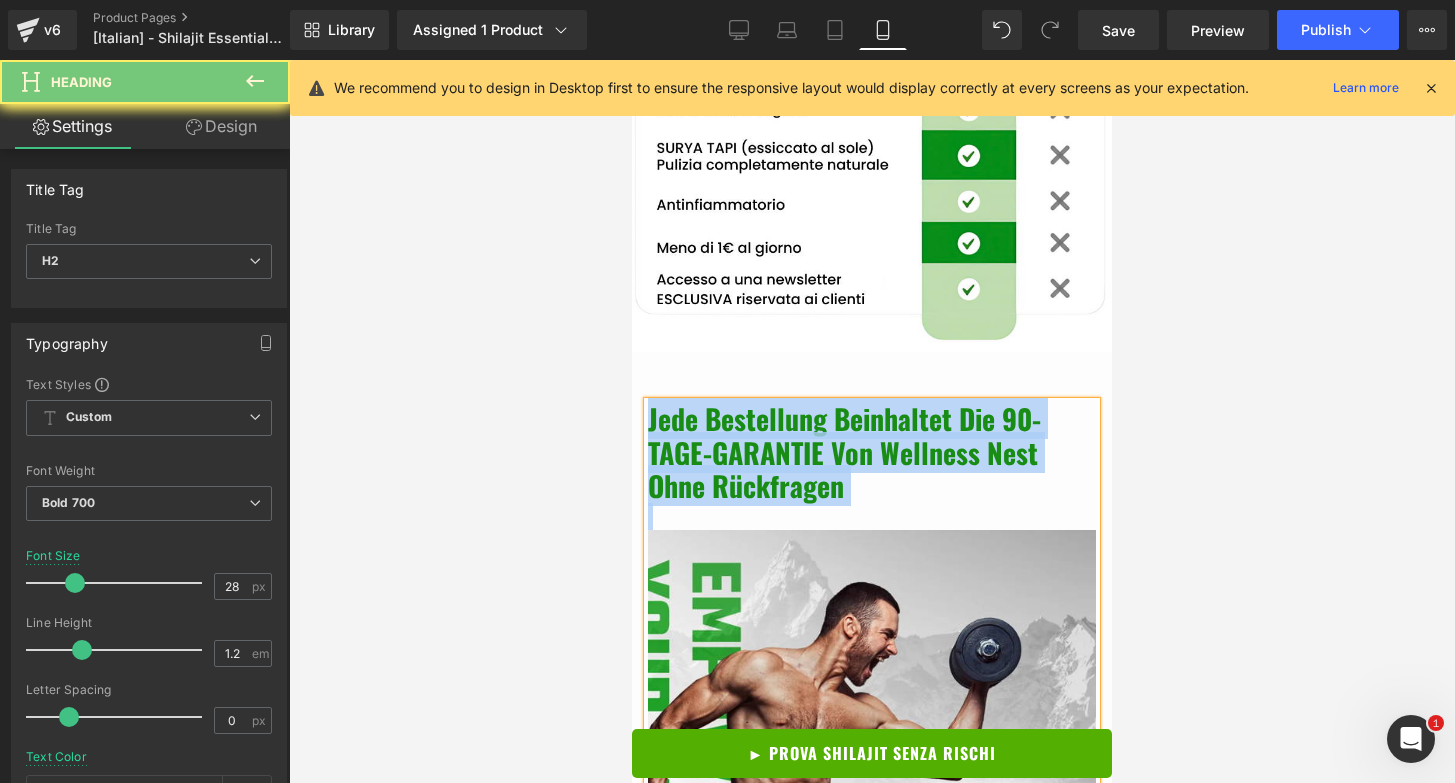 paste 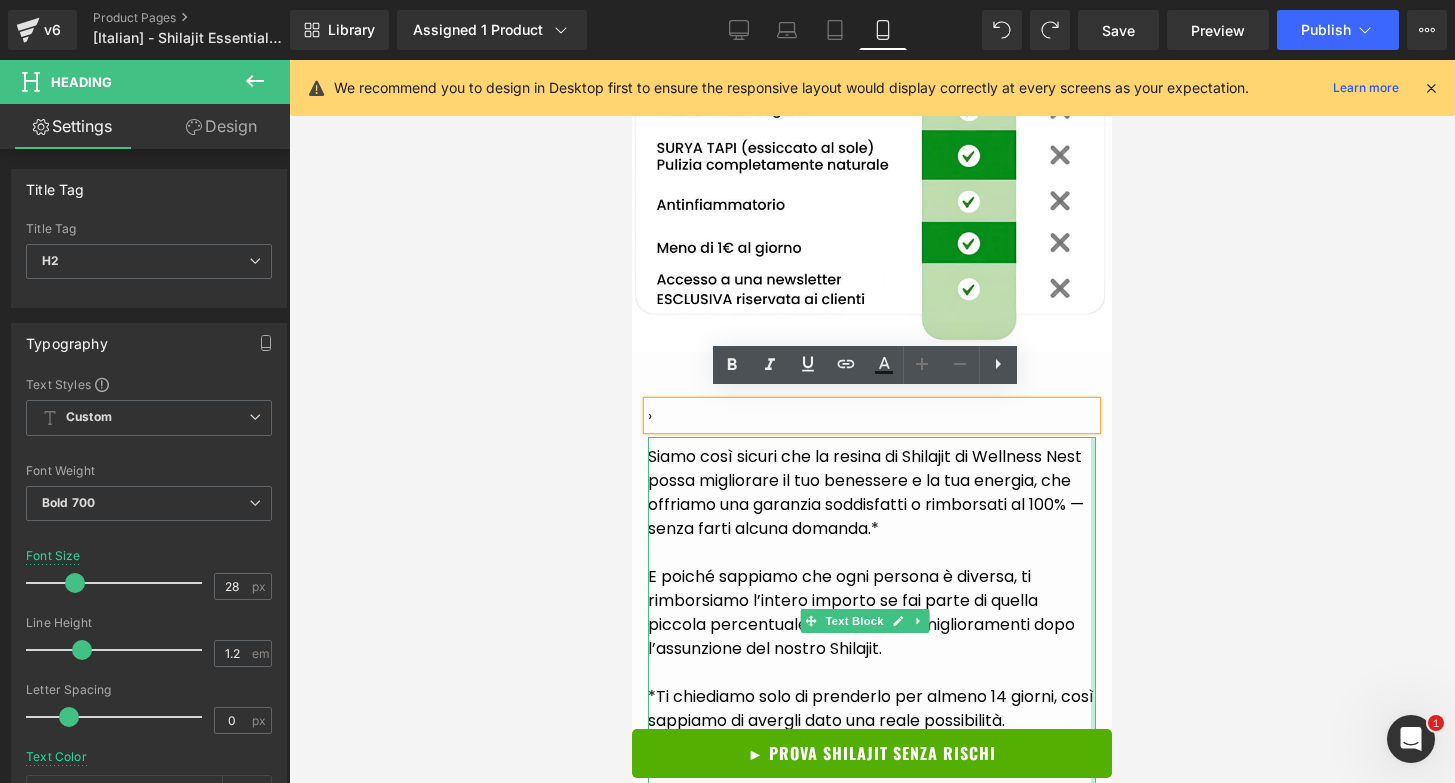 click at bounding box center (872, 421) 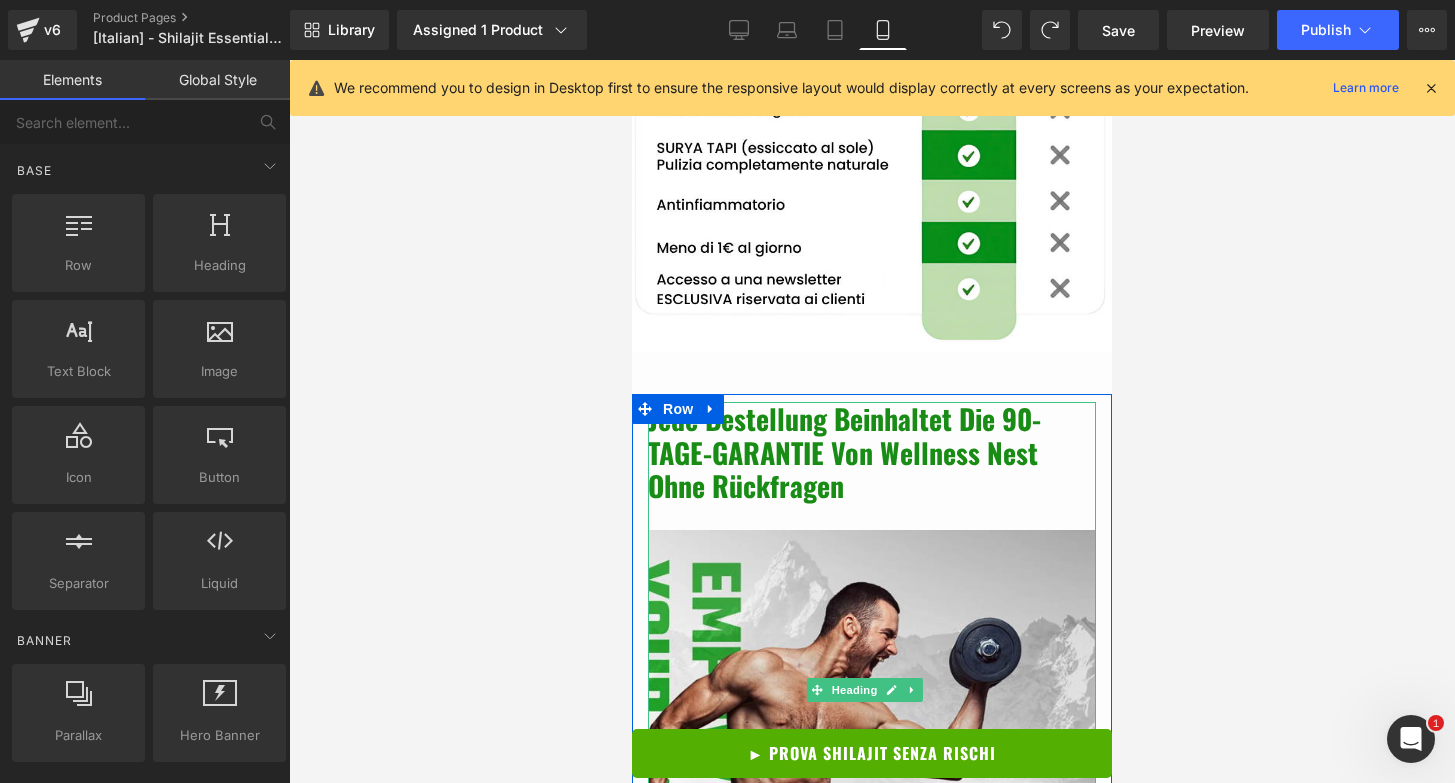 click on "Jede Bestellung beinhaltet die 90-TAGE-GARANTIE von Wellness Nest ohne Rückfragen" at bounding box center [872, 452] 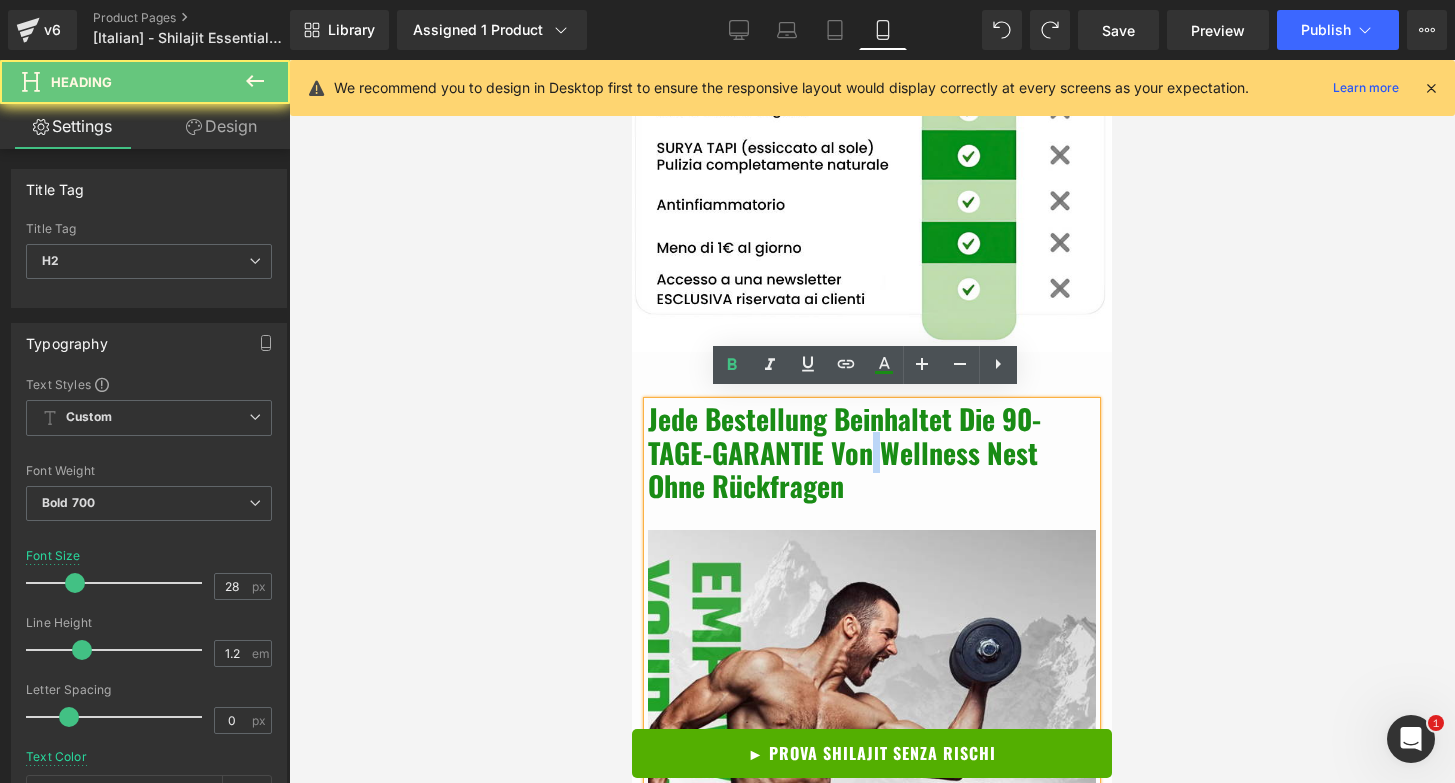 click on "Jede Bestellung beinhaltet die 90-TAGE-GARANTIE von Wellness Nest ohne Rückfragen" at bounding box center (872, 452) 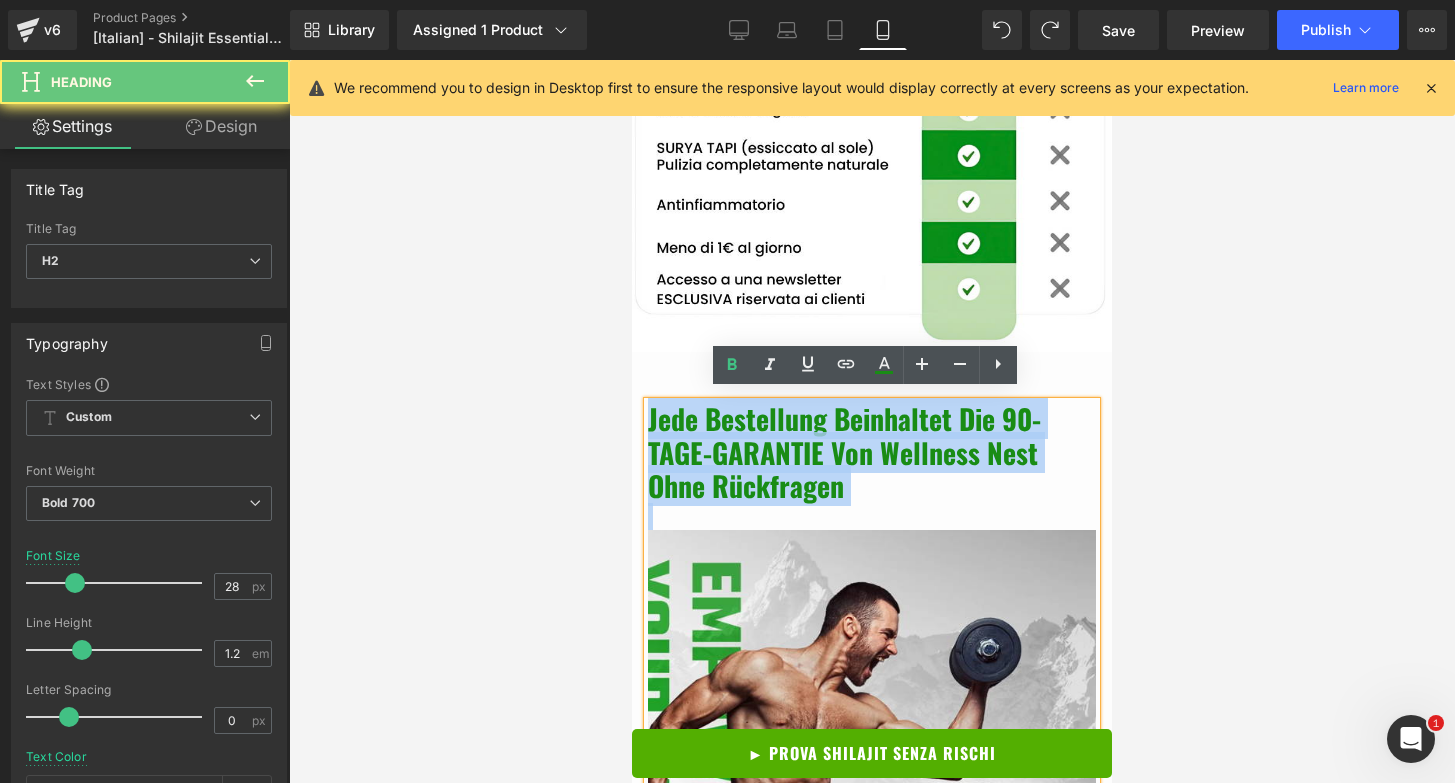 click on "Jede Bestellung beinhaltet die 90-TAGE-GARANTIE von Wellness Nest ohne Rückfragen" at bounding box center [872, 452] 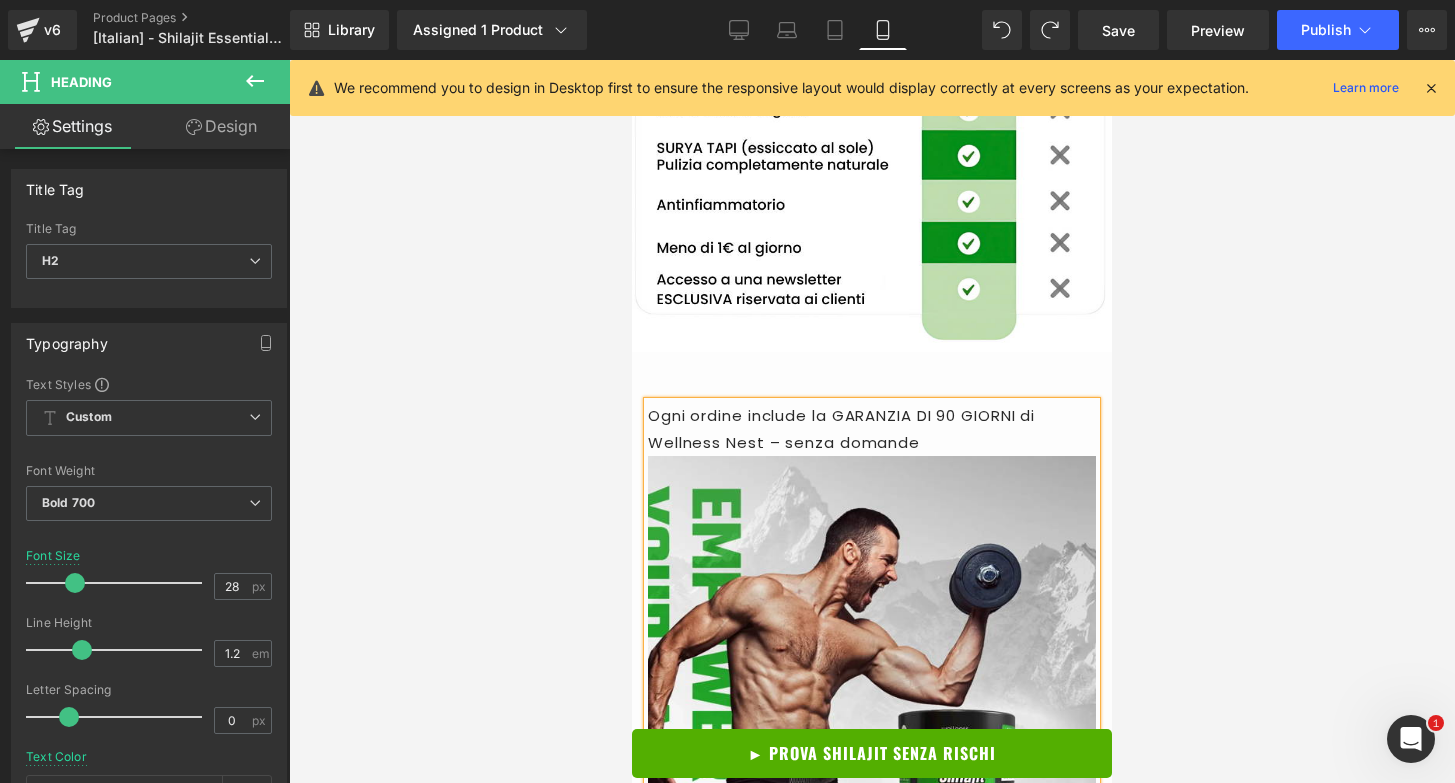 scroll, scrollTop: 4931, scrollLeft: 0, axis: vertical 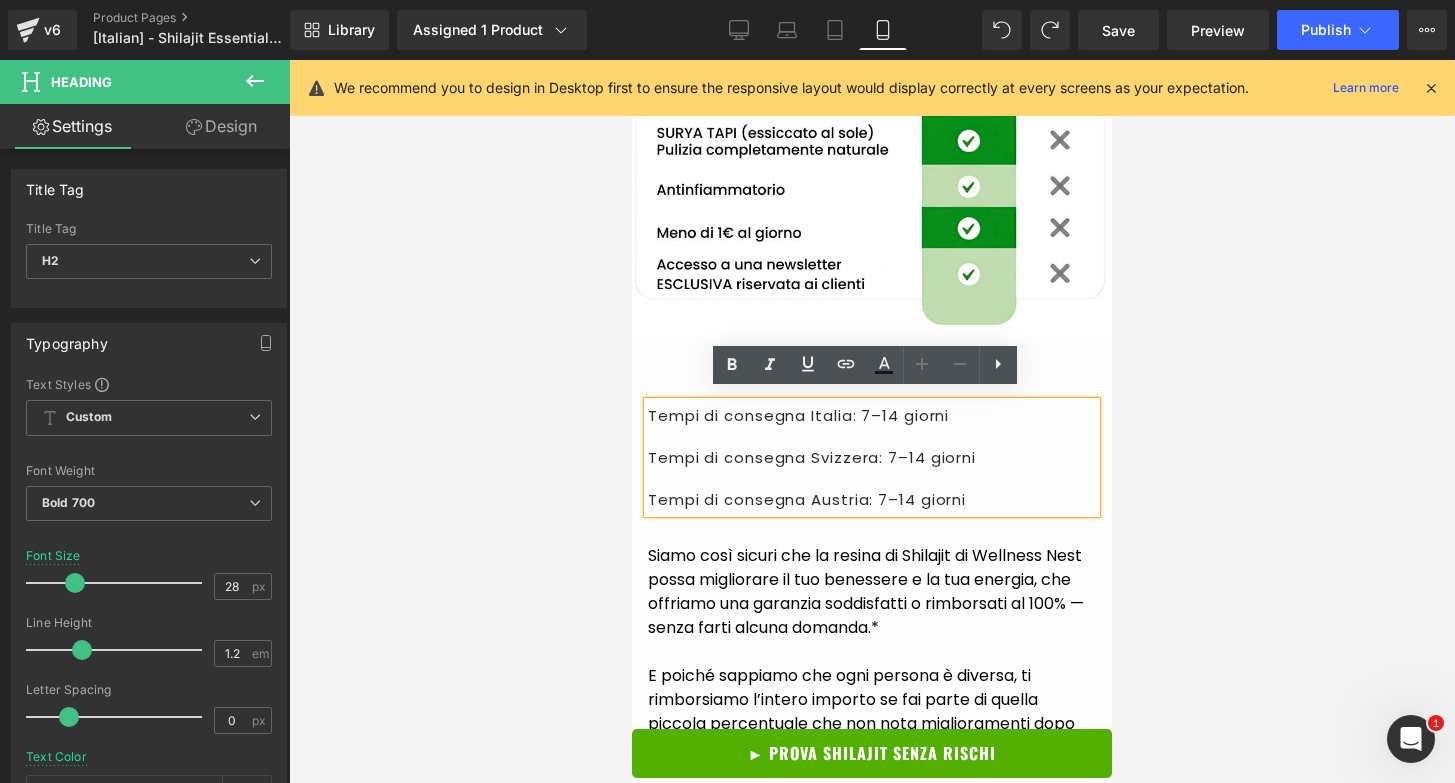 click at bounding box center (872, 421) 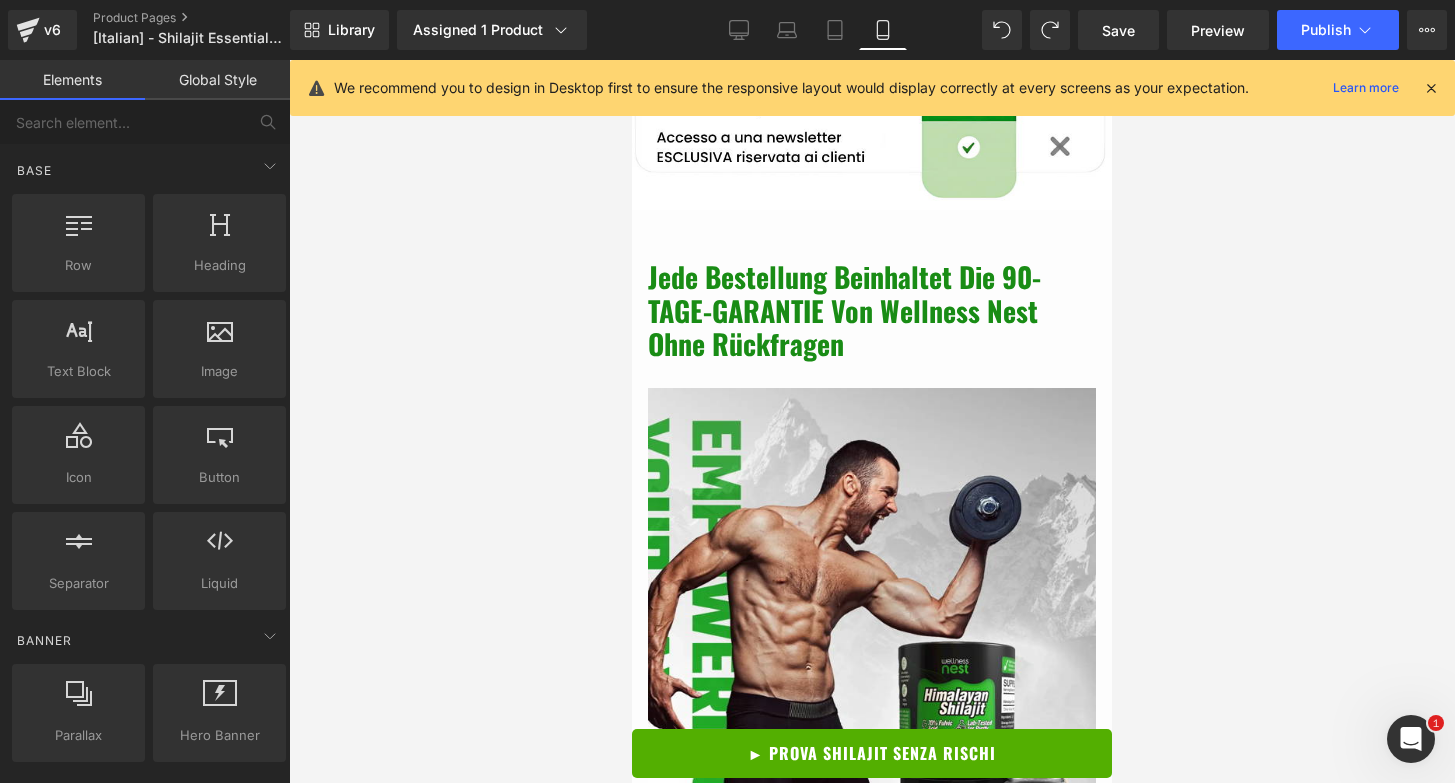 scroll, scrollTop: 5004, scrollLeft: 0, axis: vertical 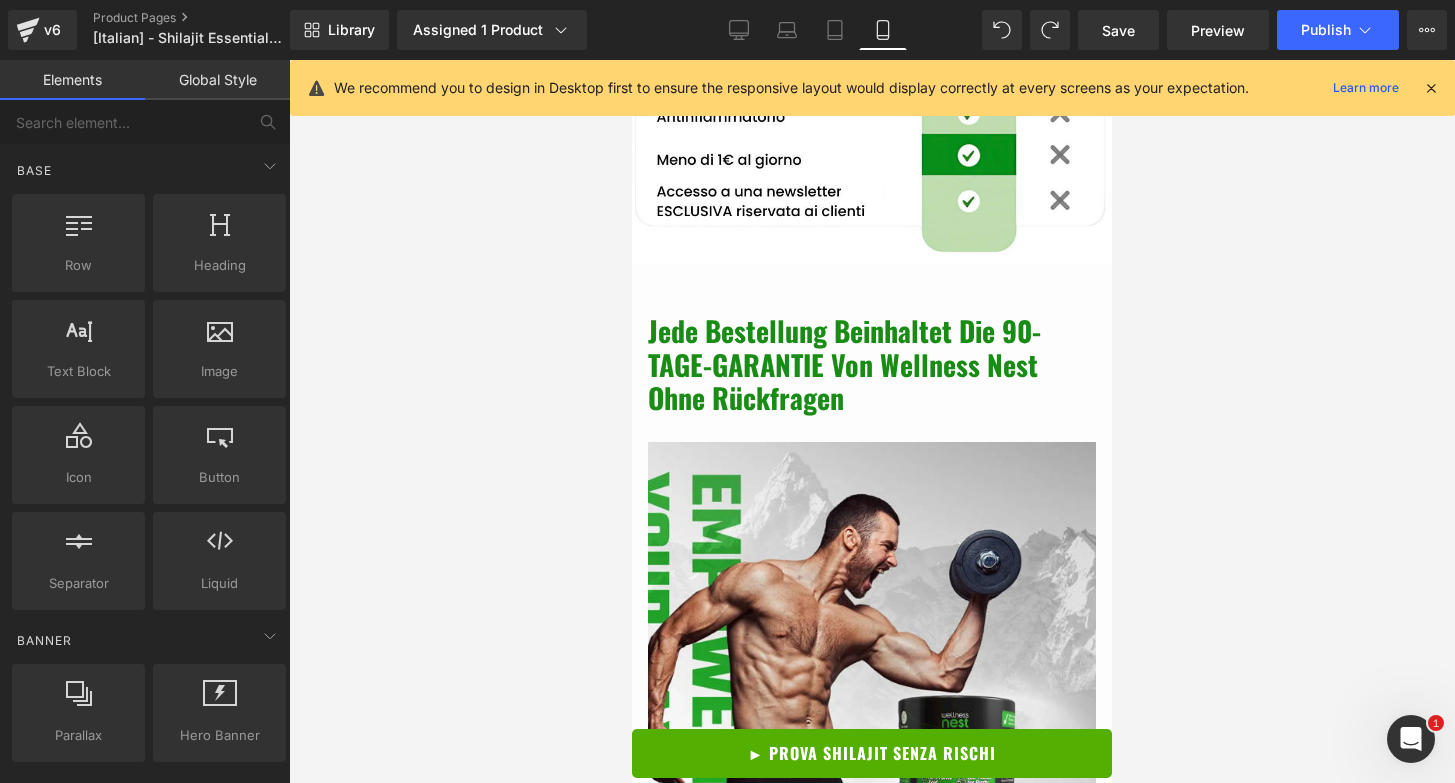 click on "Jede Bestellung beinhaltet die 90-TAGE-GARANTIE von Wellness Nest ohne Rückfragen" at bounding box center (872, 364) 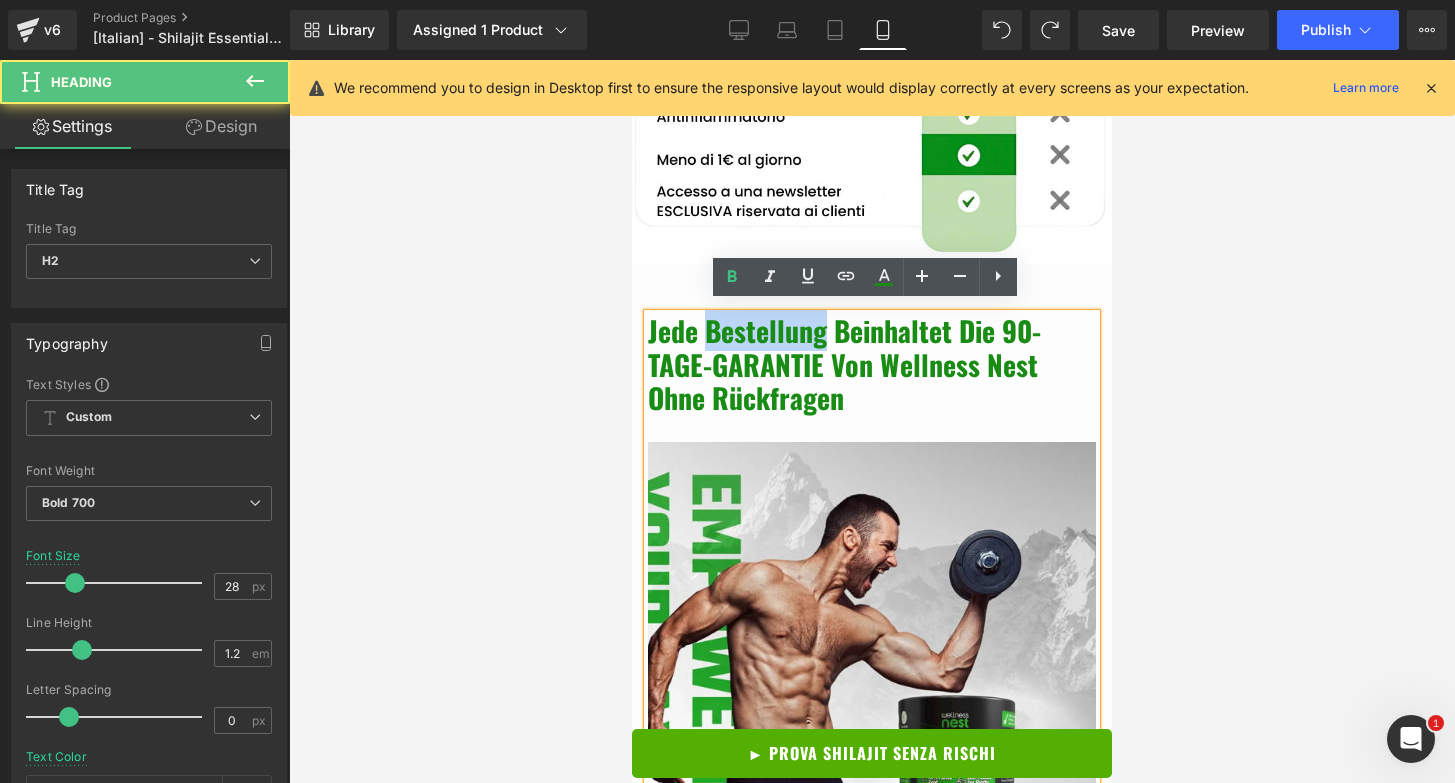 click on "Jede Bestellung beinhaltet die 90-TAGE-GARANTIE von Wellness Nest ohne Rückfragen" at bounding box center [872, 364] 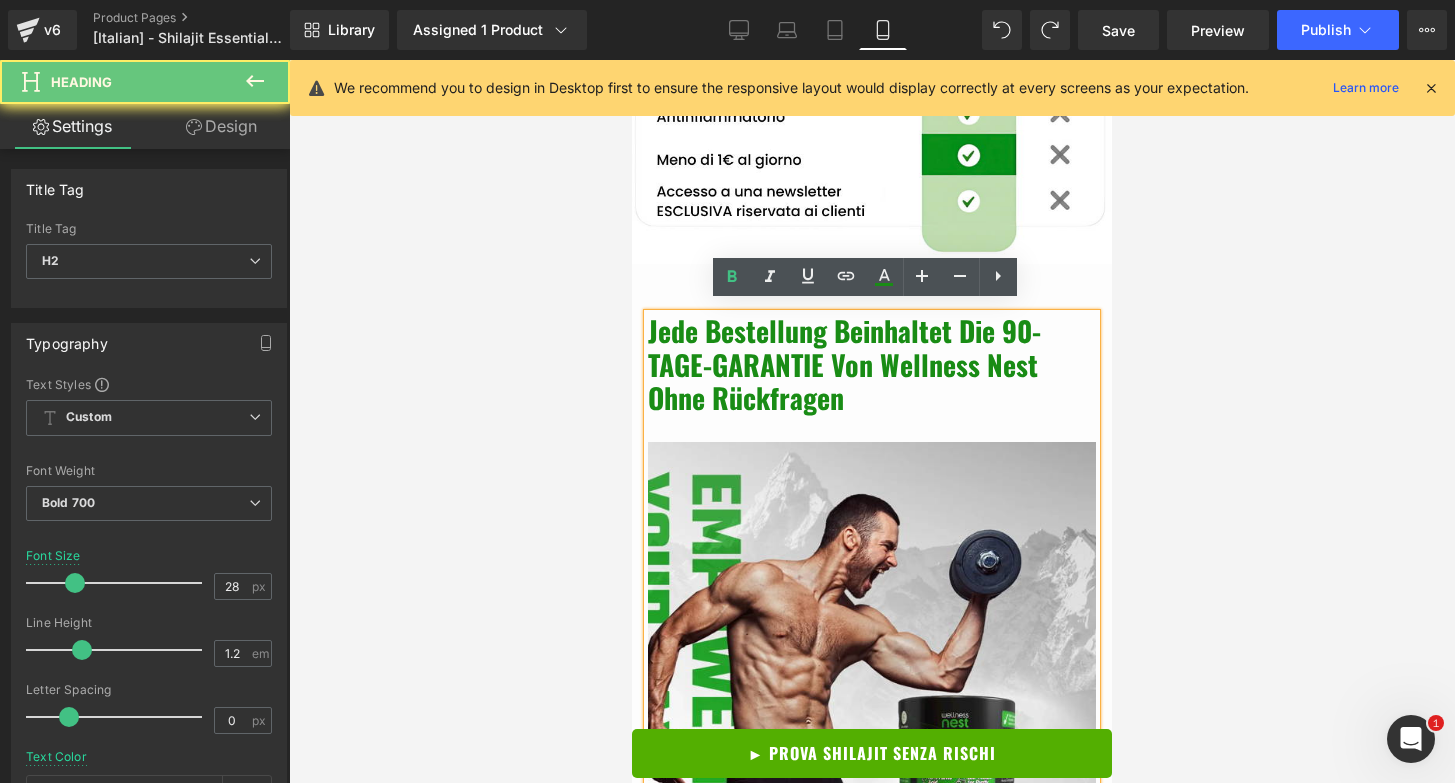 click on "Jede Bestellung beinhaltet die 90-TAGE-GARANTIE von Wellness Nest ohne Rückfragen" at bounding box center (872, 364) 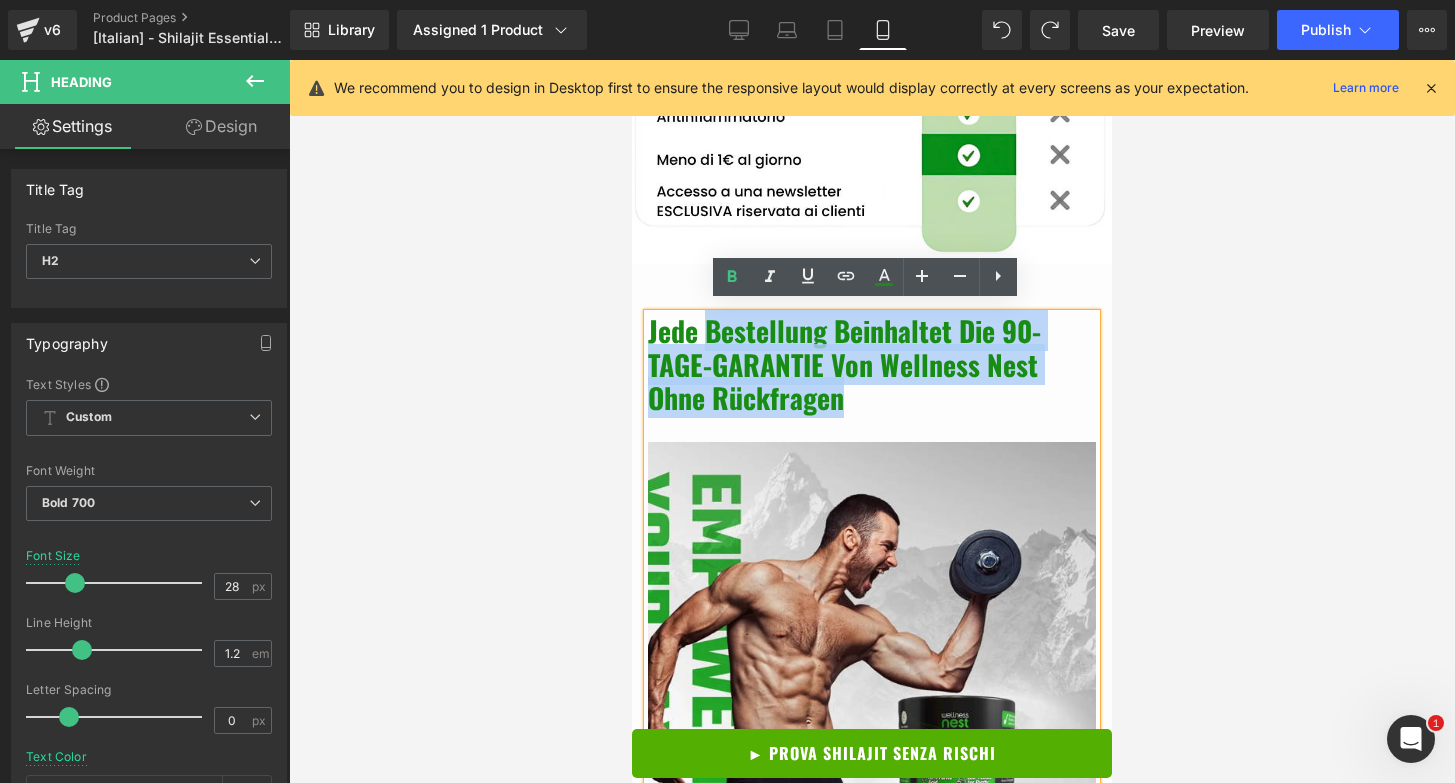 drag, startPoint x: 870, startPoint y: 392, endPoint x: 713, endPoint y: 328, distance: 169.5435 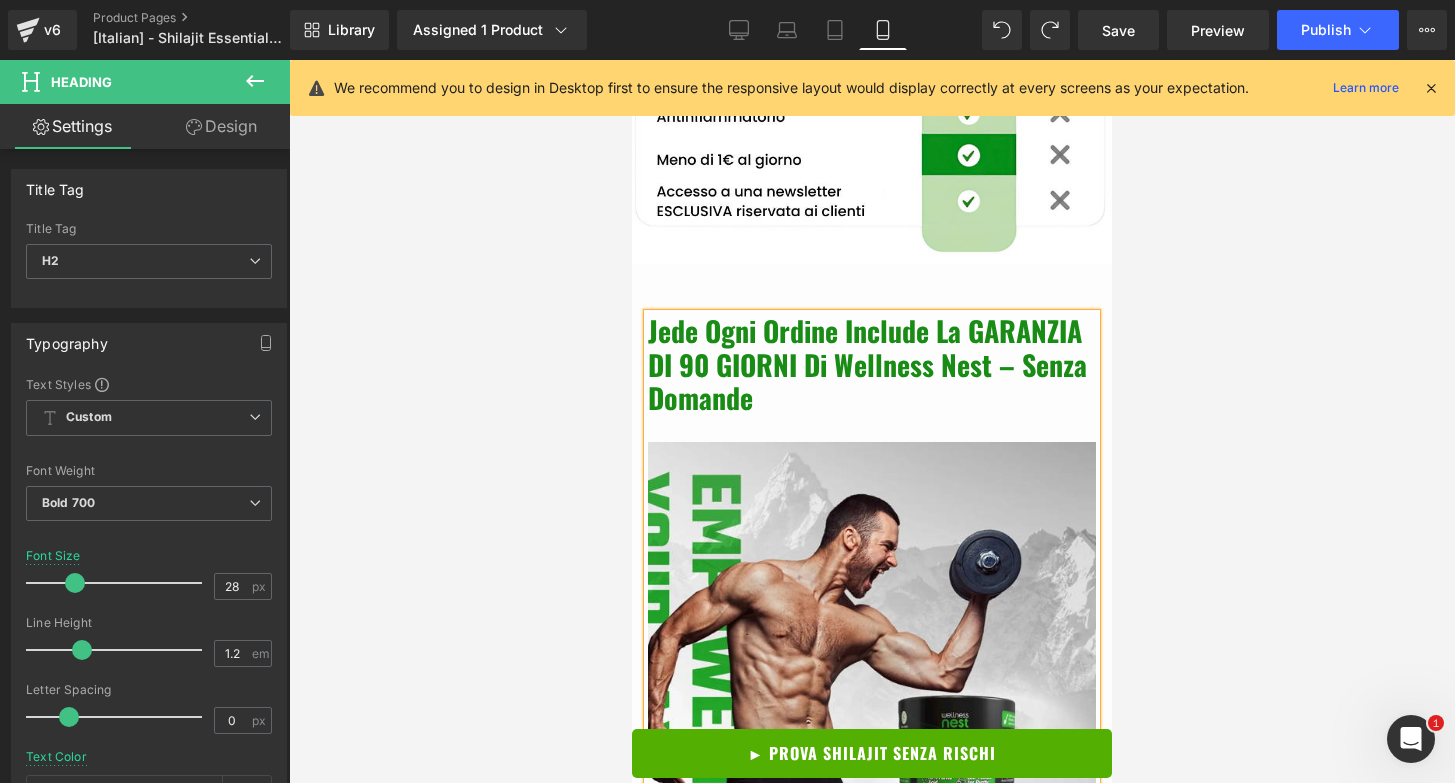 click on "Jede Ogni ordine include la GARANZIA DI 90 GIORNI di Wellness Nest – senza domande" at bounding box center [872, 364] 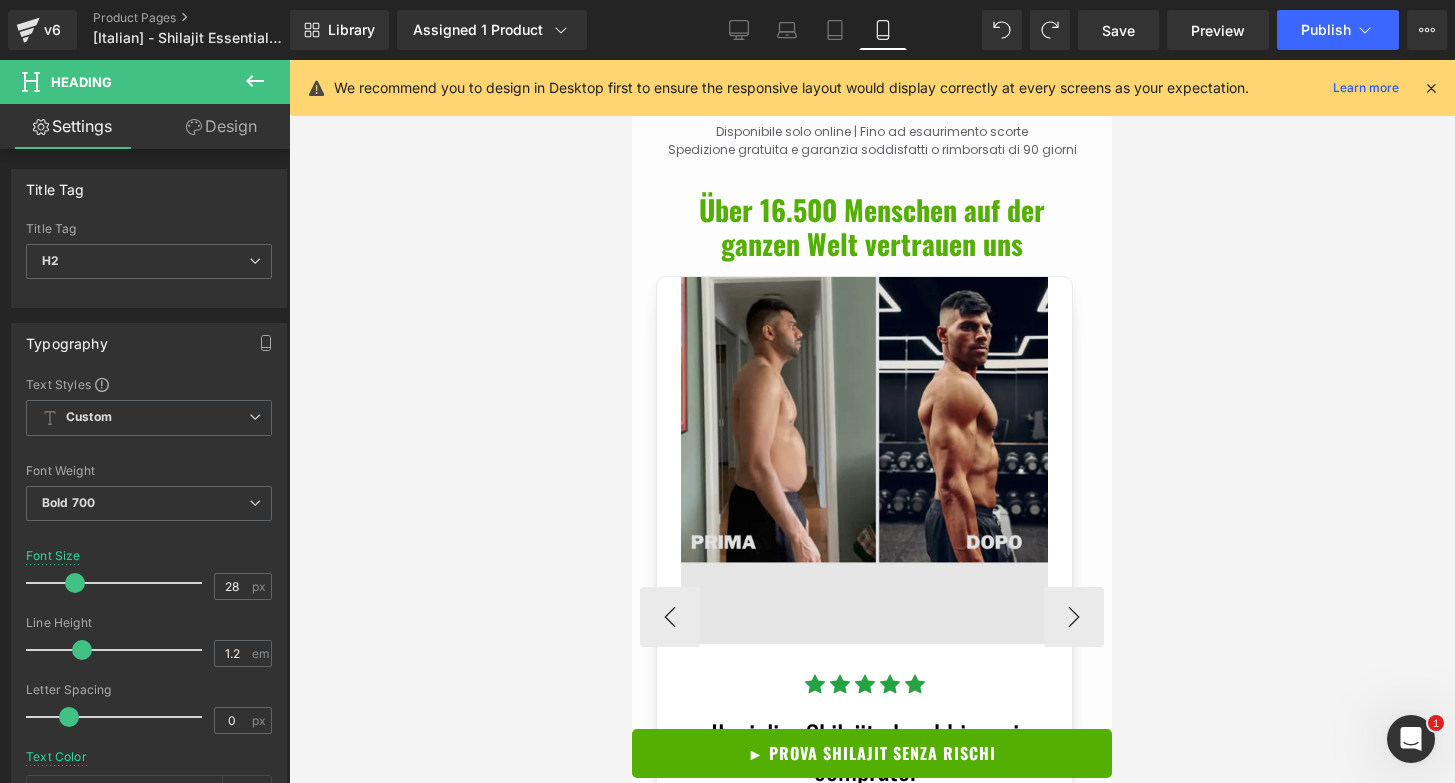 scroll, scrollTop: 6242, scrollLeft: 0, axis: vertical 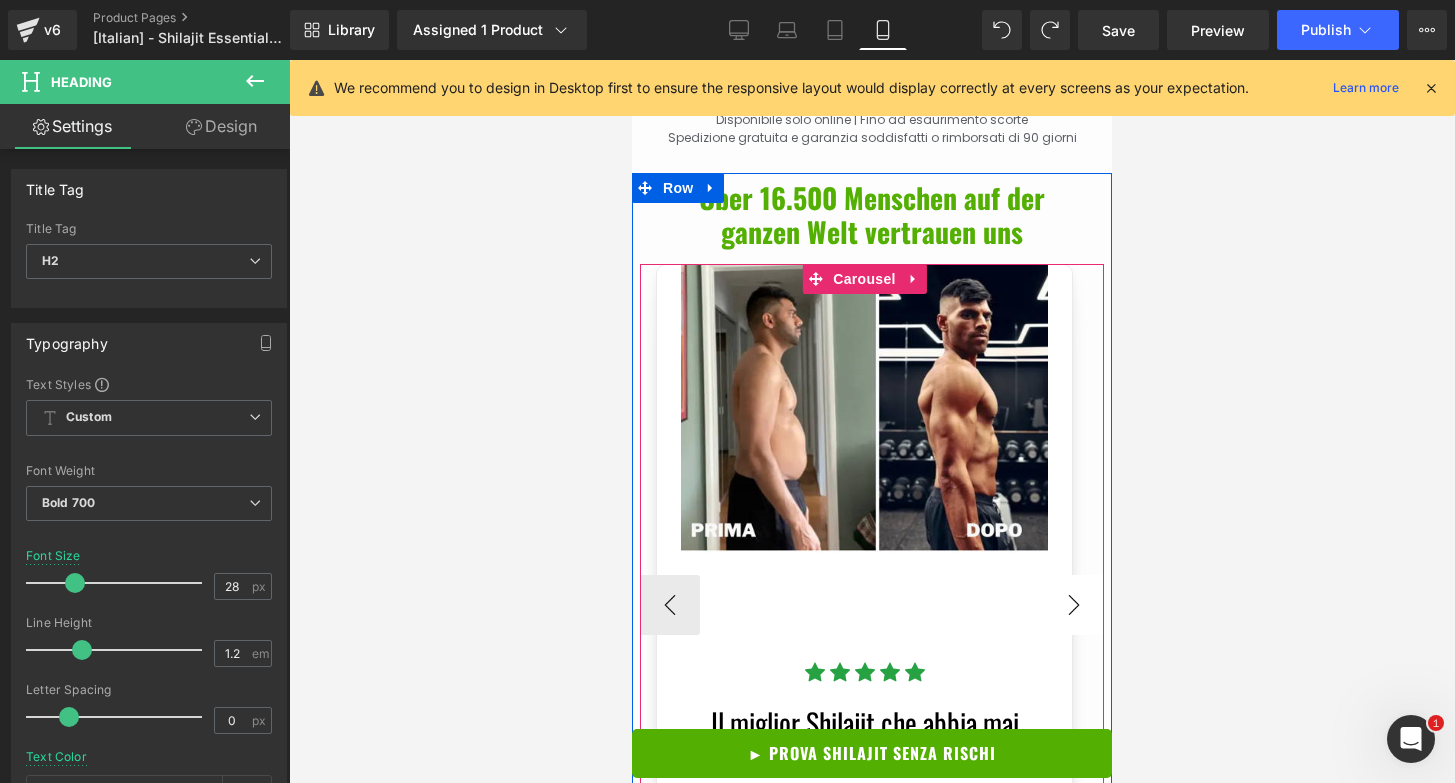 click on "›" at bounding box center [1074, 605] 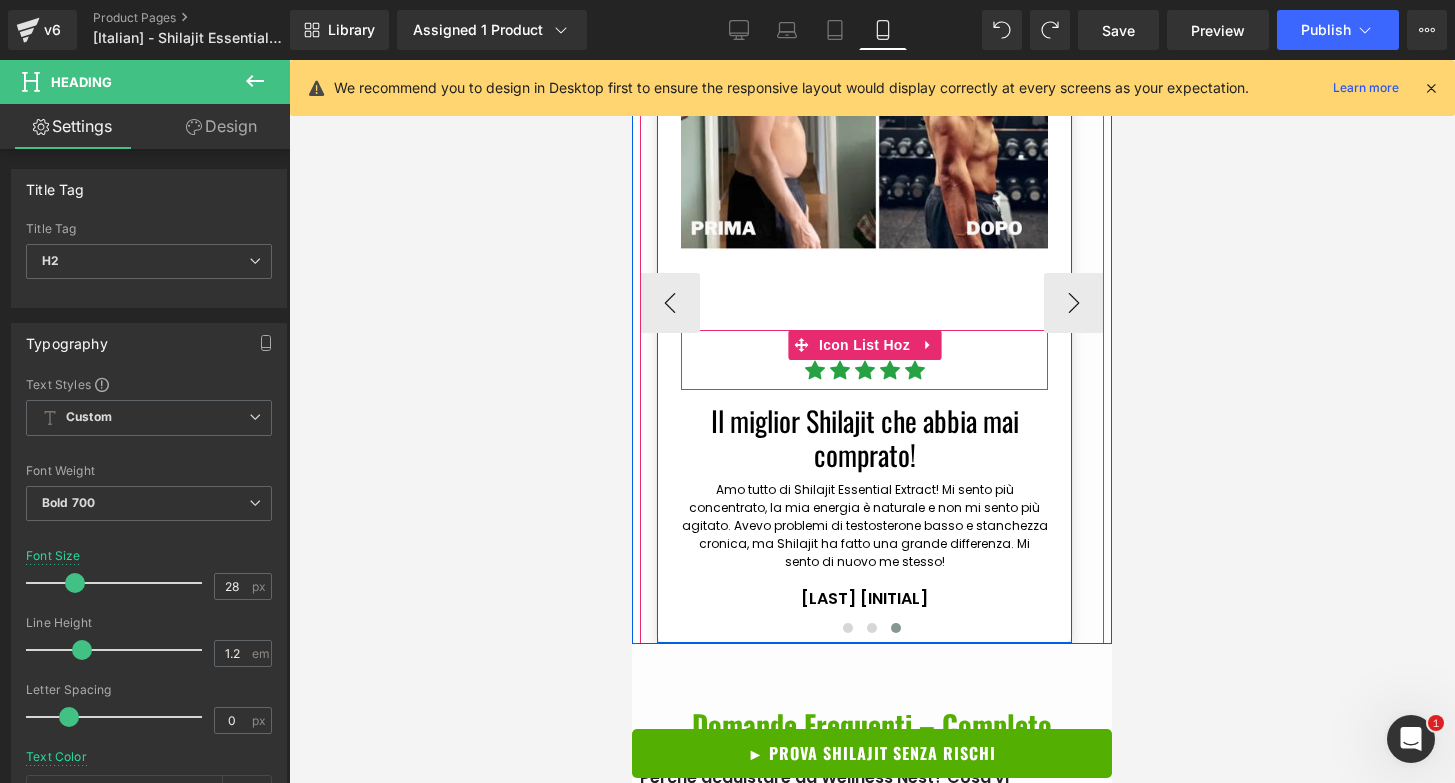 scroll, scrollTop: 6529, scrollLeft: 0, axis: vertical 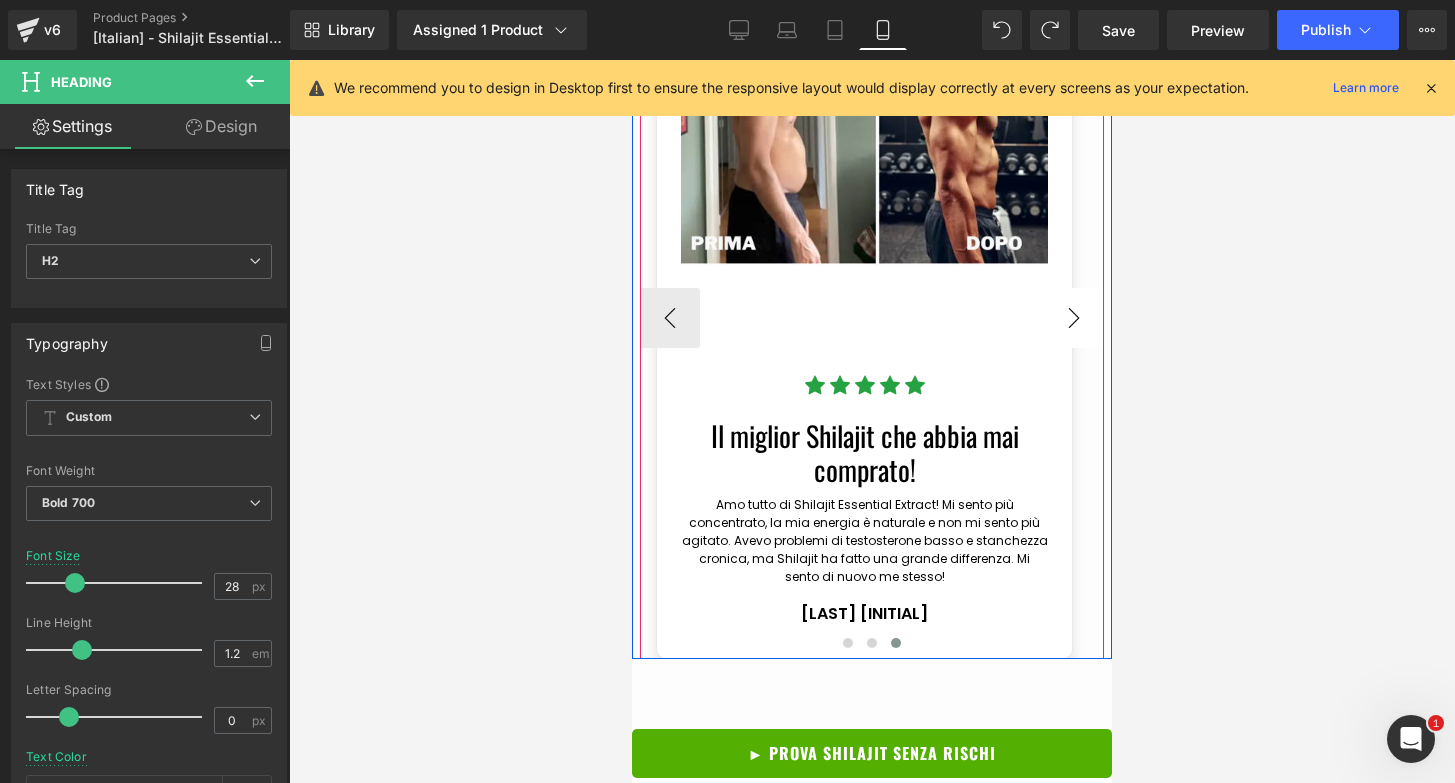 click on "›" at bounding box center (1074, 318) 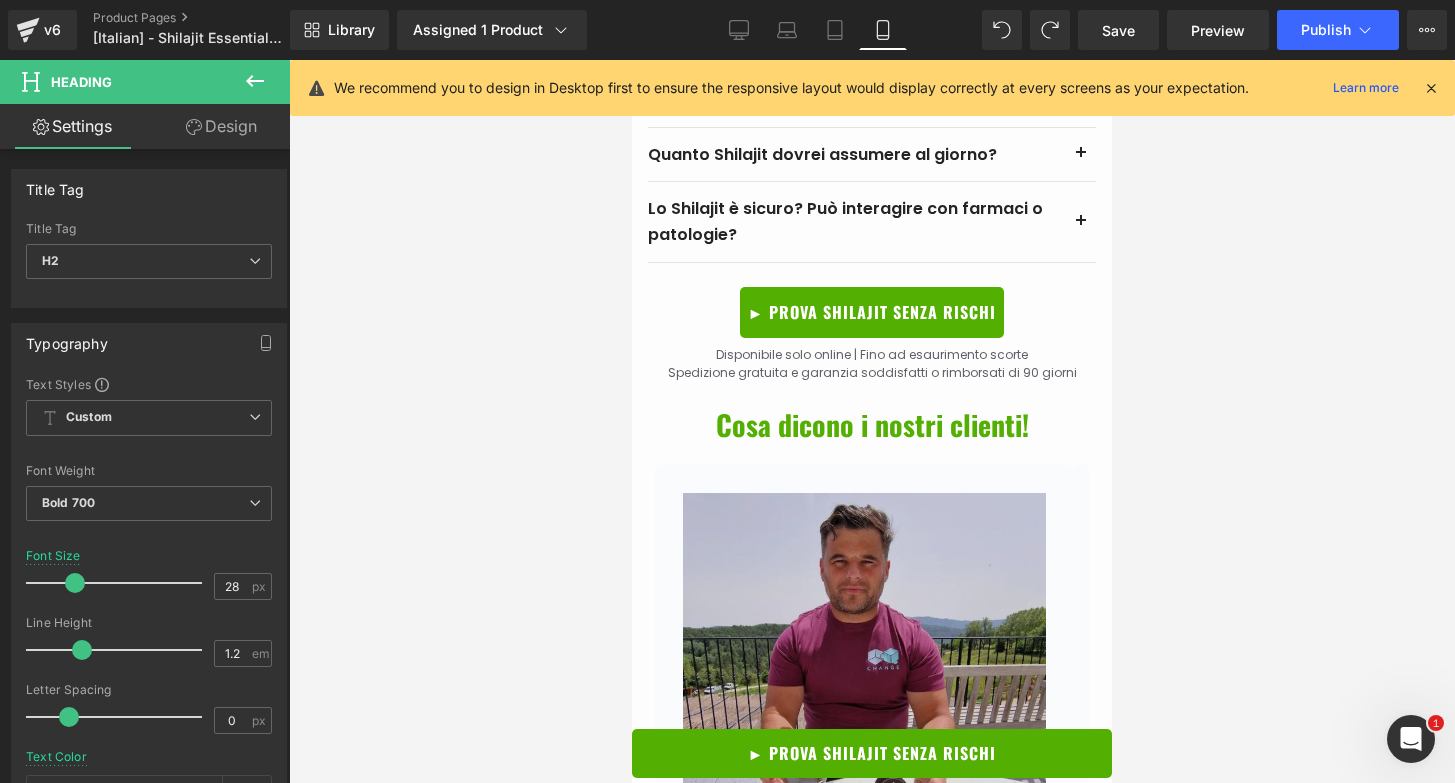 scroll, scrollTop: 8145, scrollLeft: 0, axis: vertical 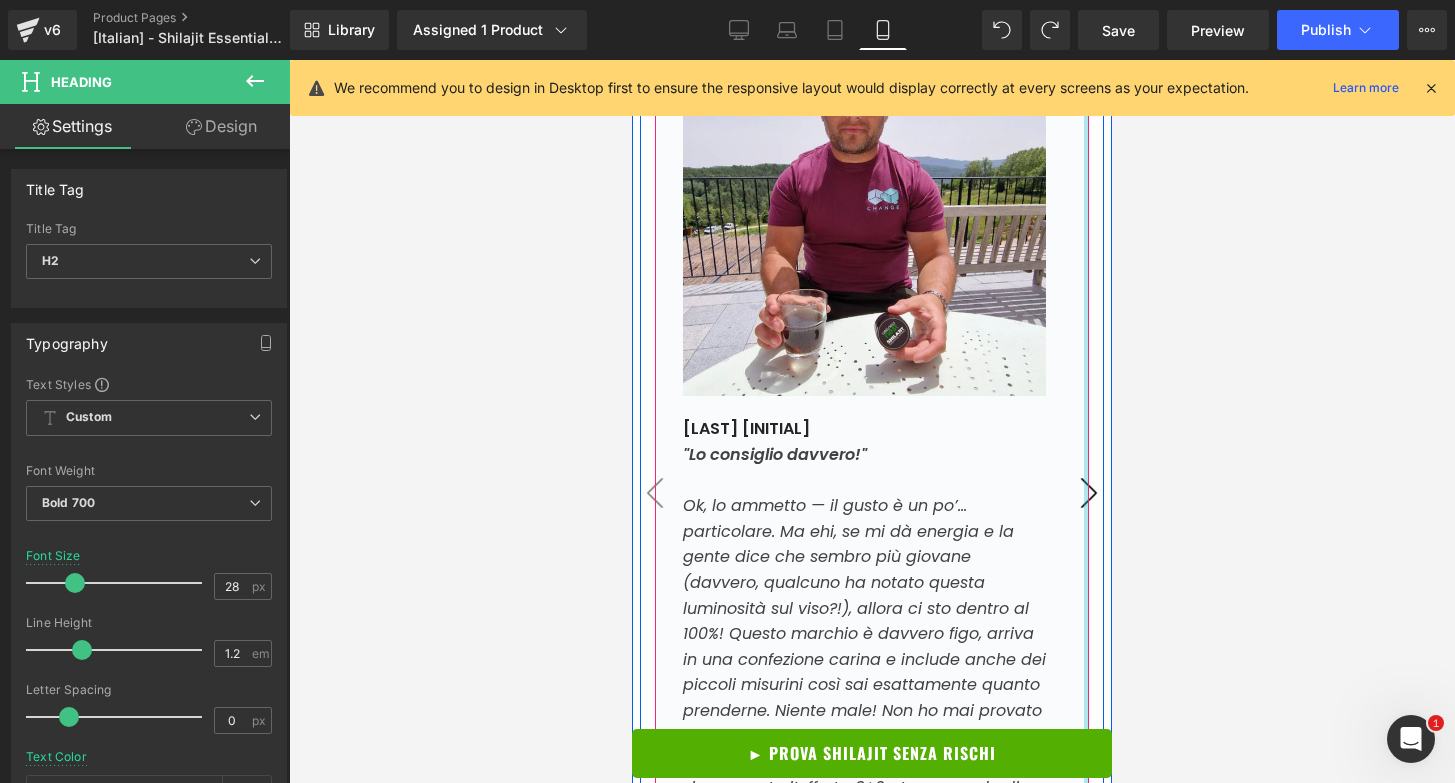 click at bounding box center (1086, 493) 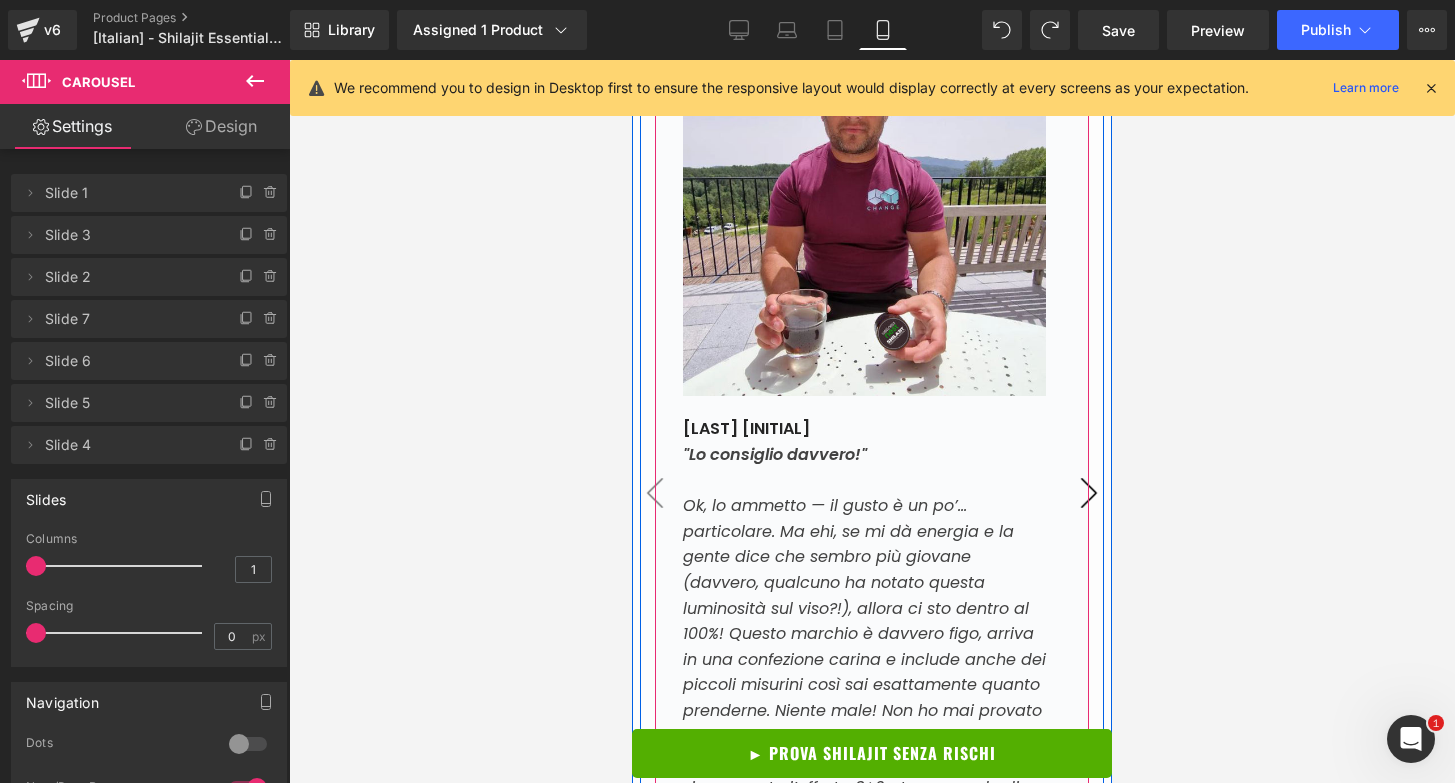 click on "›" at bounding box center (1089, 493) 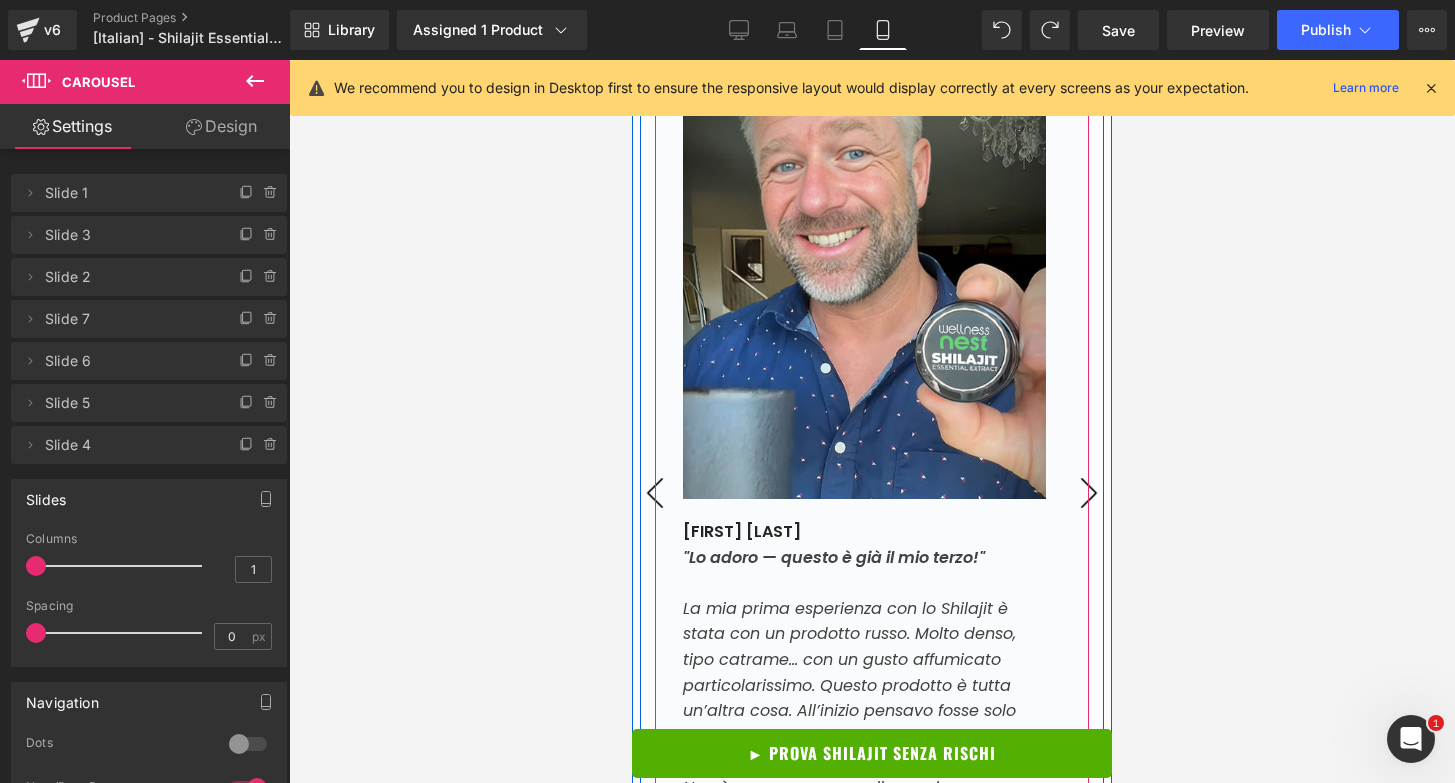 click on "›" at bounding box center (1089, 493) 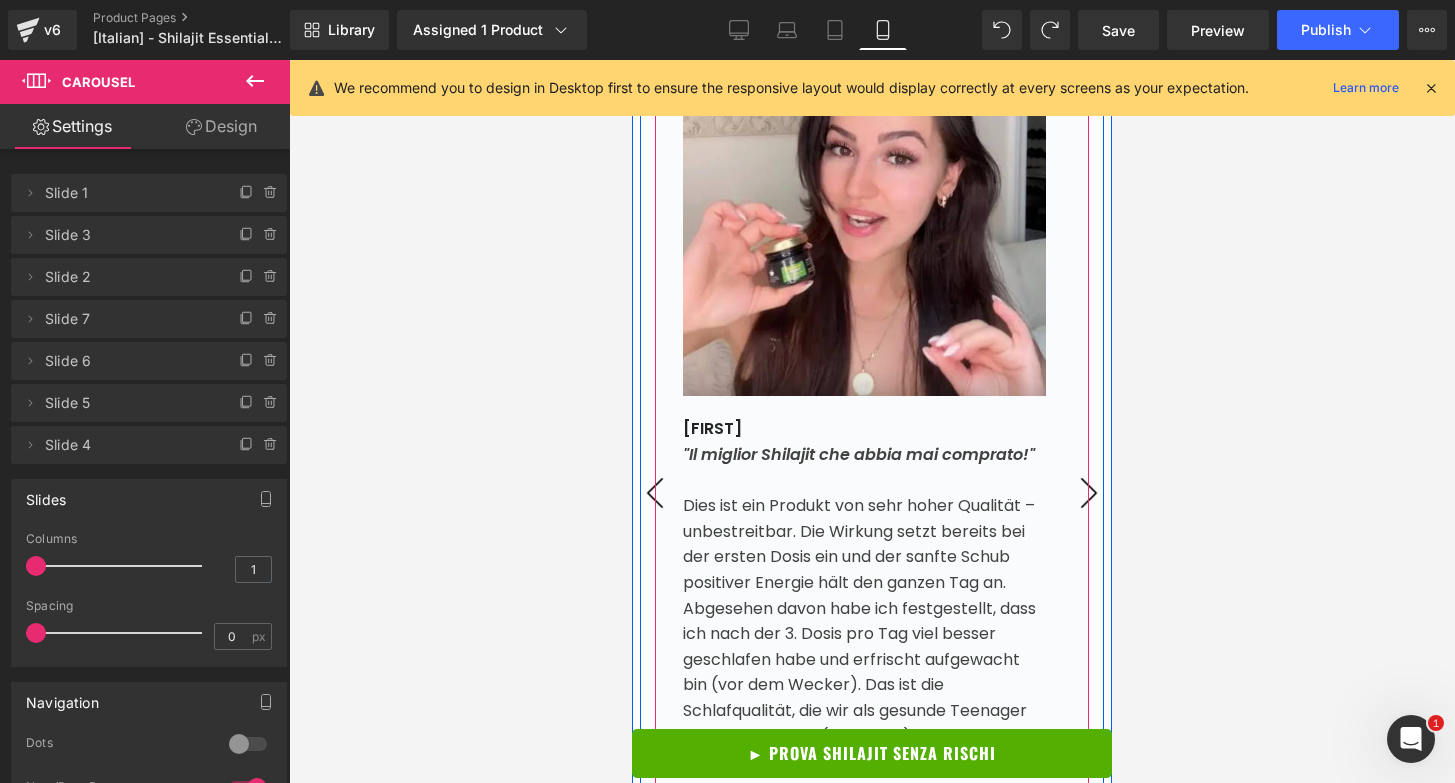 click on "›" at bounding box center [1089, 493] 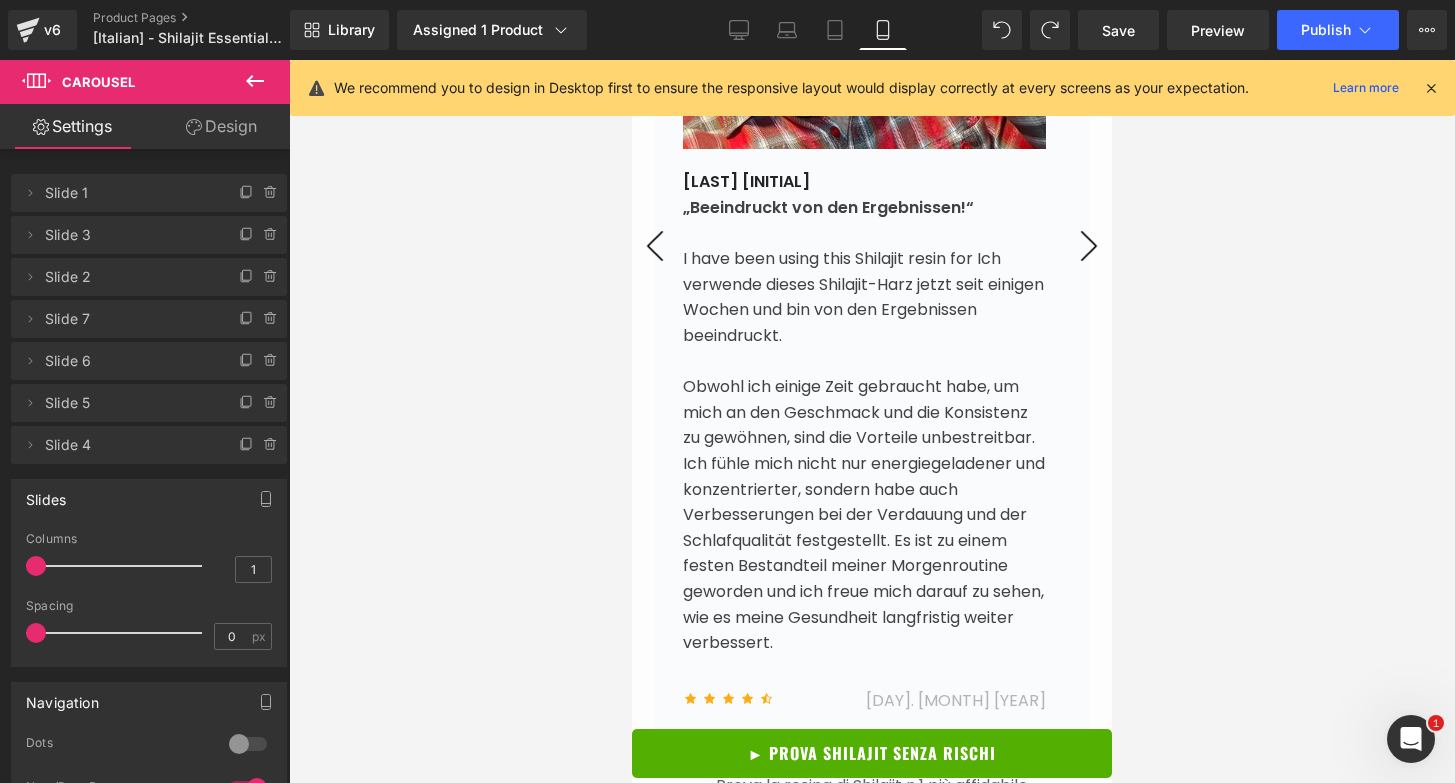 scroll, scrollTop: 8381, scrollLeft: 0, axis: vertical 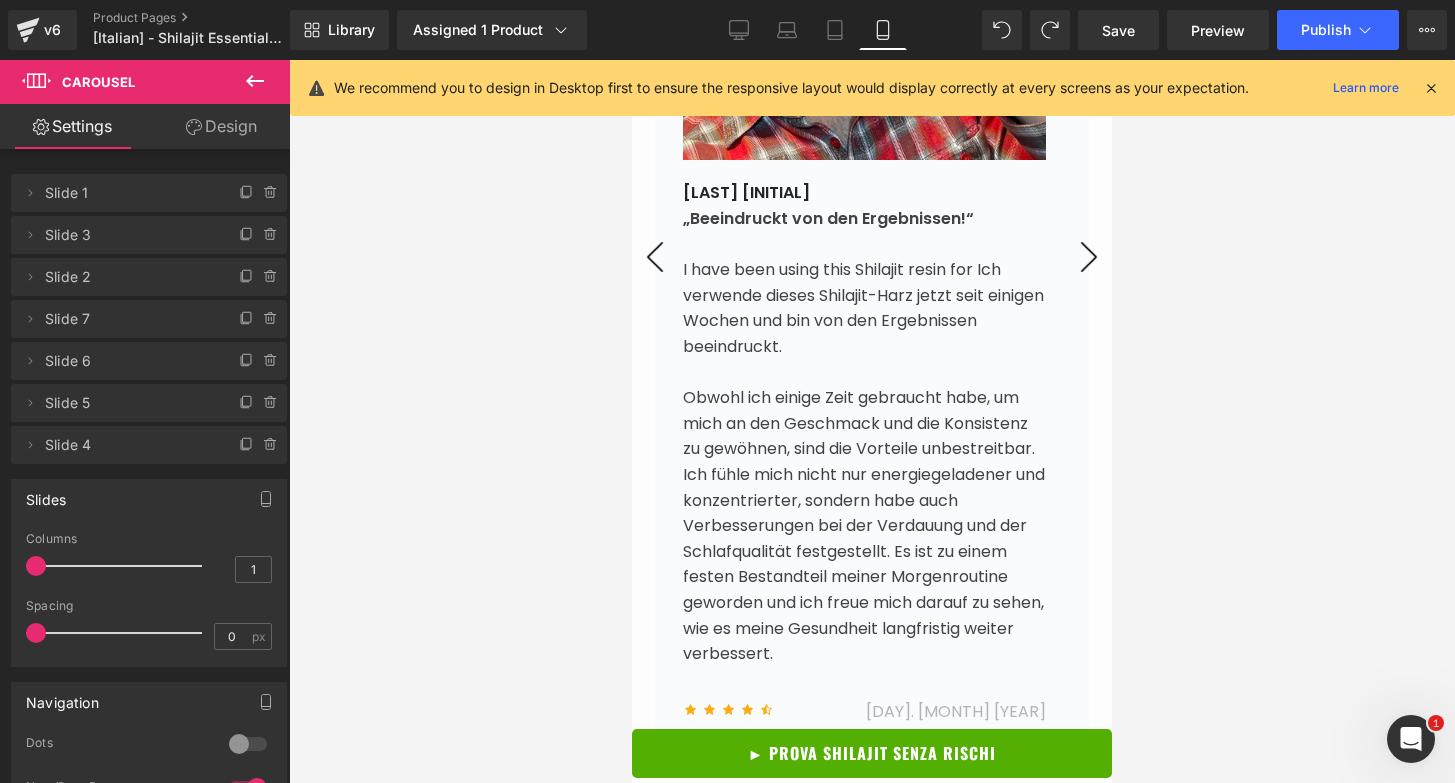 type 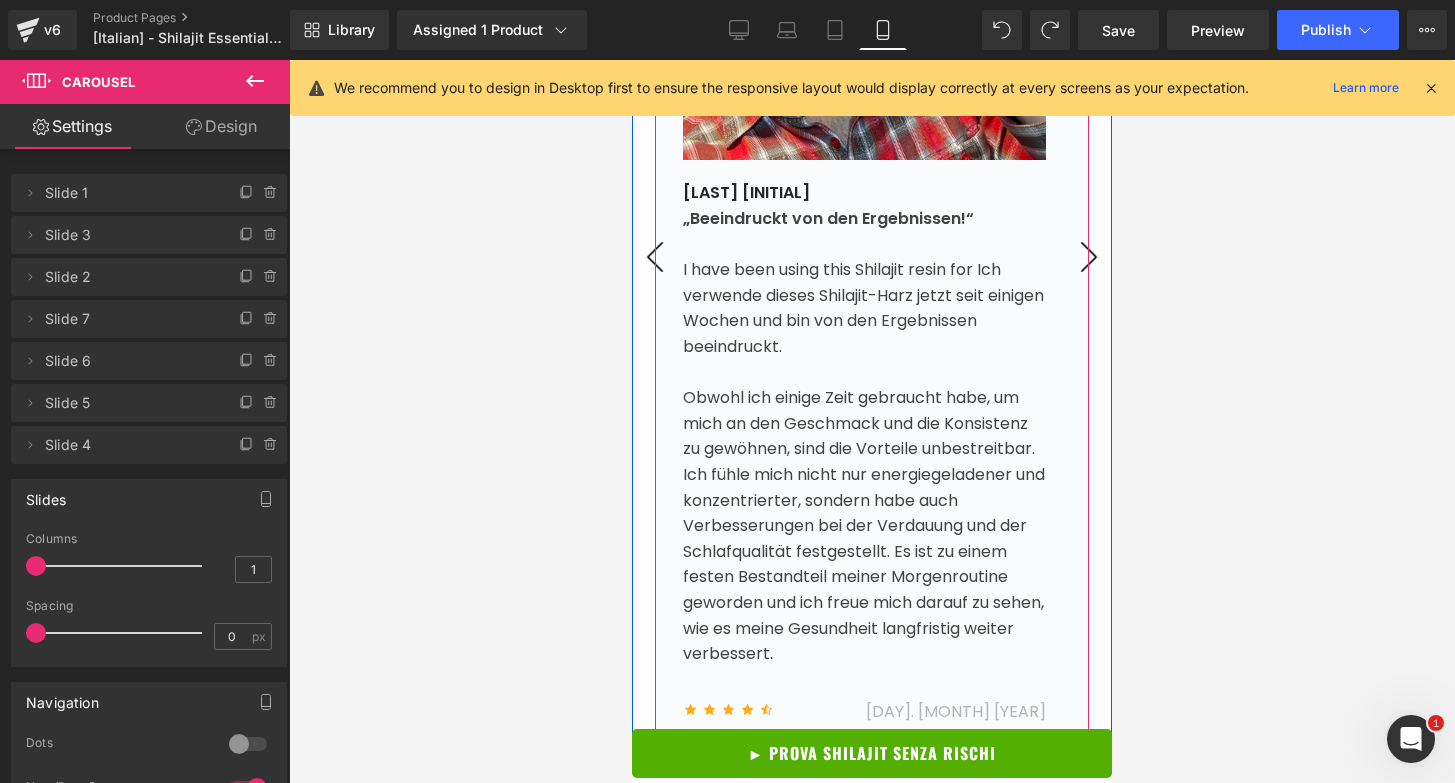 click on "›" at bounding box center (1089, 257) 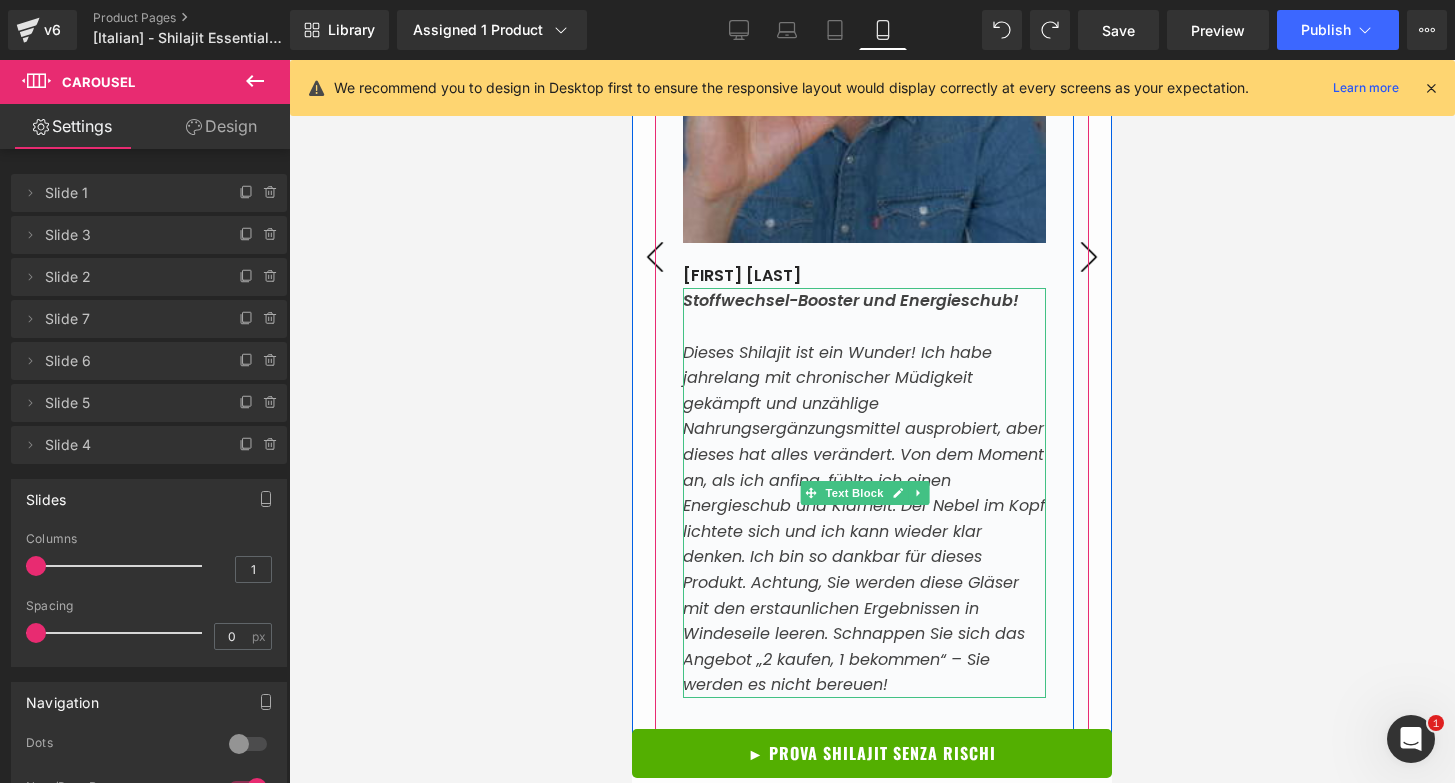 click on "Stoffwechsel-Booster und Energieschub!" at bounding box center (851, 300) 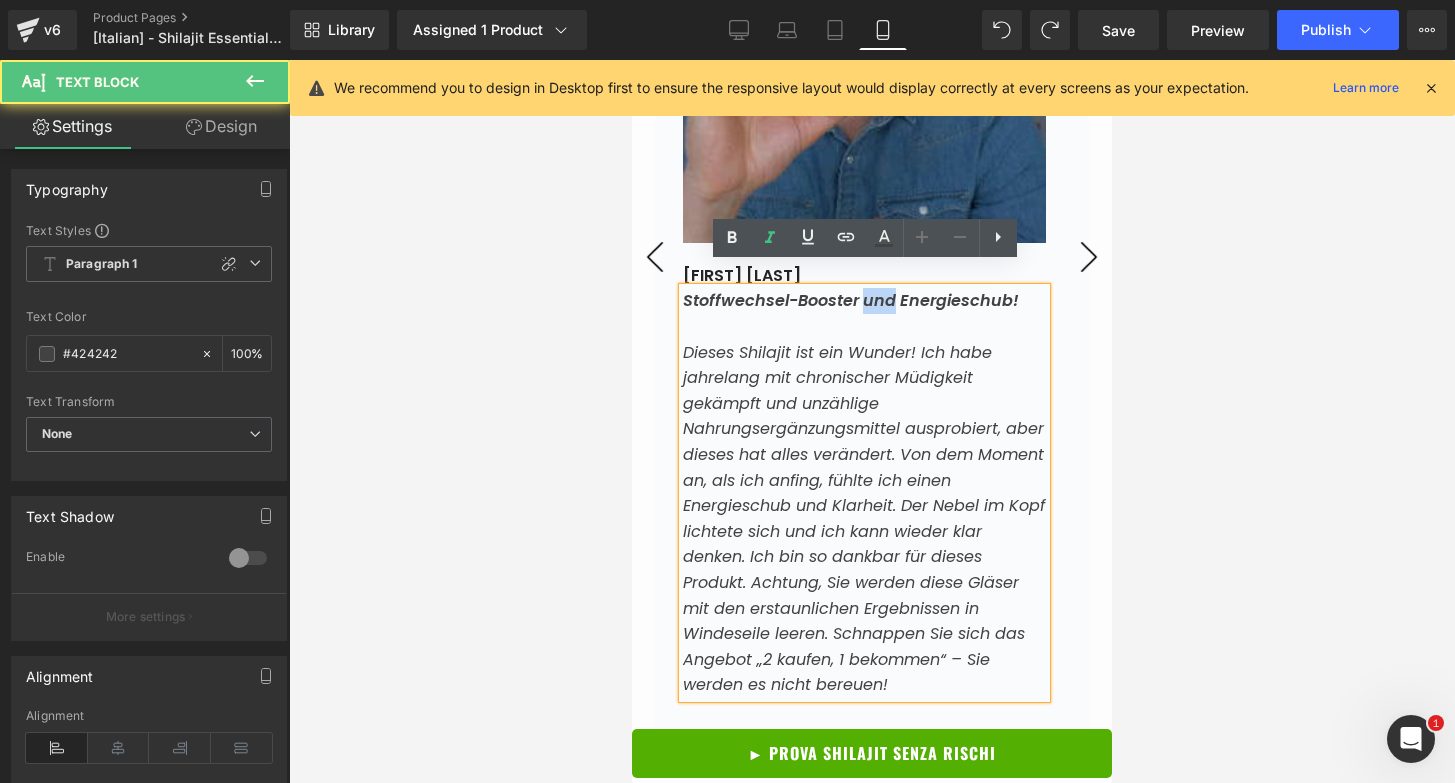 click on "Stoffwechsel-Booster und Energieschub!" at bounding box center (851, 300) 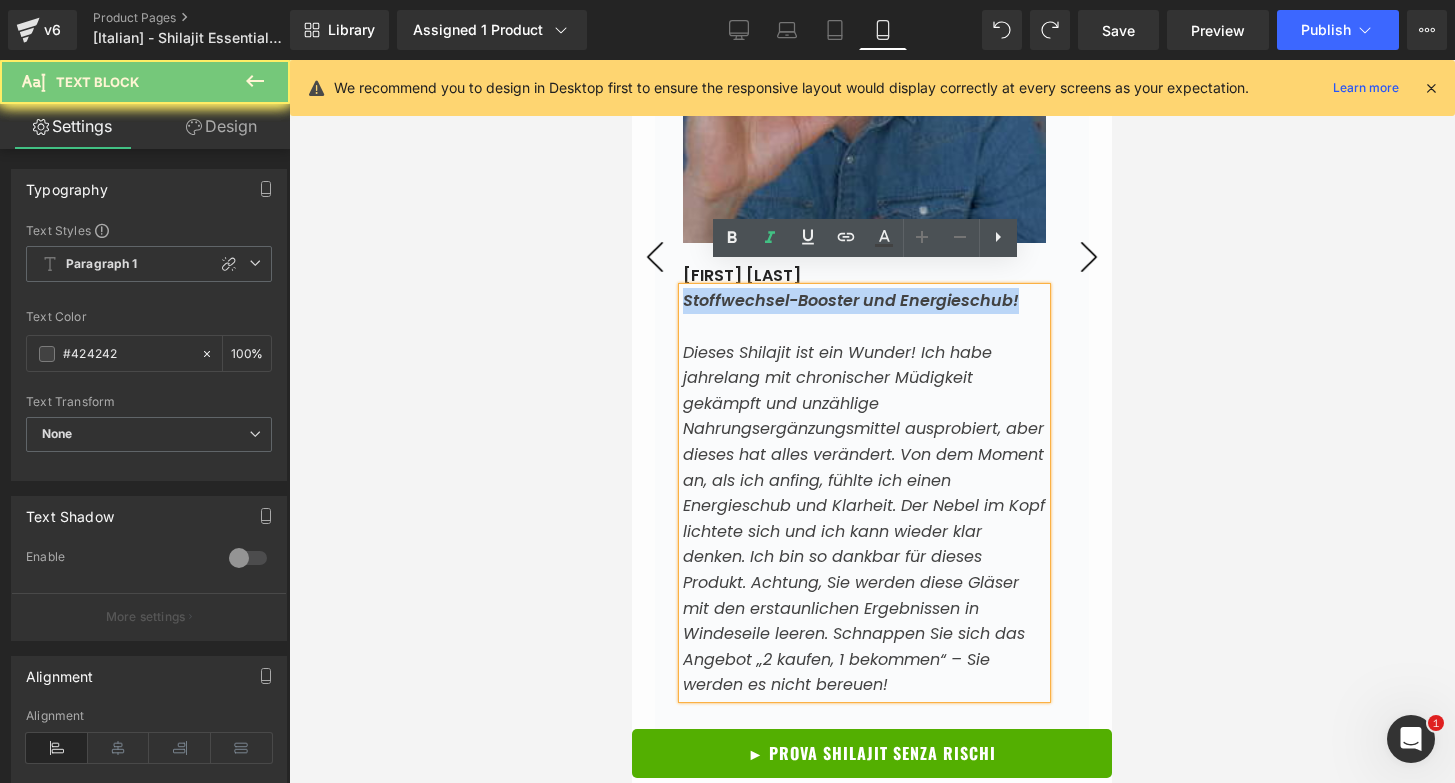 click on "Stoffwechsel-Booster und Energieschub!" at bounding box center (851, 300) 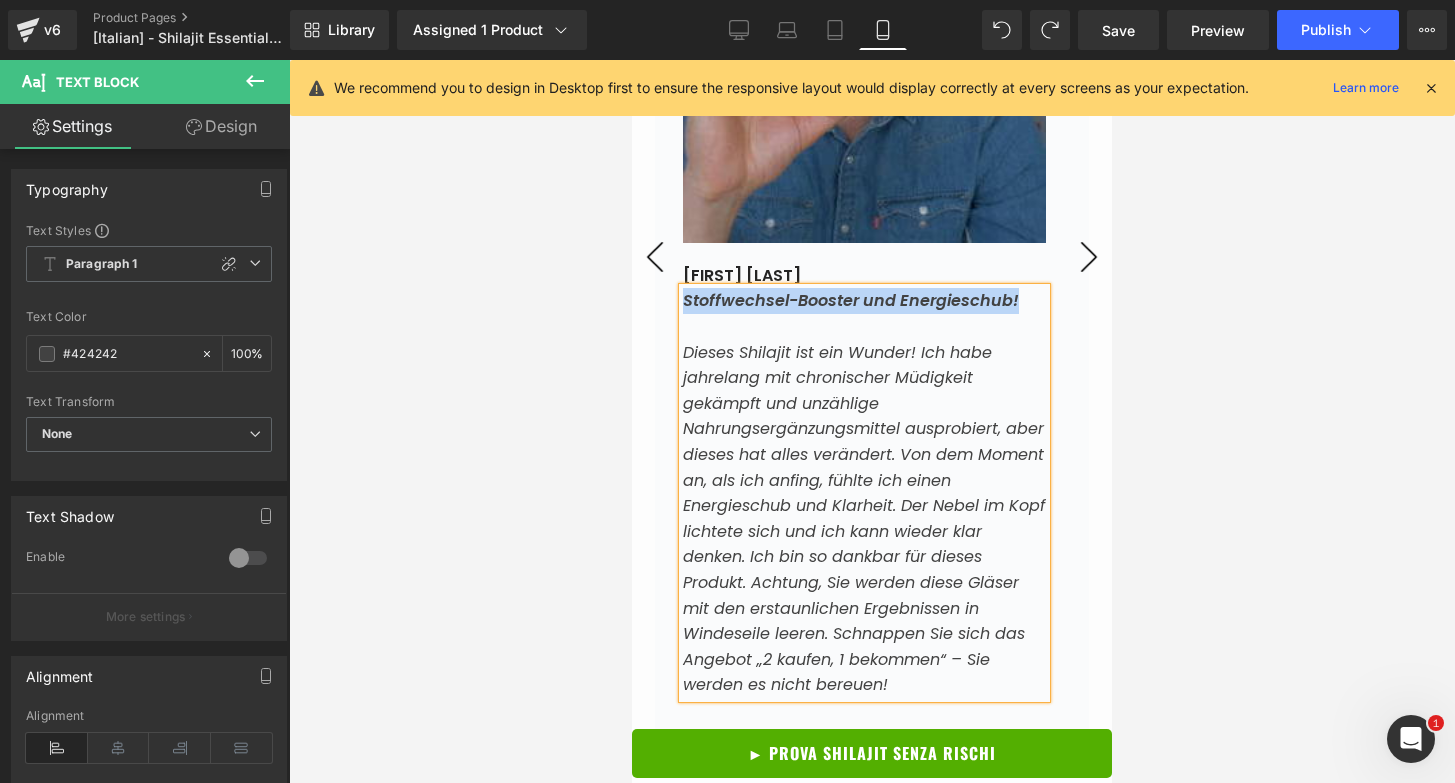 paste 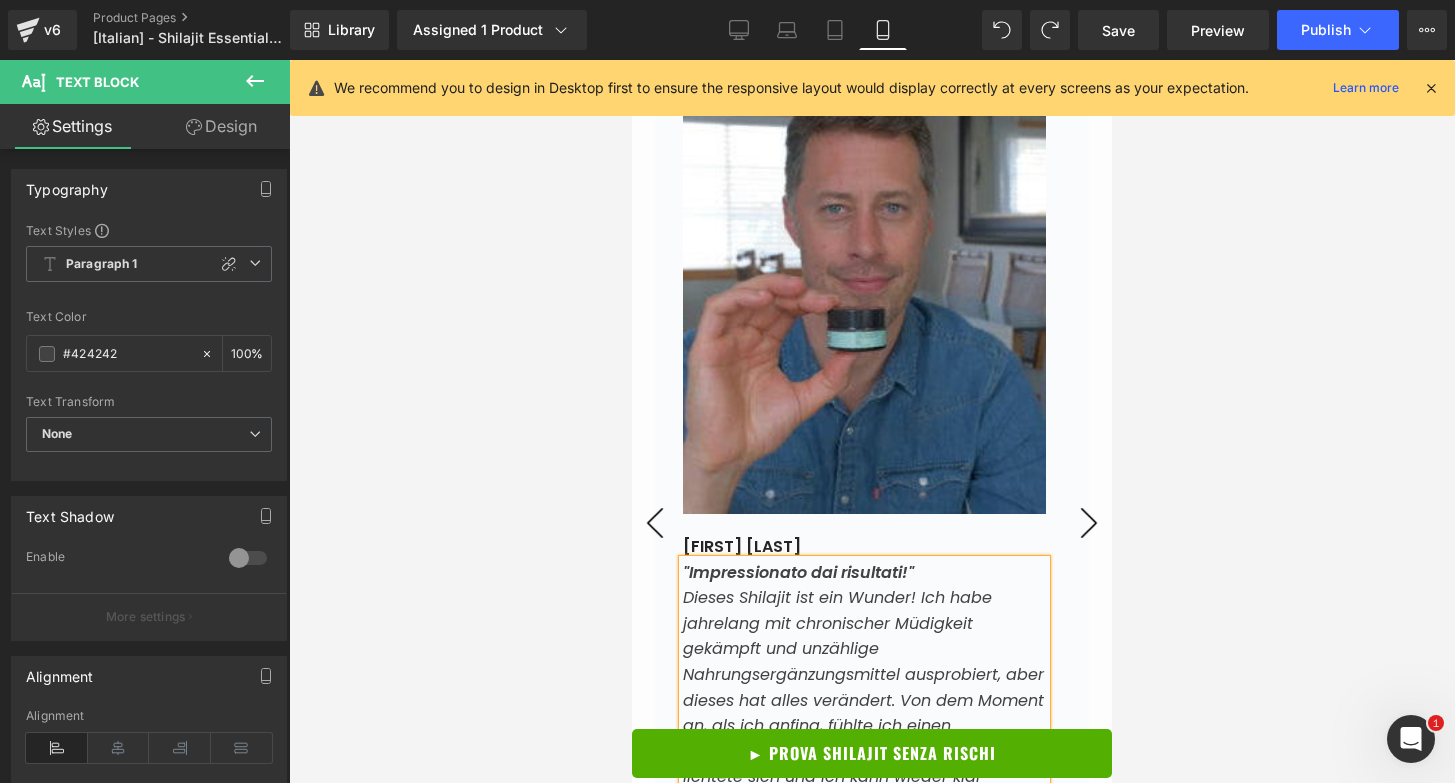 scroll, scrollTop: 7904, scrollLeft: 0, axis: vertical 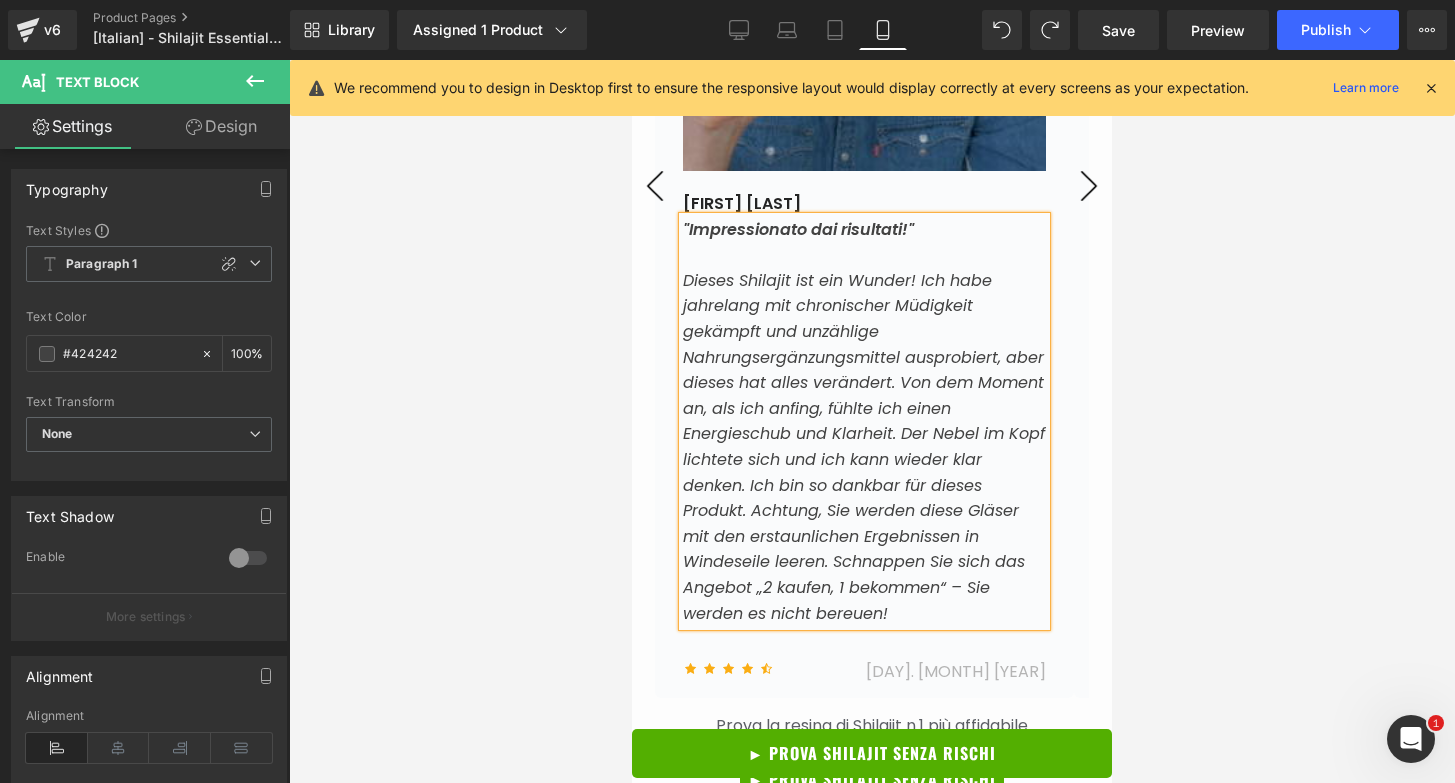 click on "Dieses Shilajit ist ein Wunder! Ich habe jahrelang mit chronischer Müdigkeit gekämpft und unzählige Nahrungsergänzungsmittel ausprobiert, aber dieses hat alles verändert. Von dem Moment an, als ich anfing, fühlte ich einen Energieschub und Klarheit. Der Nebel im Kopf lichtete sich und ich kann wieder klar denken. Ich bin so dankbar für dieses Produkt. Achtung, Sie werden diese Gläser mit den erstaunlichen Ergebnissen in Windeseile leeren. Schnappen Sie sich das Angebot „2 kaufen, 1 bekommen“ – Sie werden es nicht bereuen!" at bounding box center [864, 447] 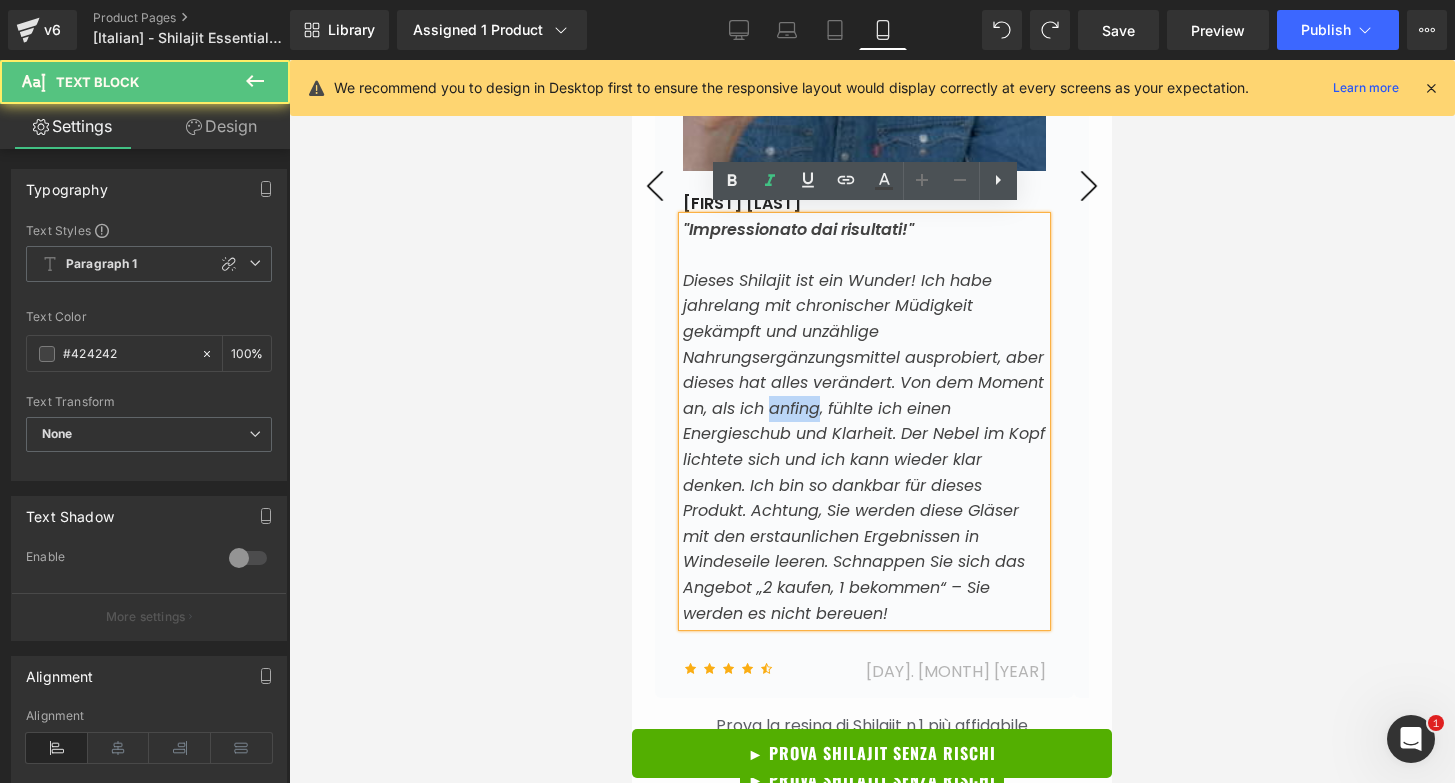 click on "Dieses Shilajit ist ein Wunder! Ich habe jahrelang mit chronischer Müdigkeit gekämpft und unzählige Nahrungsergänzungsmittel ausprobiert, aber dieses hat alles verändert. Von dem Moment an, als ich anfing, fühlte ich einen Energieschub und Klarheit. Der Nebel im Kopf lichtete sich und ich kann wieder klar denken. Ich bin so dankbar für dieses Produkt. Achtung, Sie werden diese Gläser mit den erstaunlichen Ergebnissen in Windeseile leeren. Schnappen Sie sich das Angebot „2 kaufen, 1 bekommen“ – Sie werden es nicht bereuen!" at bounding box center (864, 447) 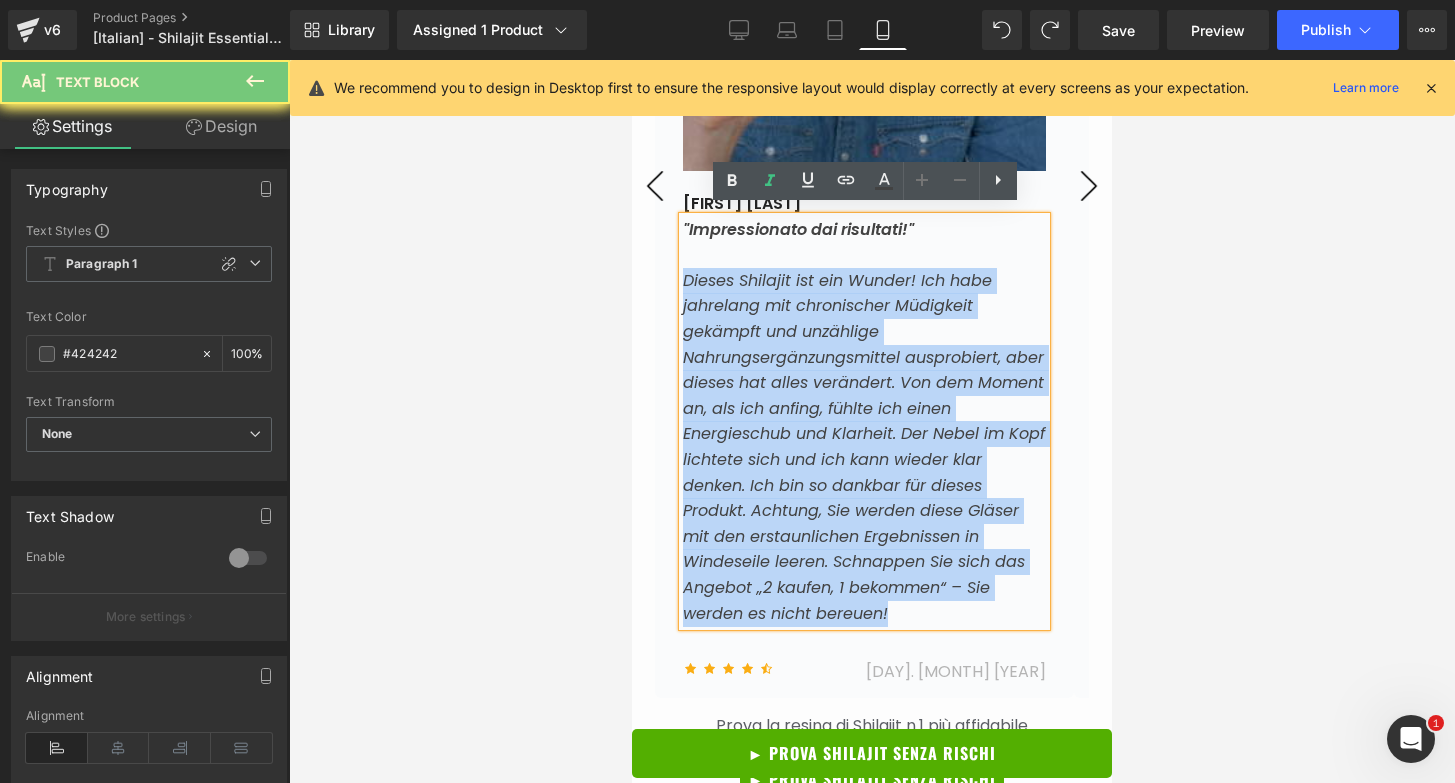 click on "Dieses Shilajit ist ein Wunder! Ich habe jahrelang mit chronischer Müdigkeit gekämpft und unzählige Nahrungsergänzungsmittel ausprobiert, aber dieses hat alles verändert. Von dem Moment an, als ich anfing, fühlte ich einen Energieschub und Klarheit. Der Nebel im Kopf lichtete sich und ich kann wieder klar denken. Ich bin so dankbar für dieses Produkt. Achtung, Sie werden diese Gläser mit den erstaunlichen Ergebnissen in Windeseile leeren. Schnappen Sie sich das Angebot „2 kaufen, 1 bekommen“ – Sie werden es nicht bereuen!" at bounding box center (864, 447) 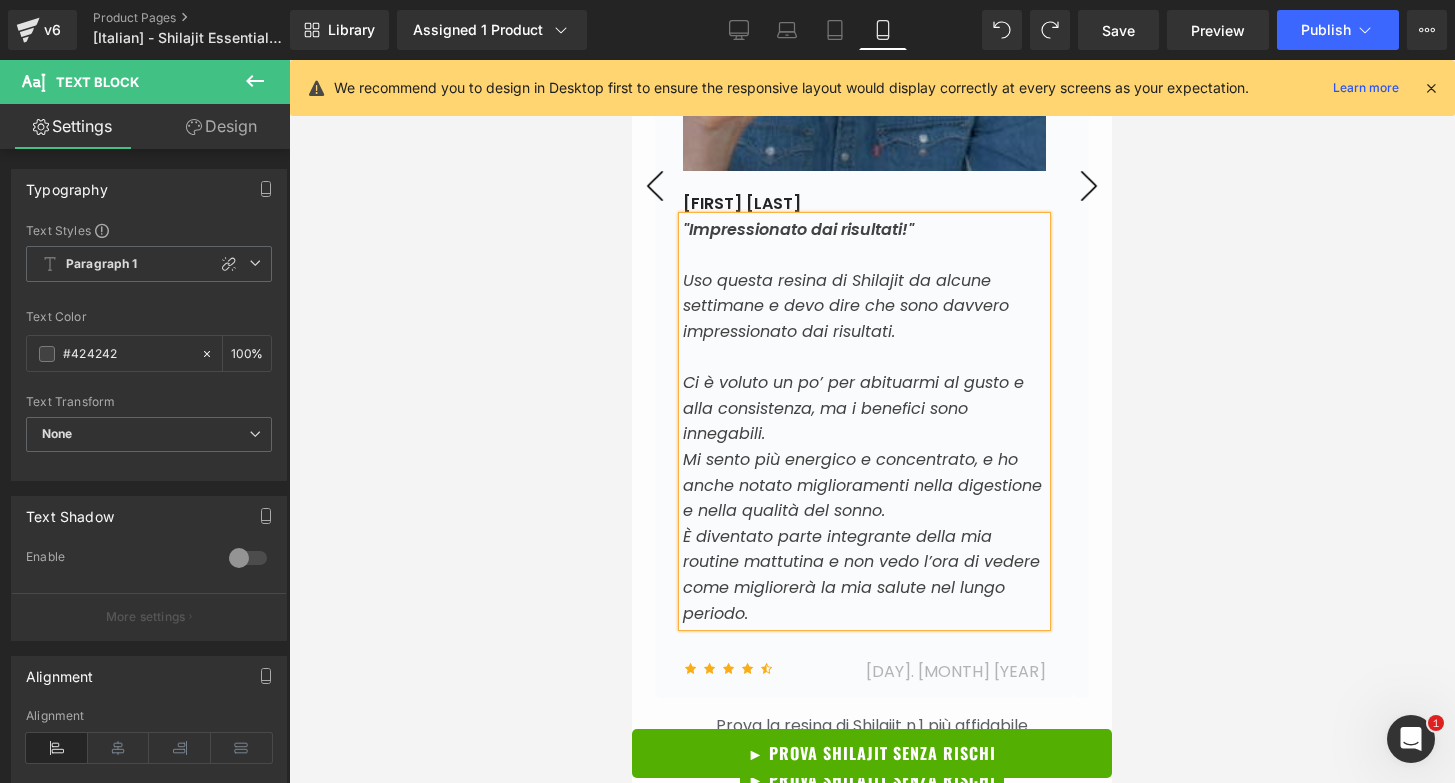 click at bounding box center (864, 358) 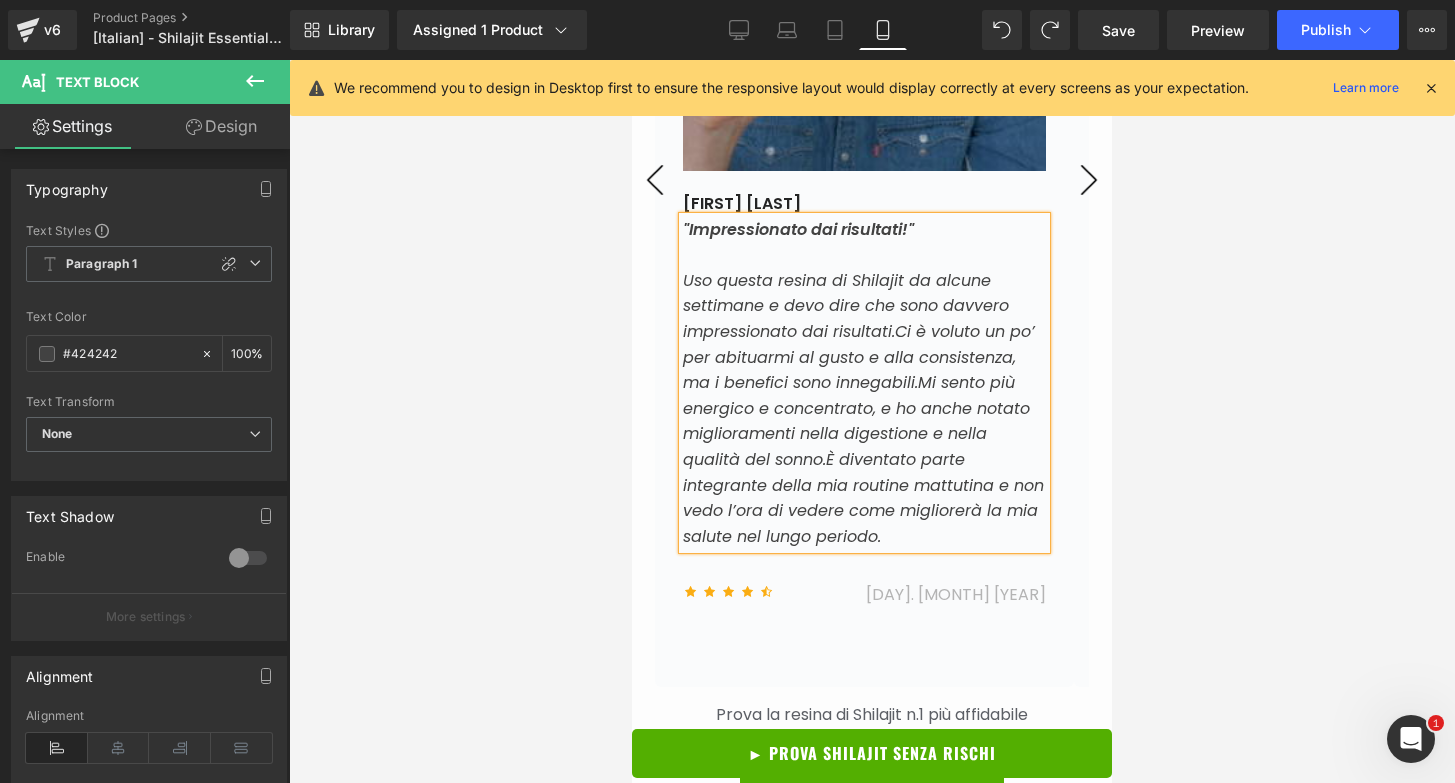 click on "‹" at bounding box center [655, 180] 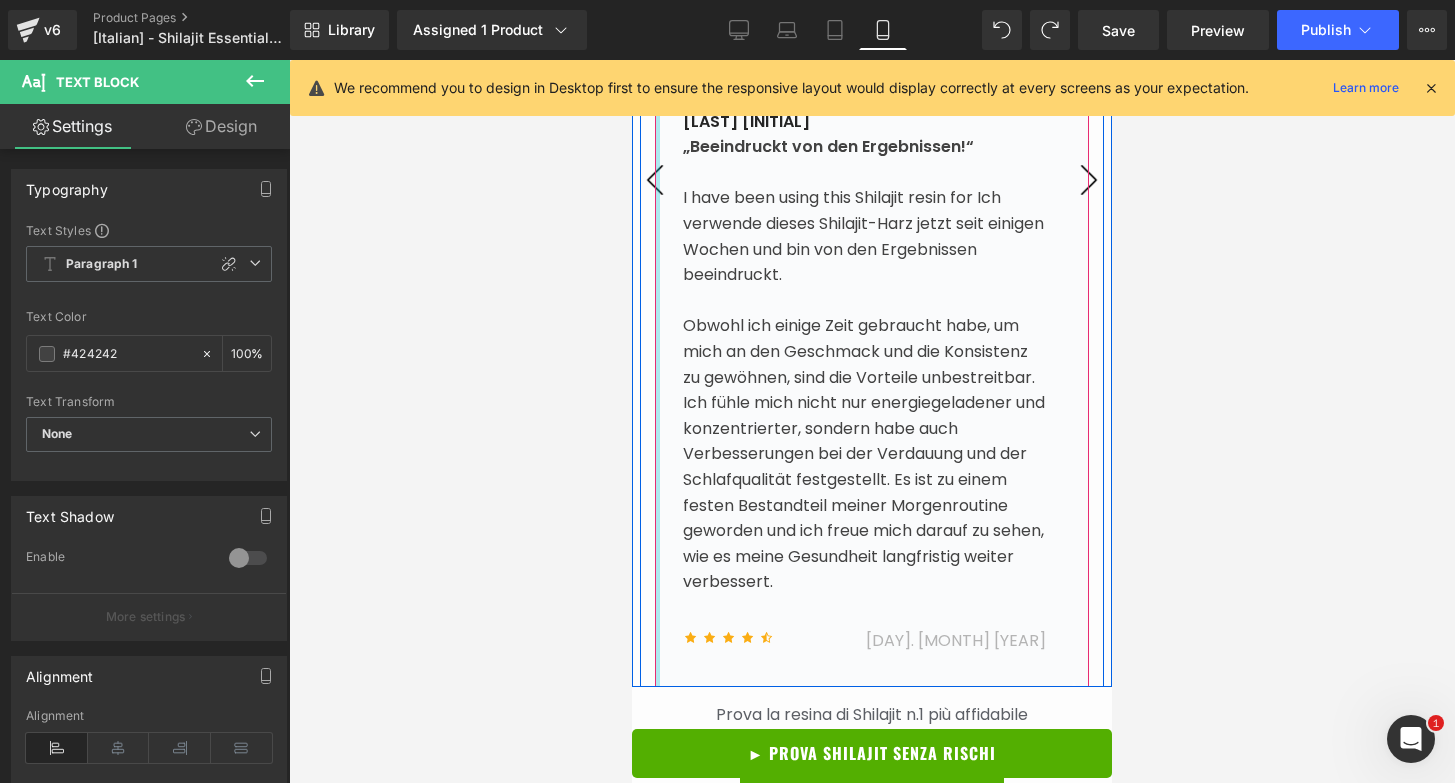 click at bounding box center [657, 180] 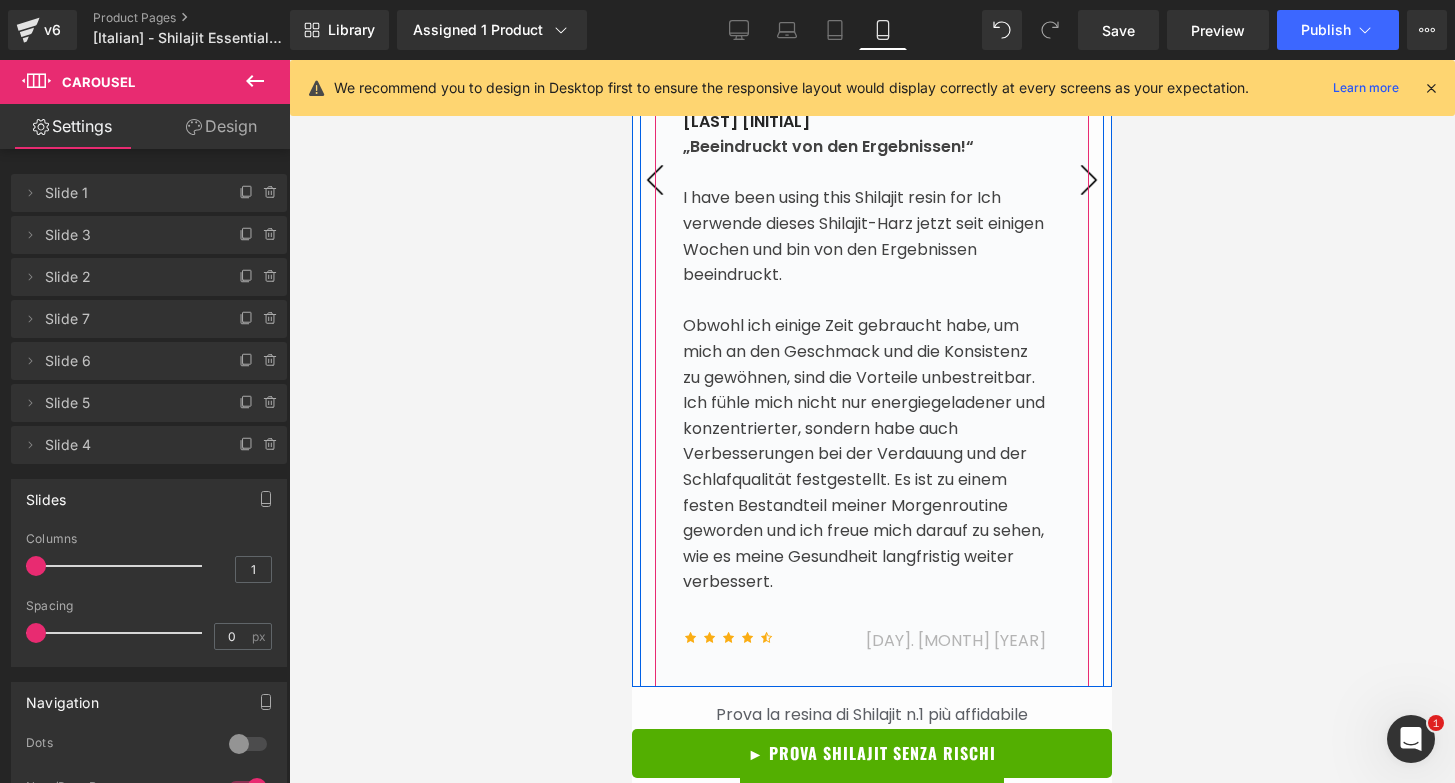 click on "‹" at bounding box center (655, 180) 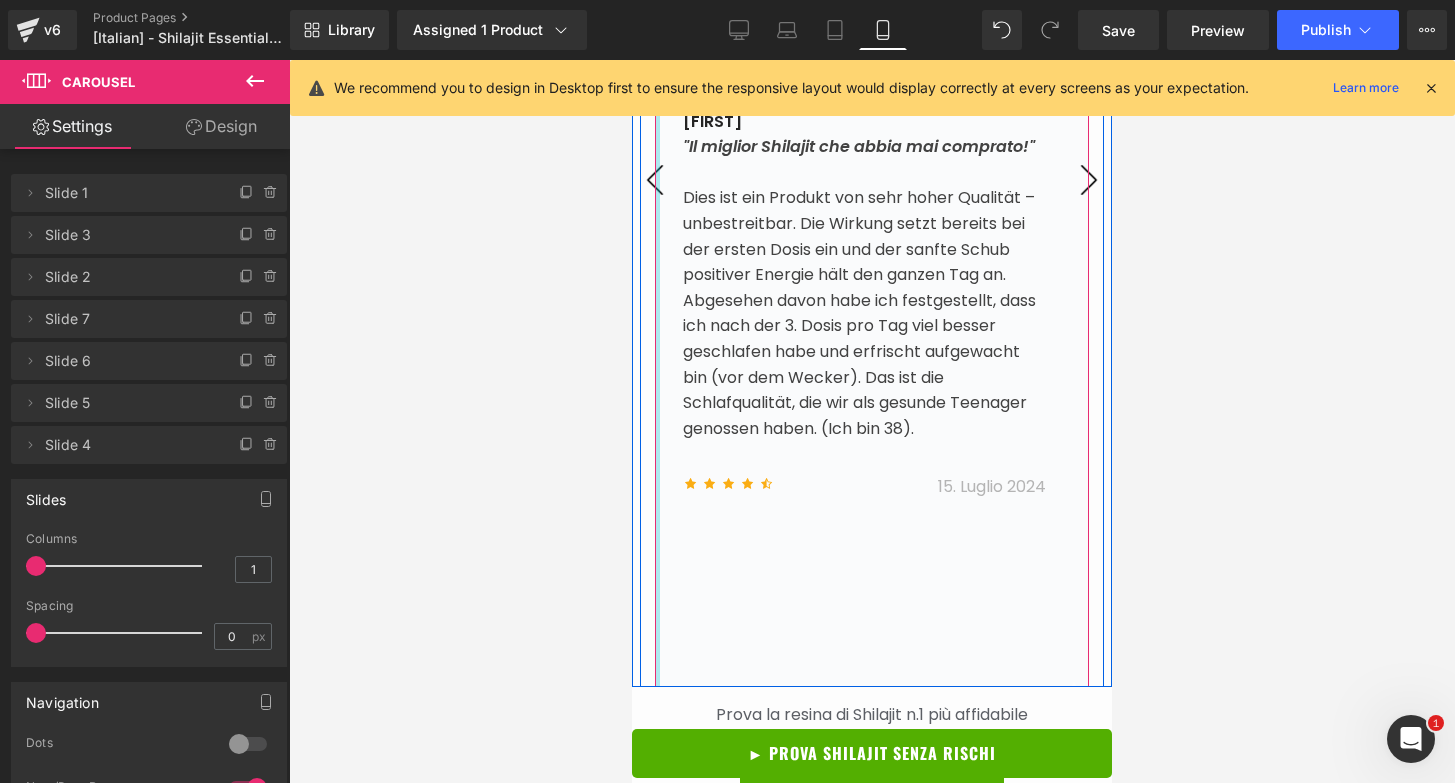 click at bounding box center [657, 180] 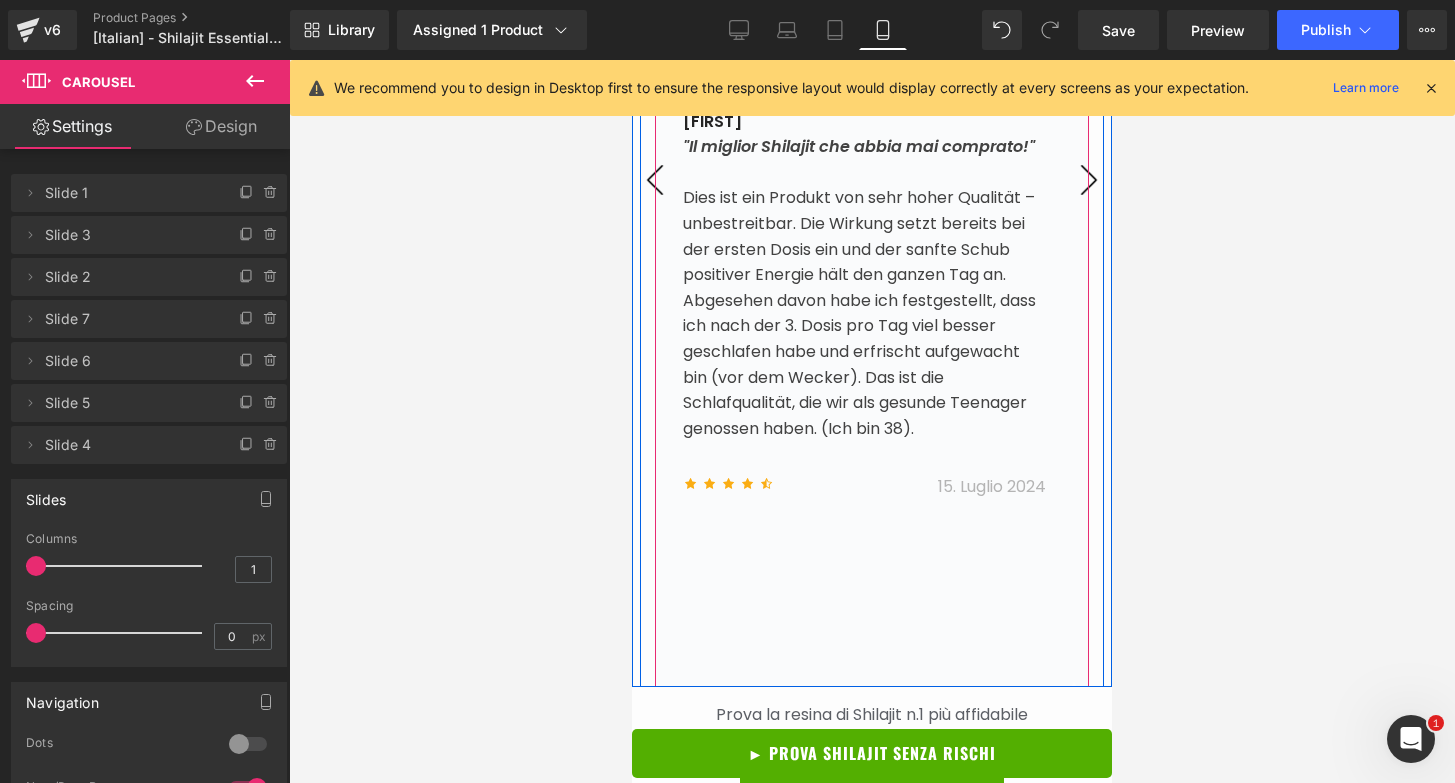 click on "‹" at bounding box center (655, 180) 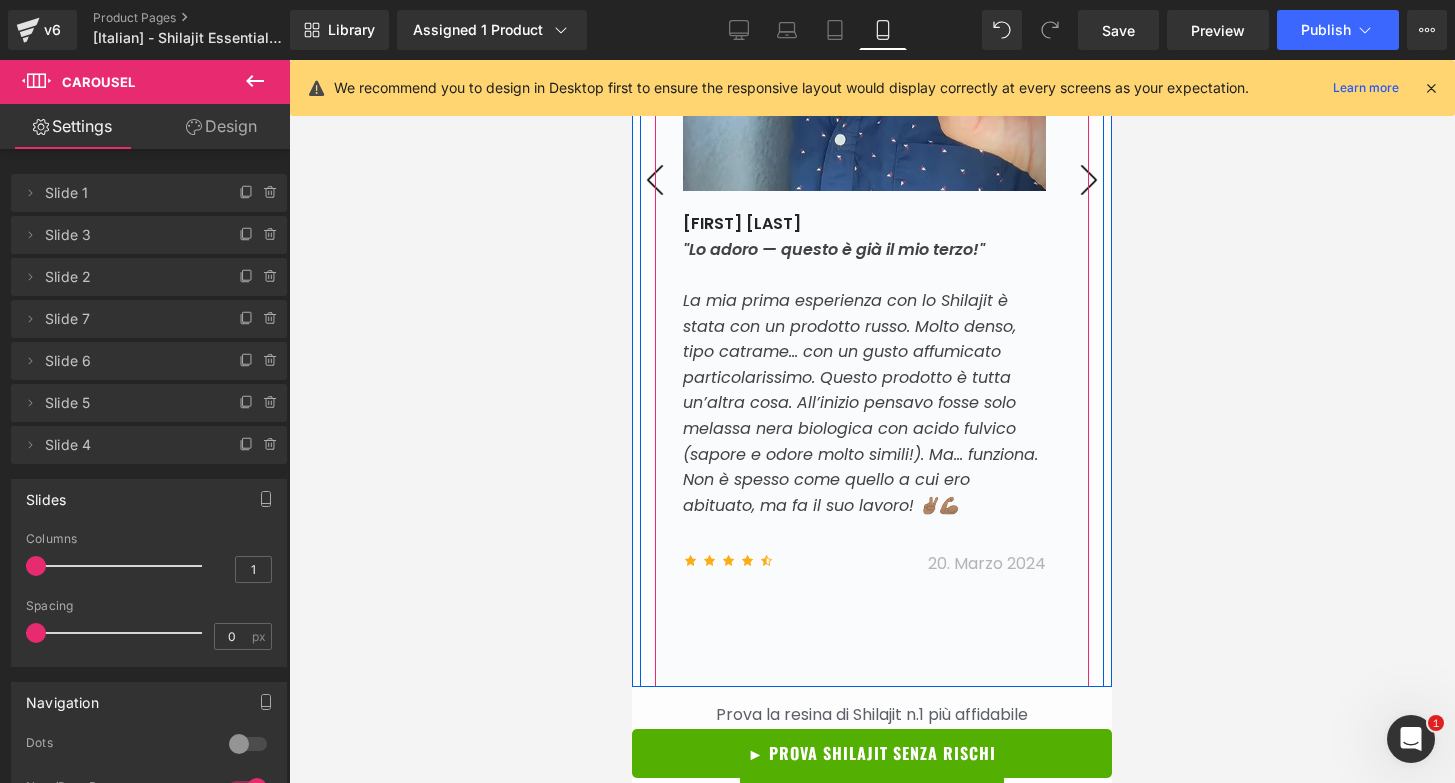 click on "›" at bounding box center (1089, 180) 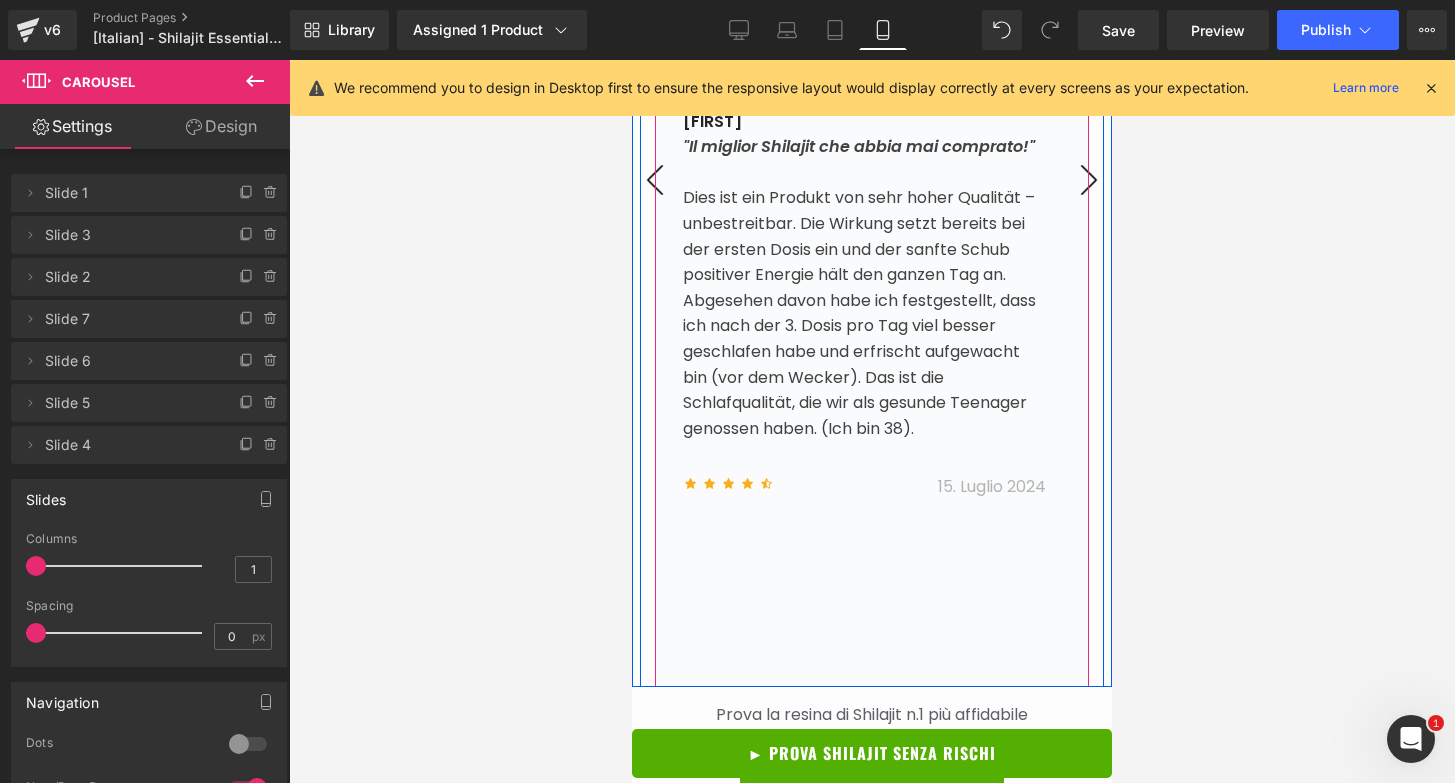 click on "›" at bounding box center (1089, 180) 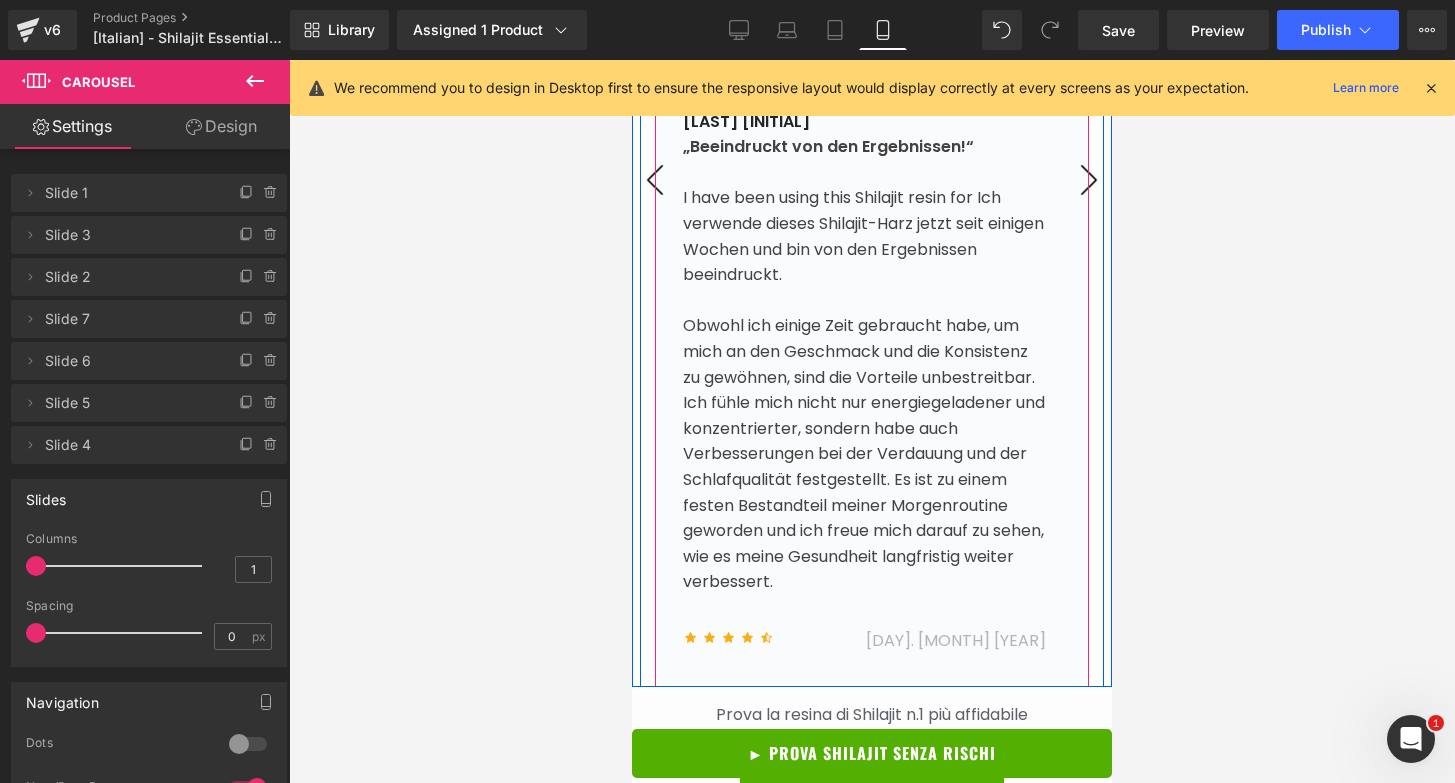 click on "›" at bounding box center [1089, 180] 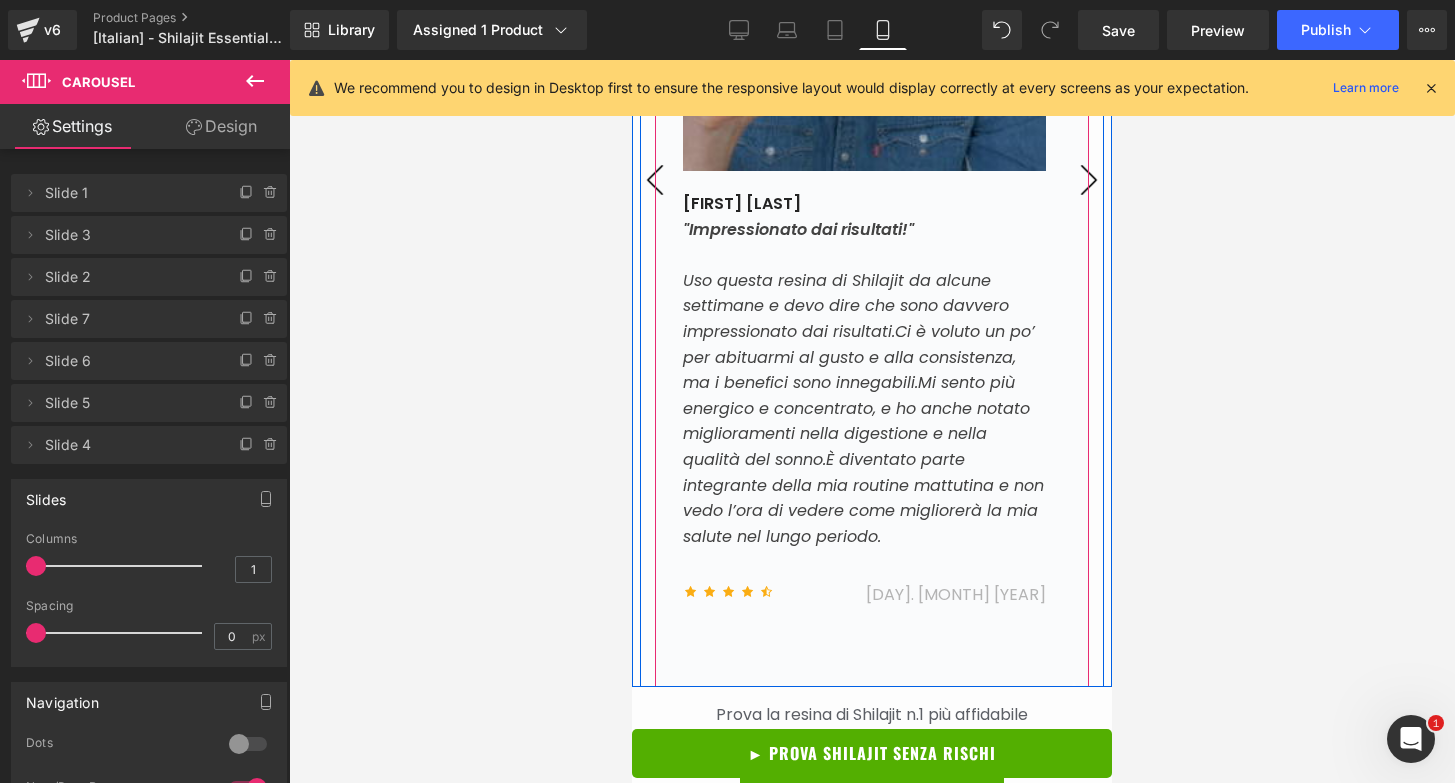 click at bounding box center [642, 163] 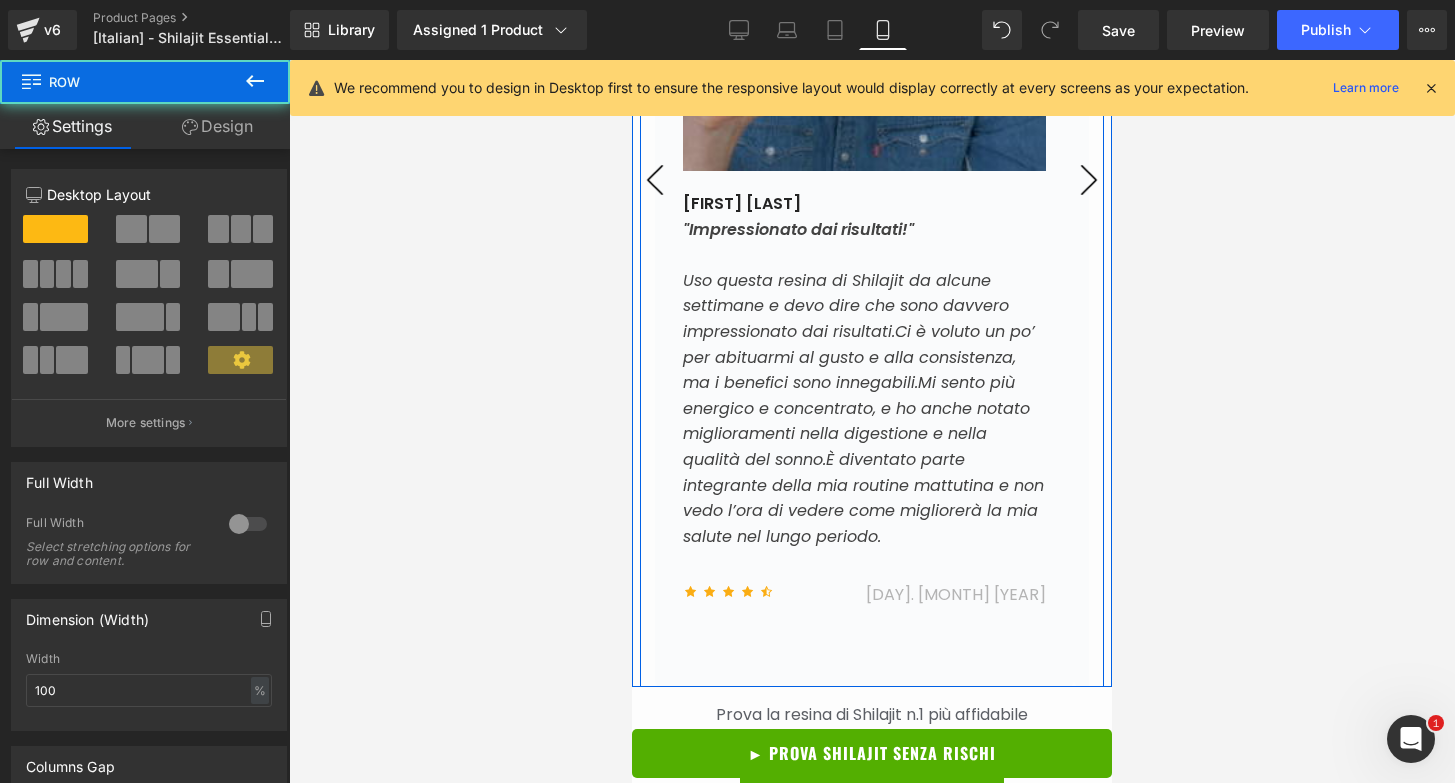 click on "‹" at bounding box center [655, 180] 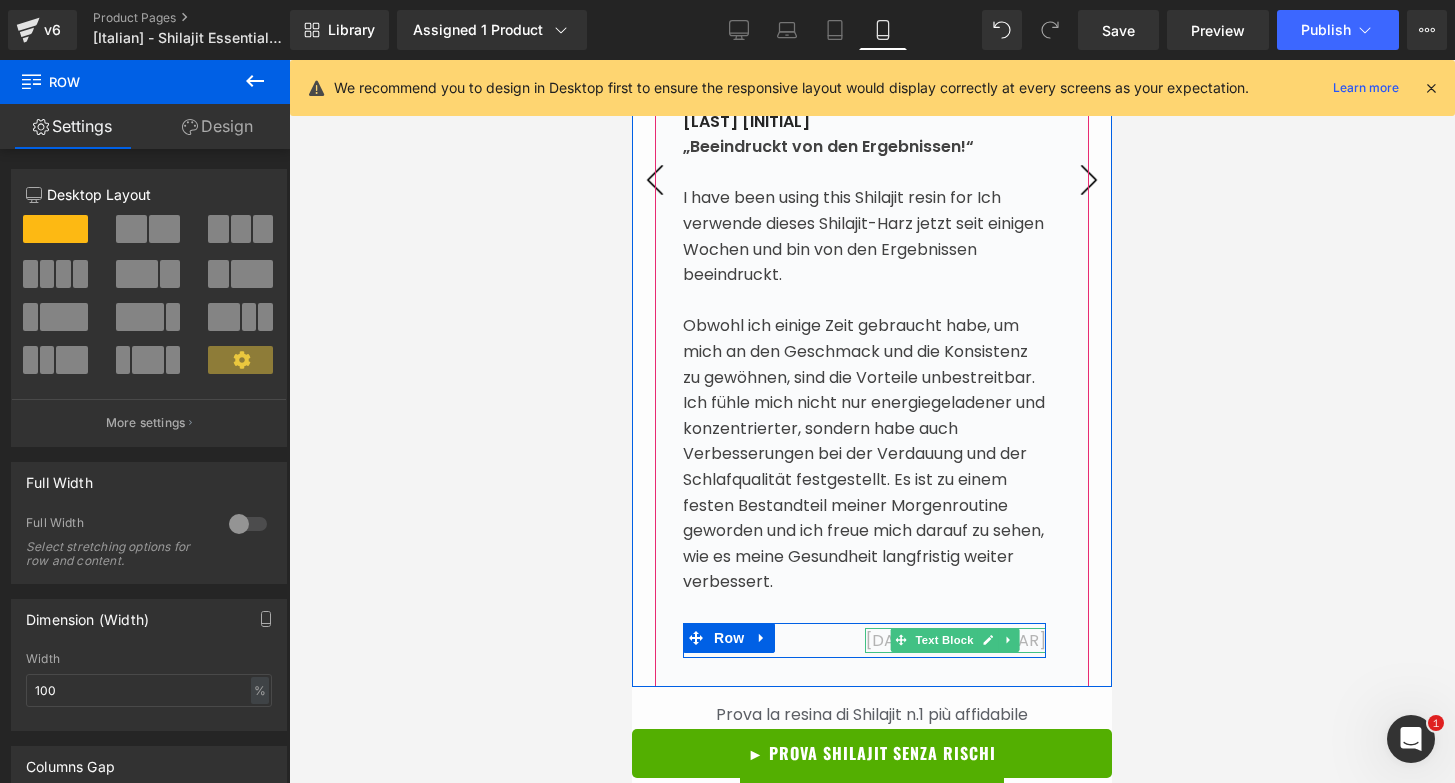 click on "[NUMBER]. [MONTH] [YEAR]" at bounding box center [956, 640] 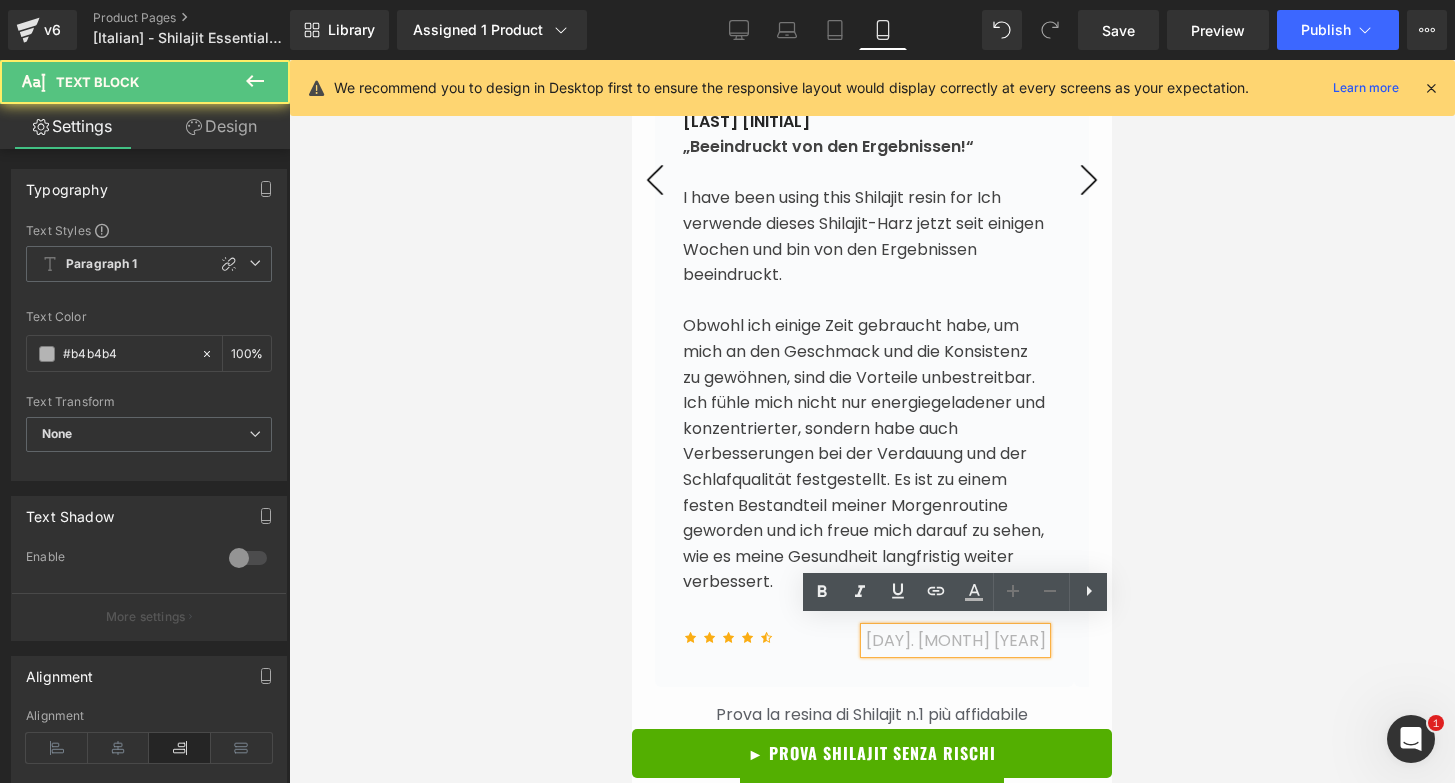 click on "[NUMBER]. [MONTH] [YEAR]" at bounding box center [956, 640] 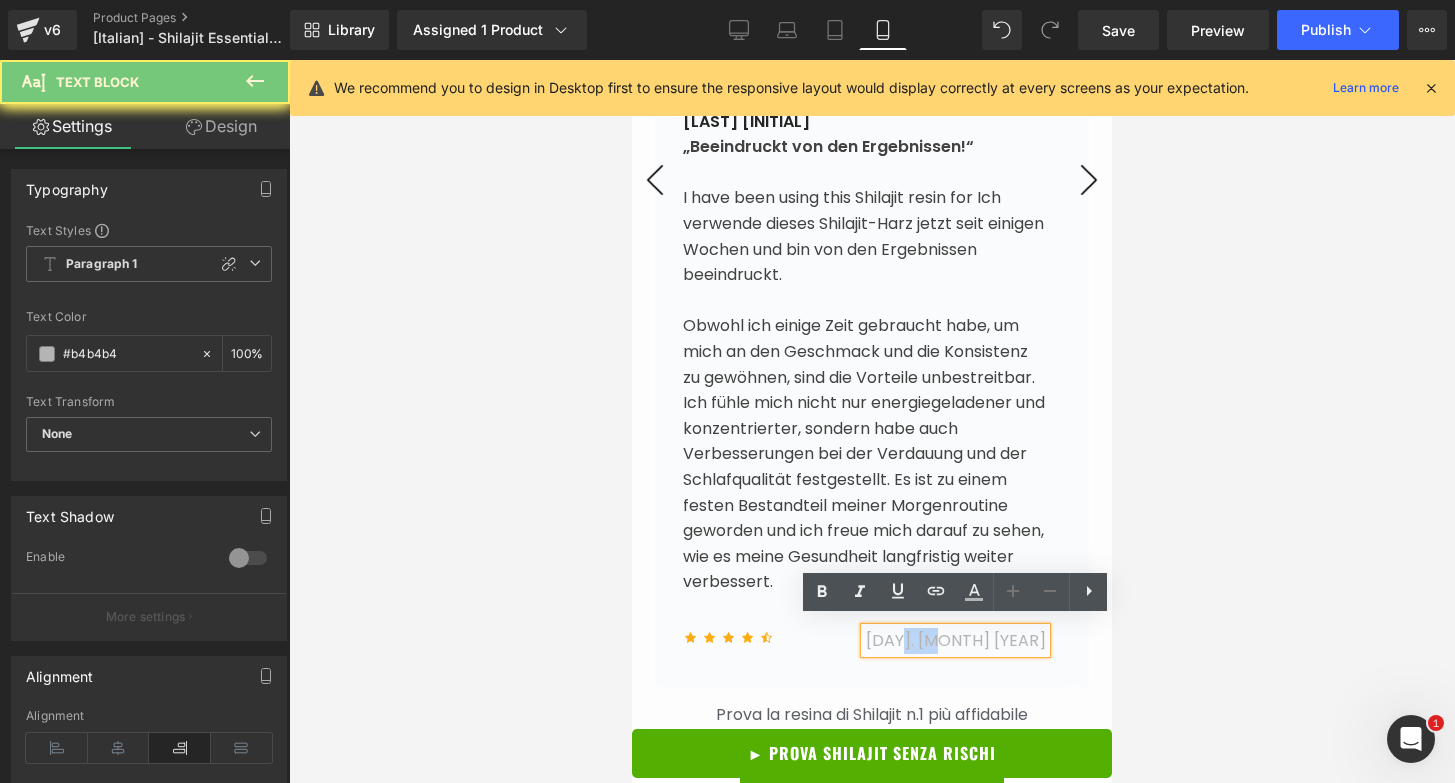 click on "[NUMBER]. [MONTH] [YEAR]" at bounding box center [956, 640] 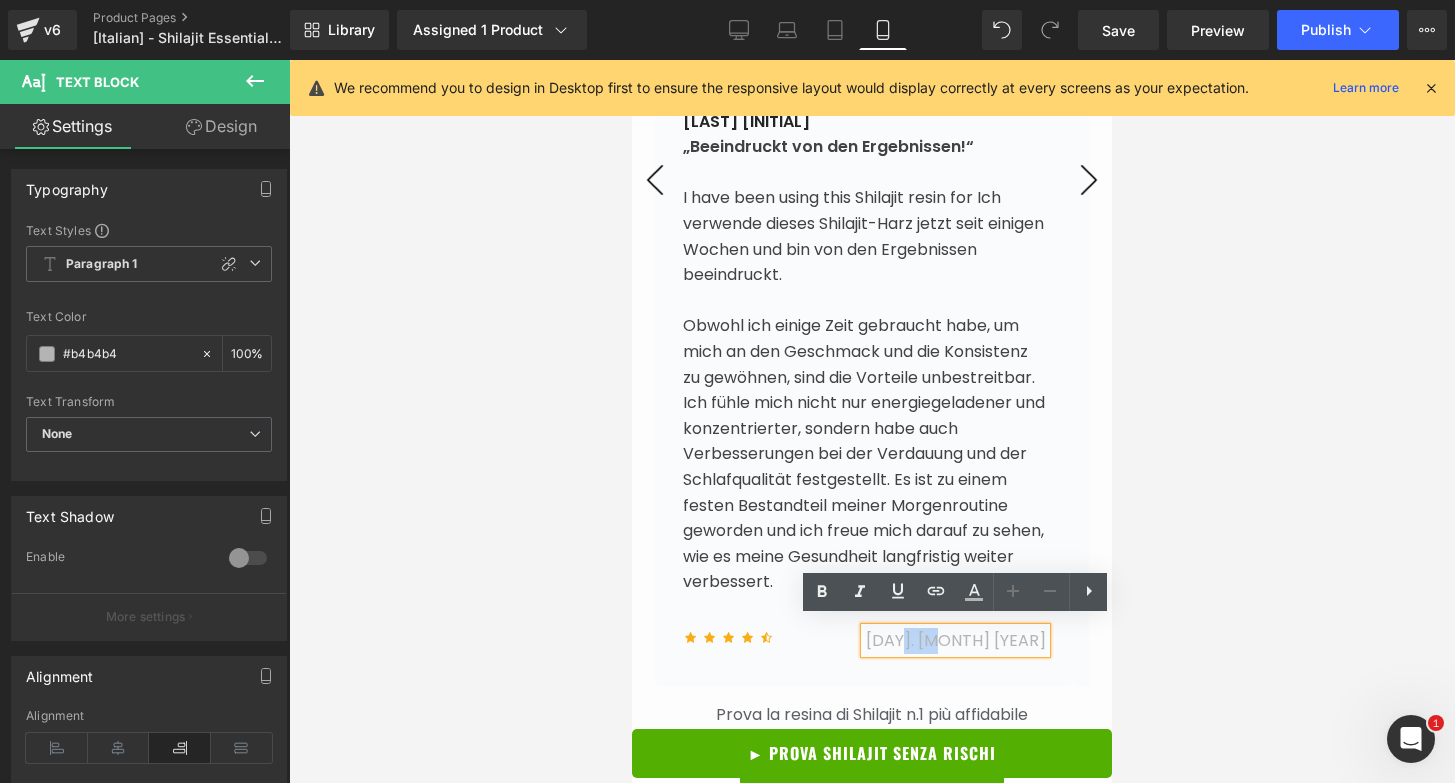 type 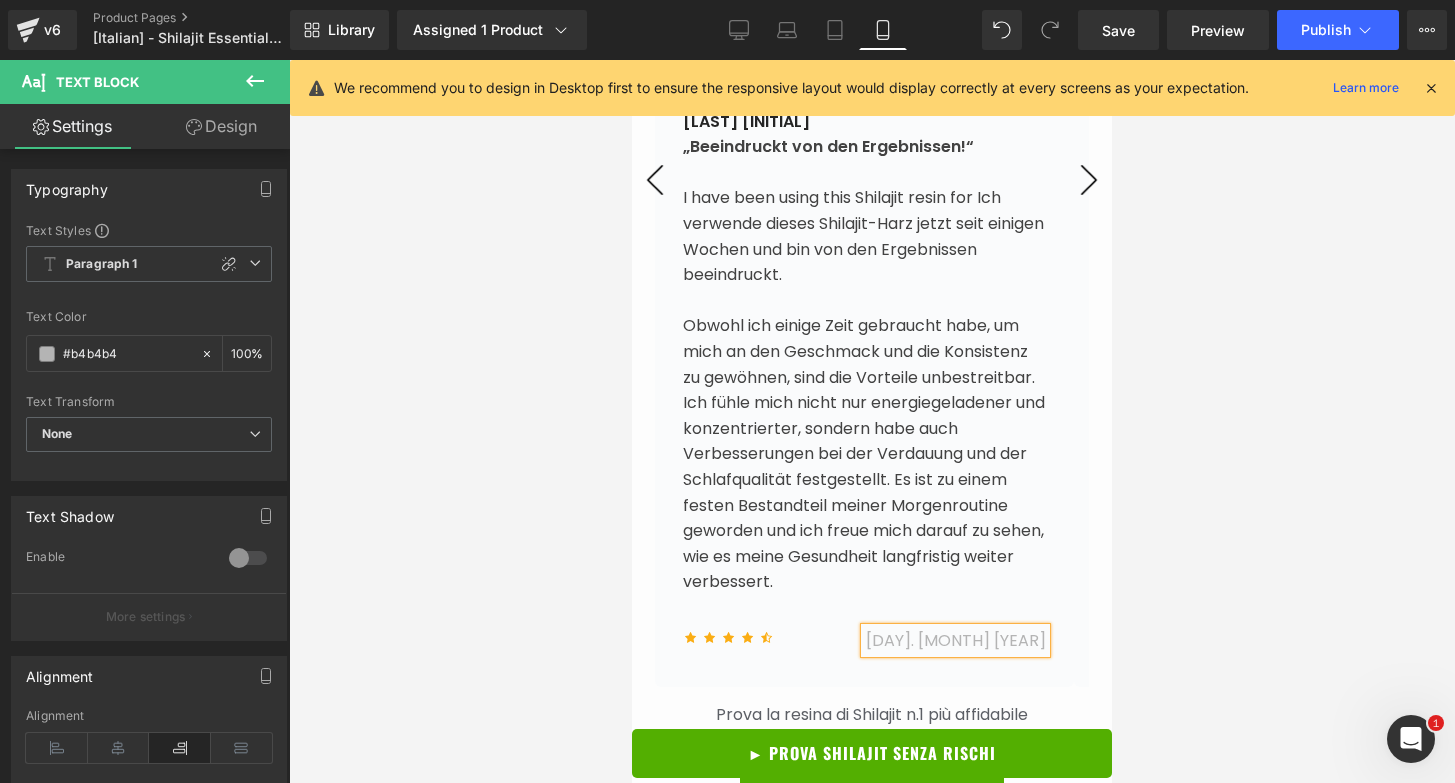 click on "›" at bounding box center (1089, 180) 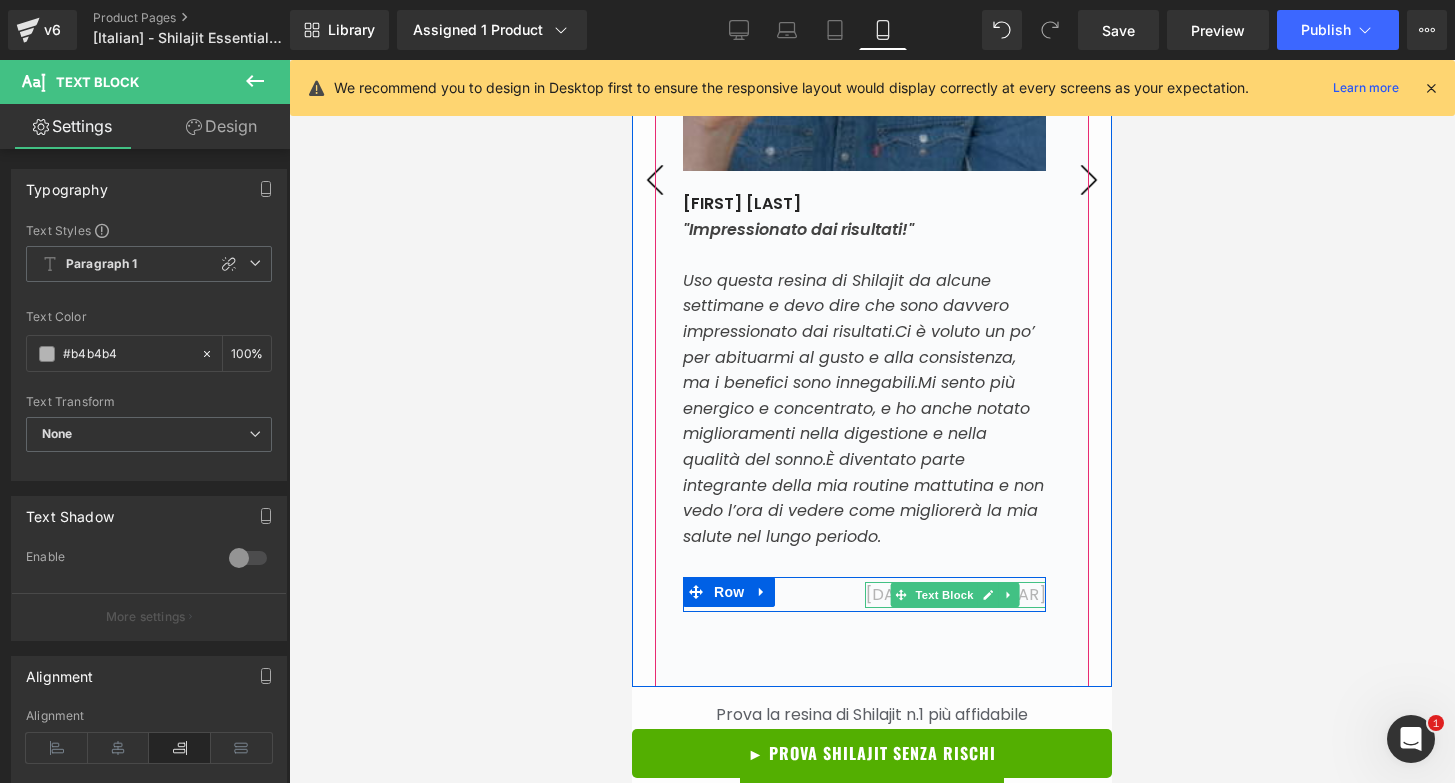 click at bounding box center [988, 595] 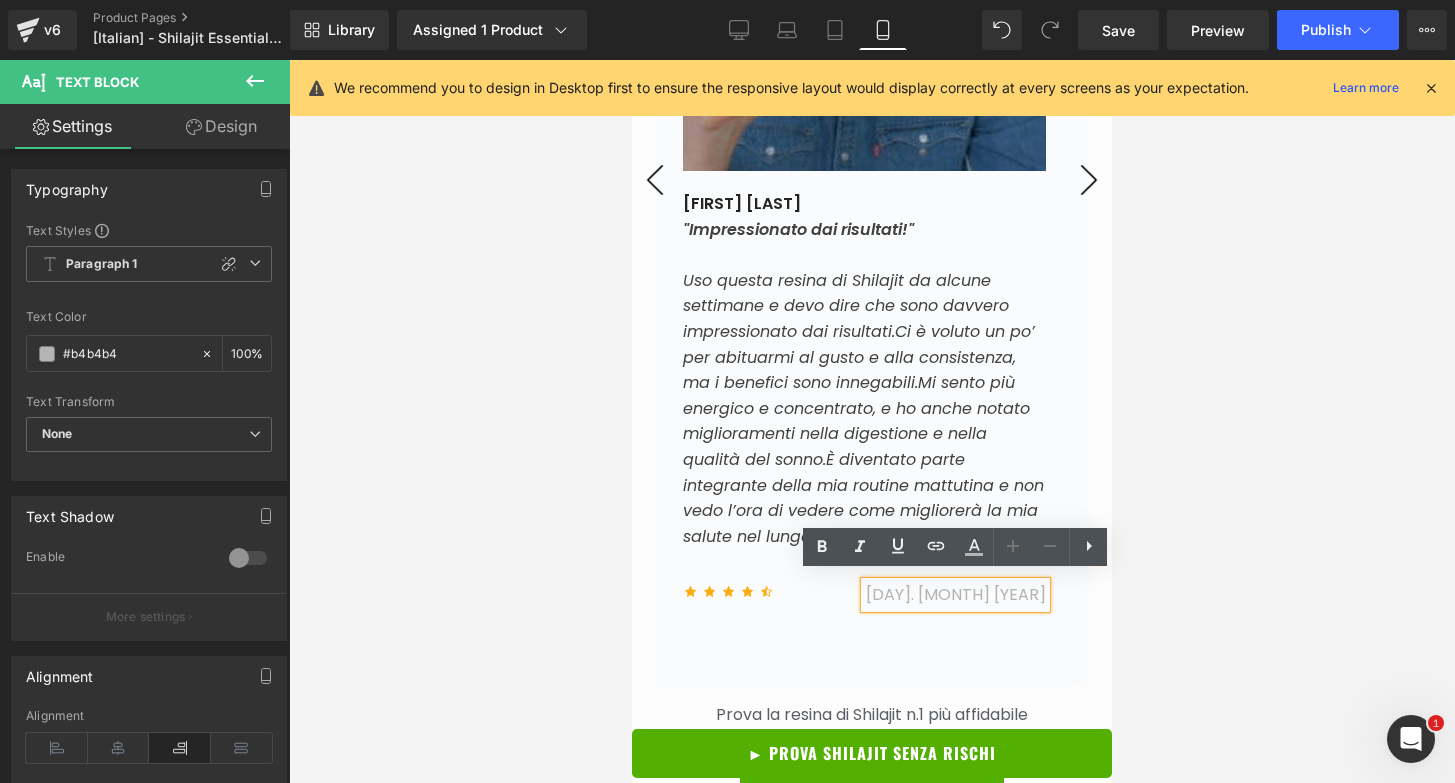 click on "17. [MONTH] 2024" at bounding box center (956, 594) 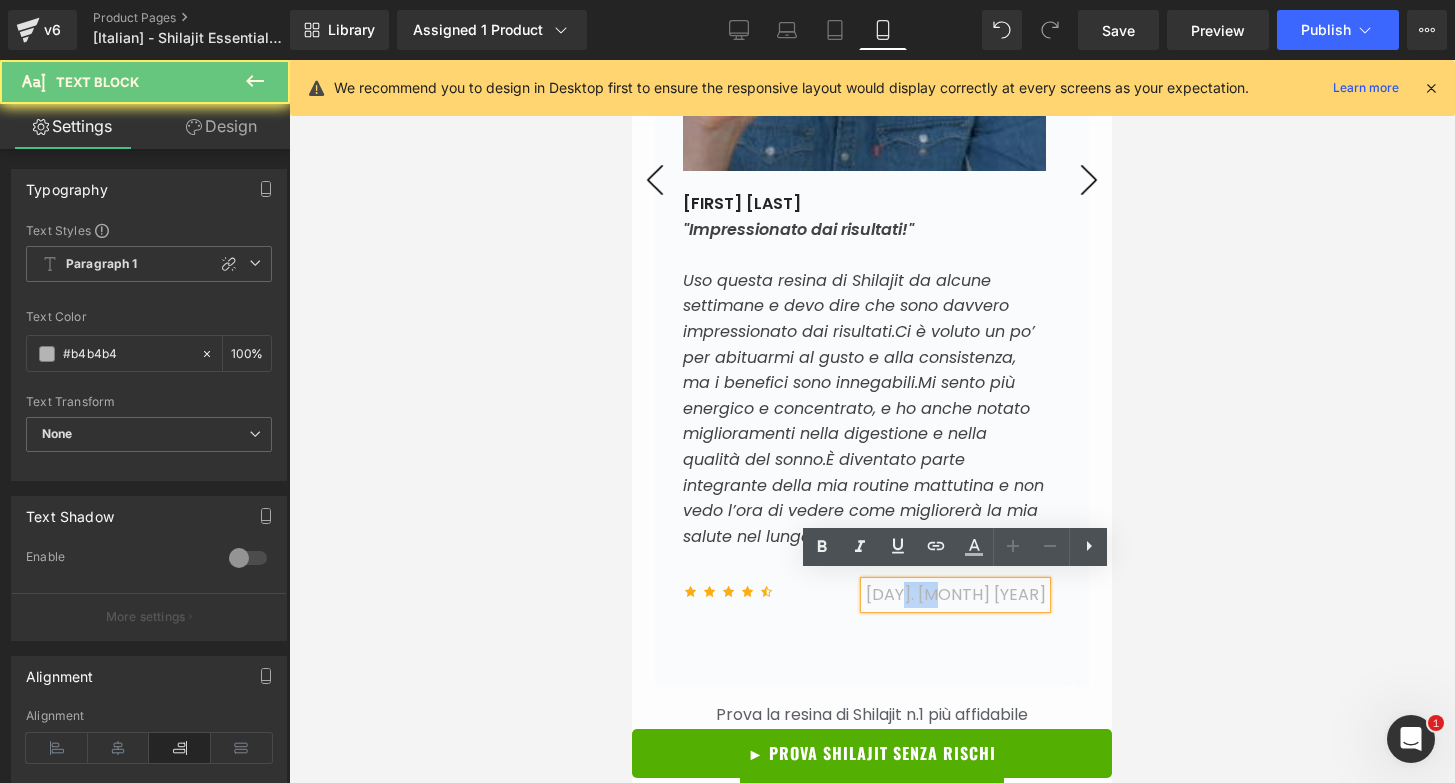 click on "17. [MONTH] 2024" at bounding box center [956, 594] 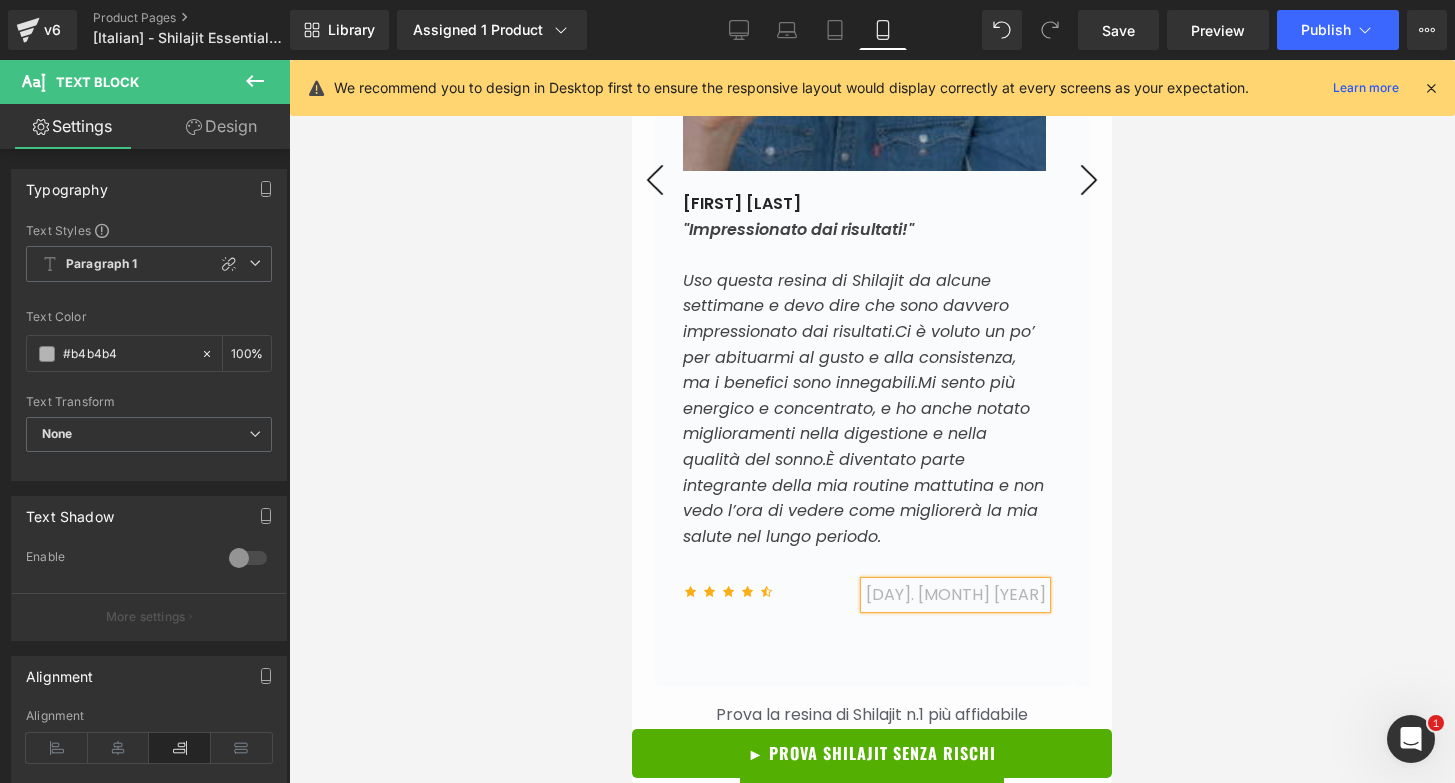 click at bounding box center (872, 421) 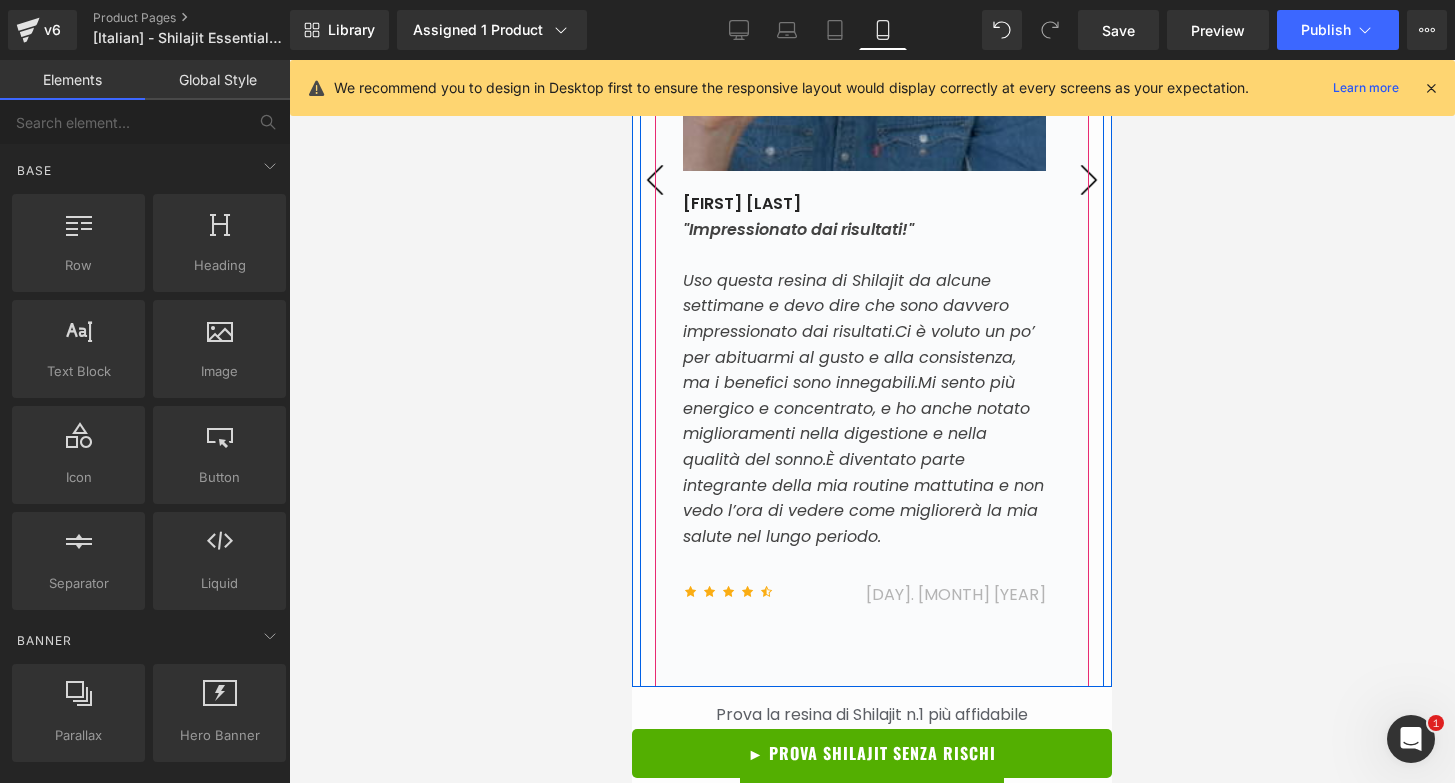 click on "›" at bounding box center (1089, 180) 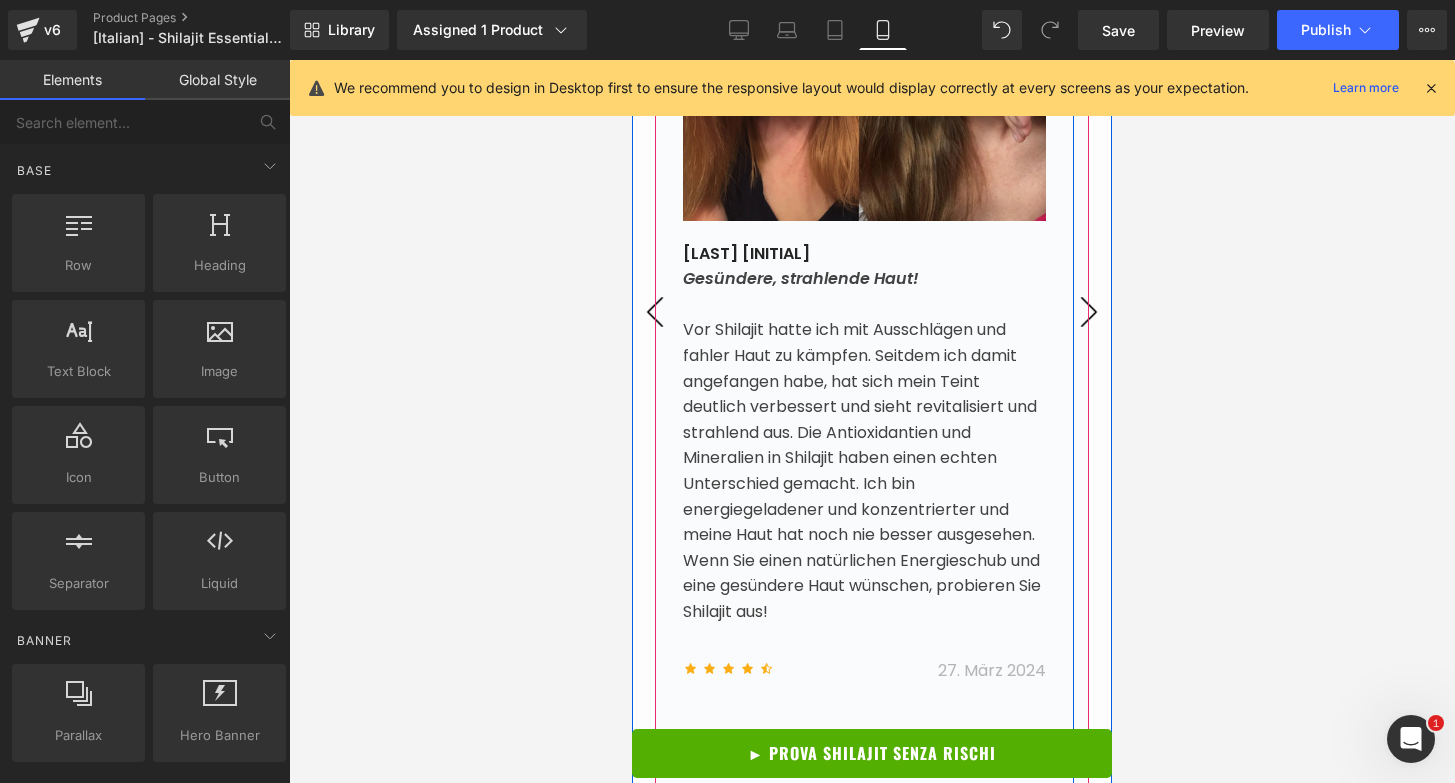 scroll, scrollTop: 7785, scrollLeft: 0, axis: vertical 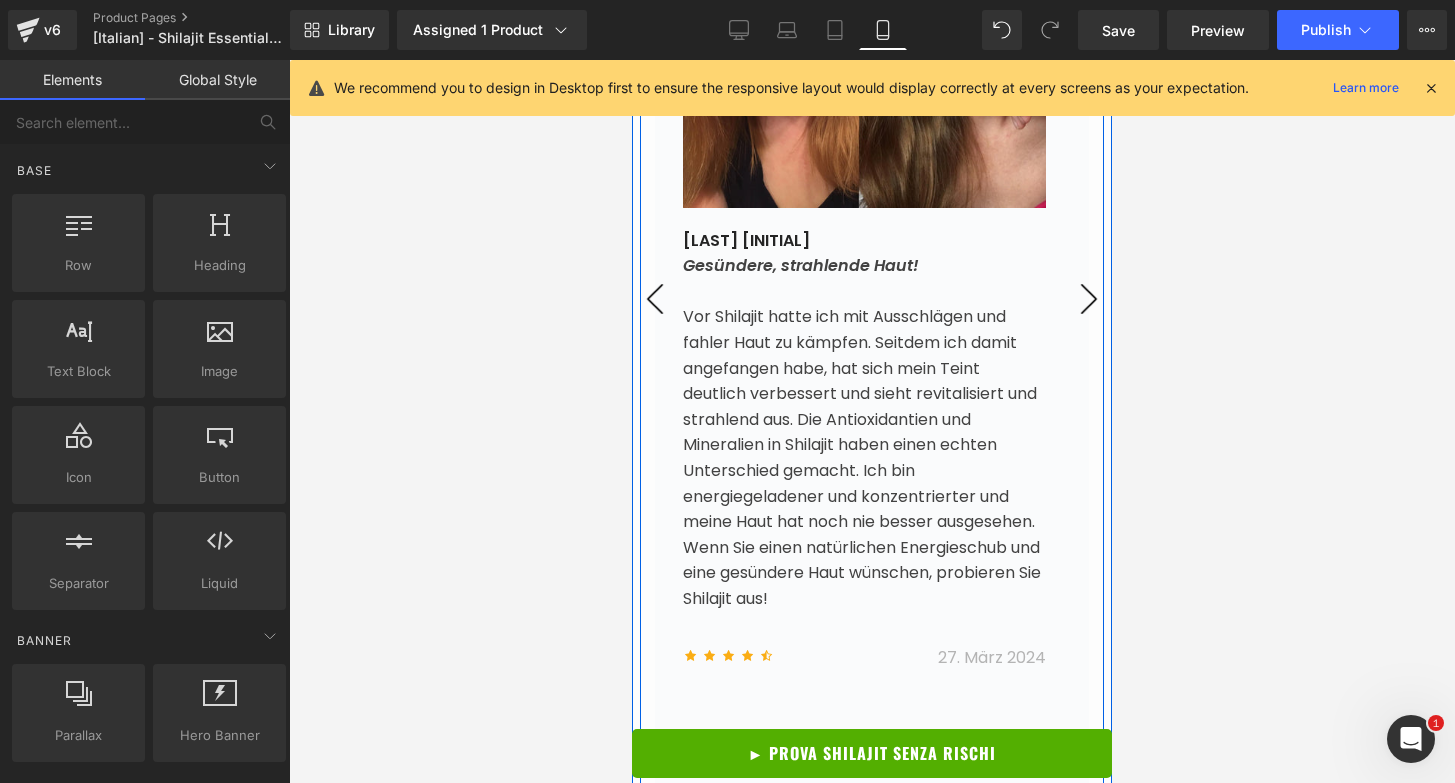 click on "‹" at bounding box center [655, 299] 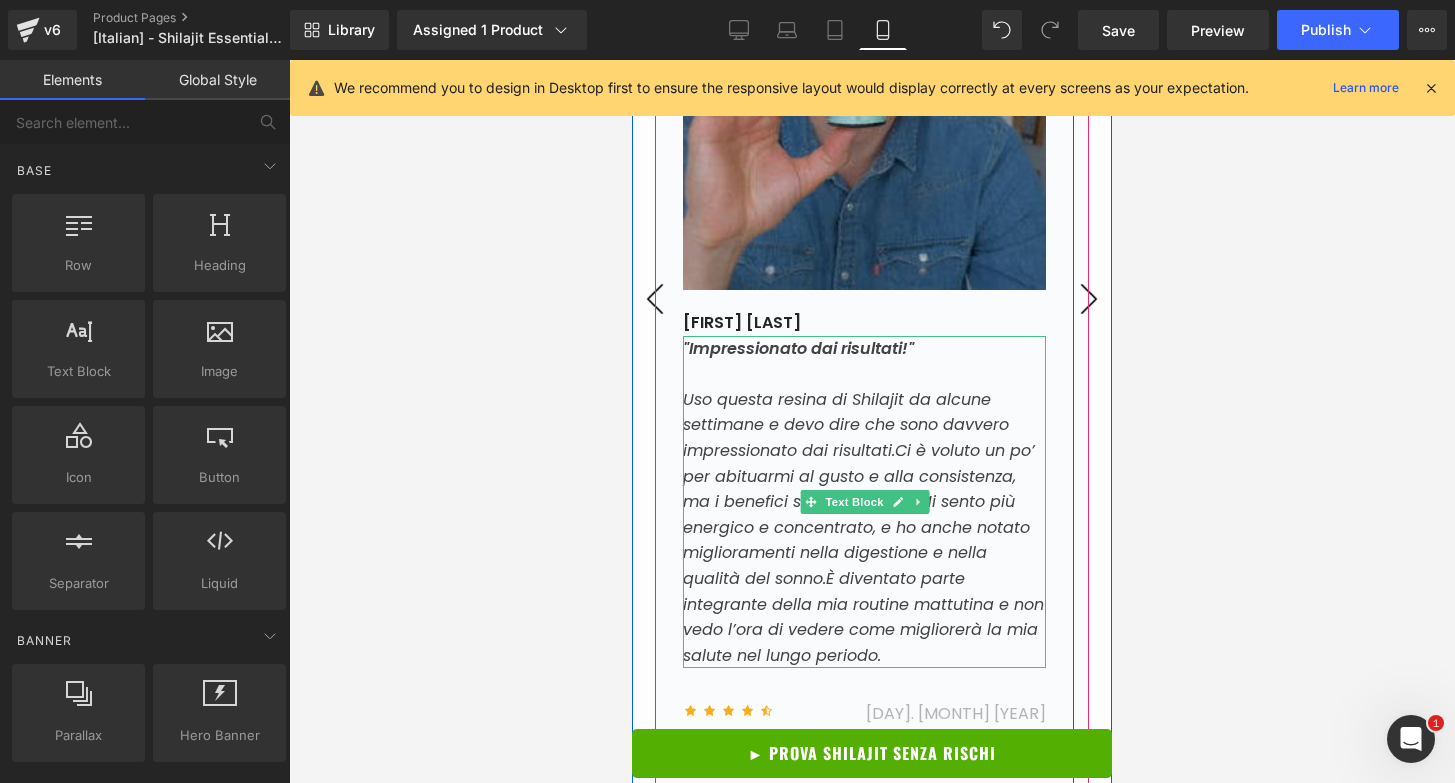 type 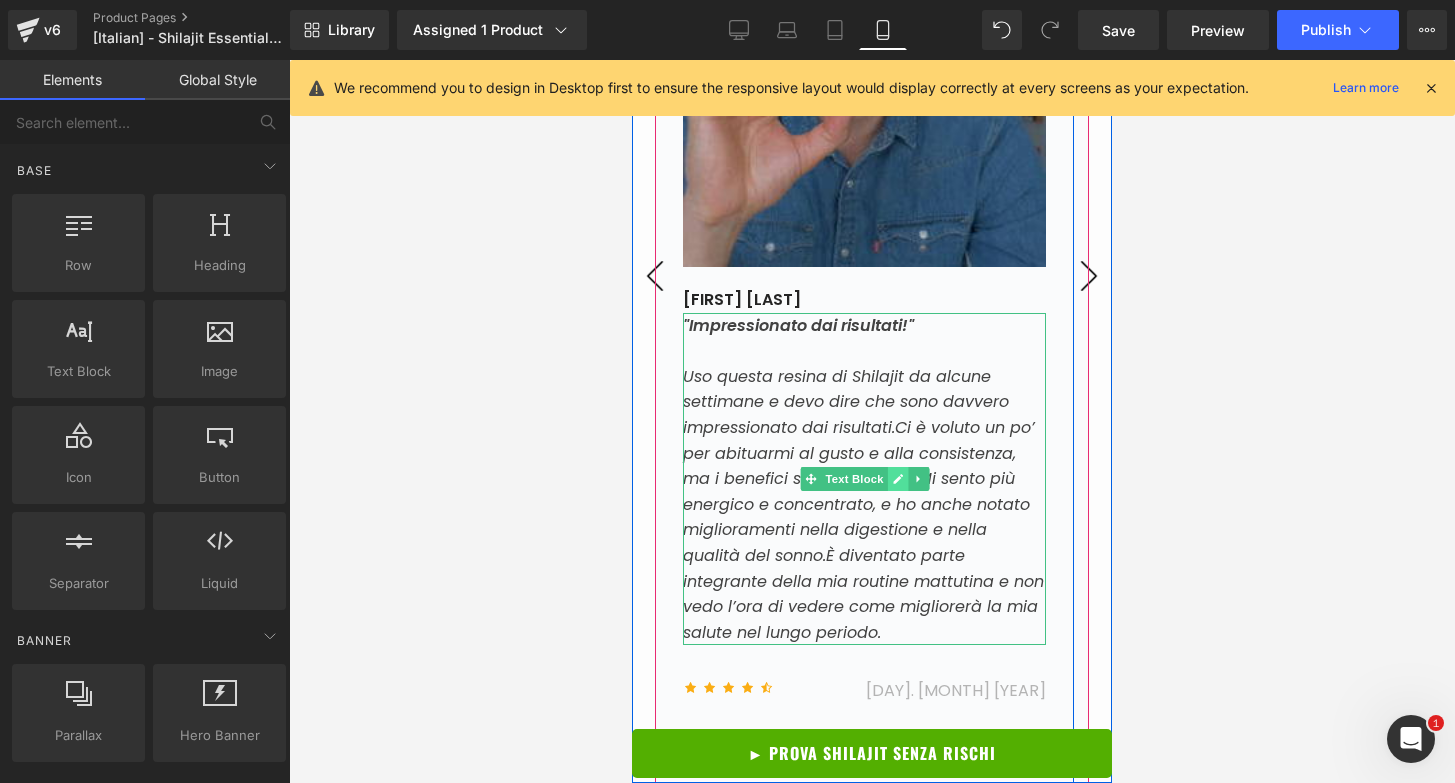 scroll, scrollTop: 7732, scrollLeft: 0, axis: vertical 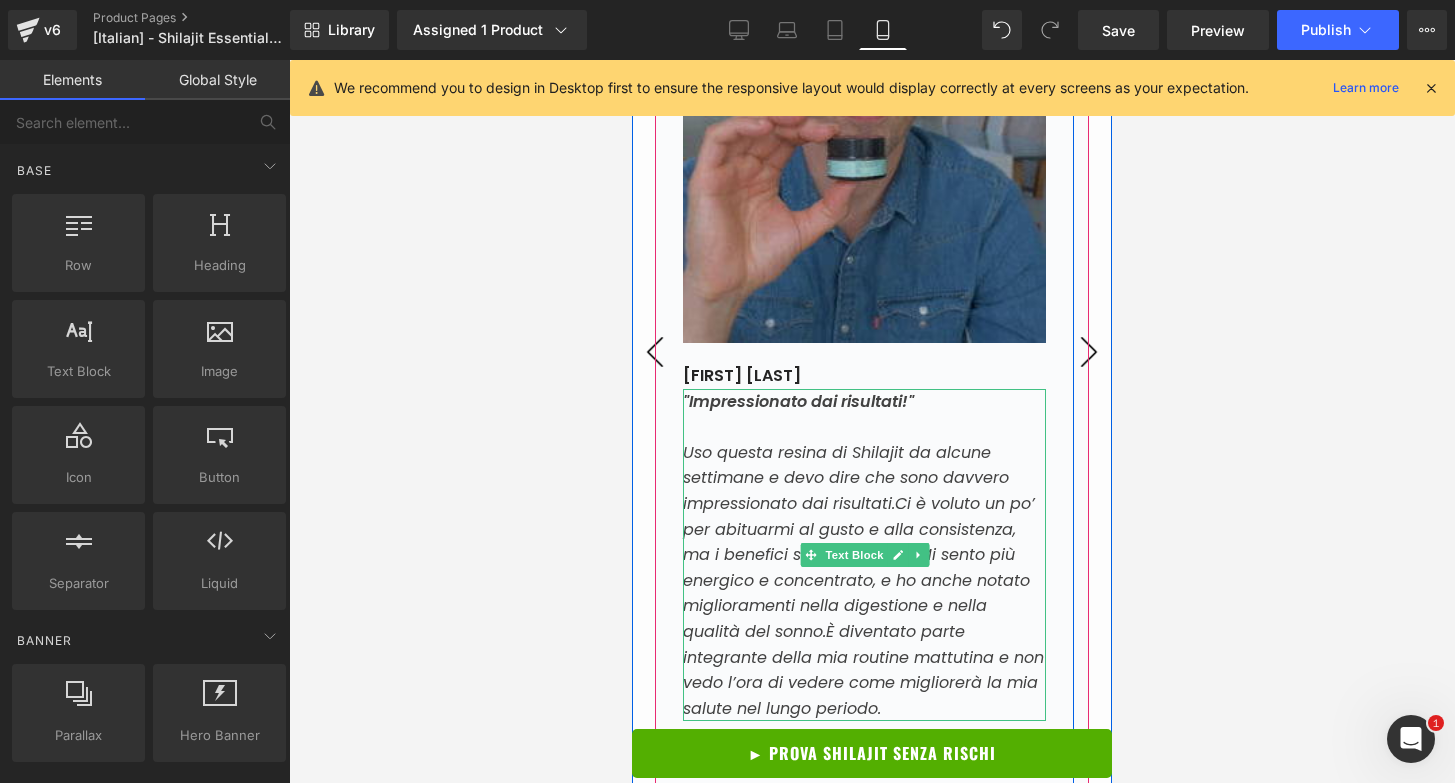click on ""Impressionato dai risultati!"" at bounding box center (798, 401) 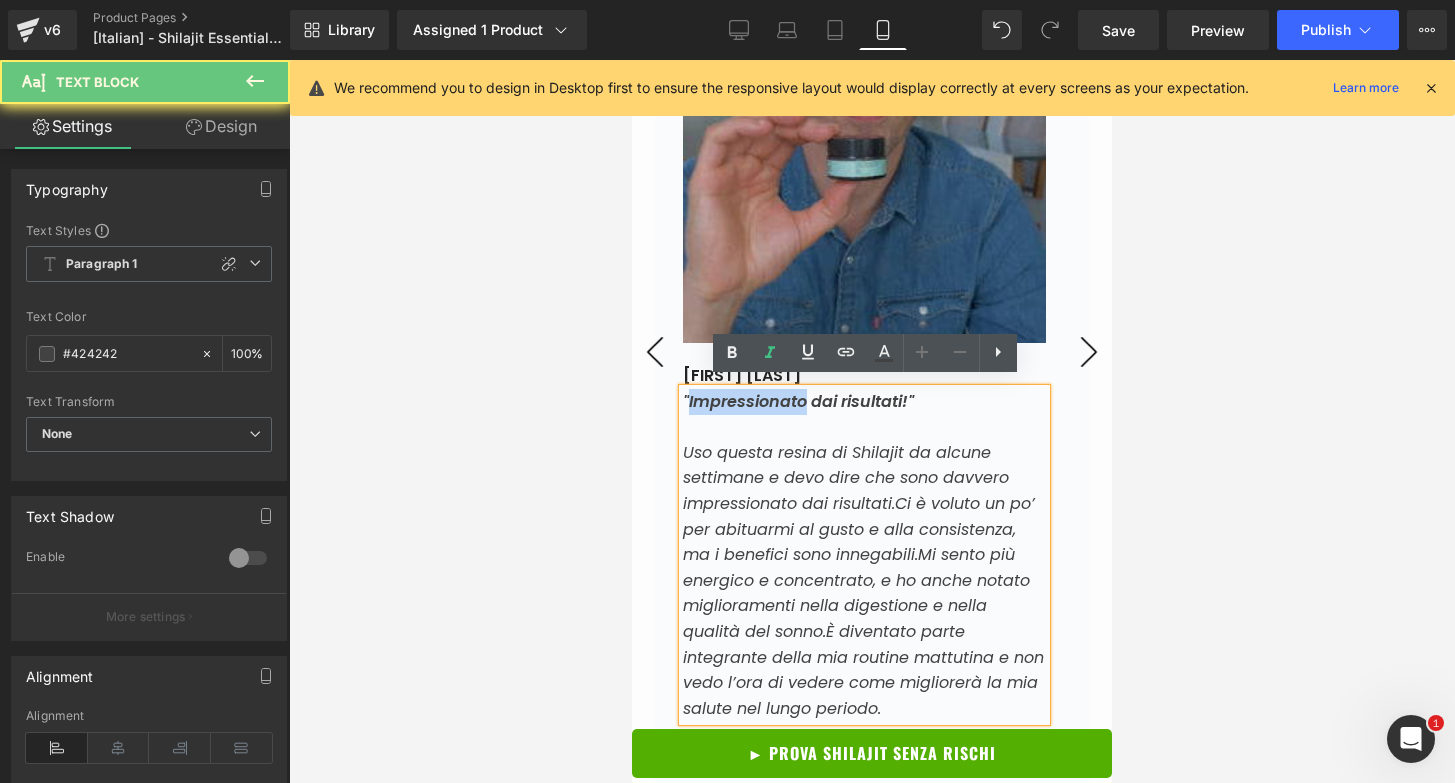 click on ""Impressionato dai risultati!"" at bounding box center (798, 401) 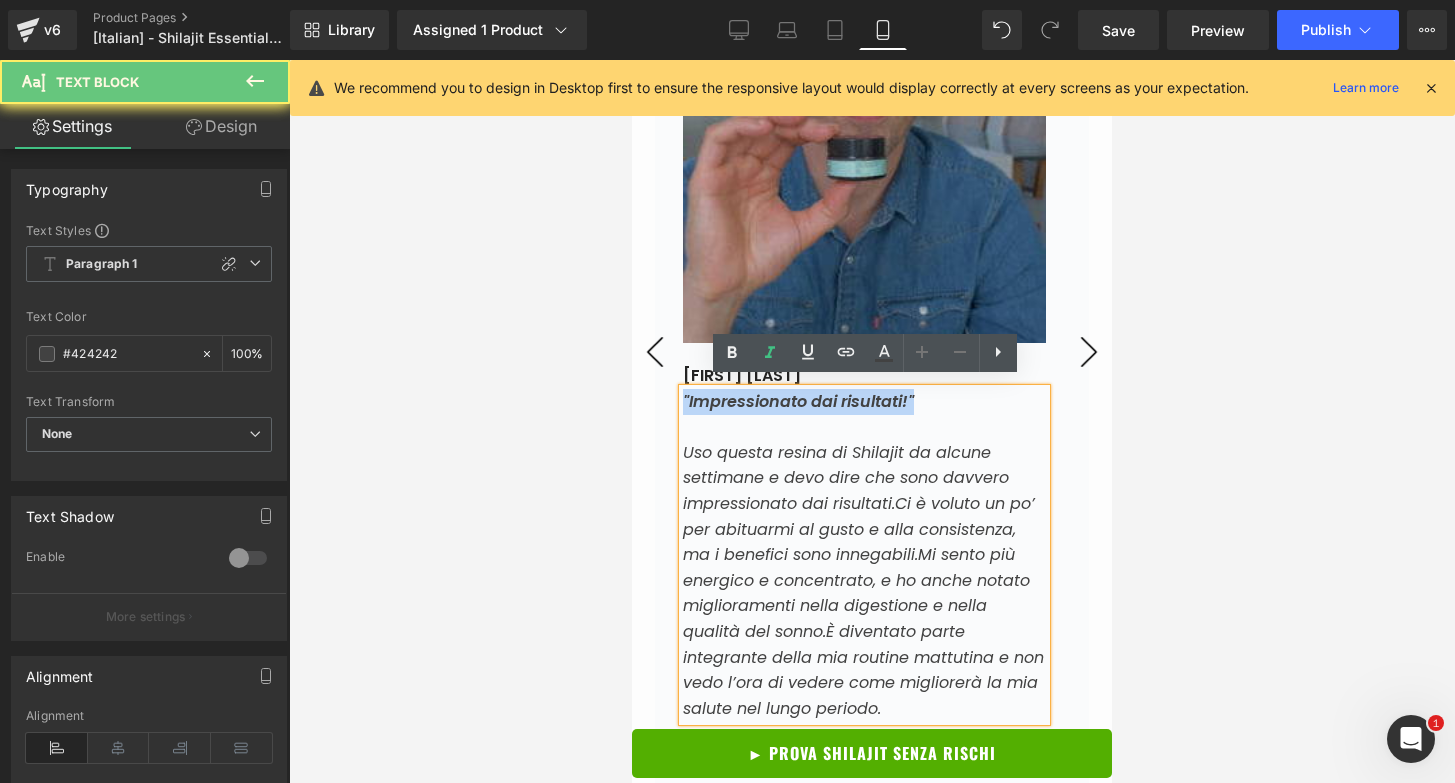 click on ""Impressionato dai risultati!"" at bounding box center (798, 401) 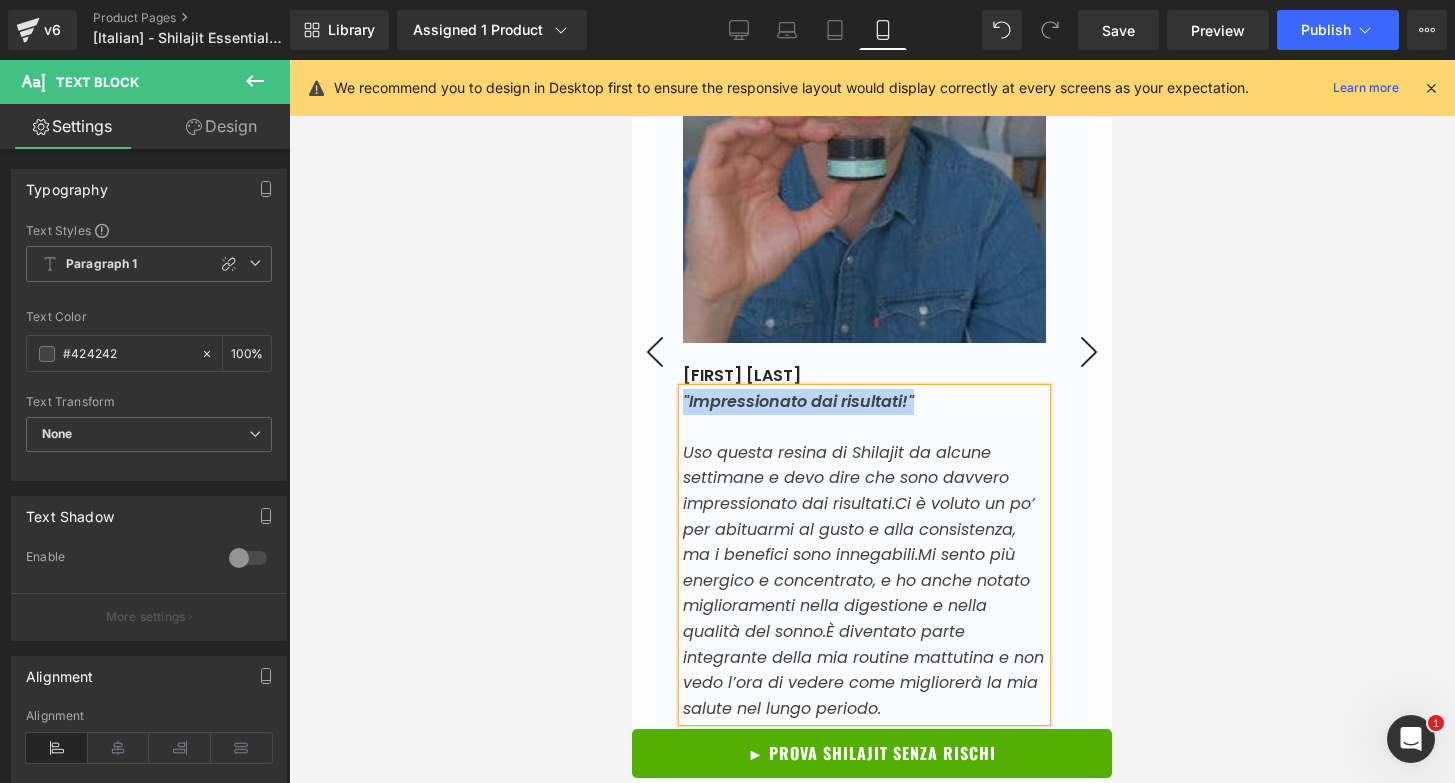 click on "‹" at bounding box center [655, 352] 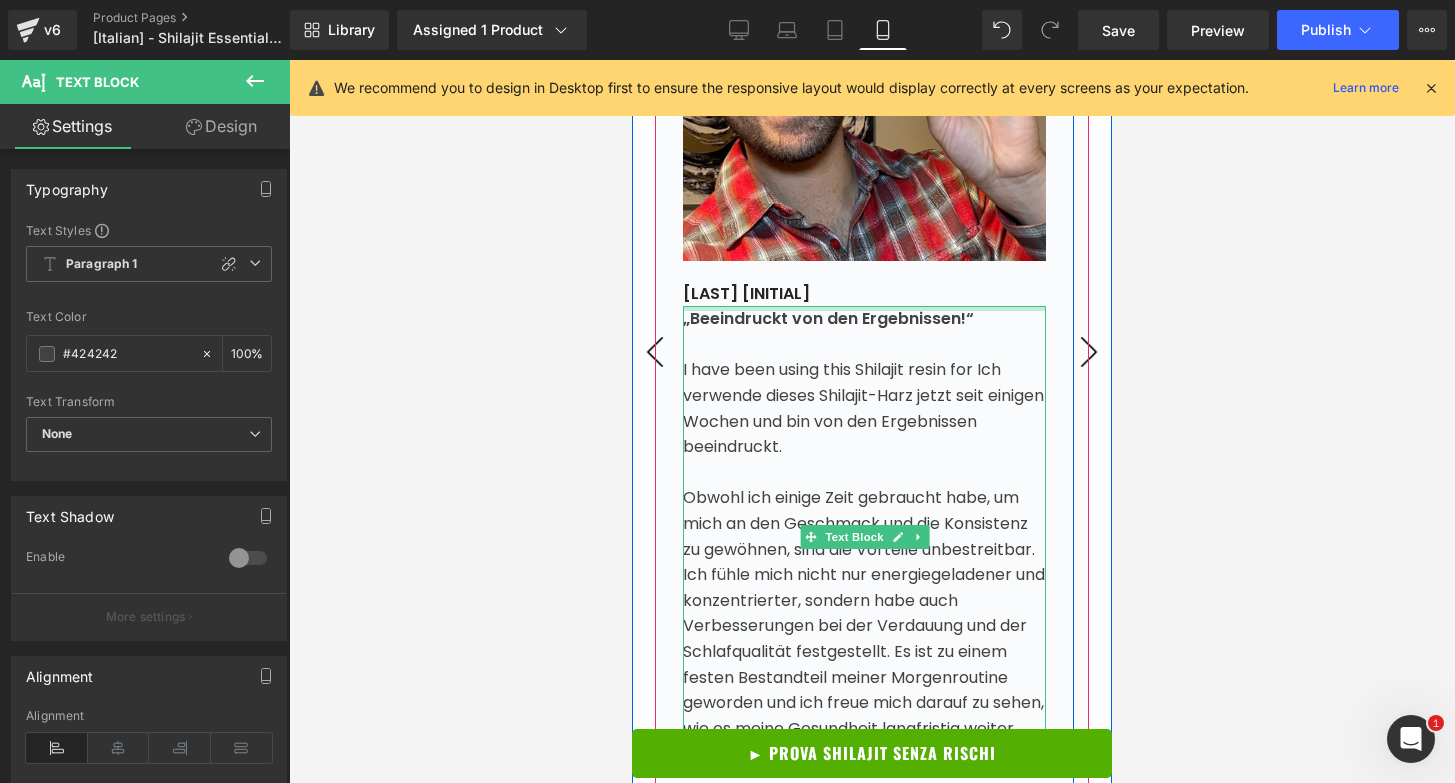 click at bounding box center (864, 308) 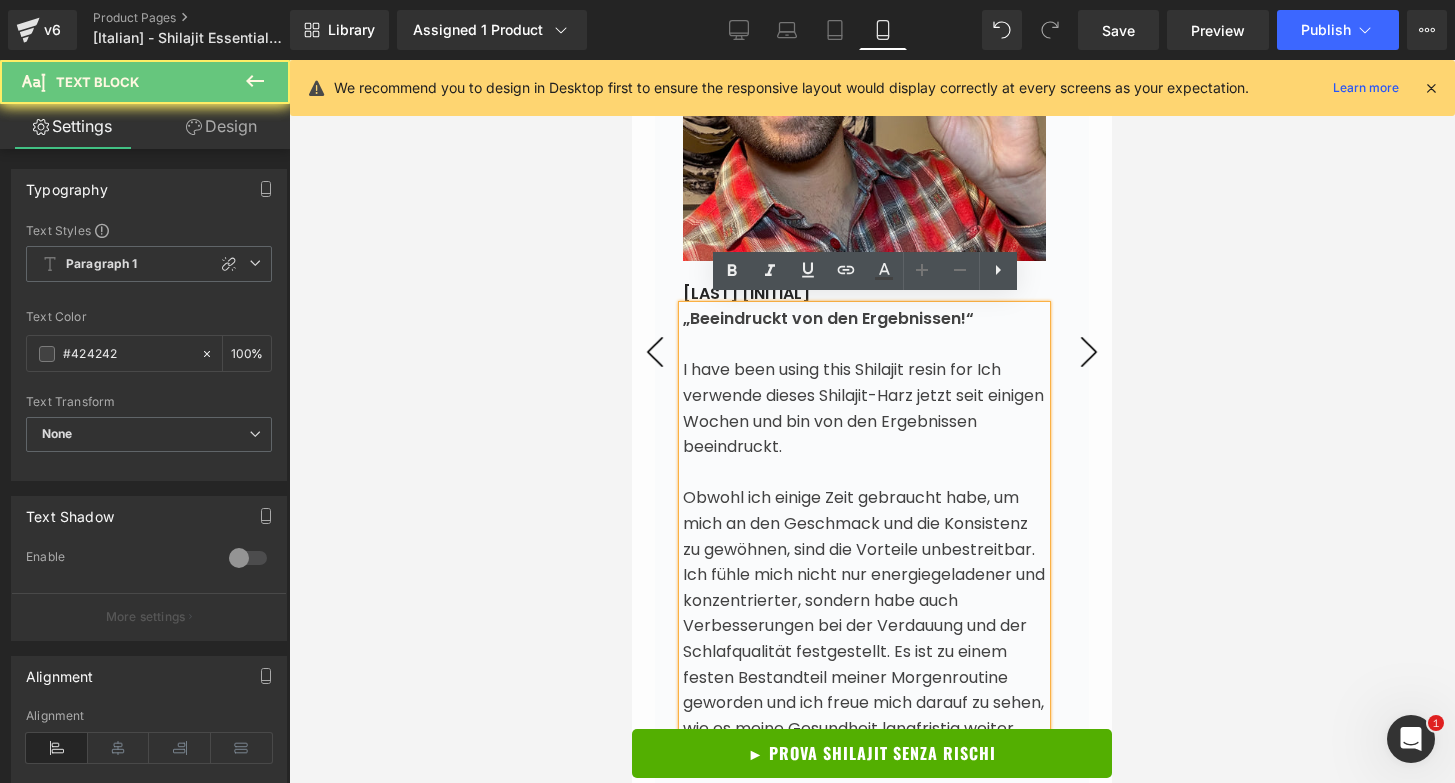 click on "„Beeindruckt von den Ergebnissen!“" at bounding box center [864, 319] 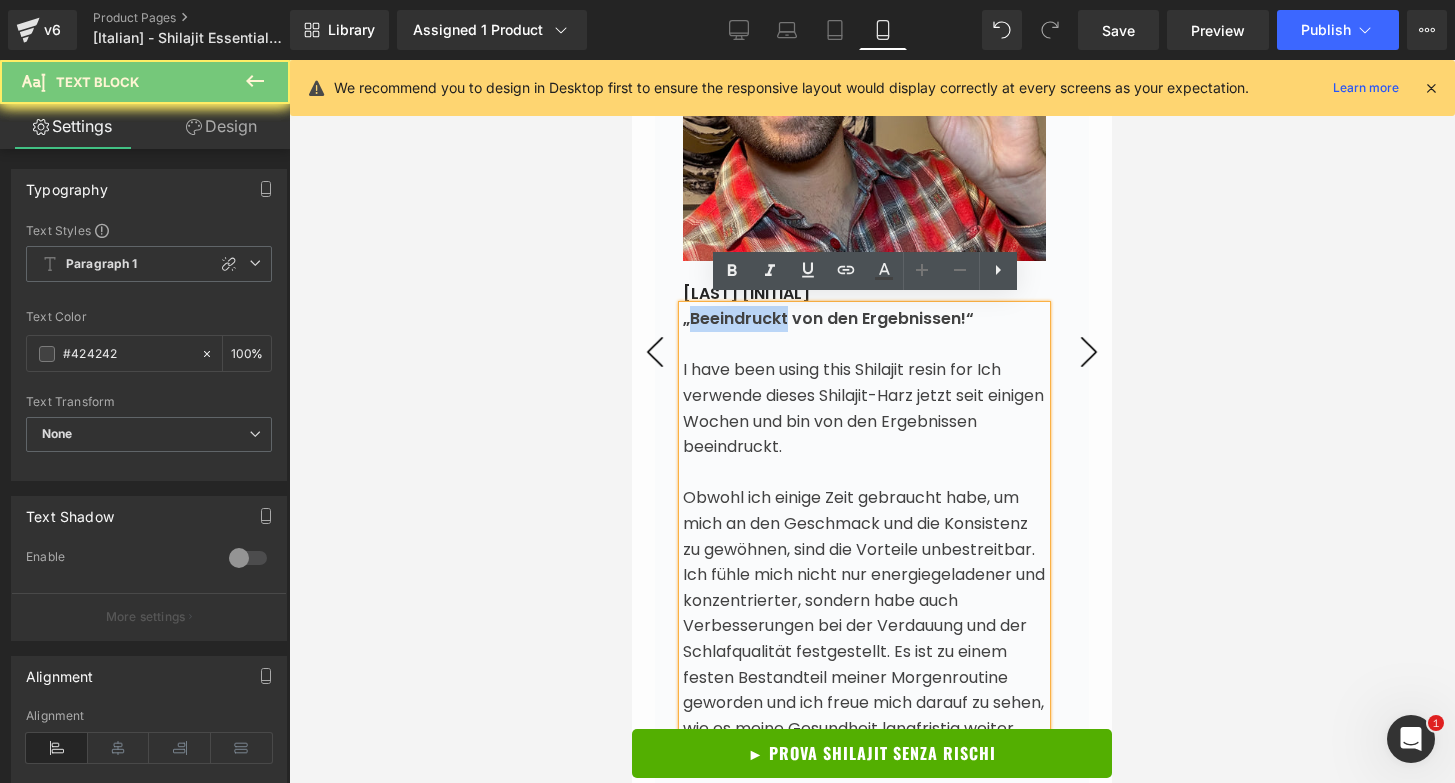 click on "„Beeindruckt von den Ergebnissen!“" at bounding box center (864, 319) 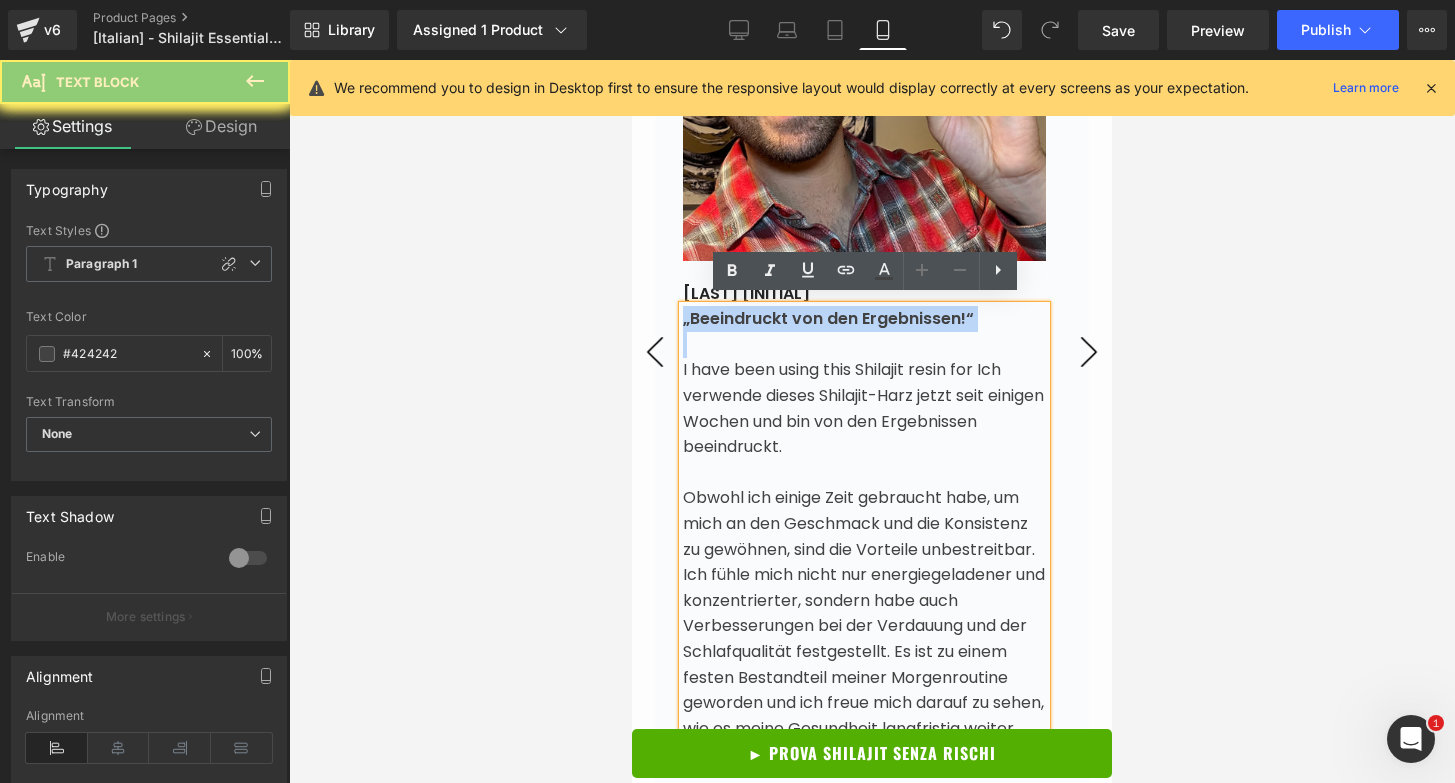 click on "„Beeindruckt von den Ergebnissen!“" at bounding box center [864, 319] 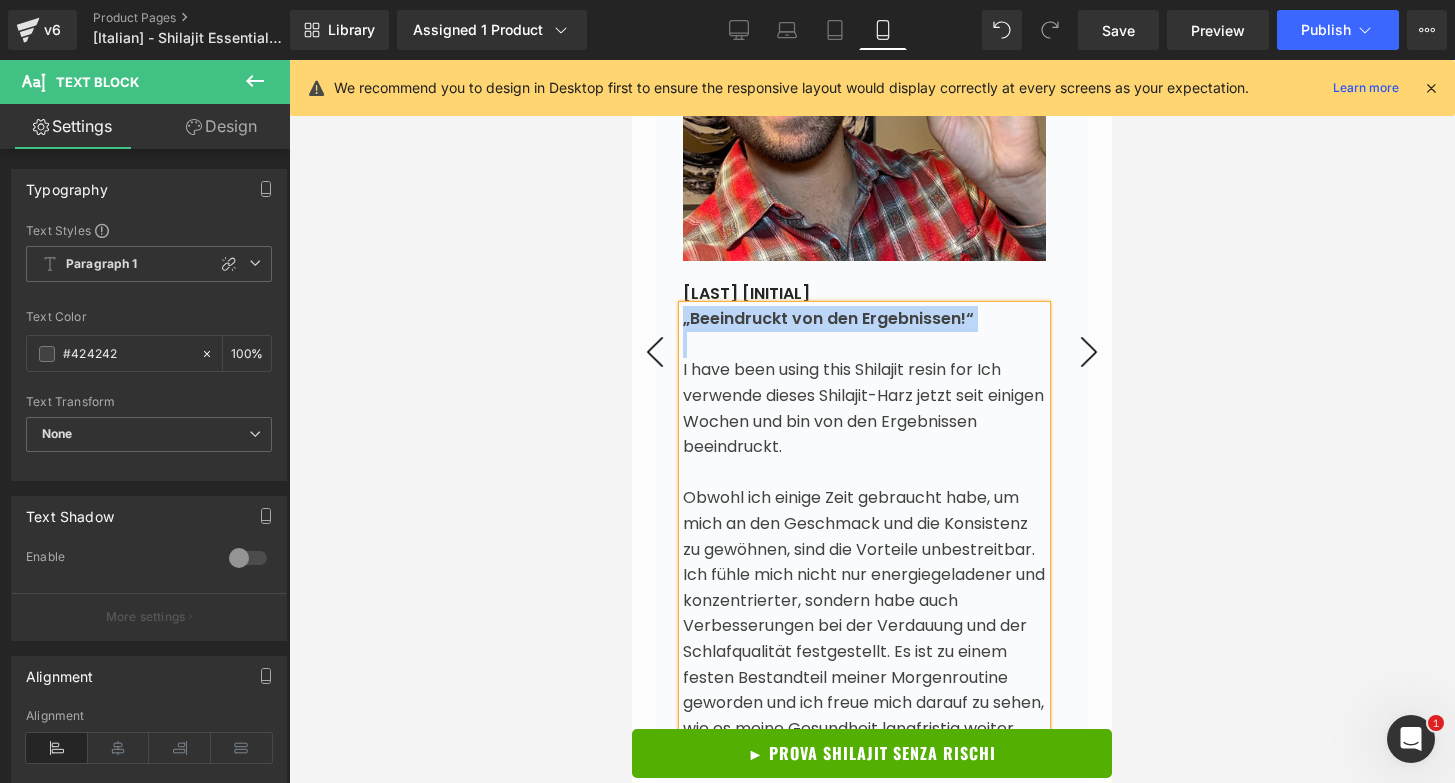paste 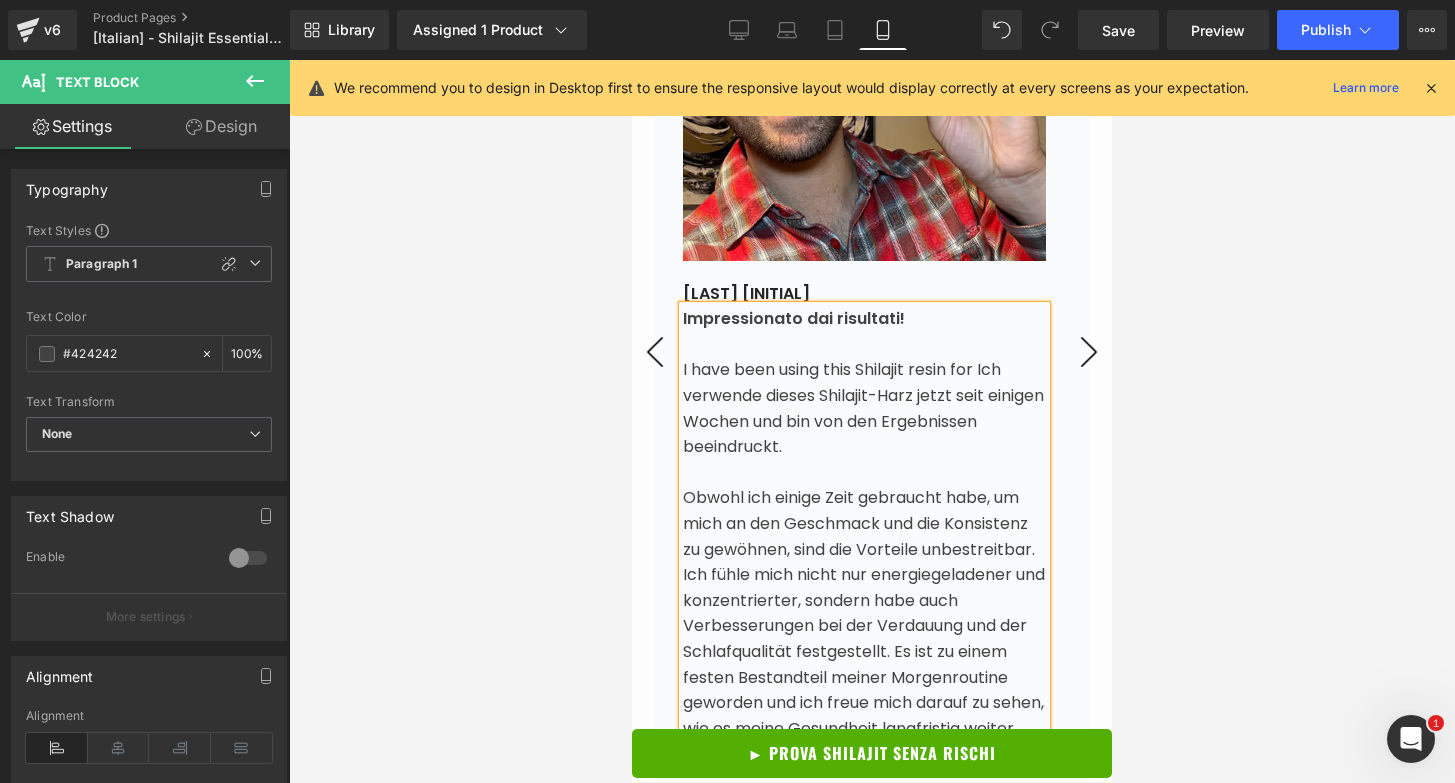click on "I have been using this Shilajit resin for Ich verwende dieses Shilajit-Harz jetzt seit einigen Wochen und bin von den Ergebnissen beeindruckt." at bounding box center (863, 408) 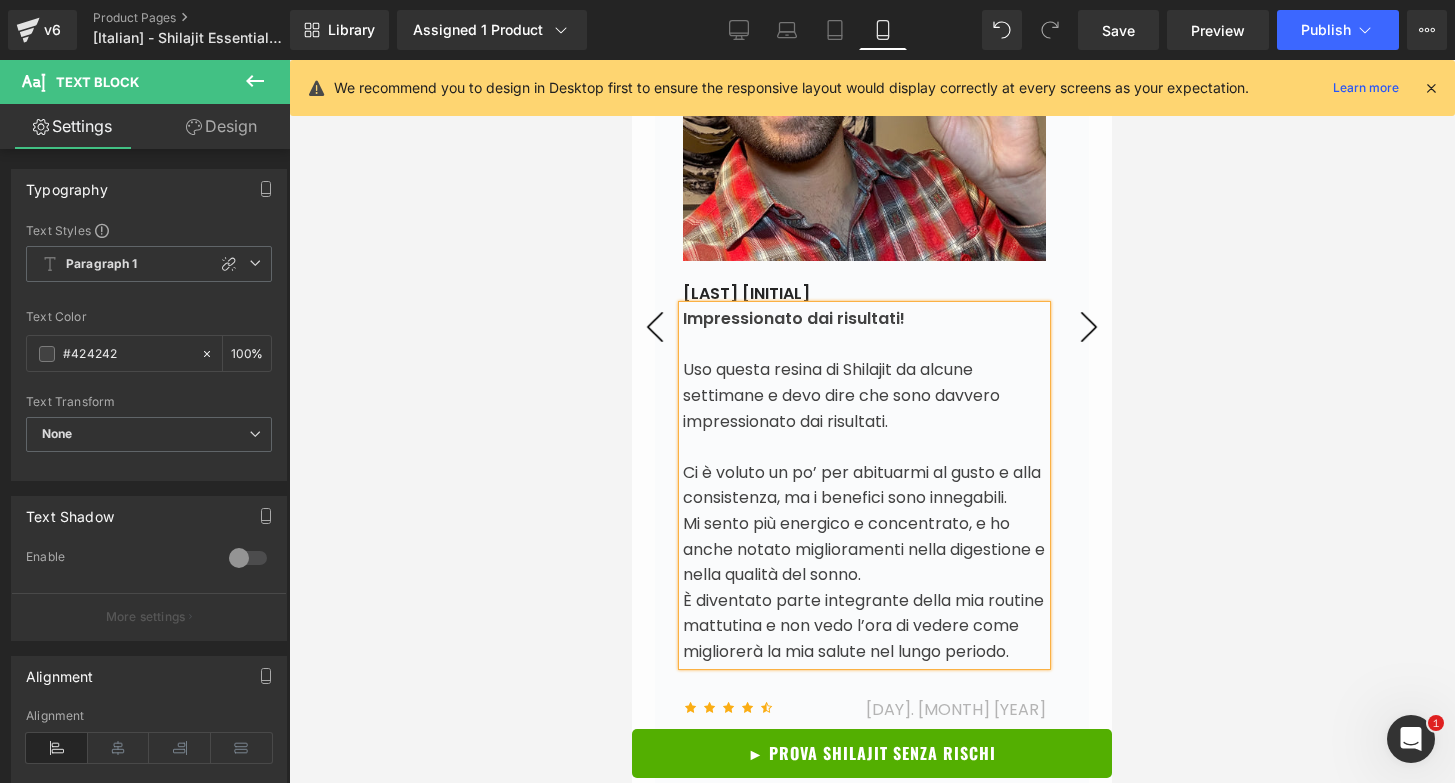 click at bounding box center (864, 447) 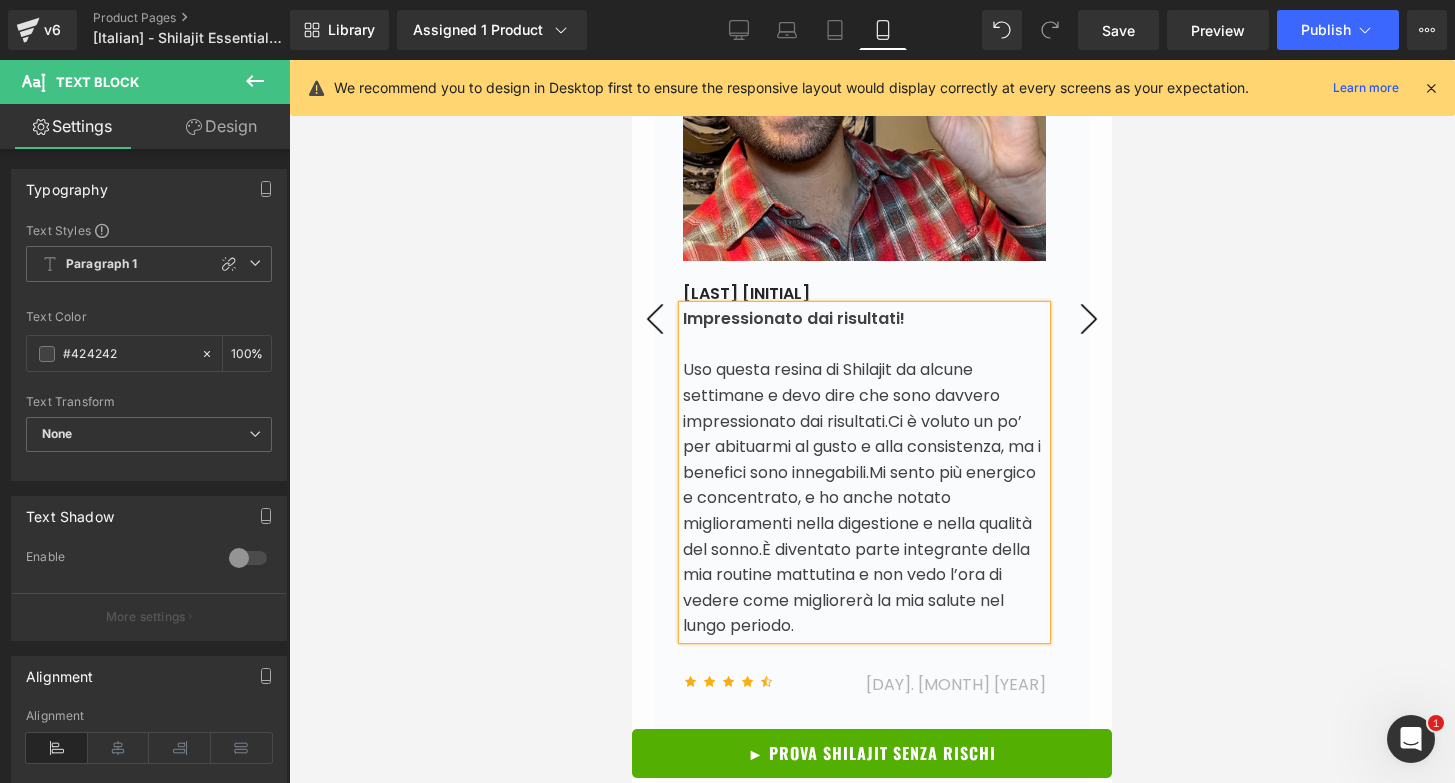 click at bounding box center (872, 421) 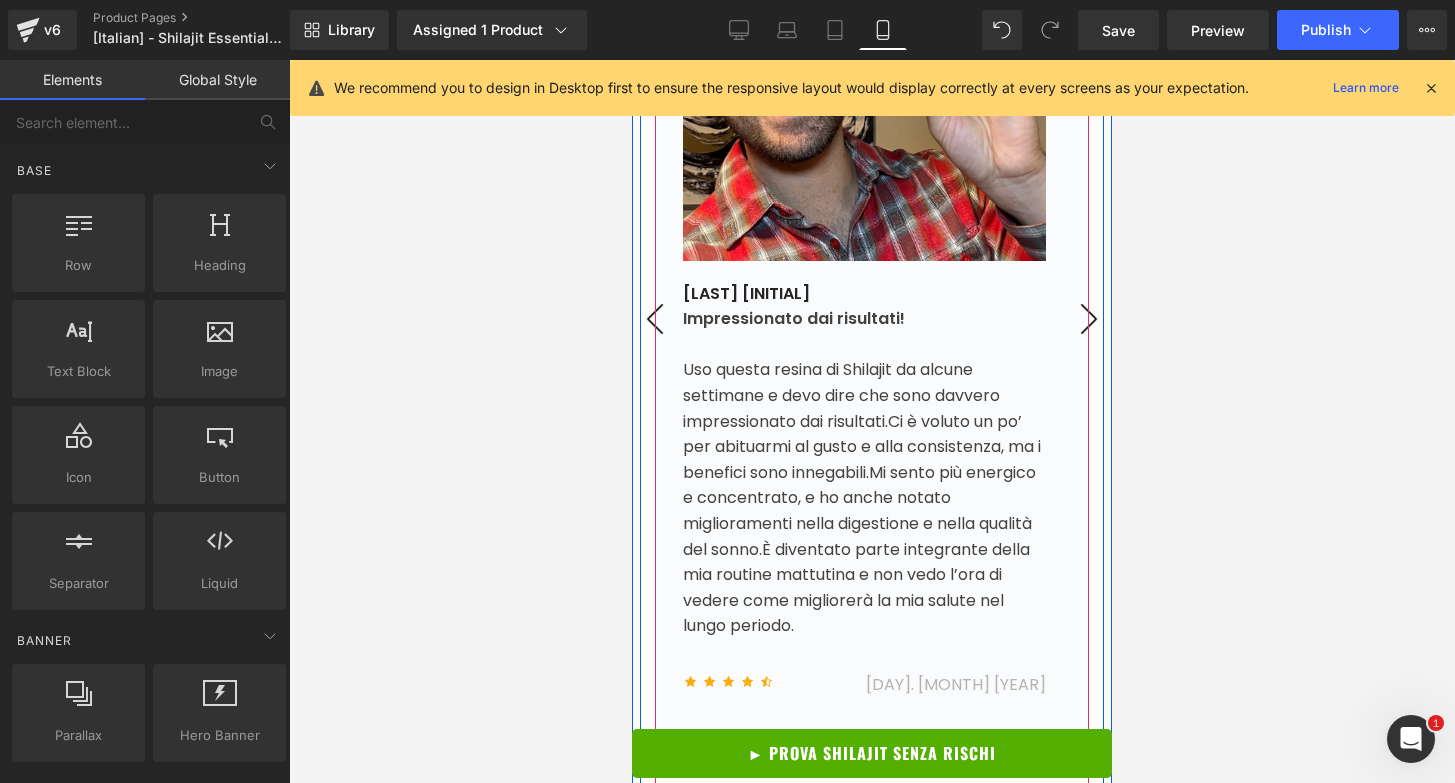 click on "›" at bounding box center [1089, 319] 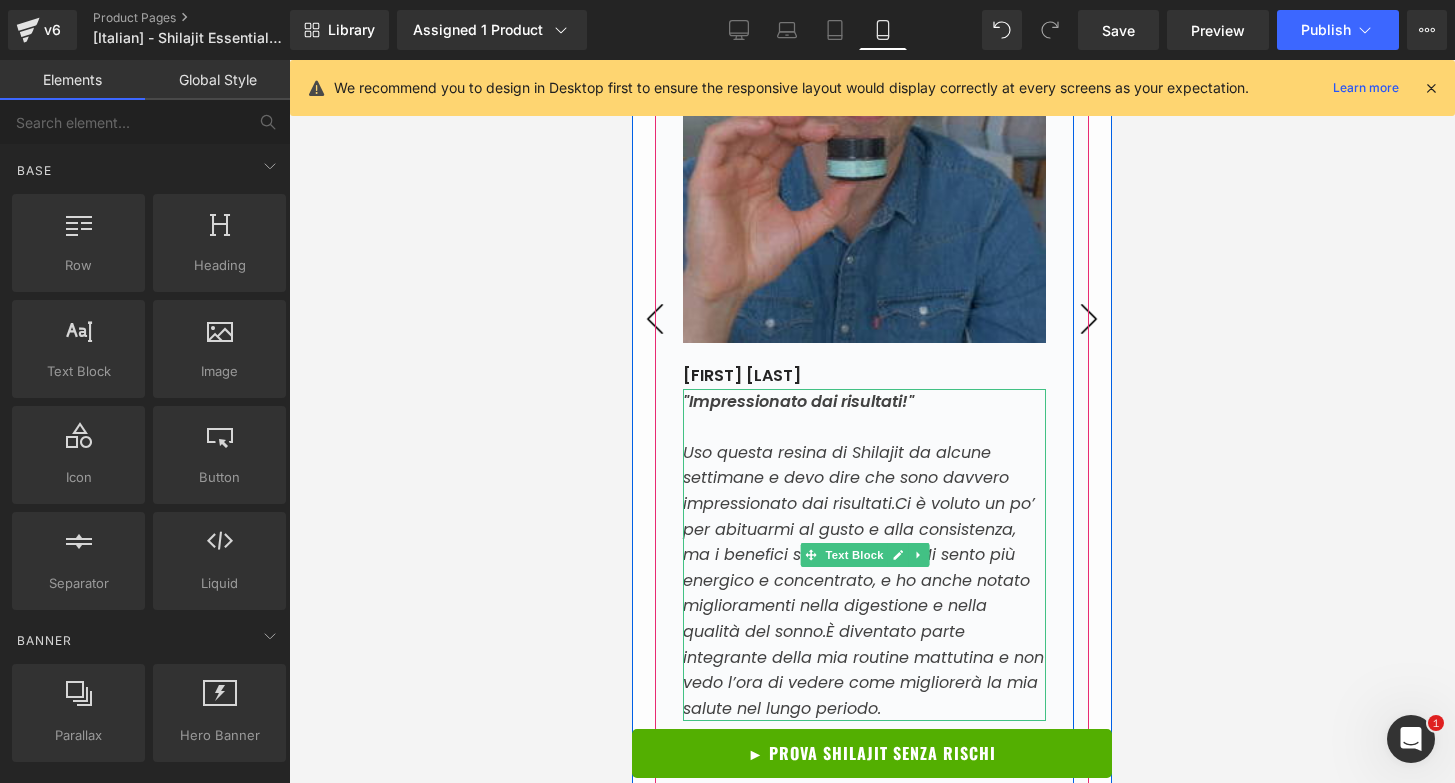 click on ""Impressionato dai risultati!"" at bounding box center [798, 401] 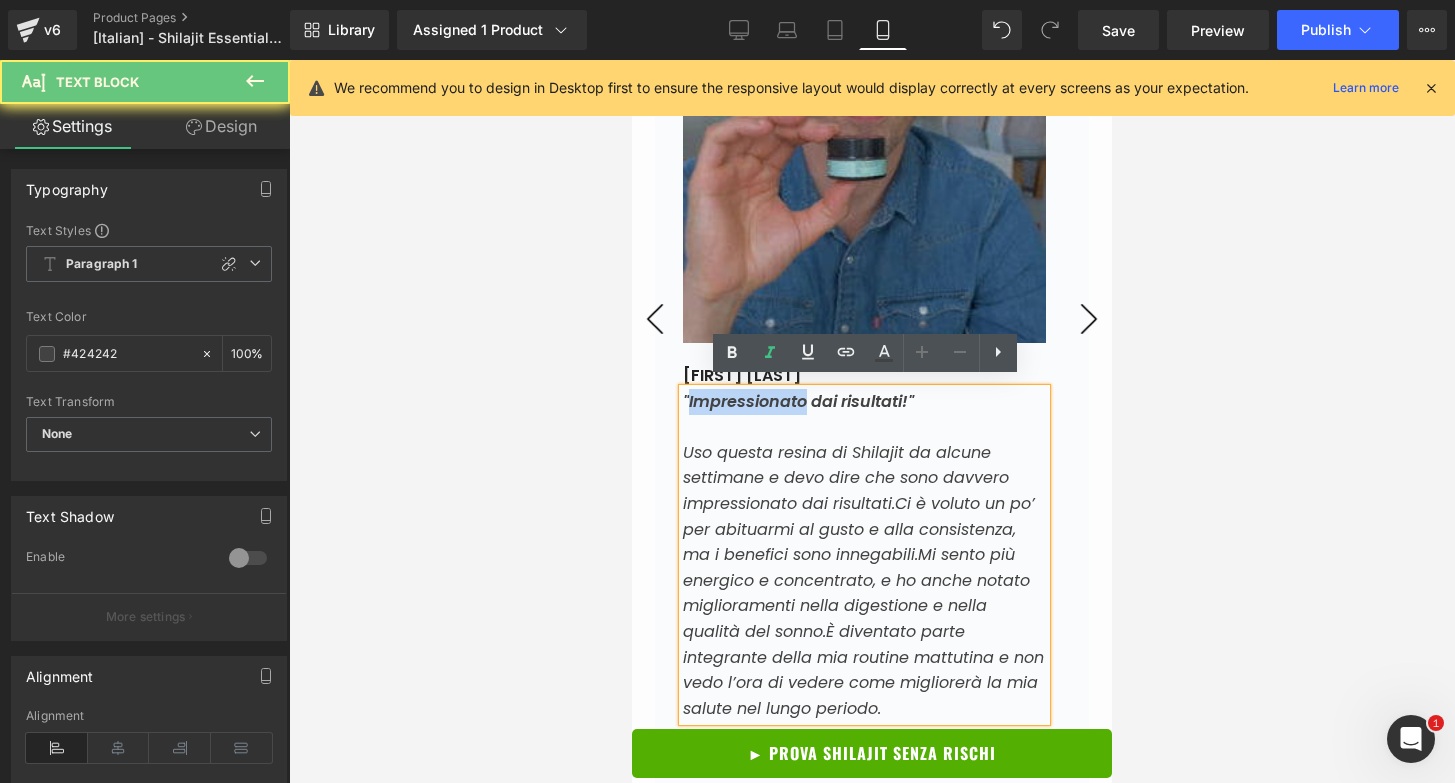 click on ""Impressionato dai risultati!"" at bounding box center [798, 401] 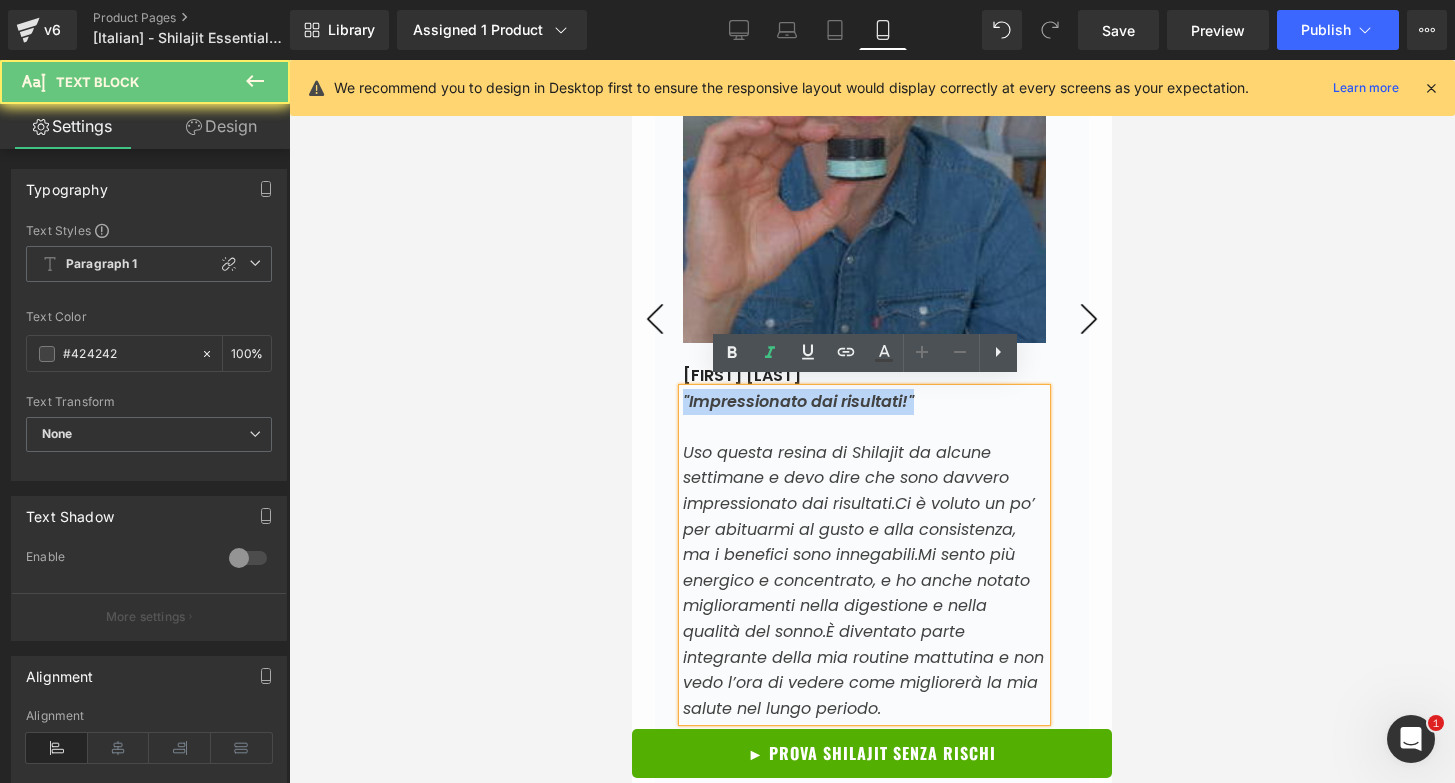 click on ""Impressionato dai risultati!"" at bounding box center (798, 401) 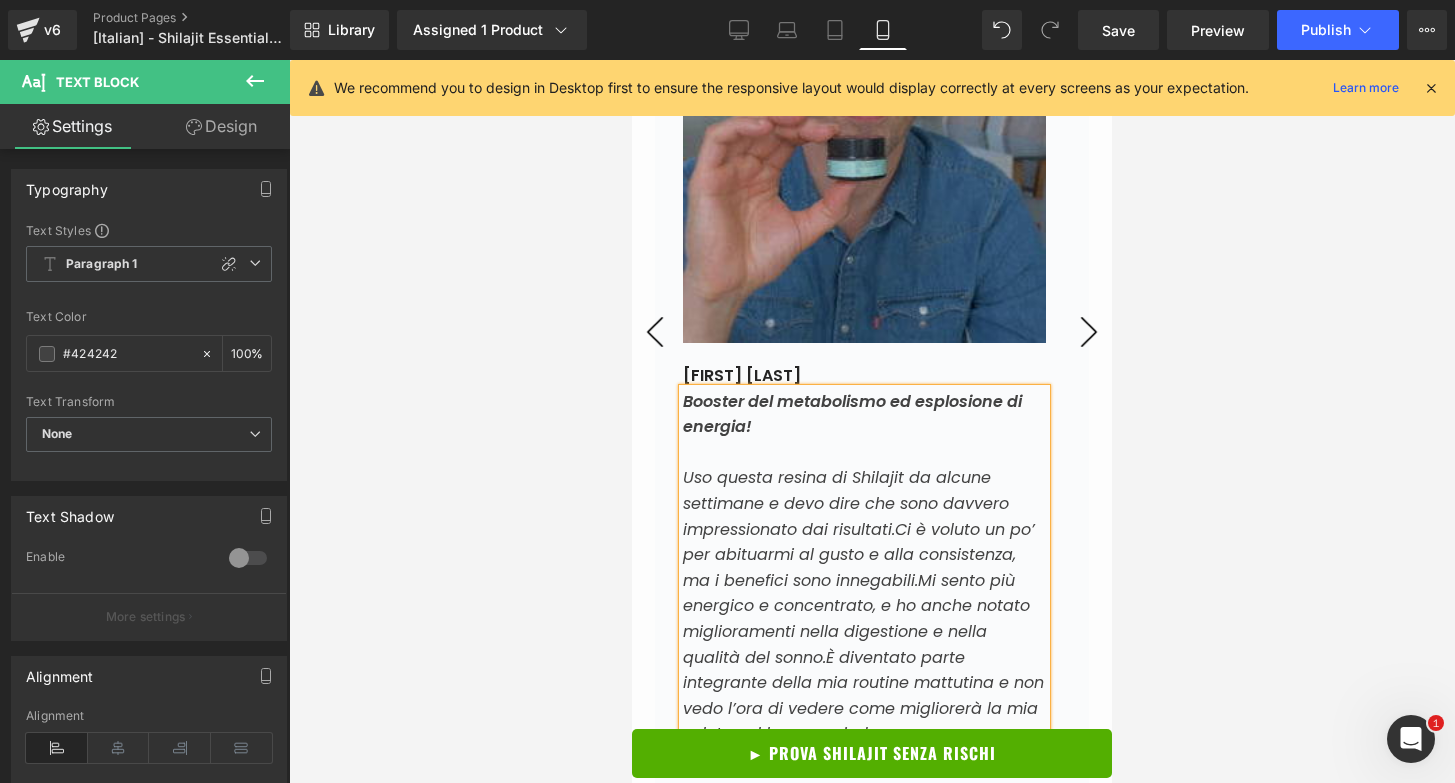 click on "Uso questa resina di Shilajit da alcune settimane e devo dire che sono davvero impressionato dai risultati.  Ci è voluto un po’ per abituarmi al gusto e alla consistenza, ma i benefici sono innegabili.  Mi sento più energico e concentrato, e ho anche notato miglioramenti nella digestione e nella qualità del sonno.  È diventato parte integrante della mia routine mattutina e non vedo l’ora di vedere come migliorerà la mia salute nel lungo periodo." at bounding box center [864, 606] 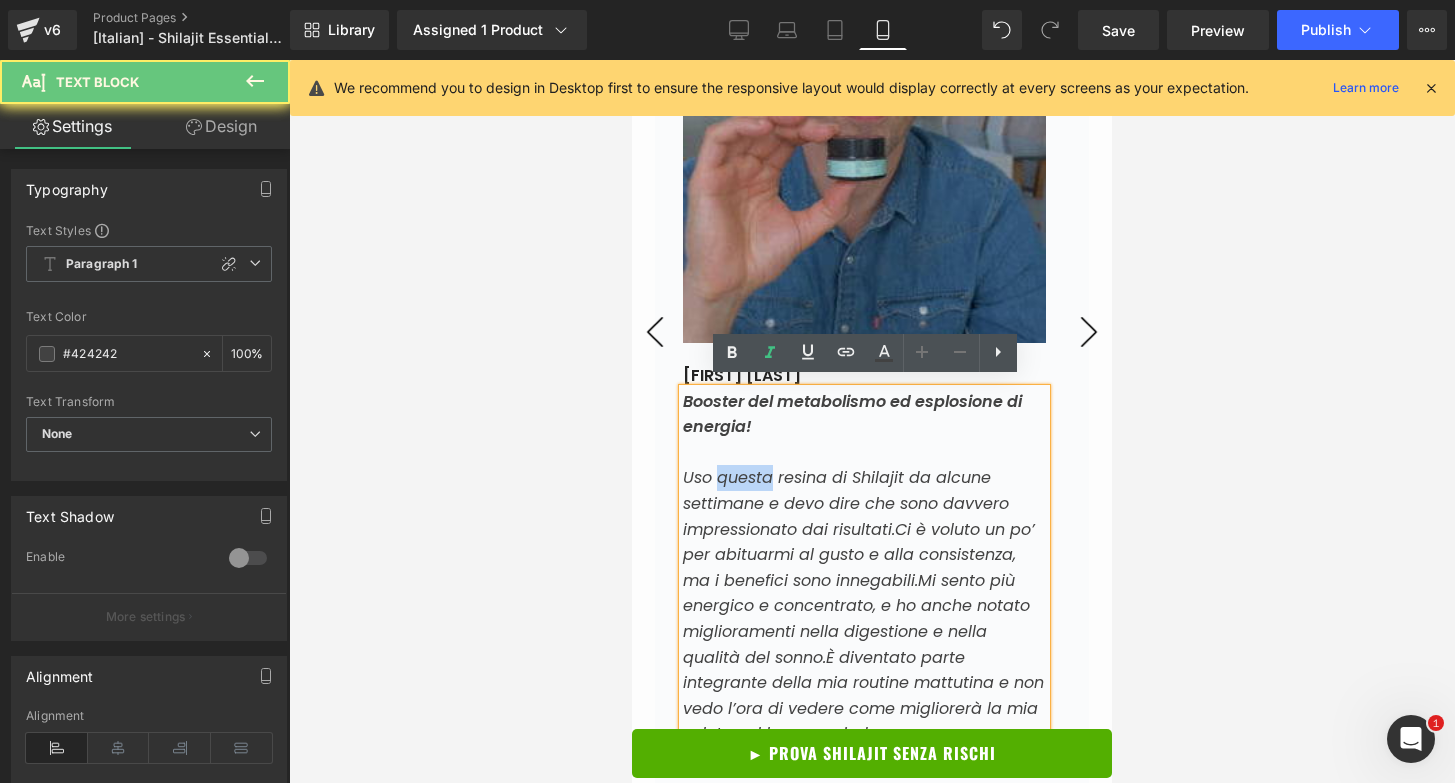 click on "Uso questa resina di Shilajit da alcune settimane e devo dire che sono davvero impressionato dai risultati.  Ci è voluto un po’ per abituarmi al gusto e alla consistenza, ma i benefici sono innegabili.  Mi sento più energico e concentrato, e ho anche notato miglioramenti nella digestione e nella qualità del sonno.  È diventato parte integrante della mia routine mattutina e non vedo l’ora di vedere come migliorerà la mia salute nel lungo periodo." at bounding box center (864, 606) 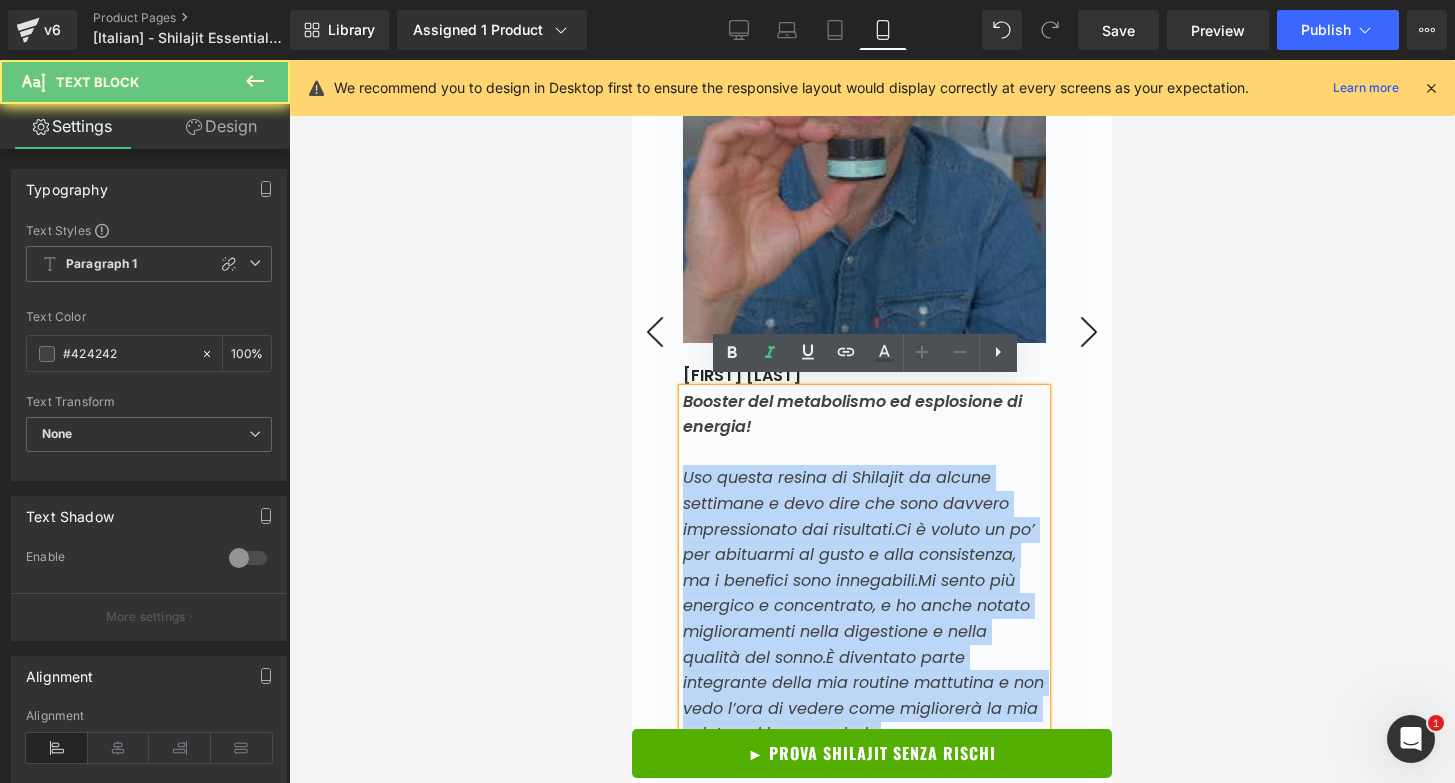click on "Uso questa resina di Shilajit da alcune settimane e devo dire che sono davvero impressionato dai risultati.  Ci è voluto un po’ per abituarmi al gusto e alla consistenza, ma i benefici sono innegabili.  Mi sento più energico e concentrato, e ho anche notato miglioramenti nella digestione e nella qualità del sonno.  È diventato parte integrante della mia routine mattutina e non vedo l’ora di vedere come migliorerà la mia salute nel lungo periodo." at bounding box center [864, 606] 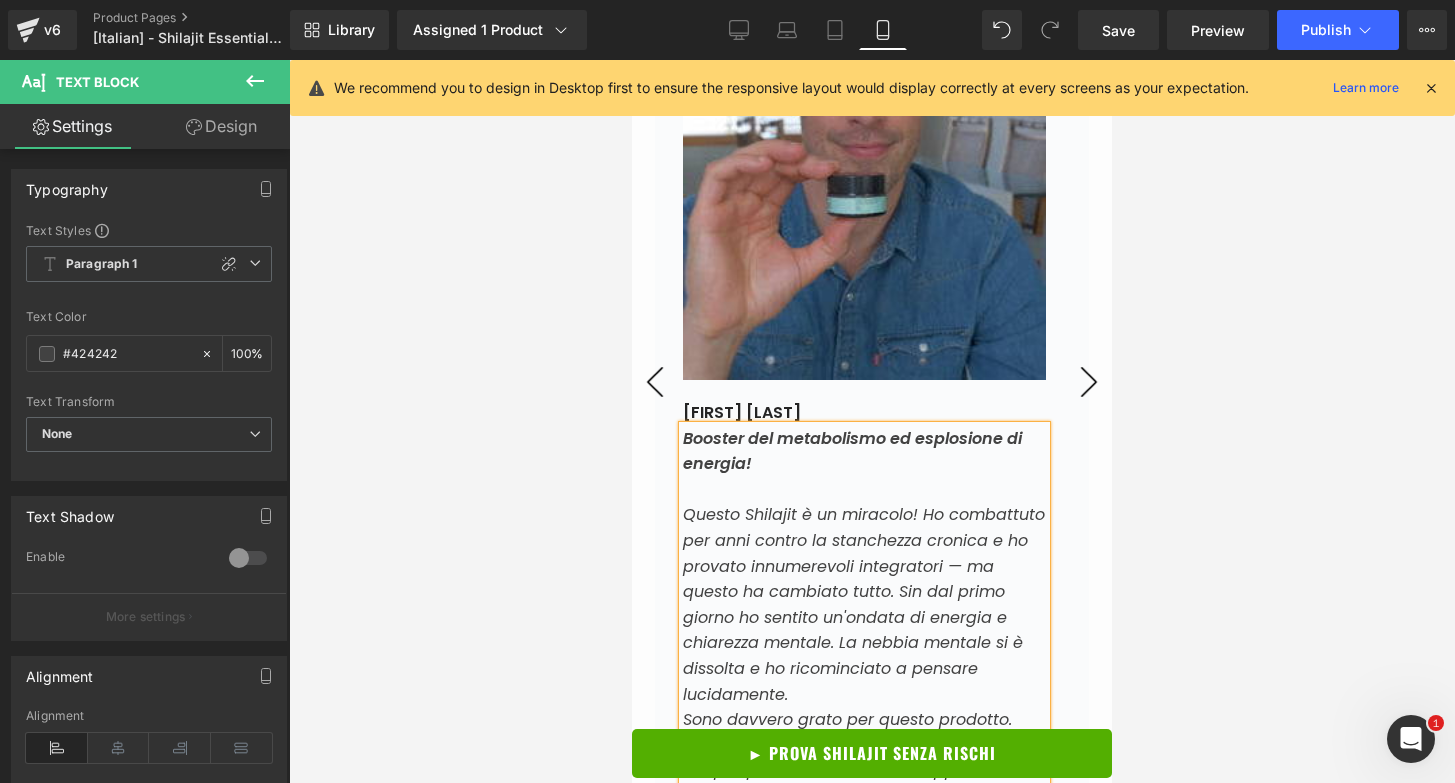 scroll, scrollTop: 7708, scrollLeft: 0, axis: vertical 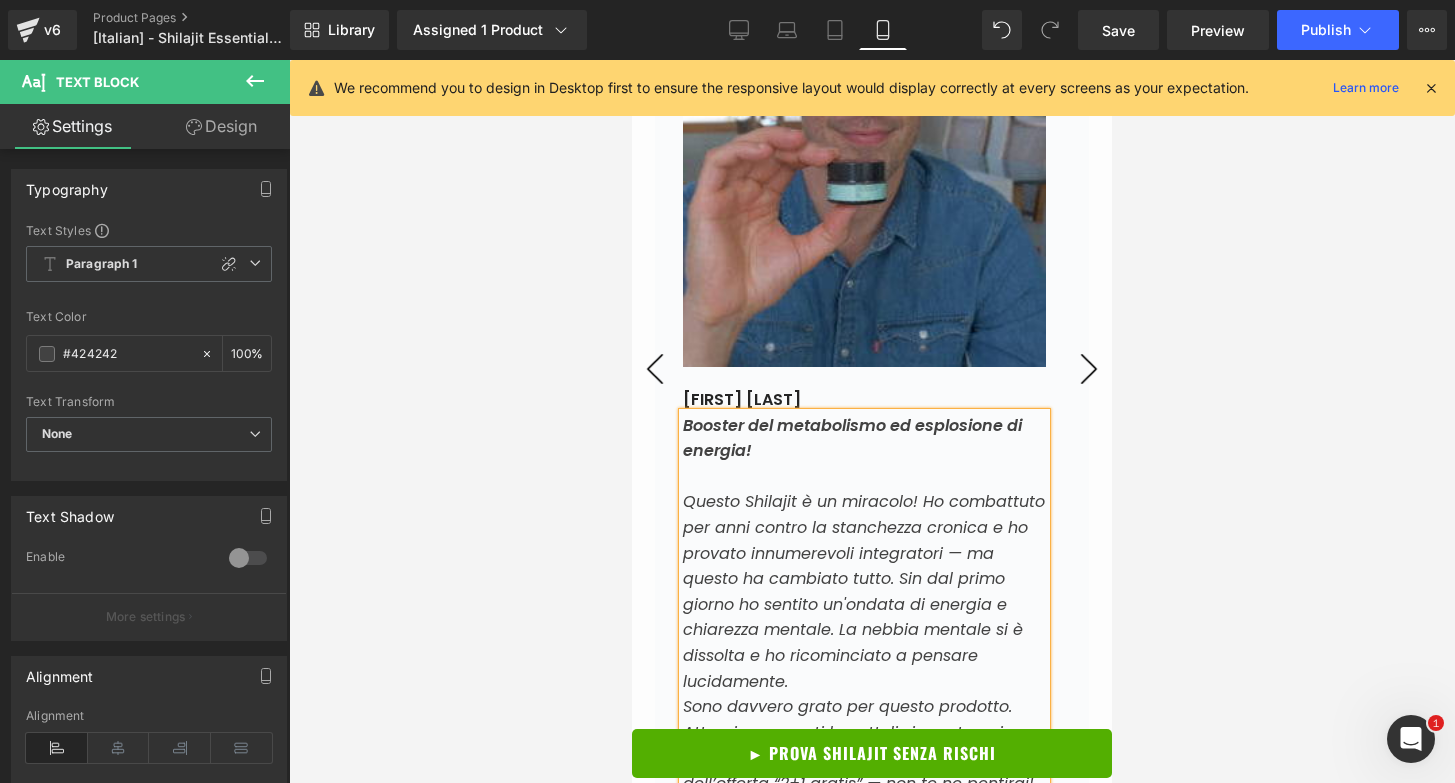 click on "›" at bounding box center [1089, 369] 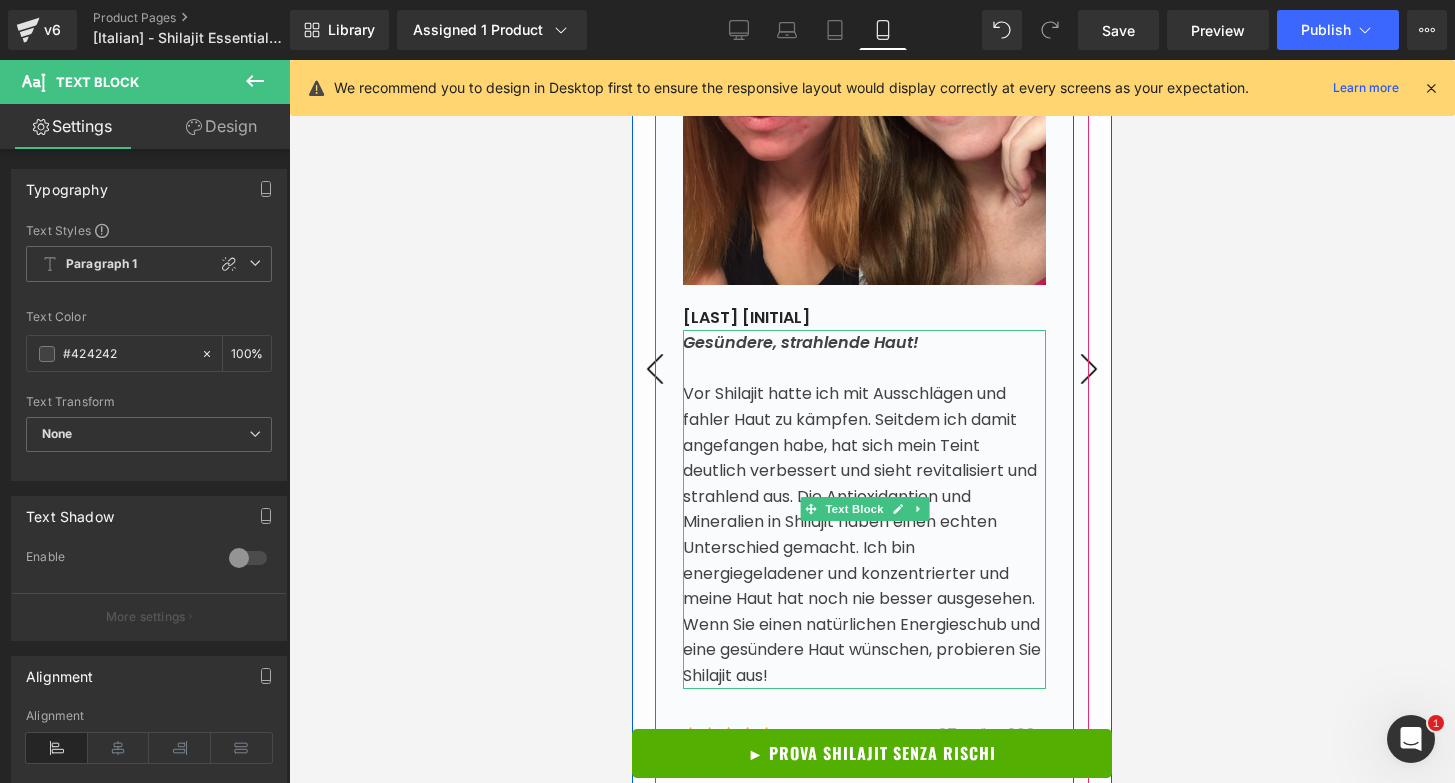 click on "Gesündere, strahlende Haut!" at bounding box center (801, 342) 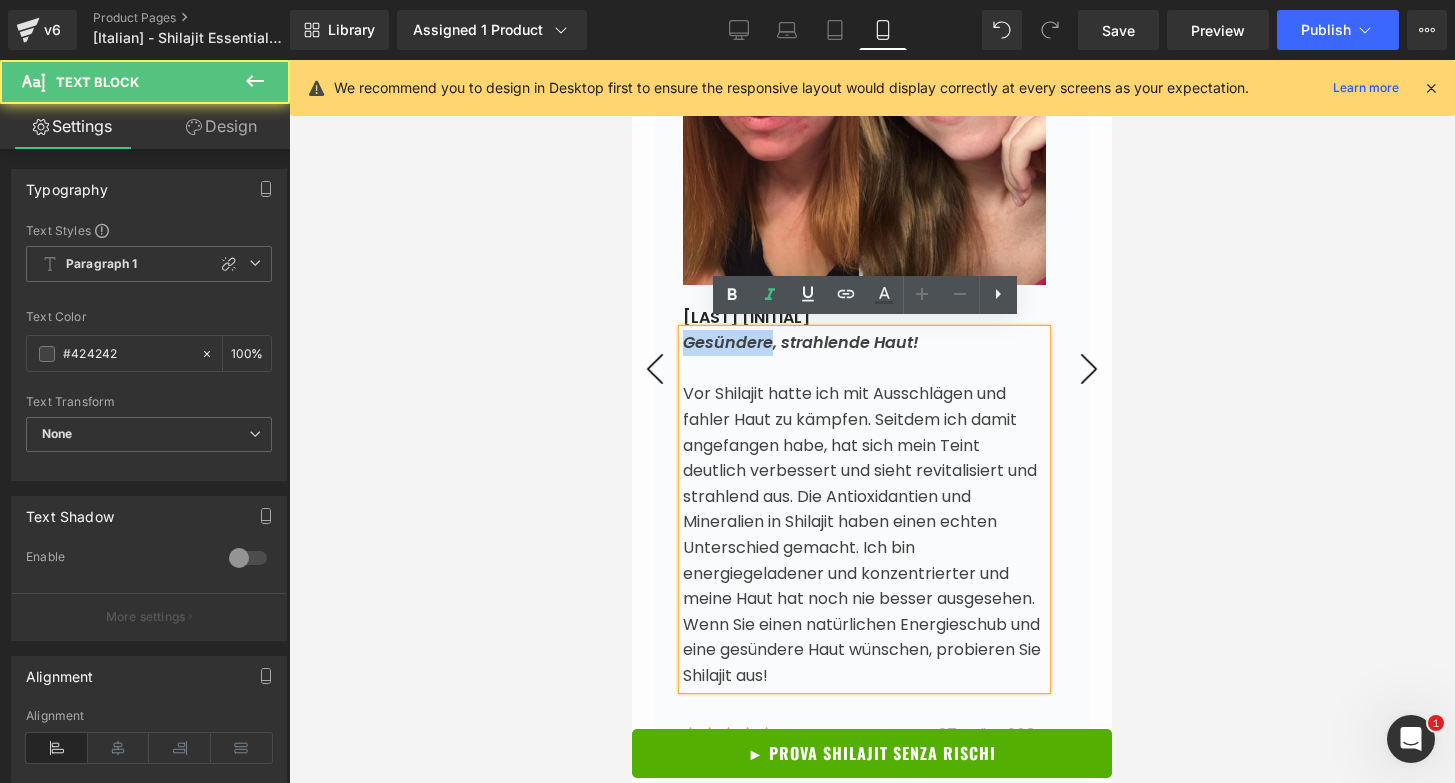 click on "Gesündere, strahlende Haut!" at bounding box center (801, 342) 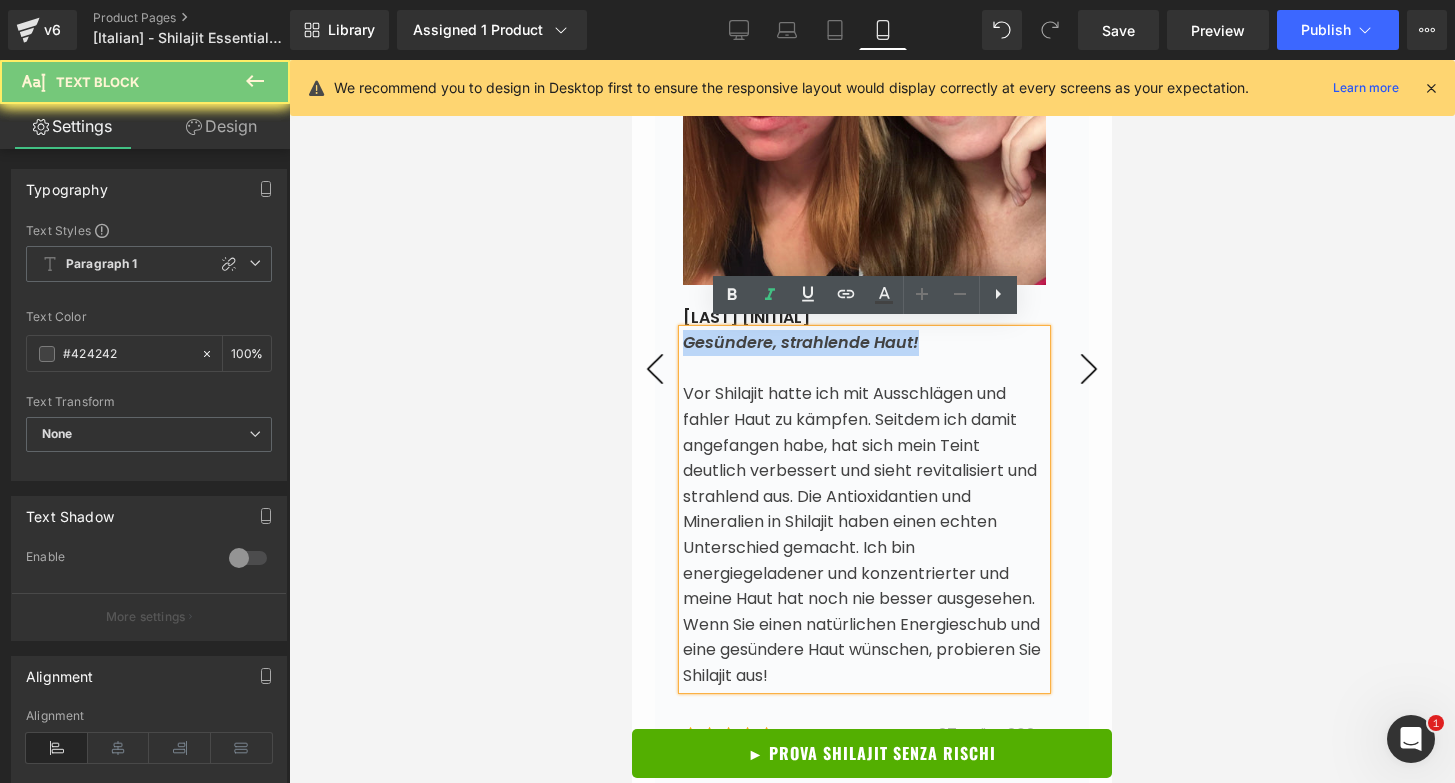 click on "Gesündere, strahlende Haut!" at bounding box center (801, 342) 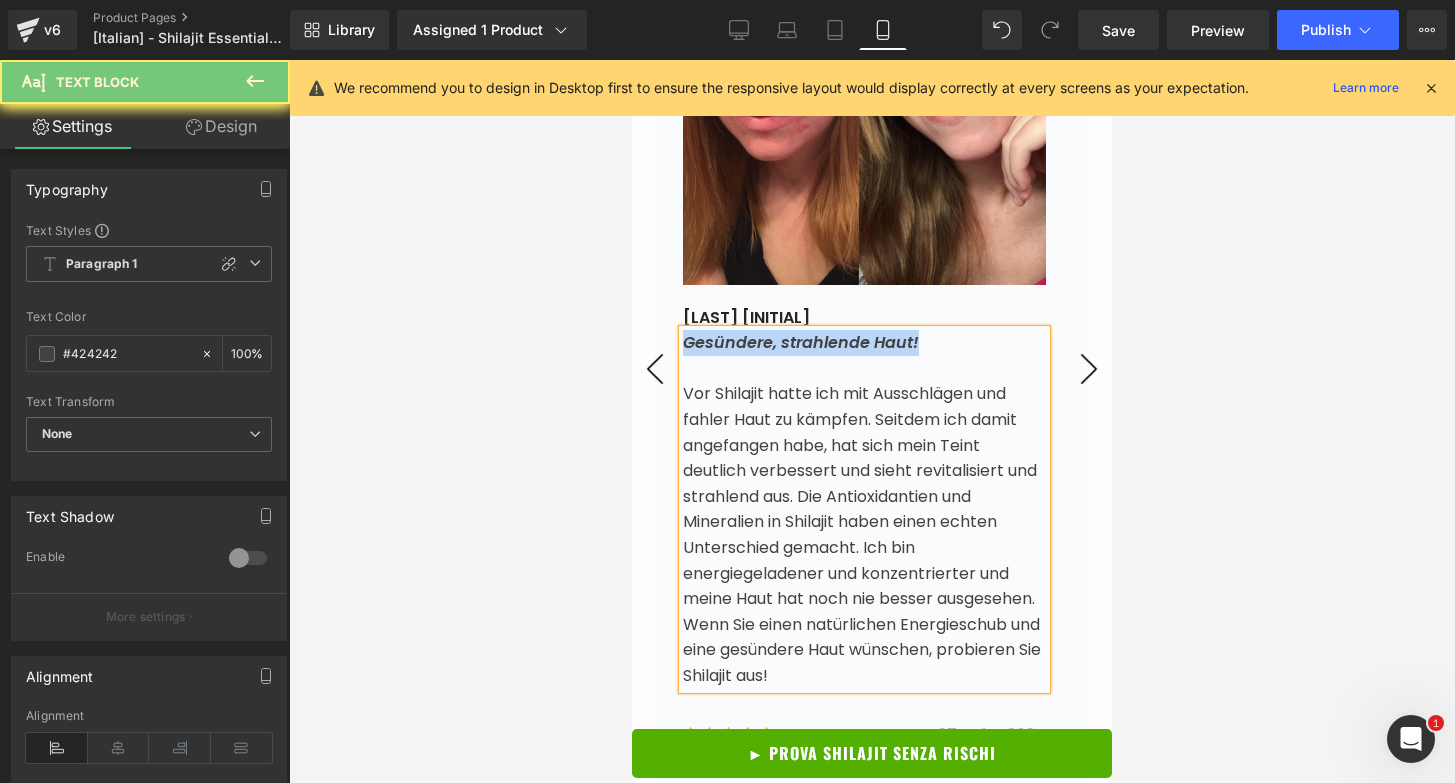 paste 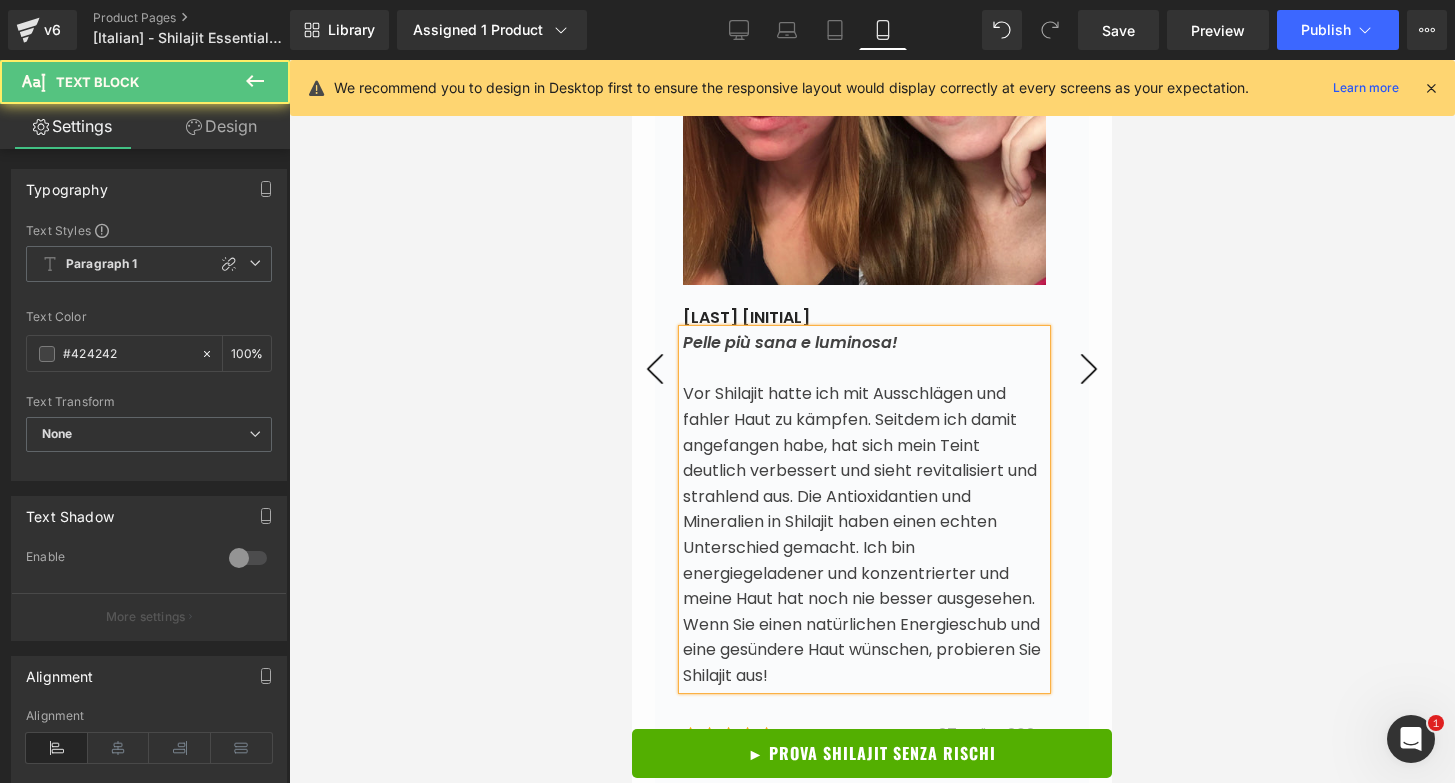 click on "Vor Shilajit hatte ich mit Ausschlägen und fahler Haut zu kämpfen. Seitdem ich damit angefangen habe, hat sich mein Teint deutlich verbessert und sieht revitalisiert und strahlend aus. Die Antioxidantien und Mineralien in Shilajit haben einen echten Unterschied gemacht. Ich bin energiegeladener und konzentrierter und meine Haut hat noch nie besser ausgesehen. Wenn Sie einen natürlichen Energieschub und eine gesündere Haut wünschen, probieren Sie Shilajit aus!" at bounding box center [862, 534] 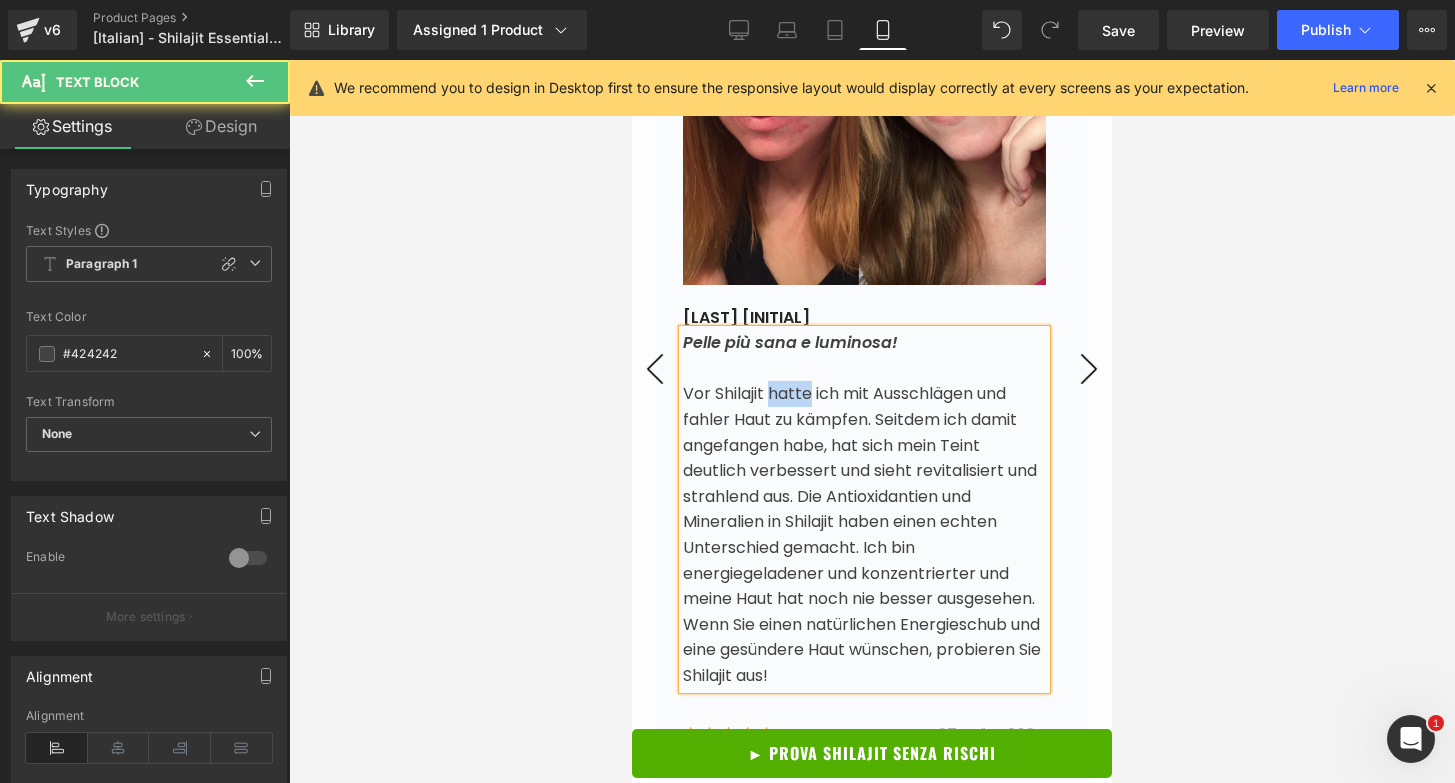 click on "Vor Shilajit hatte ich mit Ausschlägen und fahler Haut zu kämpfen. Seitdem ich damit angefangen habe, hat sich mein Teint deutlich verbessert und sieht revitalisiert und strahlend aus. Die Antioxidantien und Mineralien in Shilajit haben einen echten Unterschied gemacht. Ich bin energiegeladener und konzentrierter und meine Haut hat noch nie besser ausgesehen. Wenn Sie einen natürlichen Energieschub und eine gesündere Haut wünschen, probieren Sie Shilajit aus!" at bounding box center [862, 534] 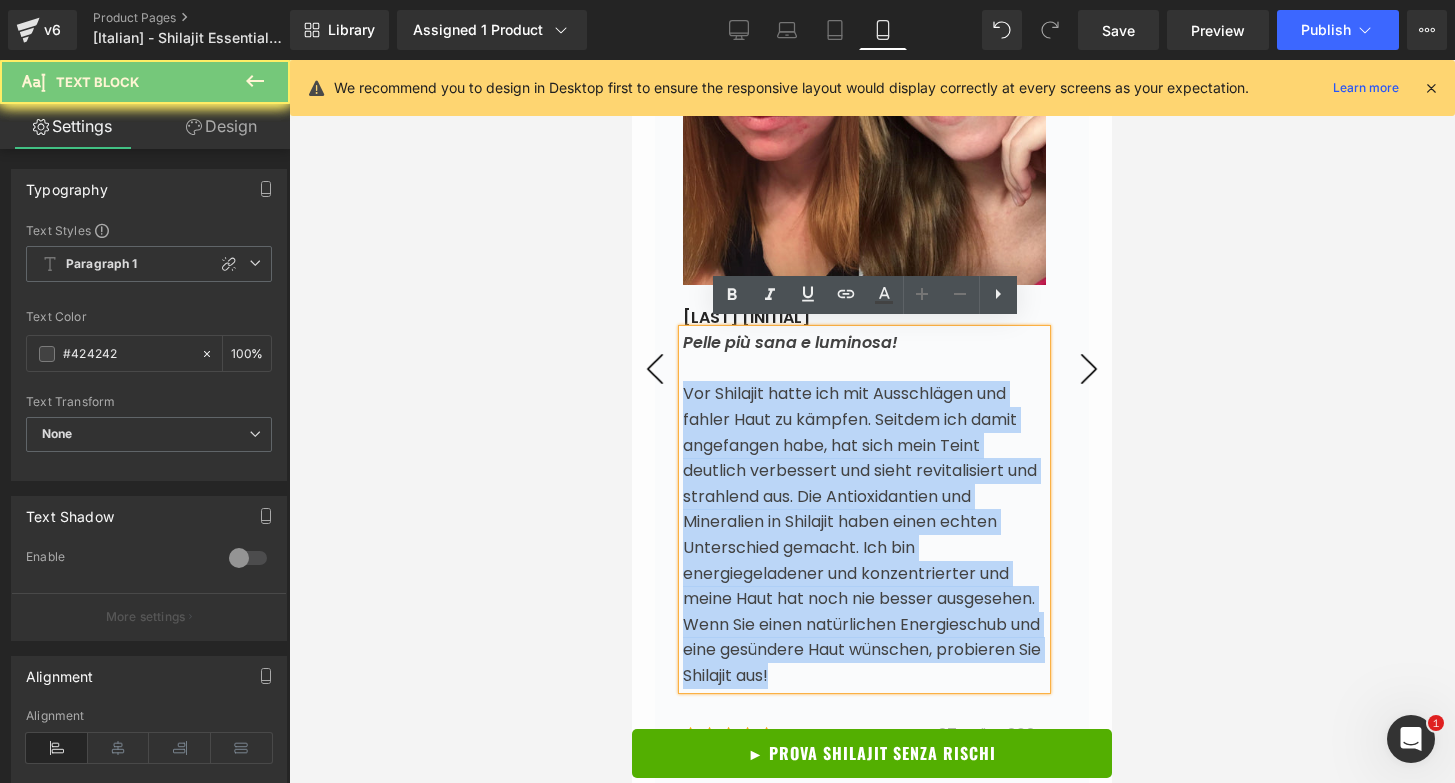 click on "Vor Shilajit hatte ich mit Ausschlägen und fahler Haut zu kämpfen. Seitdem ich damit angefangen habe, hat sich mein Teint deutlich verbessert und sieht revitalisiert und strahlend aus. Die Antioxidantien und Mineralien in Shilajit haben einen echten Unterschied gemacht. Ich bin energiegeladener und konzentrierter und meine Haut hat noch nie besser ausgesehen. Wenn Sie einen natürlichen Energieschub und eine gesündere Haut wünschen, probieren Sie Shilajit aus!" at bounding box center (862, 534) 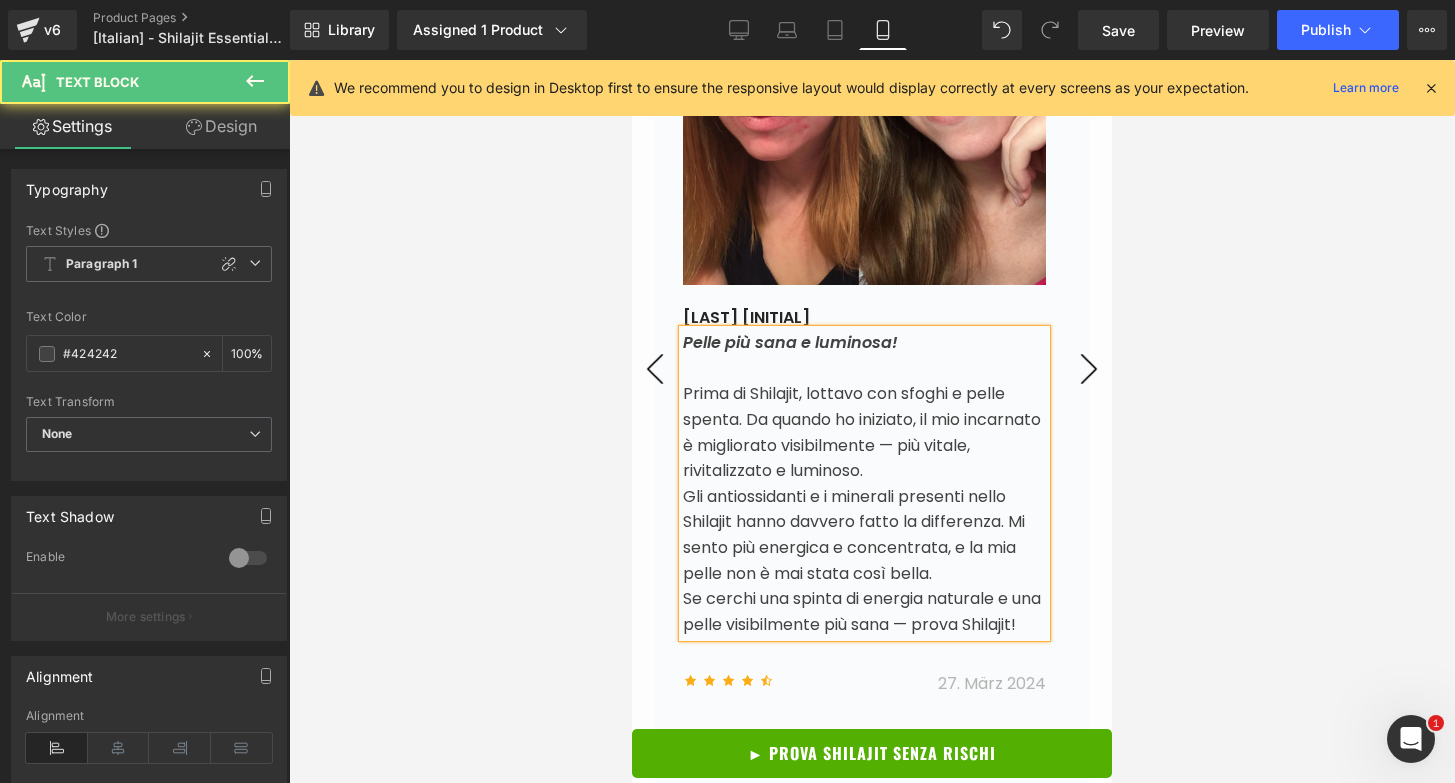click on "Gli antiossidanti e i minerali presenti nello Shilajit hanno davvero fatto la differenza. Mi sento più energica e concentrata, e la mia pelle non è mai stata così bella." at bounding box center [854, 535] 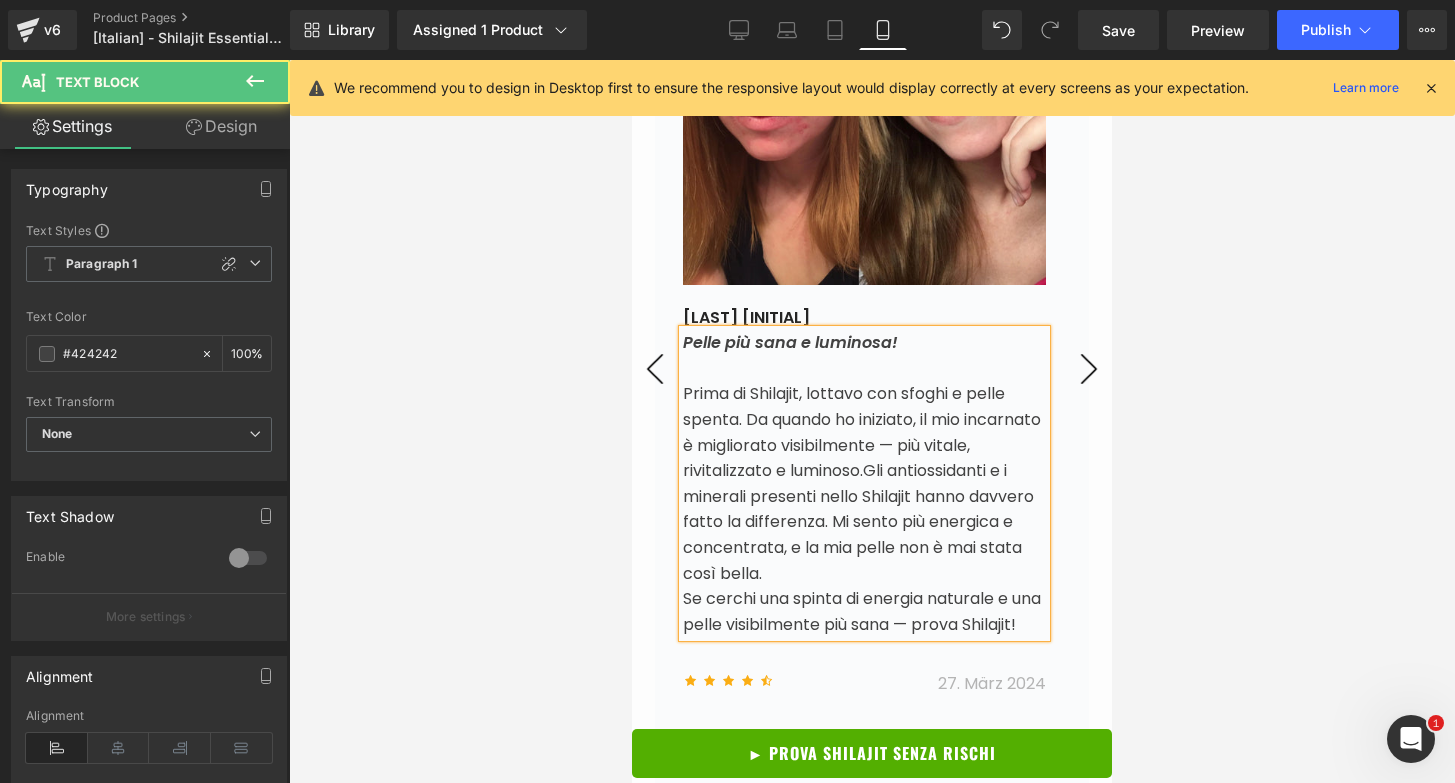 click on "Se cerchi una spinta di energia naturale e una pelle visibilmente più sana — prova Shilajit!" at bounding box center [862, 611] 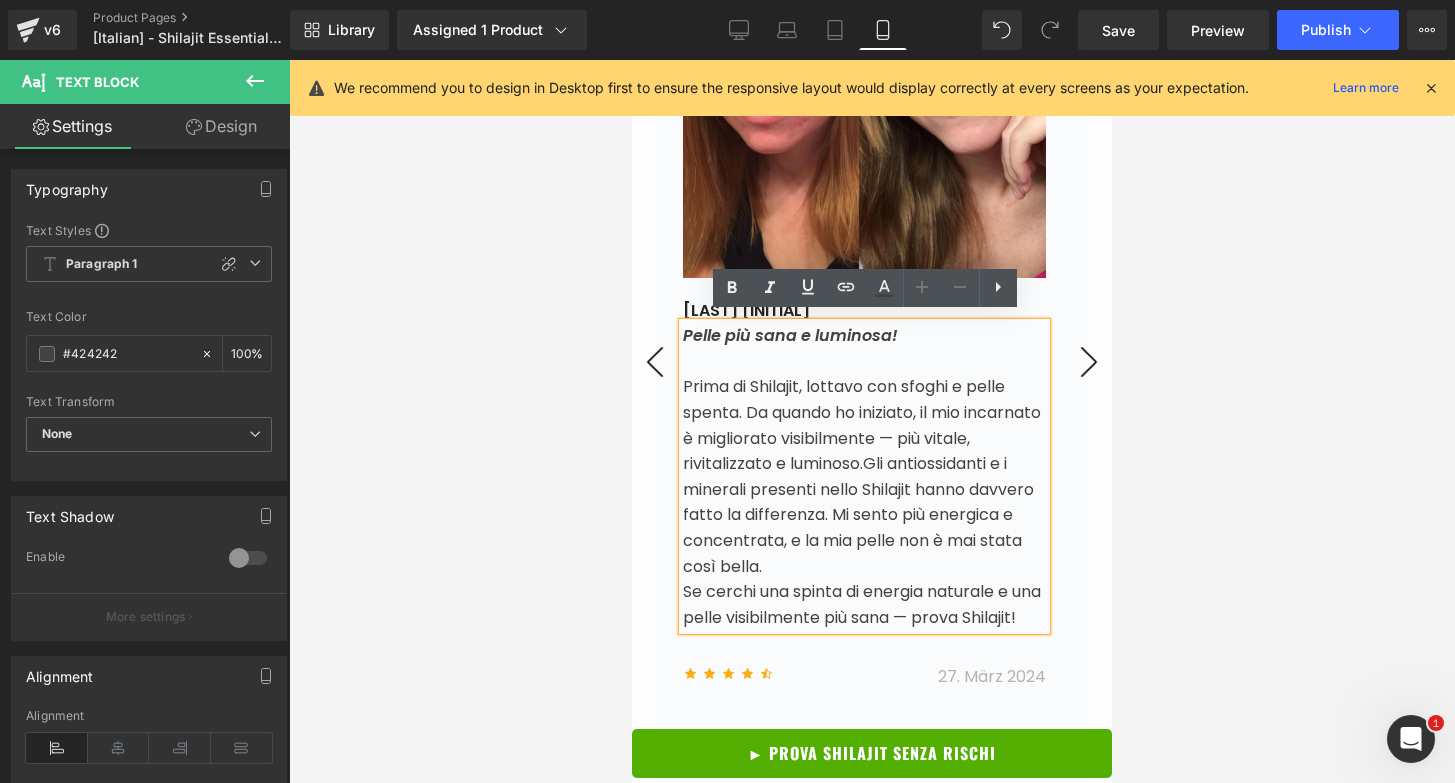 scroll, scrollTop: 7729, scrollLeft: 0, axis: vertical 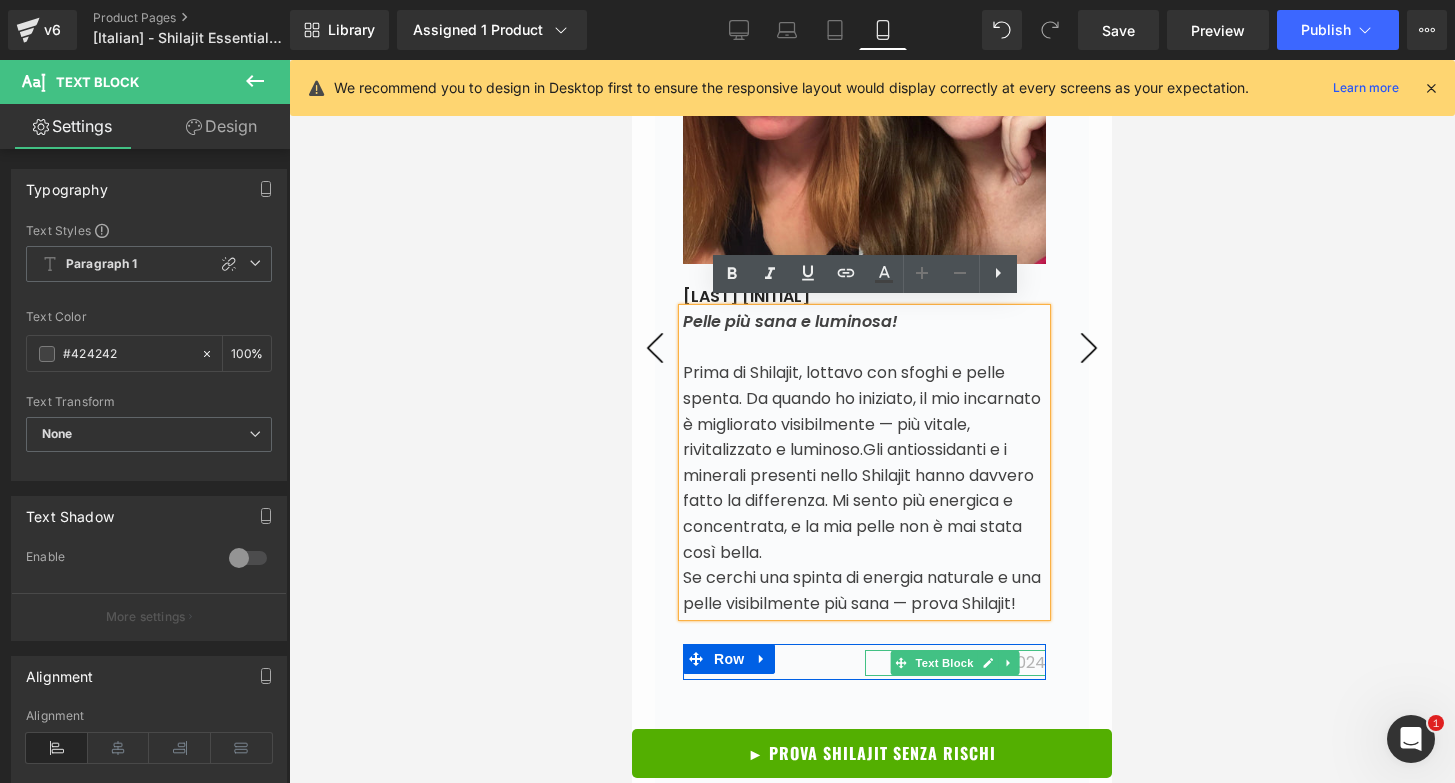 click on "27. März 2024" at bounding box center (992, 662) 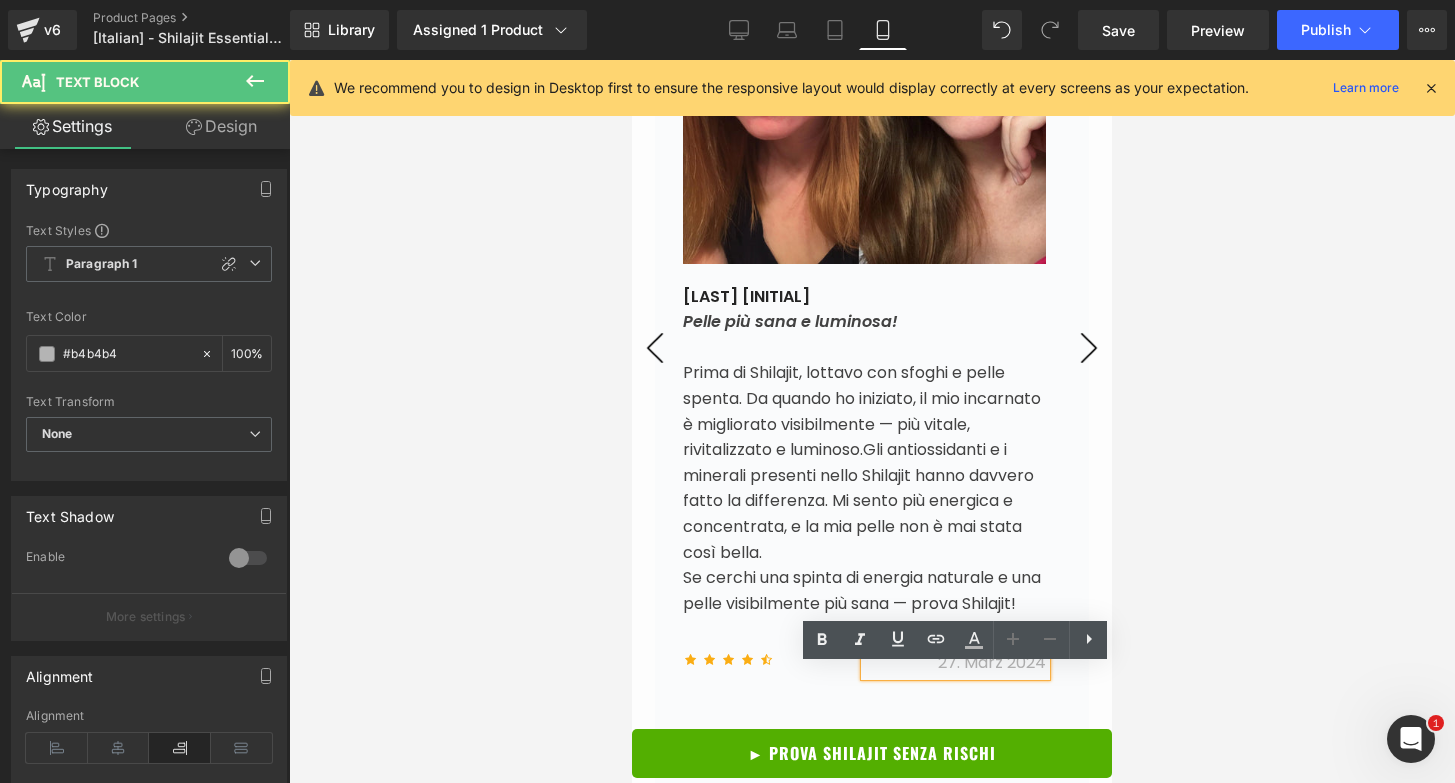click on "27. März 2024" at bounding box center [992, 662] 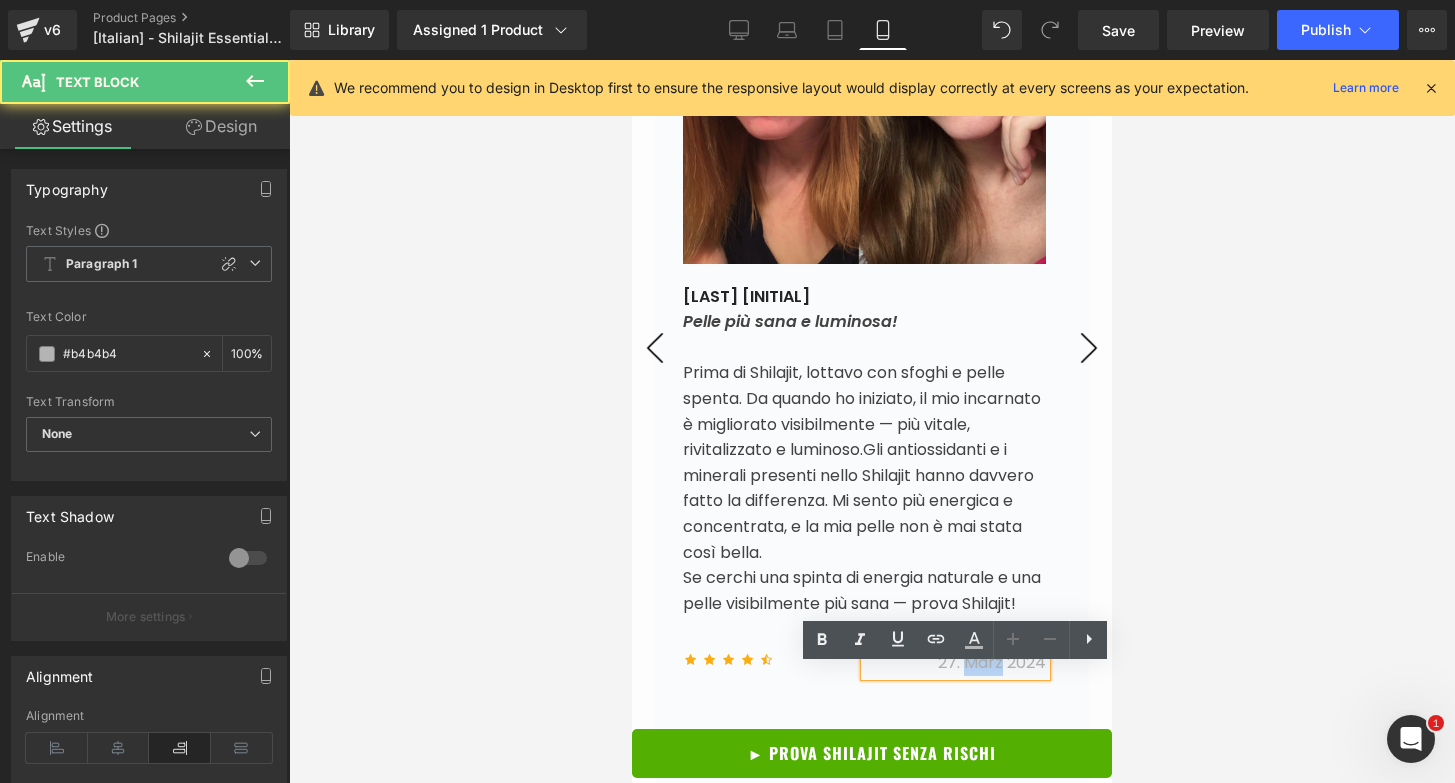 click on "27. März 2024" at bounding box center [992, 662] 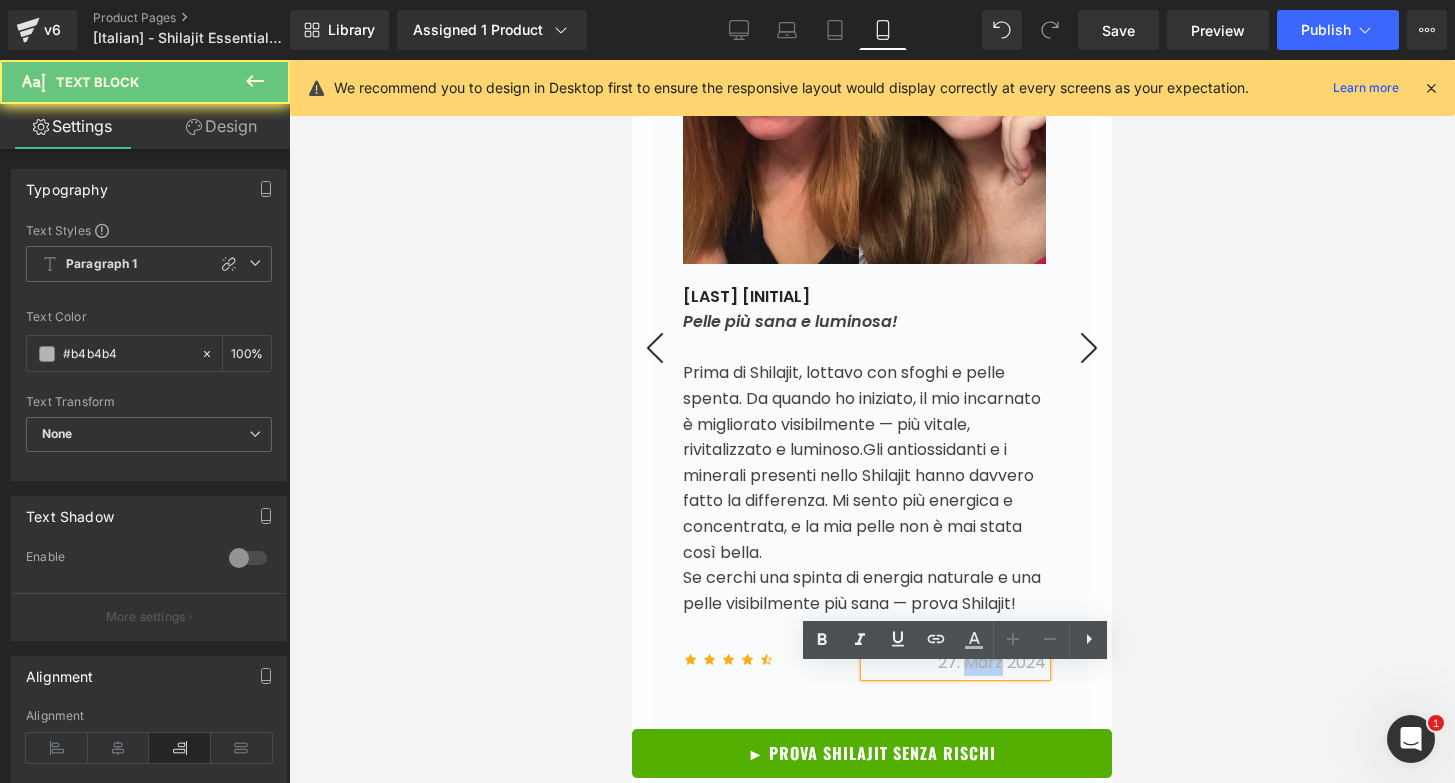 type 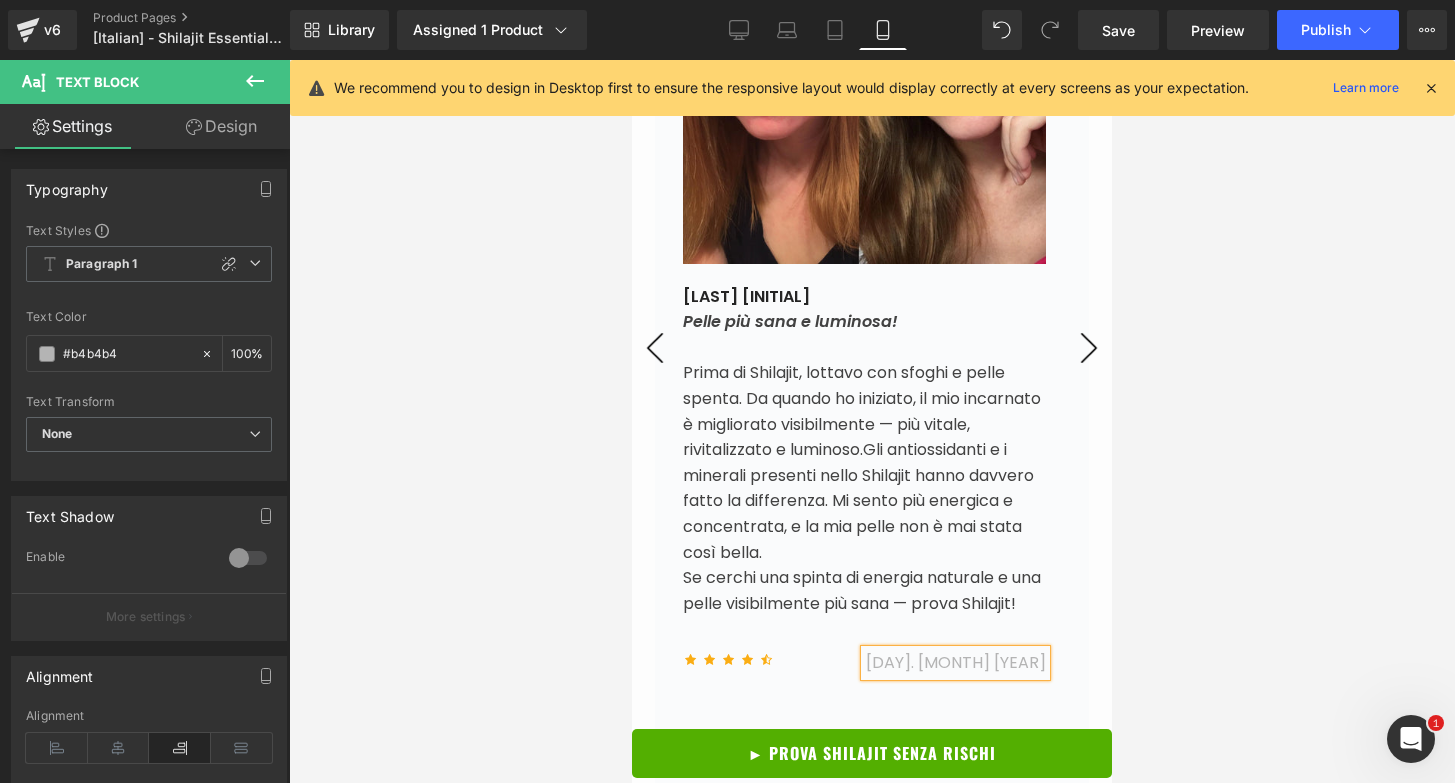 click on "›" at bounding box center (1089, 348) 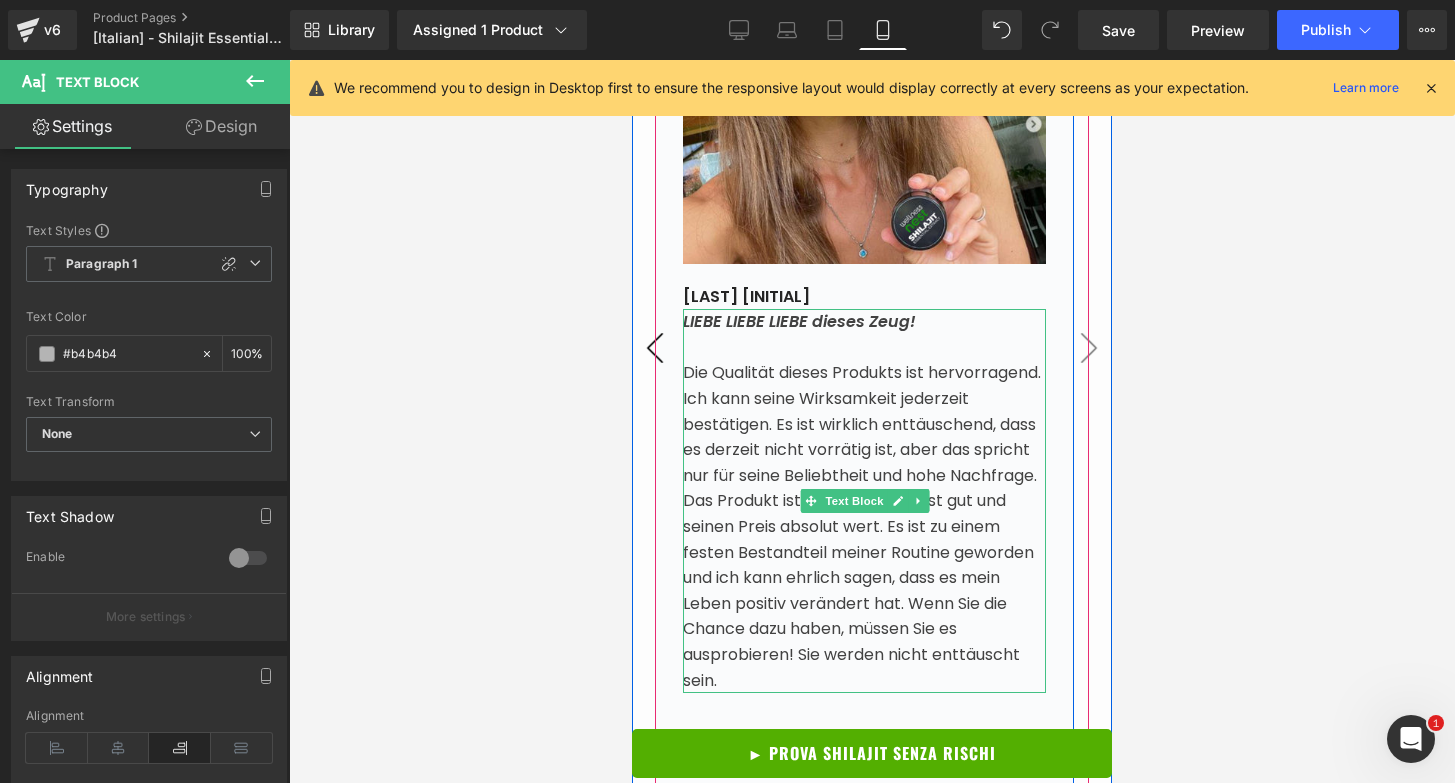 click on "LIEBE LIEBE LIEBE dieses Zeug!" at bounding box center [799, 321] 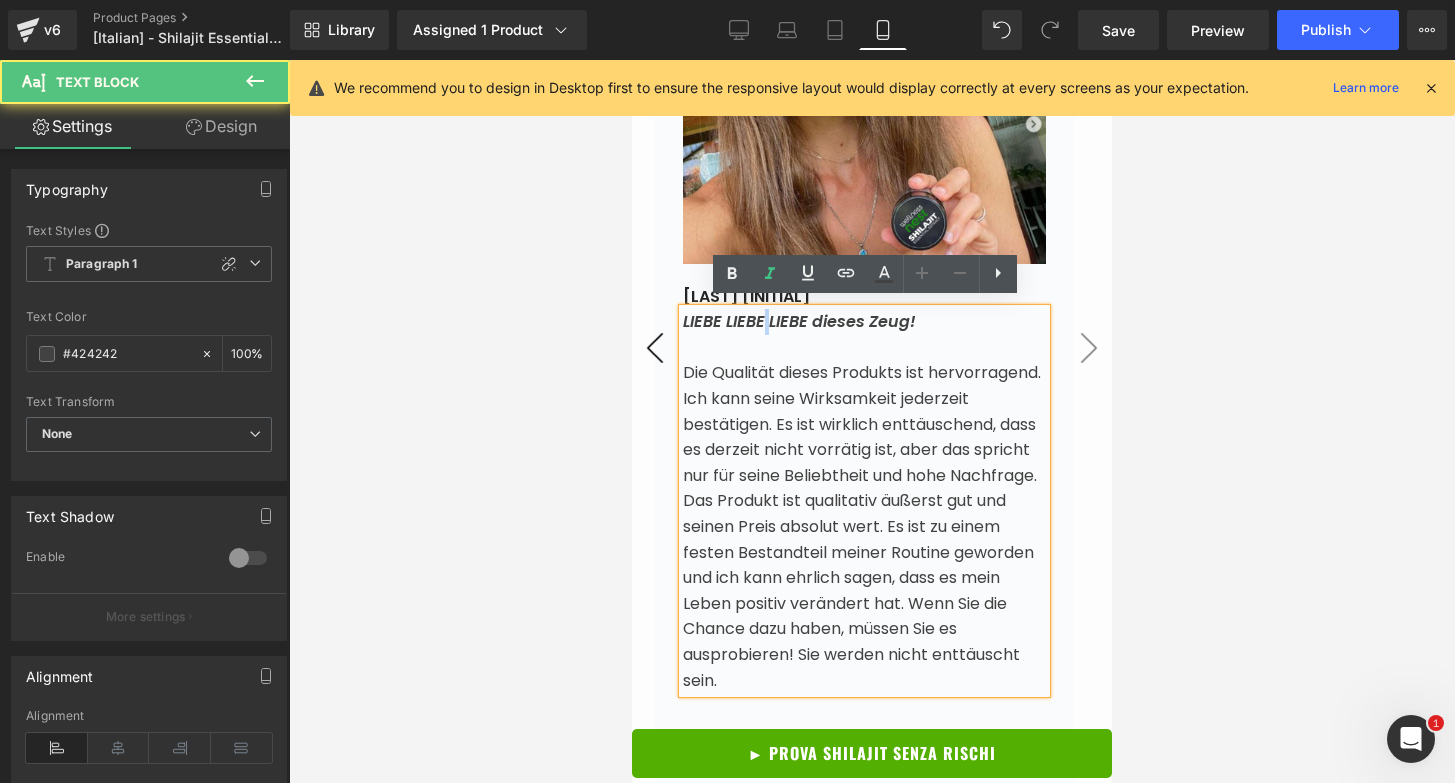 click on "LIEBE LIEBE LIEBE dieses Zeug!" at bounding box center (799, 321) 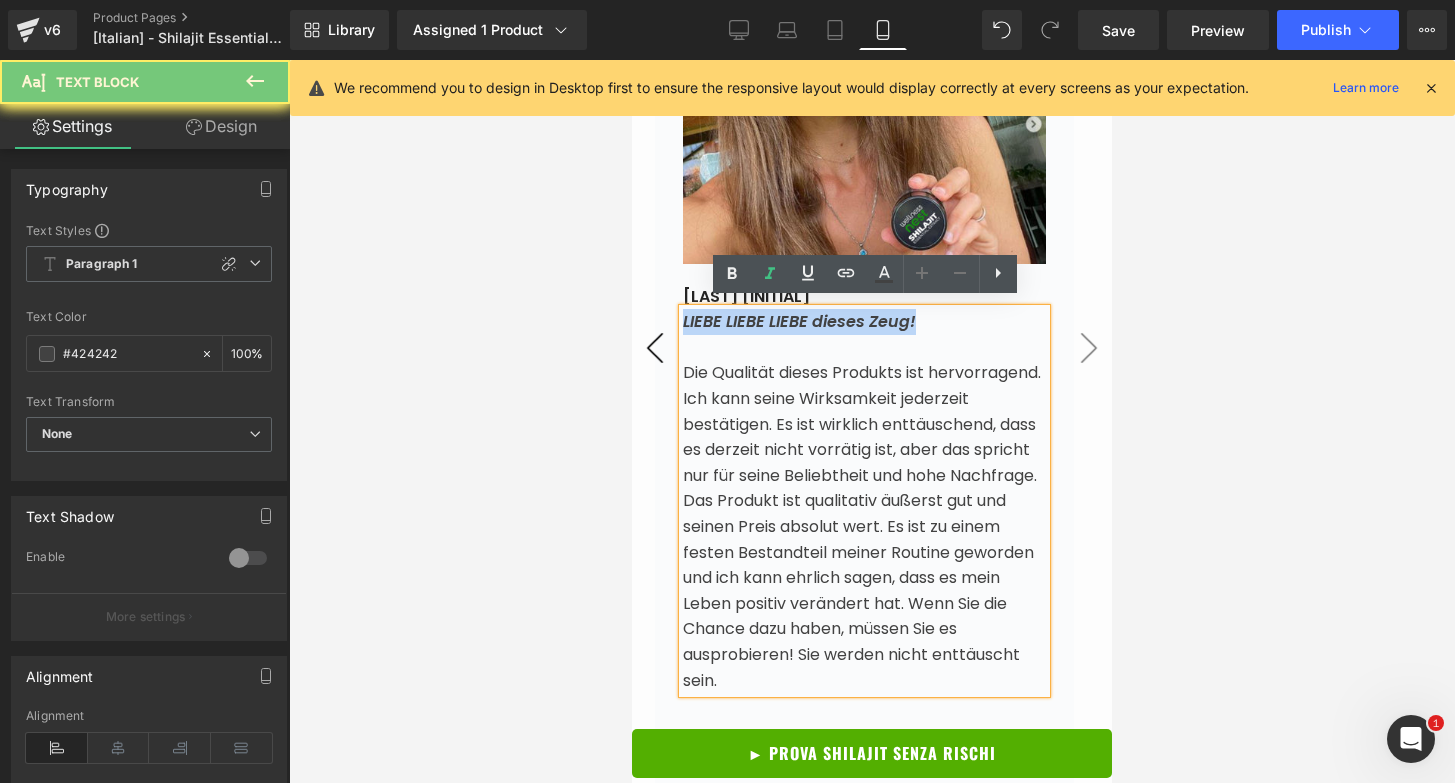click on "LIEBE LIEBE LIEBE dieses Zeug!" at bounding box center (799, 321) 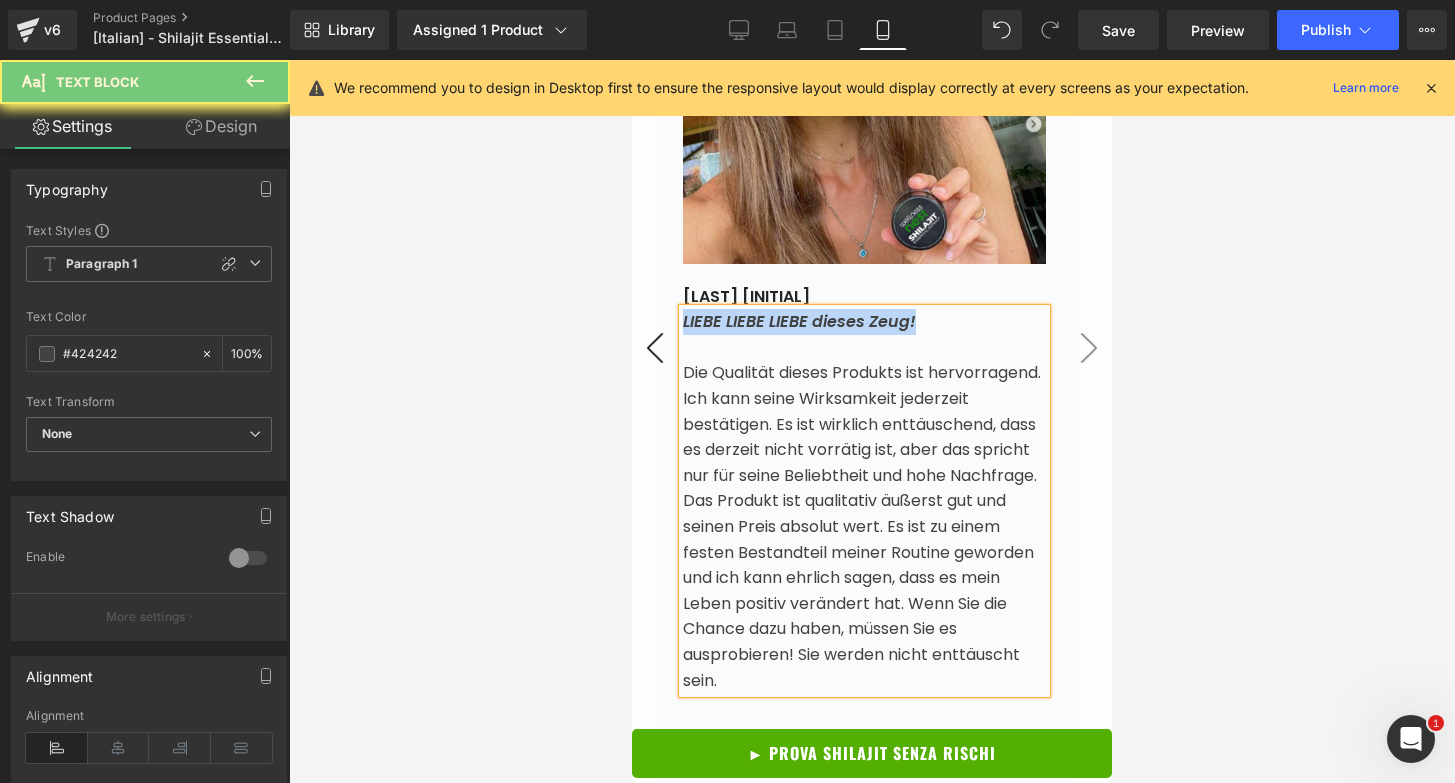 paste 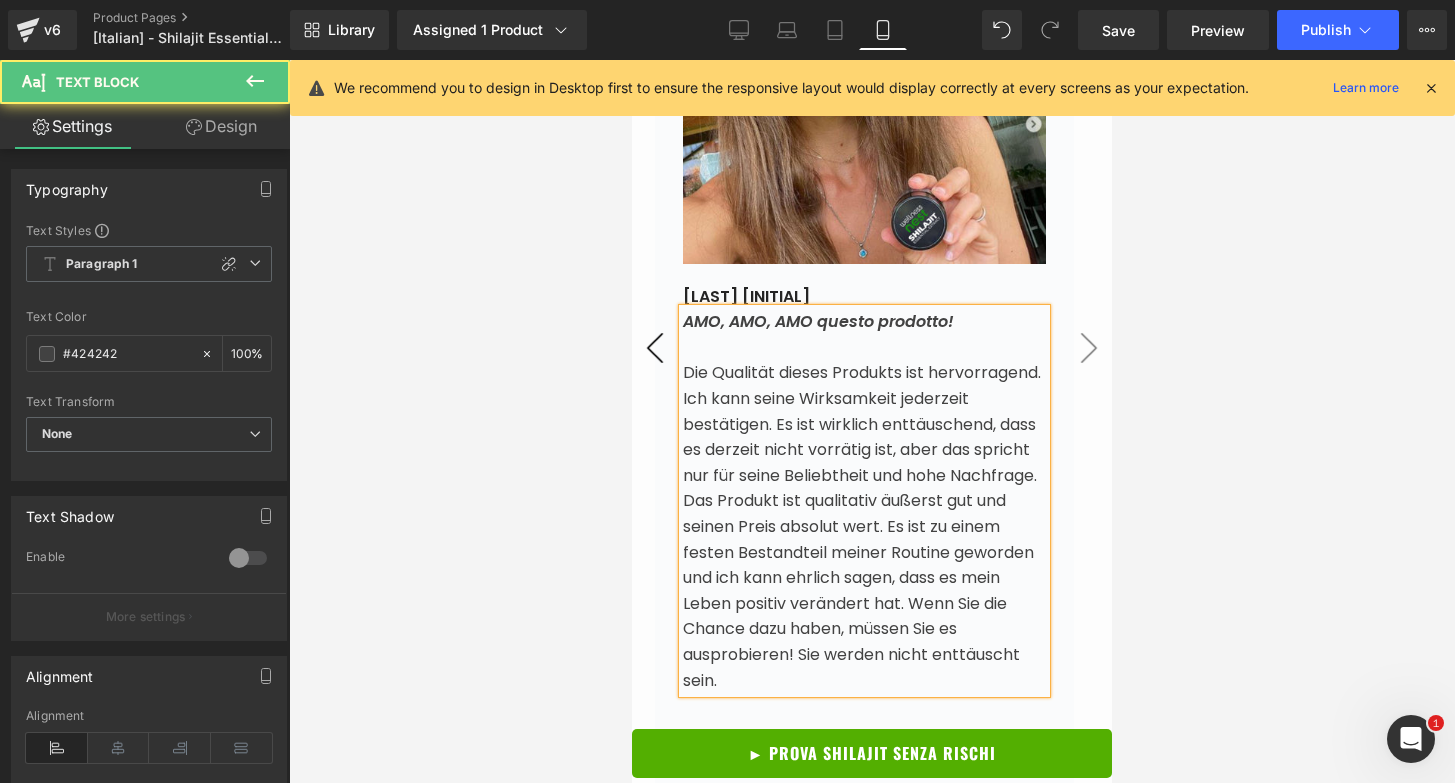 click on "Die Qualität dieses Produkts ist hervorragend. Ich kann seine Wirksamkeit jederzeit bestätigen. Es ist wirklich enttäuschend, dass es derzeit nicht vorrätig ist, aber das spricht nur für seine Beliebtheit und hohe Nachfrage. Das Produkt ist qualitativ äußerst gut und seinen Preis absolut wert. Es ist zu einem festen Bestandteil meiner Routine geworden und ich kann ehrlich sagen, dass es mein Leben positiv verändert hat. Wenn Sie die Chance dazu haben, müssen Sie es ausprobieren! Sie werden nicht enttäuscht sein." at bounding box center (862, 526) 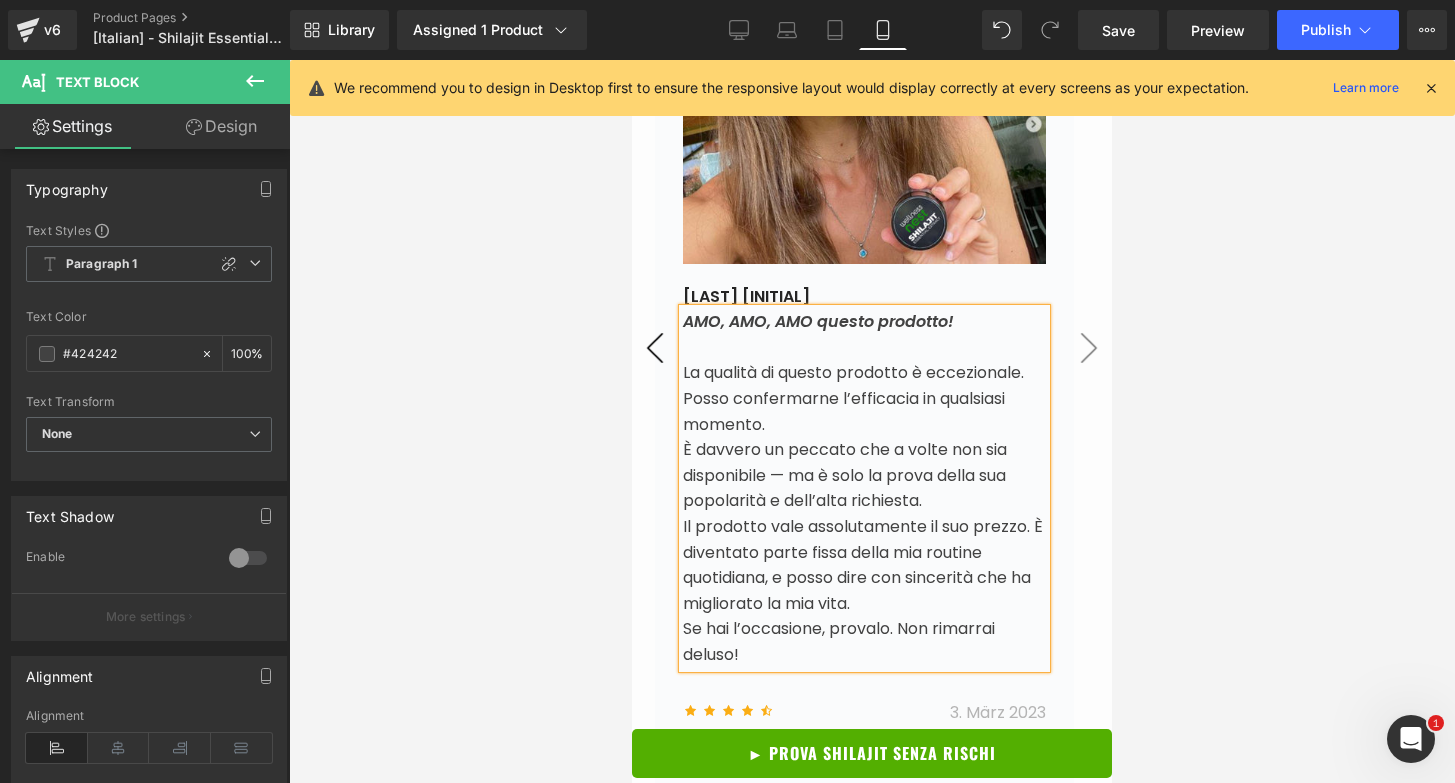 click on "È davvero un peccato che a volte non sia disponibile — ma è solo la prova della sua popolarità e dell’alta richiesta." at bounding box center [845, 475] 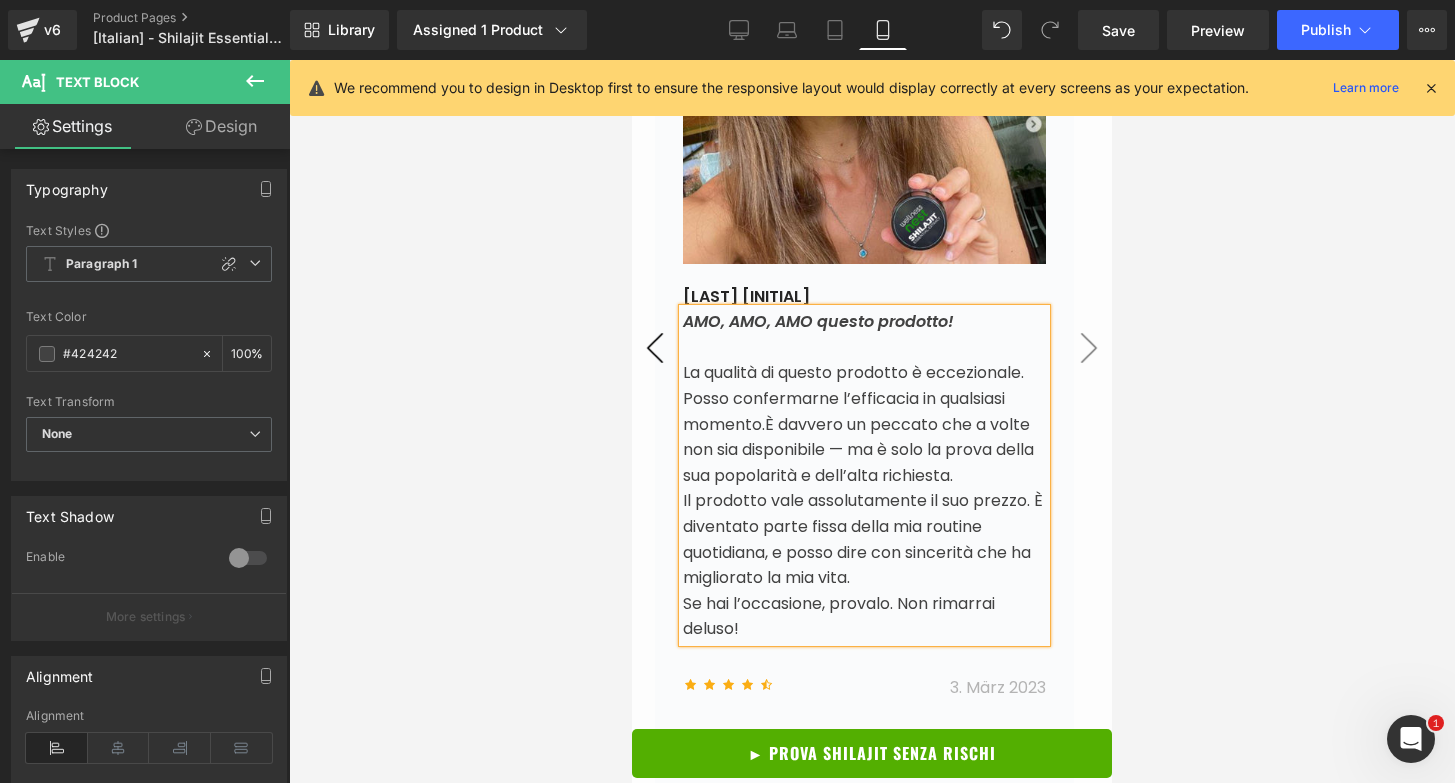 click on "Il prodotto vale assolutamente il suo prezzo. È diventato parte fissa della mia routine quotidiana, e posso dire con sincerità che ha migliorato la mia vita." at bounding box center (863, 539) 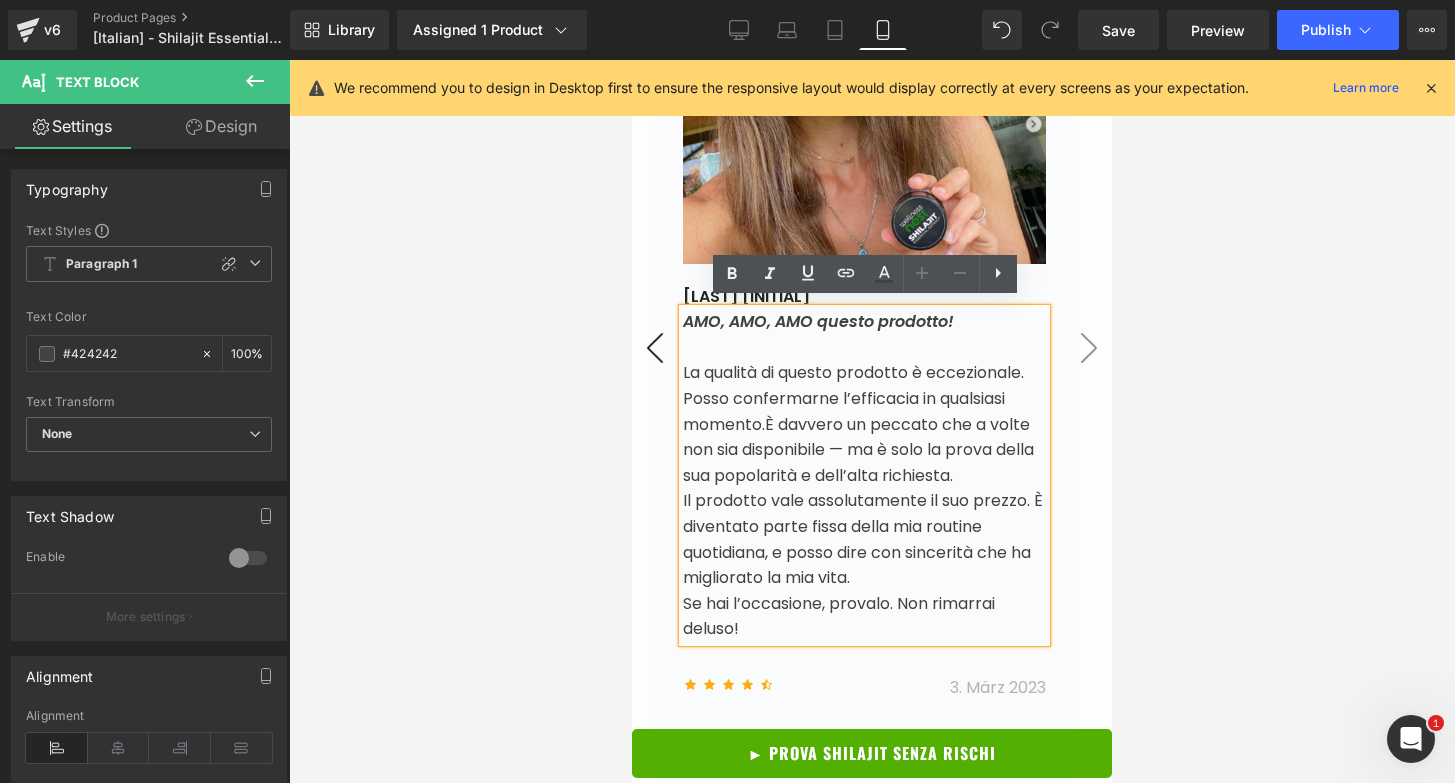 click on "Se hai l’occasione, provalo. Non rimarrai deluso!" at bounding box center [839, 616] 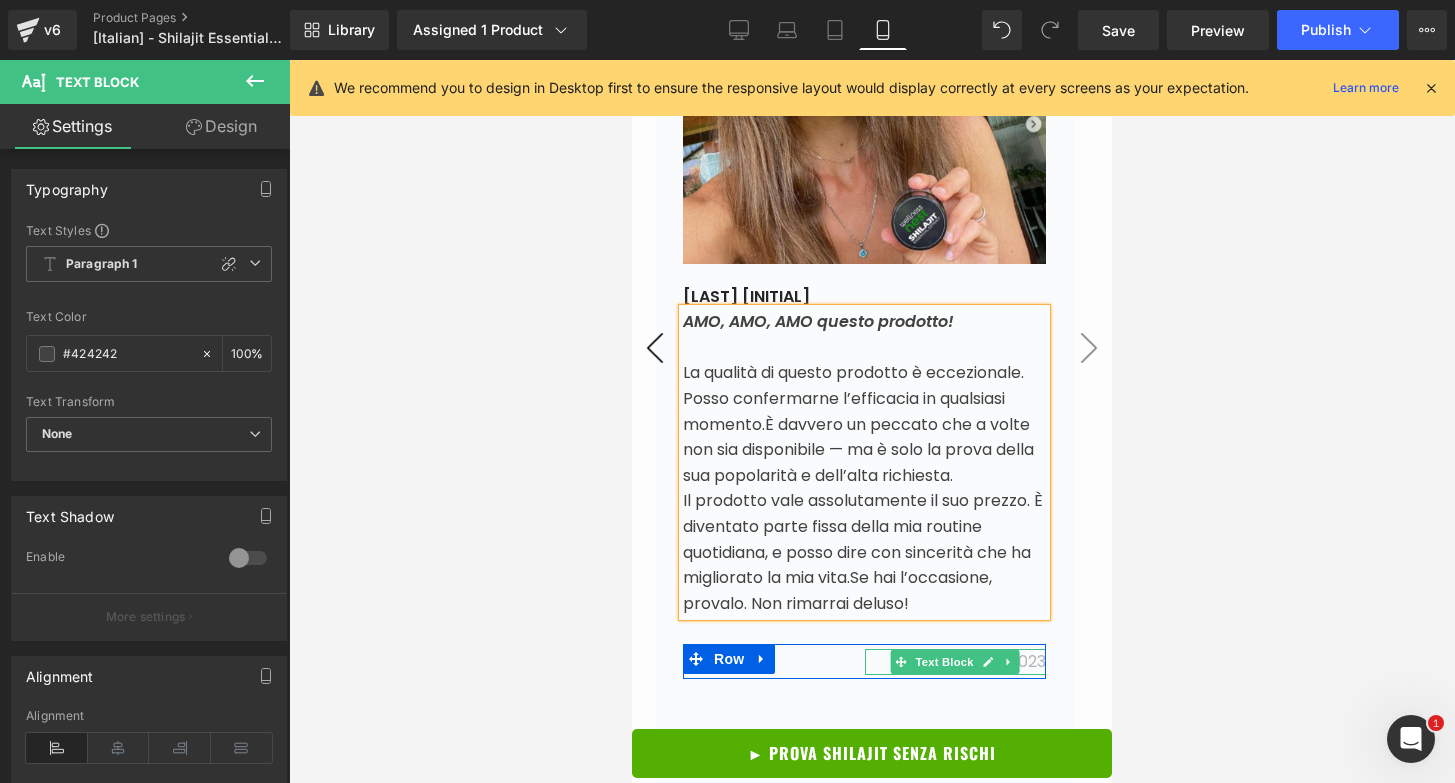 click at bounding box center (1009, 662) 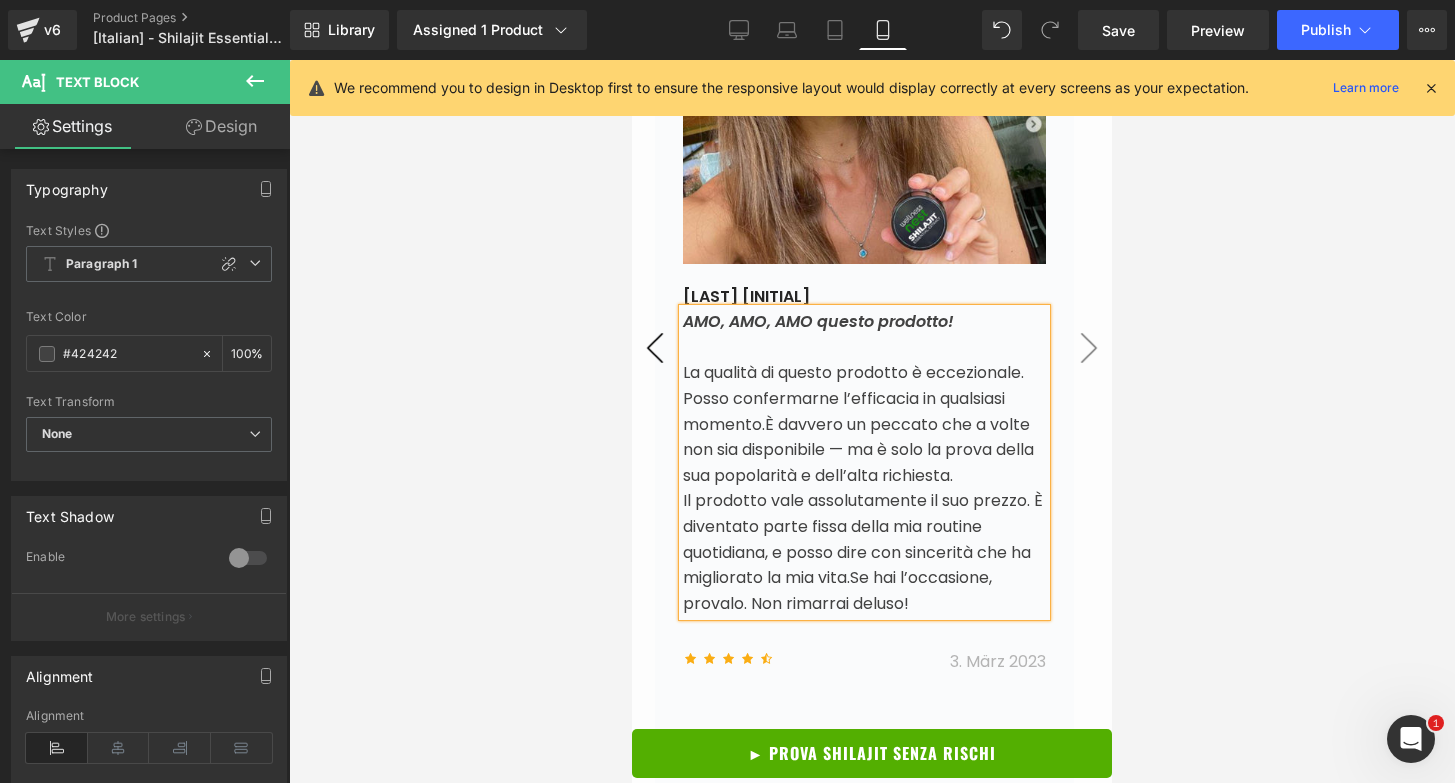 drag, startPoint x: 1039, startPoint y: 655, endPoint x: 1056, endPoint y: 658, distance: 17.262676 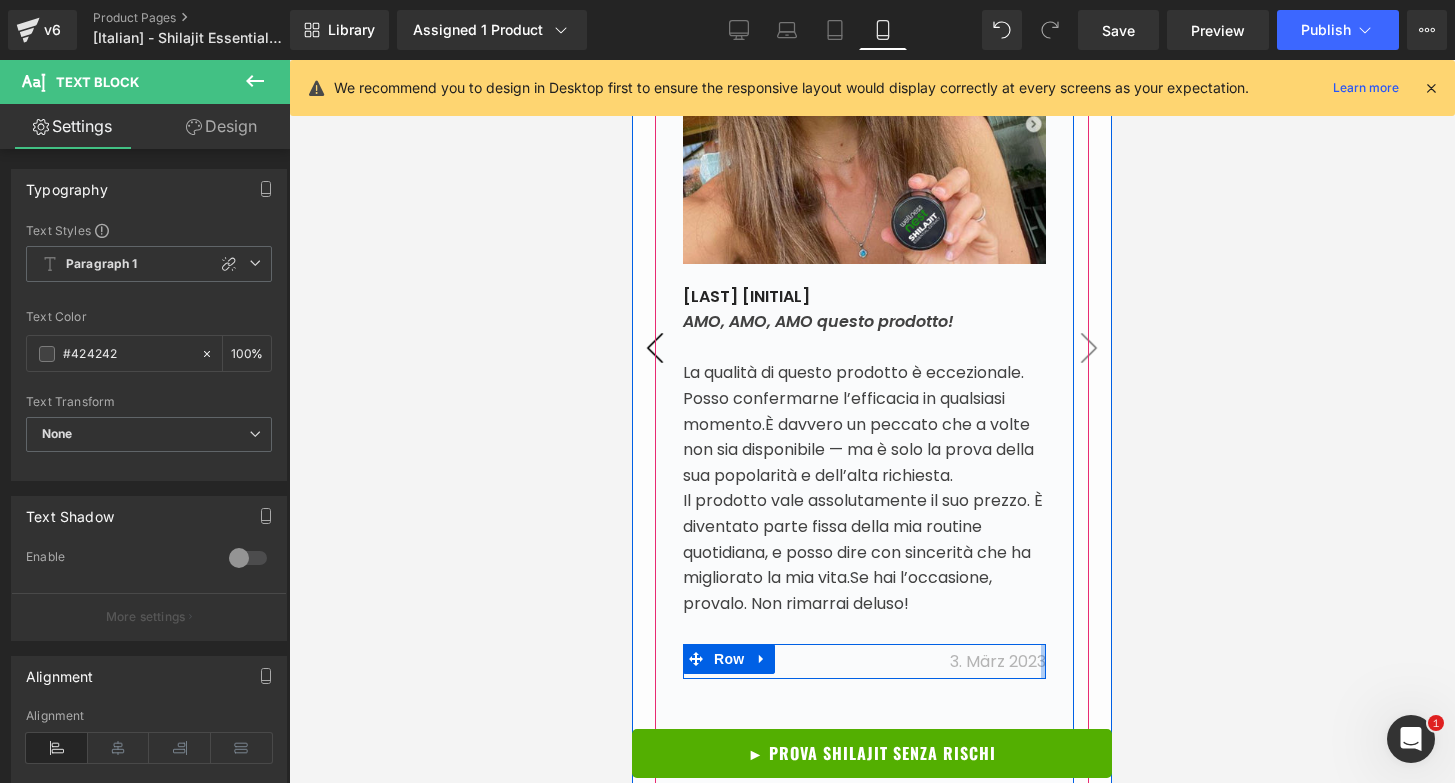 click on "3. März 2023 Text Block" at bounding box center [956, 662] 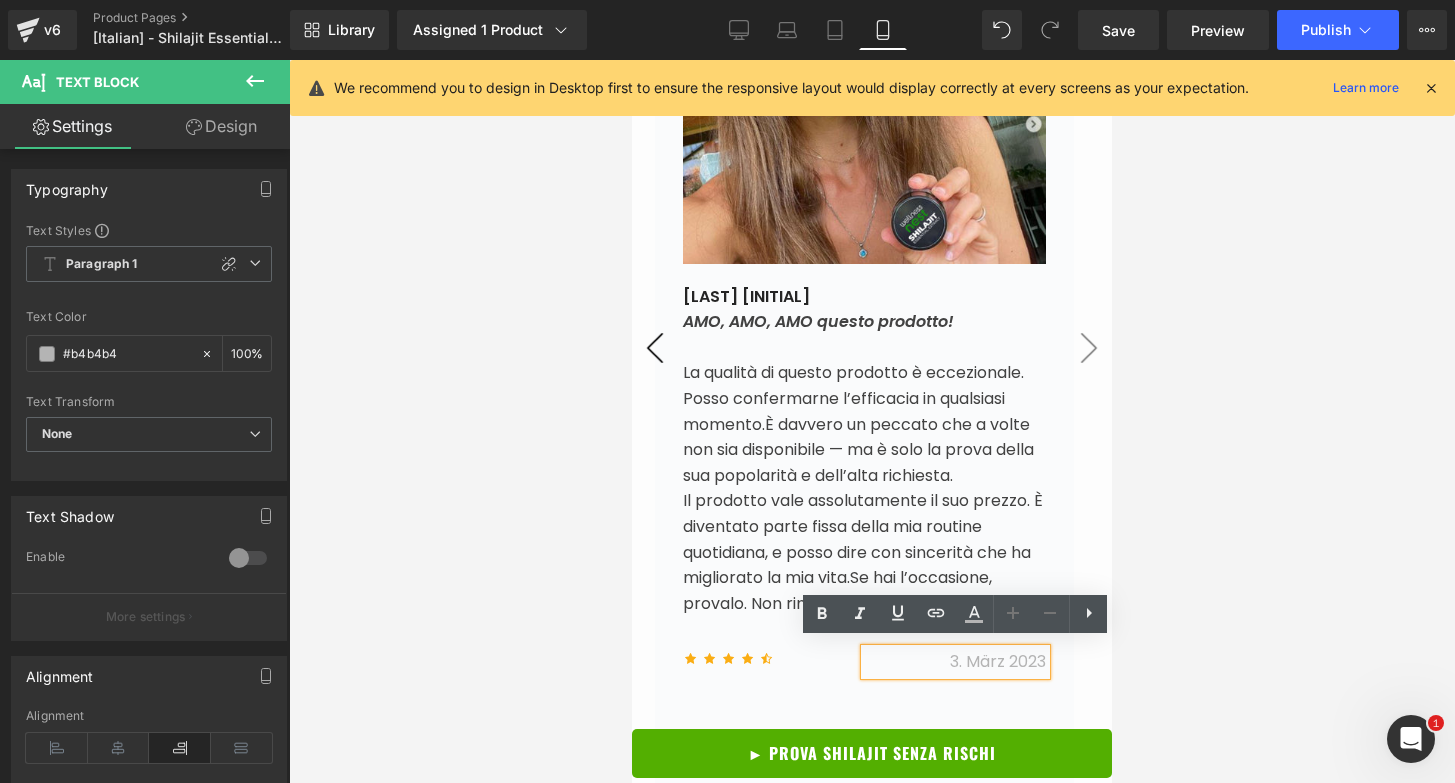 click on "3. März 2023" at bounding box center (998, 661) 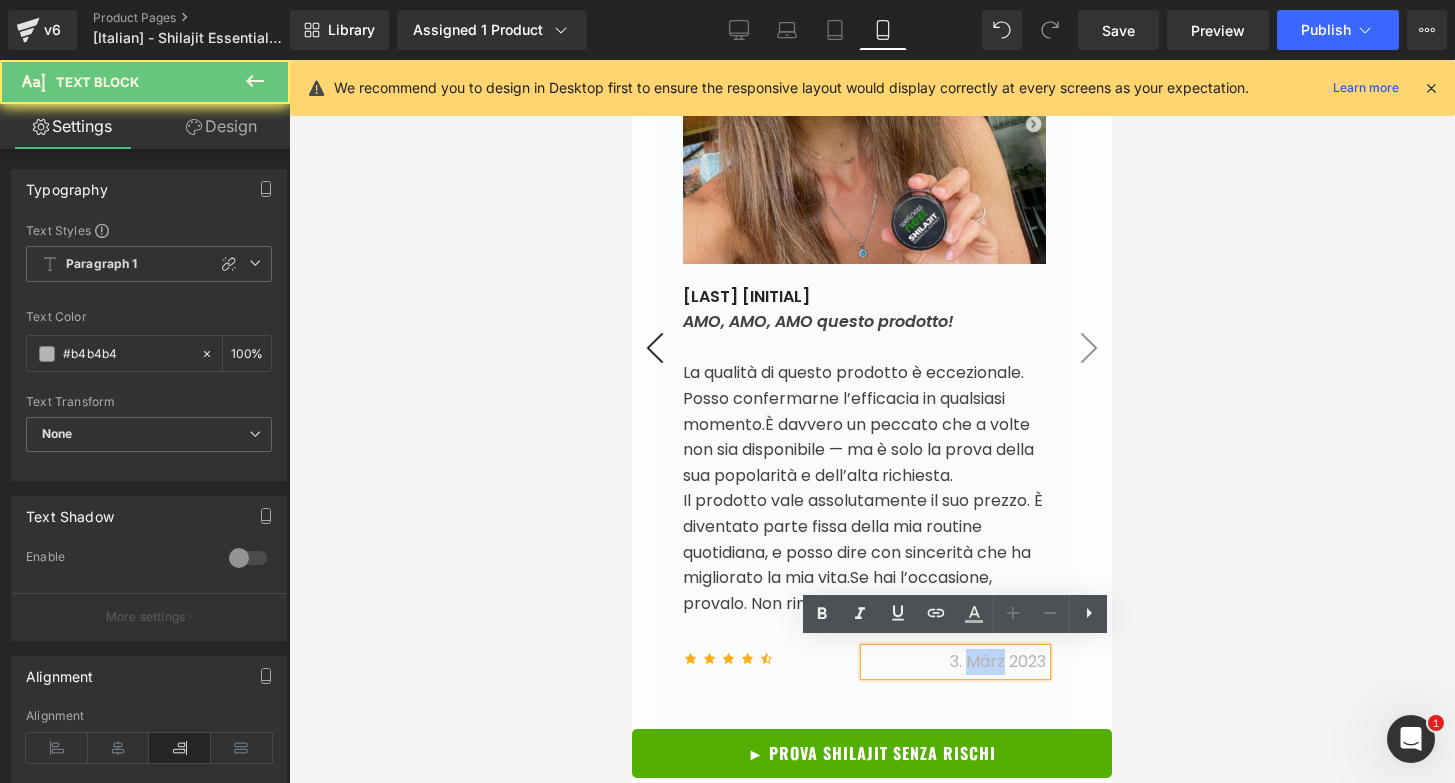 click on "3. März 2023" at bounding box center (998, 661) 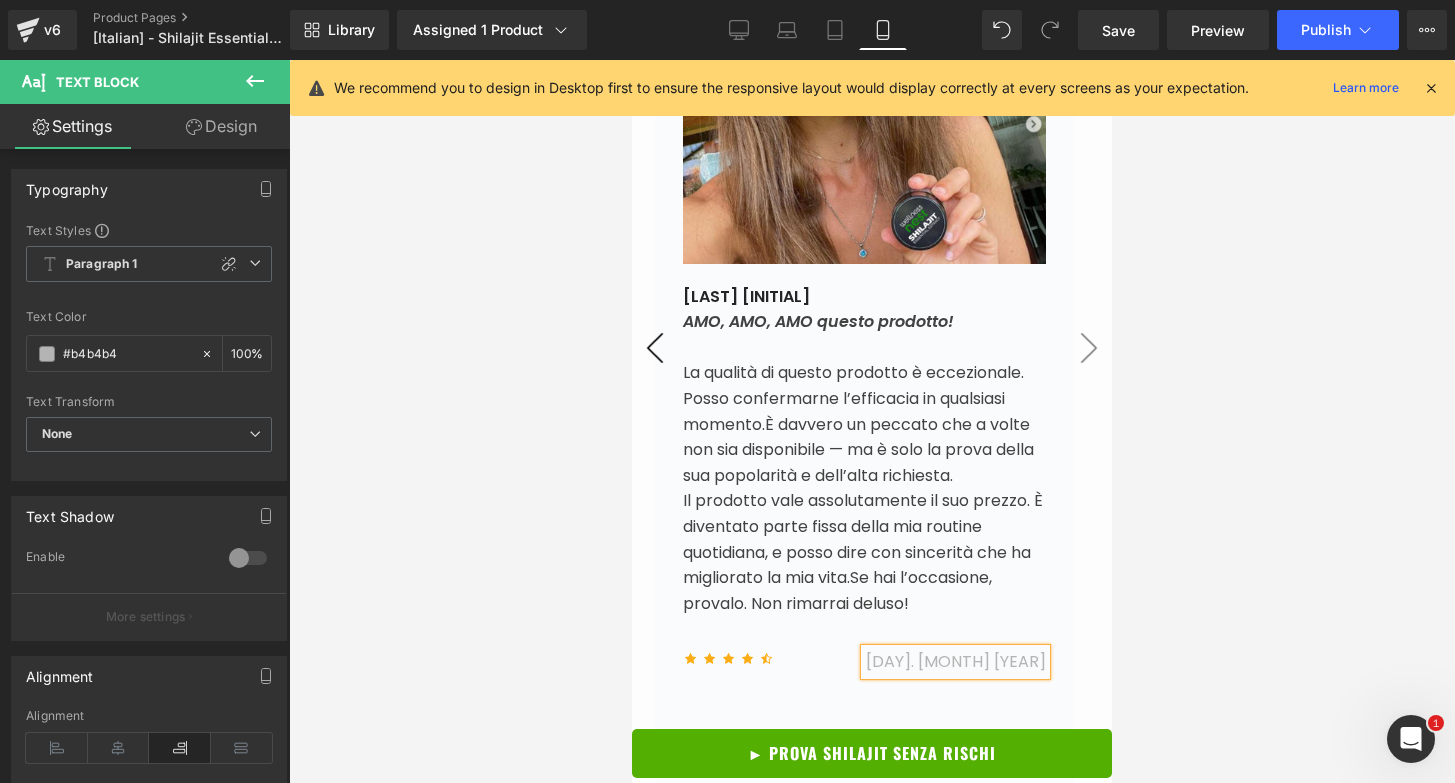 click on "›" at bounding box center (1089, 348) 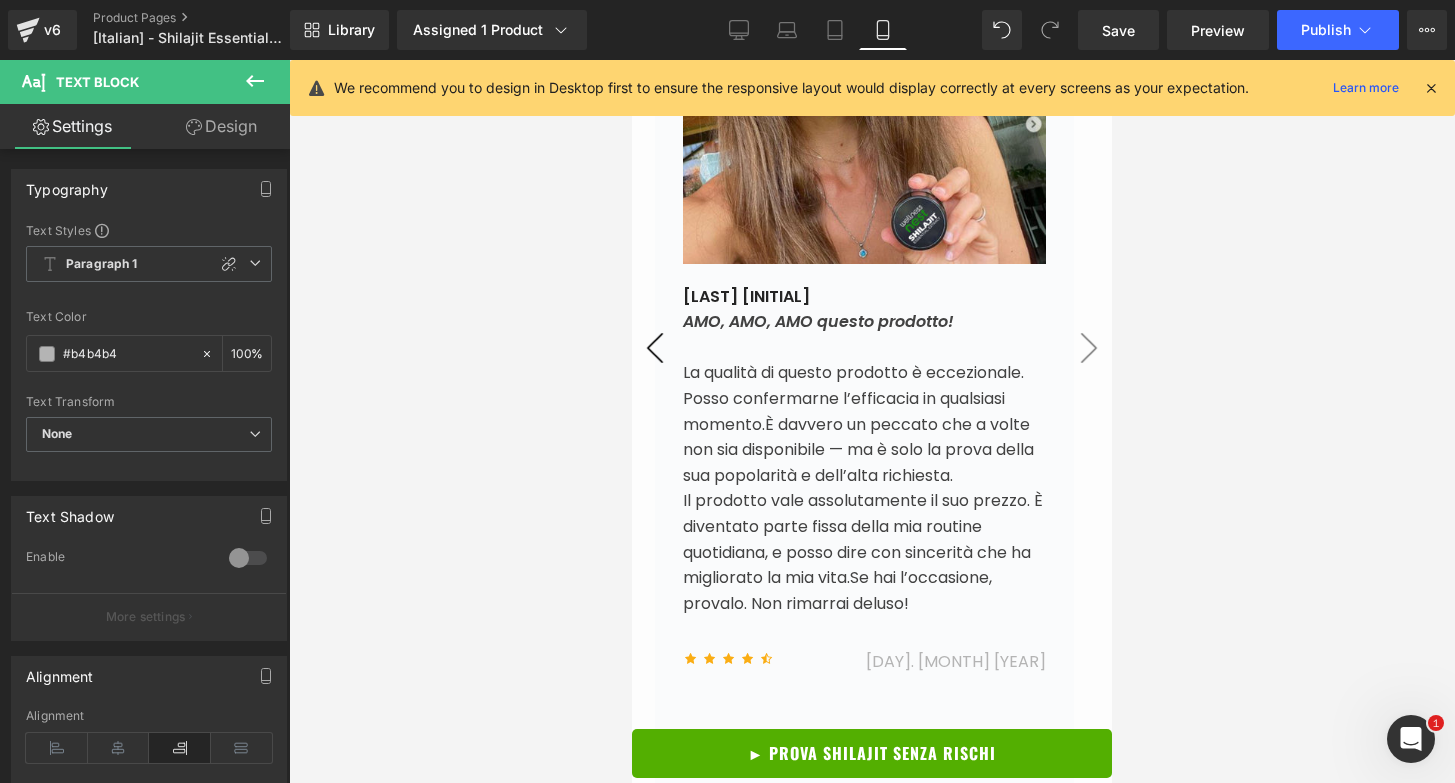 click on "›" at bounding box center [1089, 348] 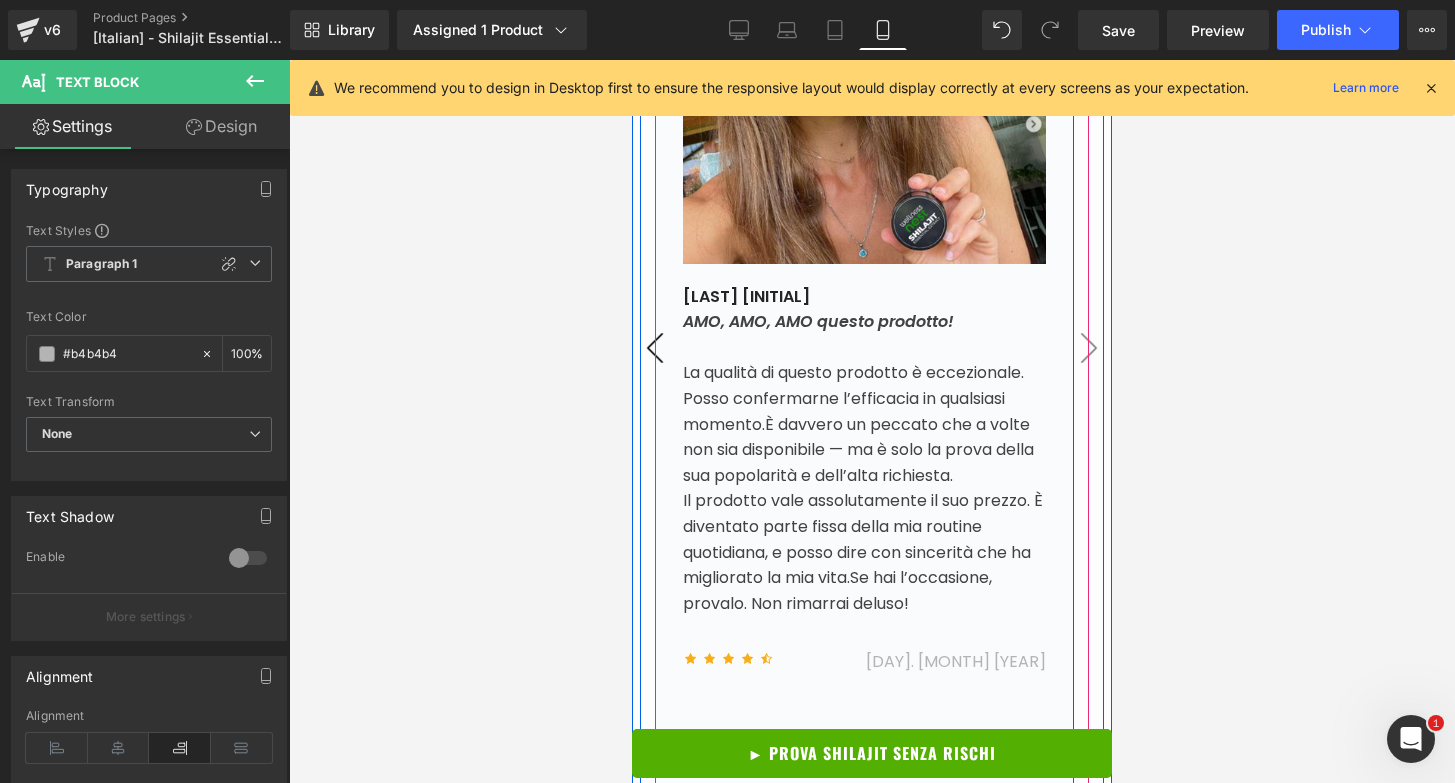 scroll, scrollTop: 7618, scrollLeft: 0, axis: vertical 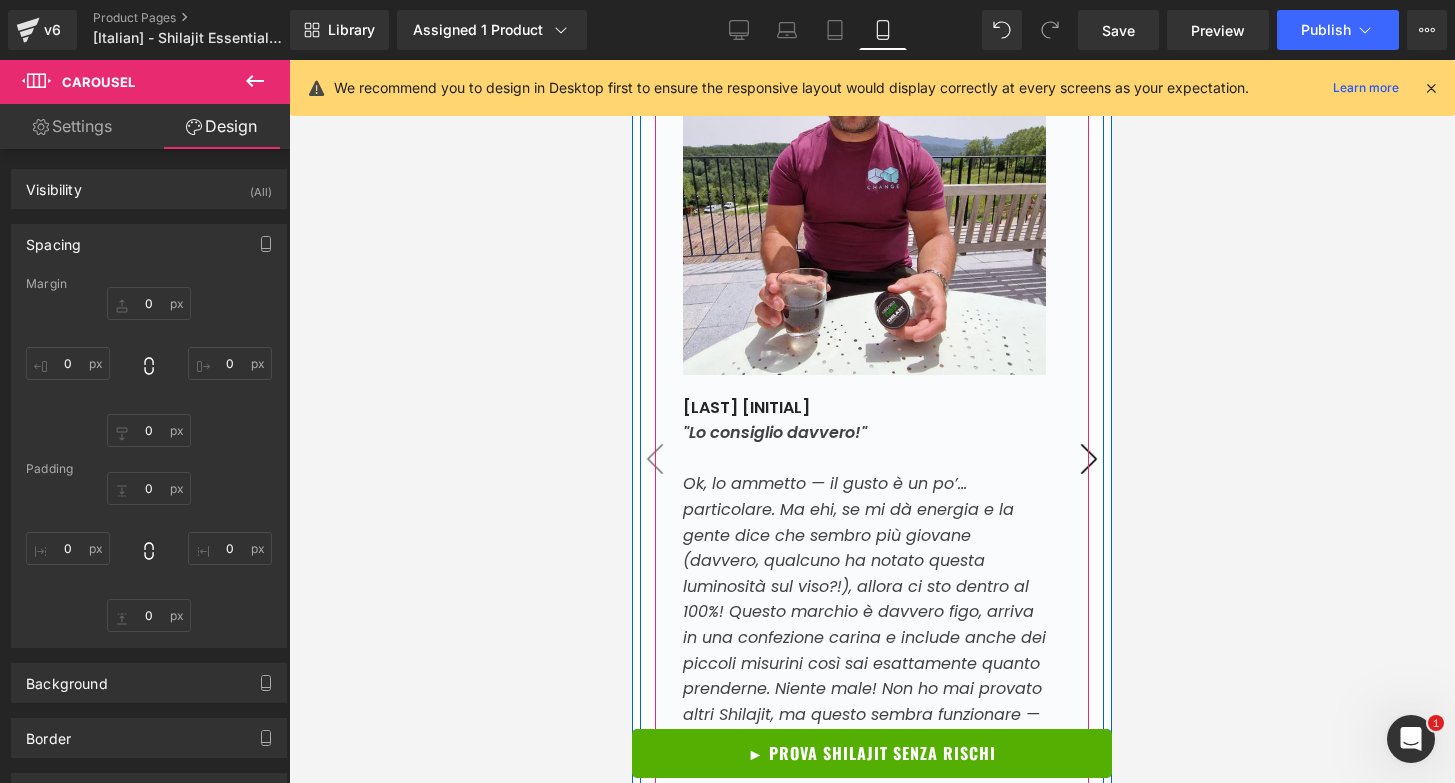 click on "›" at bounding box center [1089, 459] 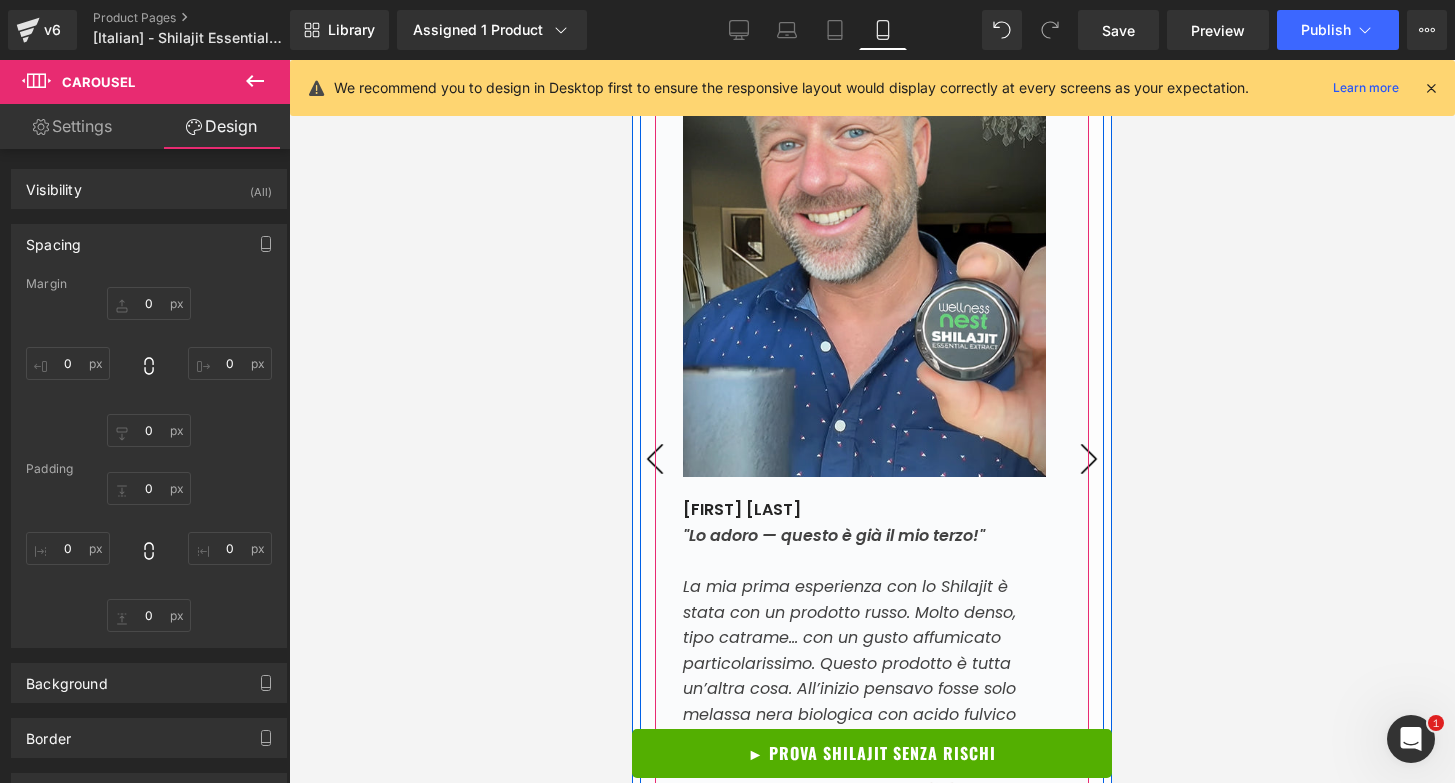 click on "›" at bounding box center (1089, 459) 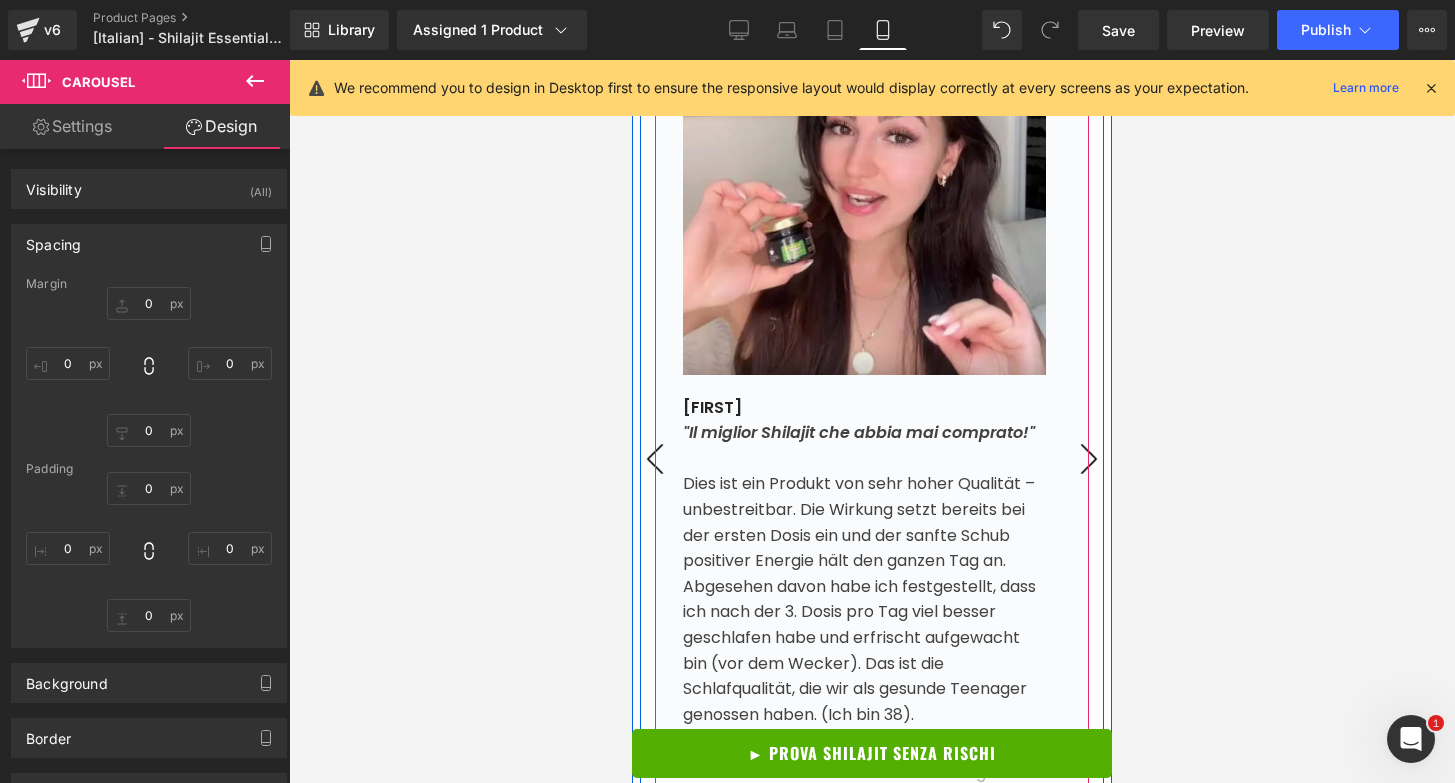 click on "›" at bounding box center [1089, 459] 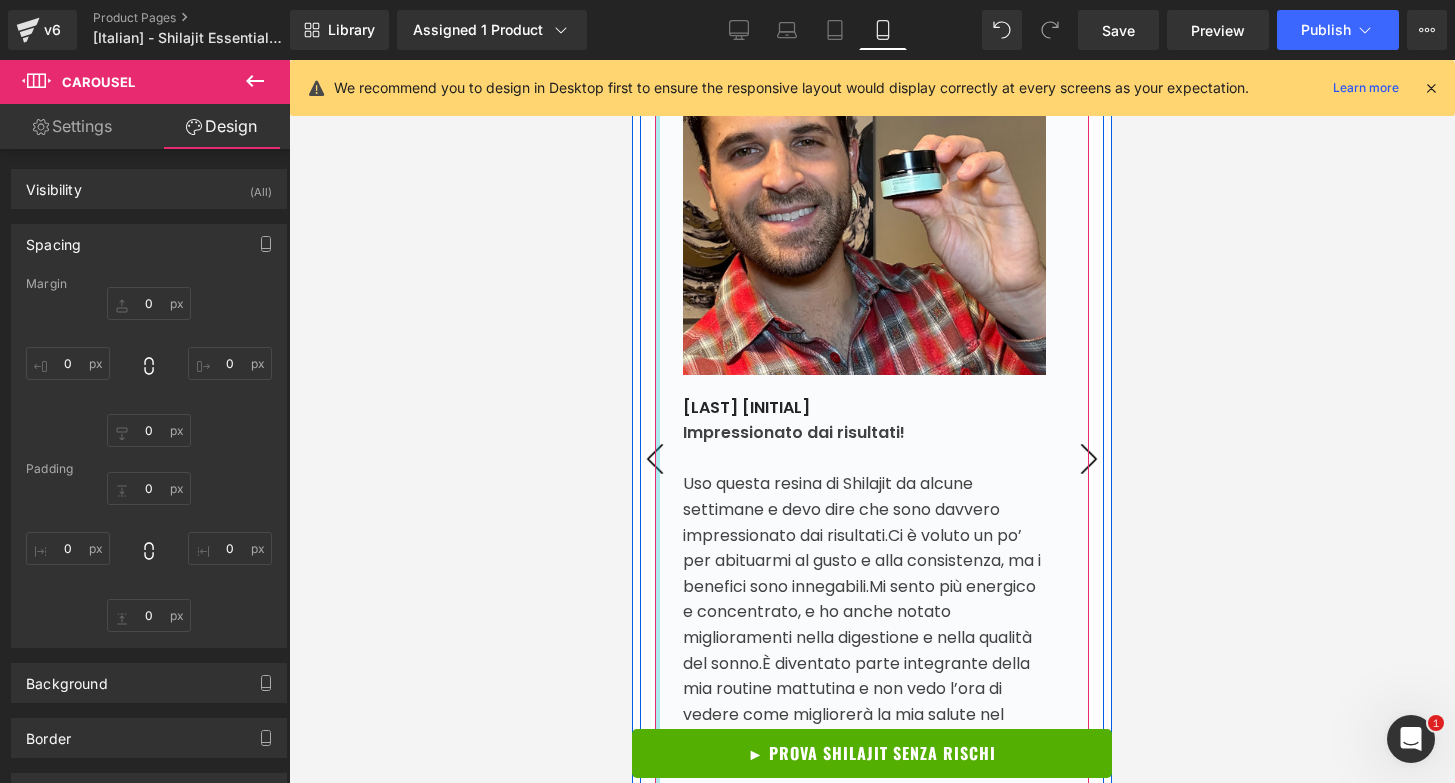 click at bounding box center (657, 459) 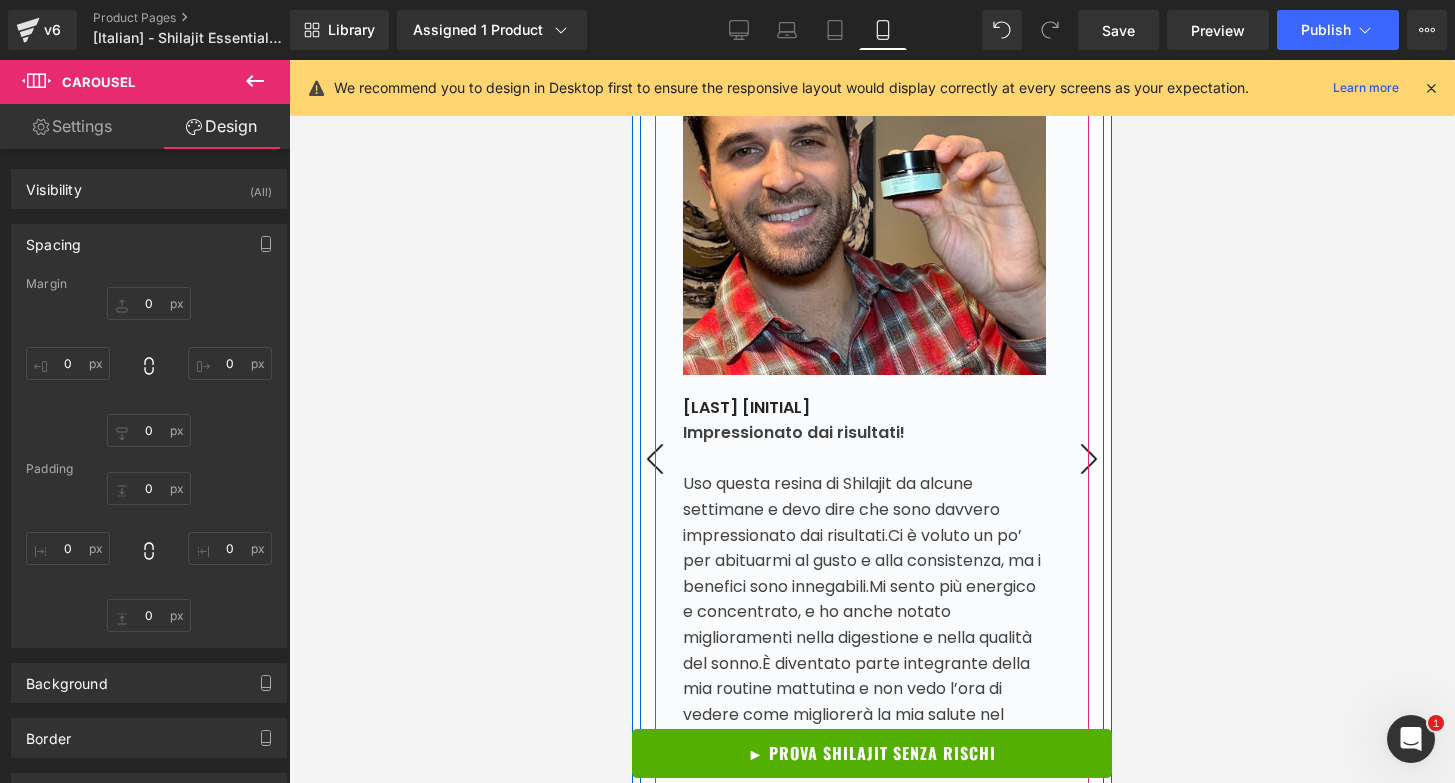 click on "‹" at bounding box center [655, 459] 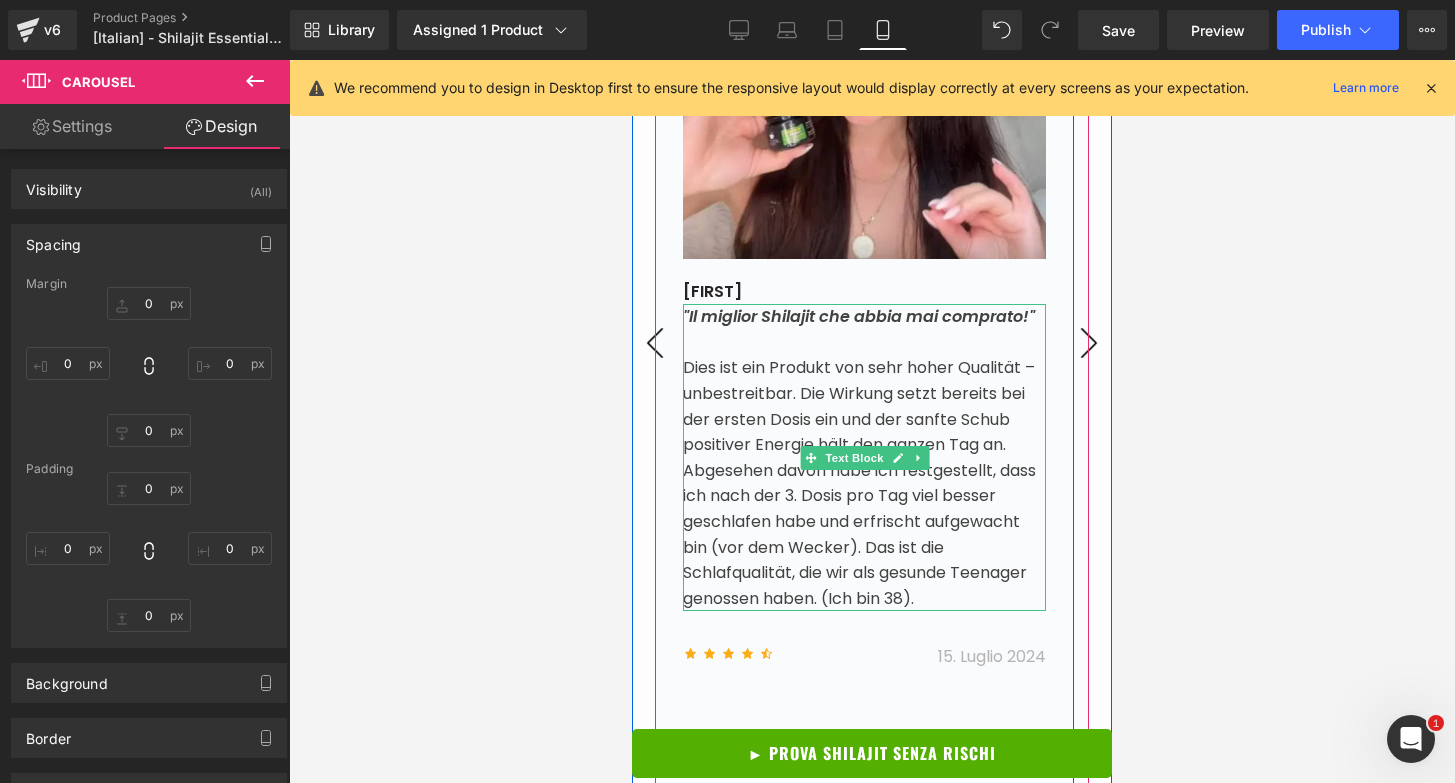 scroll, scrollTop: 7735, scrollLeft: 0, axis: vertical 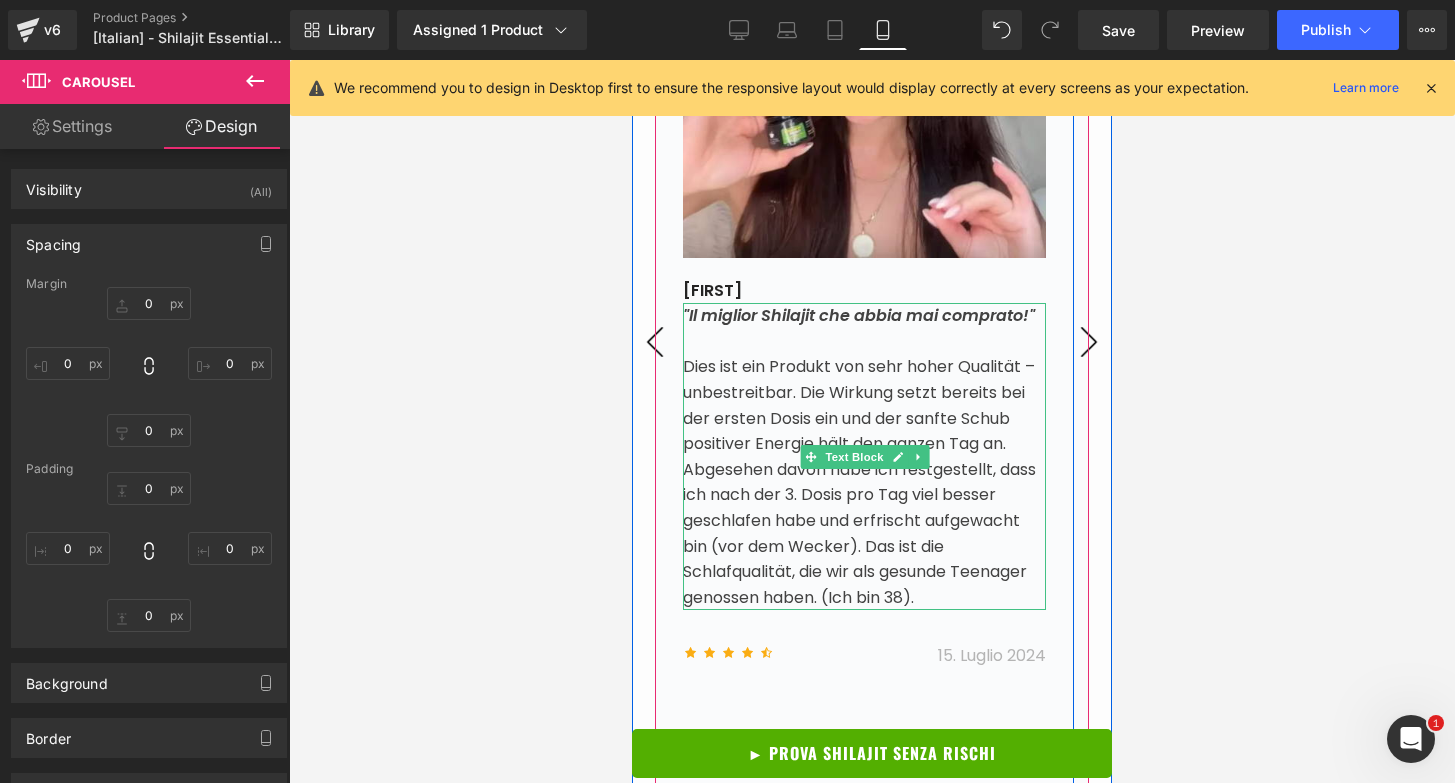 type 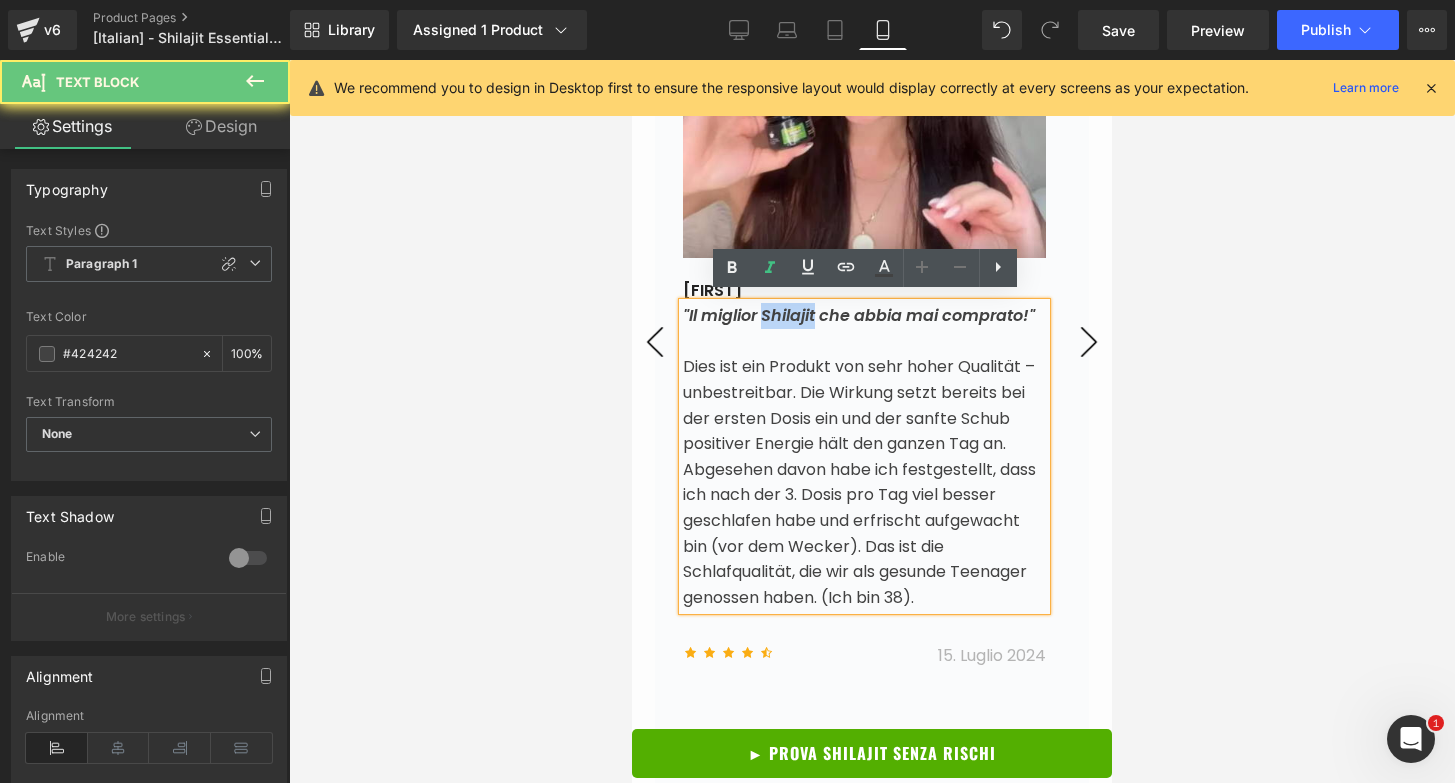 click on ""Il miglior Shilajit che abbia mai comprato!"" at bounding box center [859, 315] 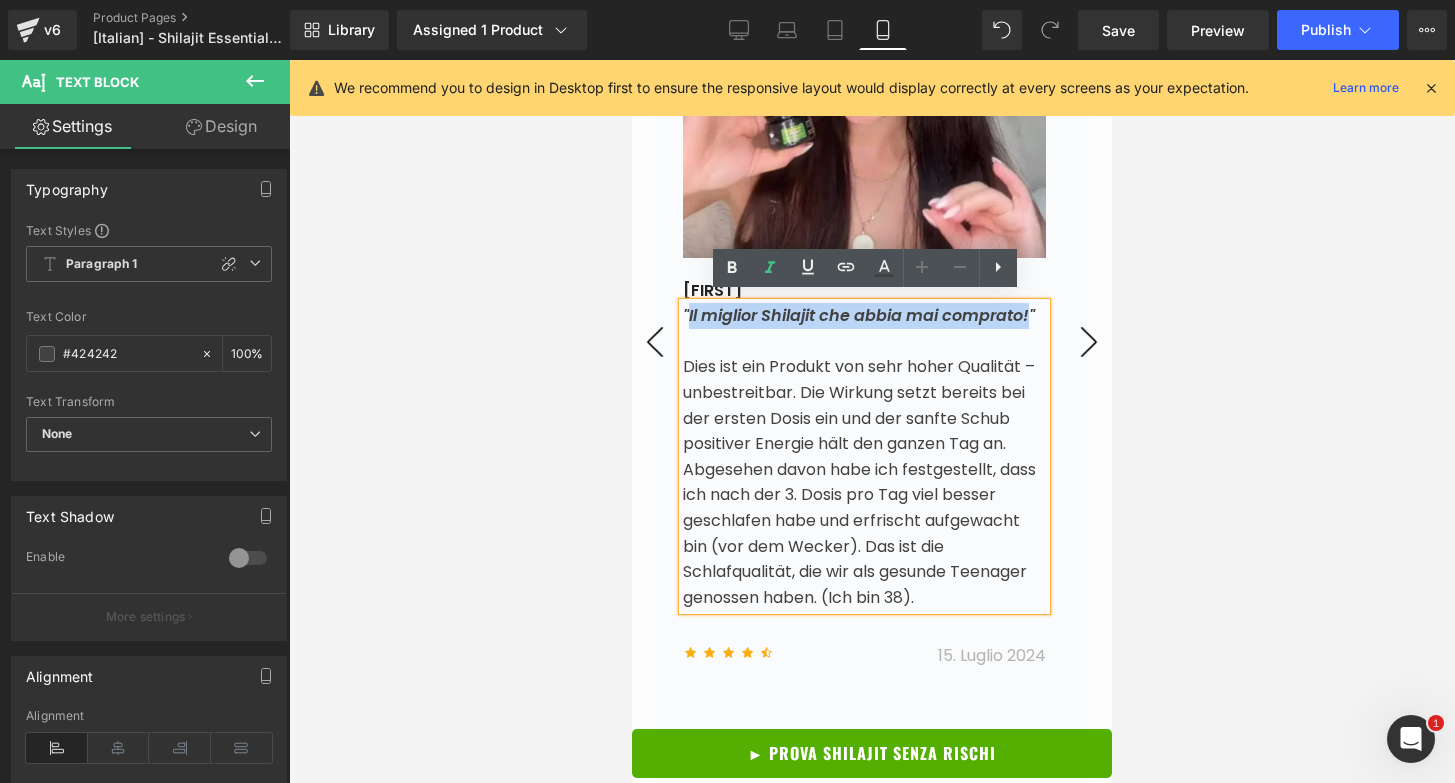 drag, startPoint x: 688, startPoint y: 311, endPoint x: 1032, endPoint y: 318, distance: 344.07123 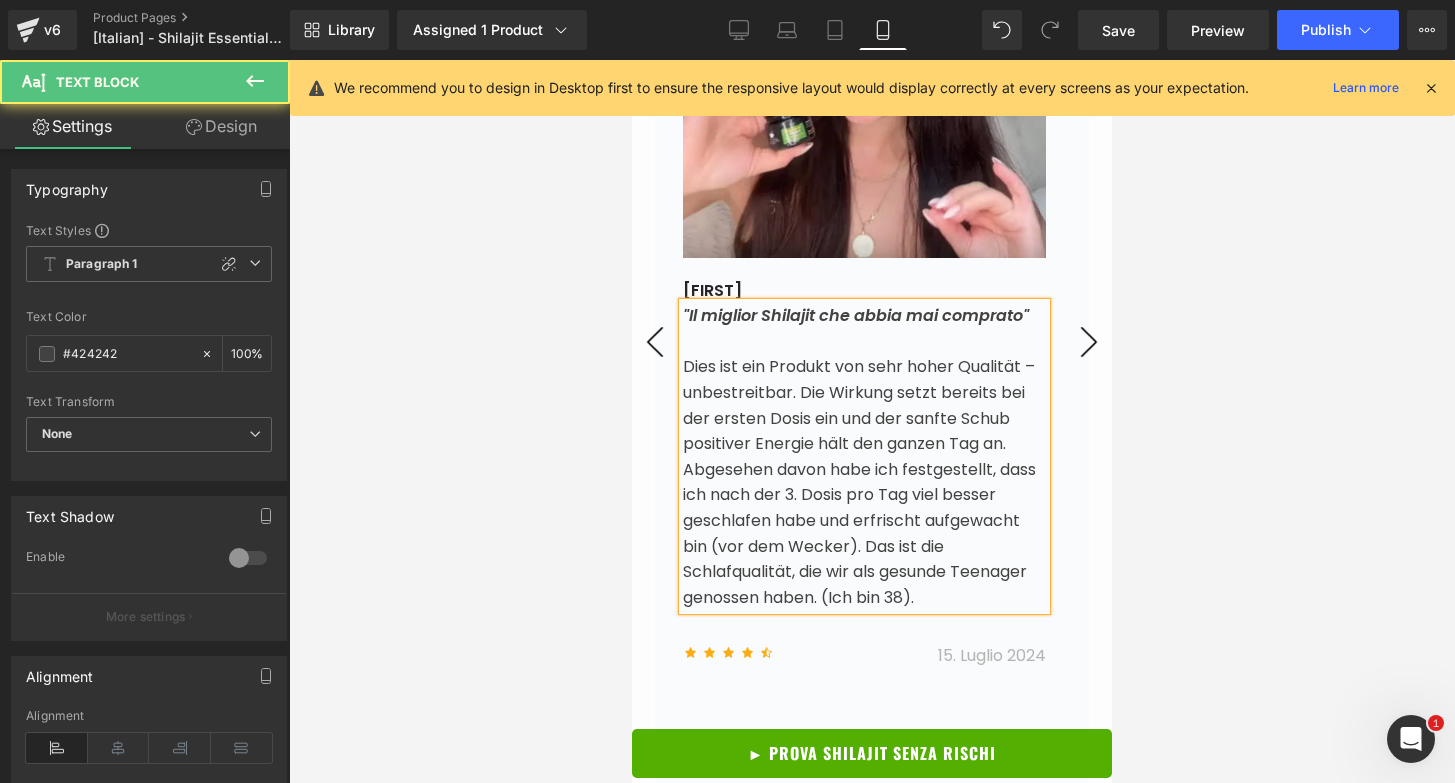 click on "Dies ist ein Produkt von sehr hoher Qualität – unbestreitbar. Die Wirkung setzt bereits bei der ersten Dosis ein und der sanfte Schub positiver Energie hält den ganzen Tag an. Abgesehen davon habe ich festgestellt, dass ich nach der 3. Dosis pro Tag viel besser geschlafen habe und erfrischt aufgewacht bin (vor dem Wecker). Das ist die Schlafqualität, die wir als gesunde Teenager genossen haben. (Ich bin 38)." at bounding box center (859, 481) 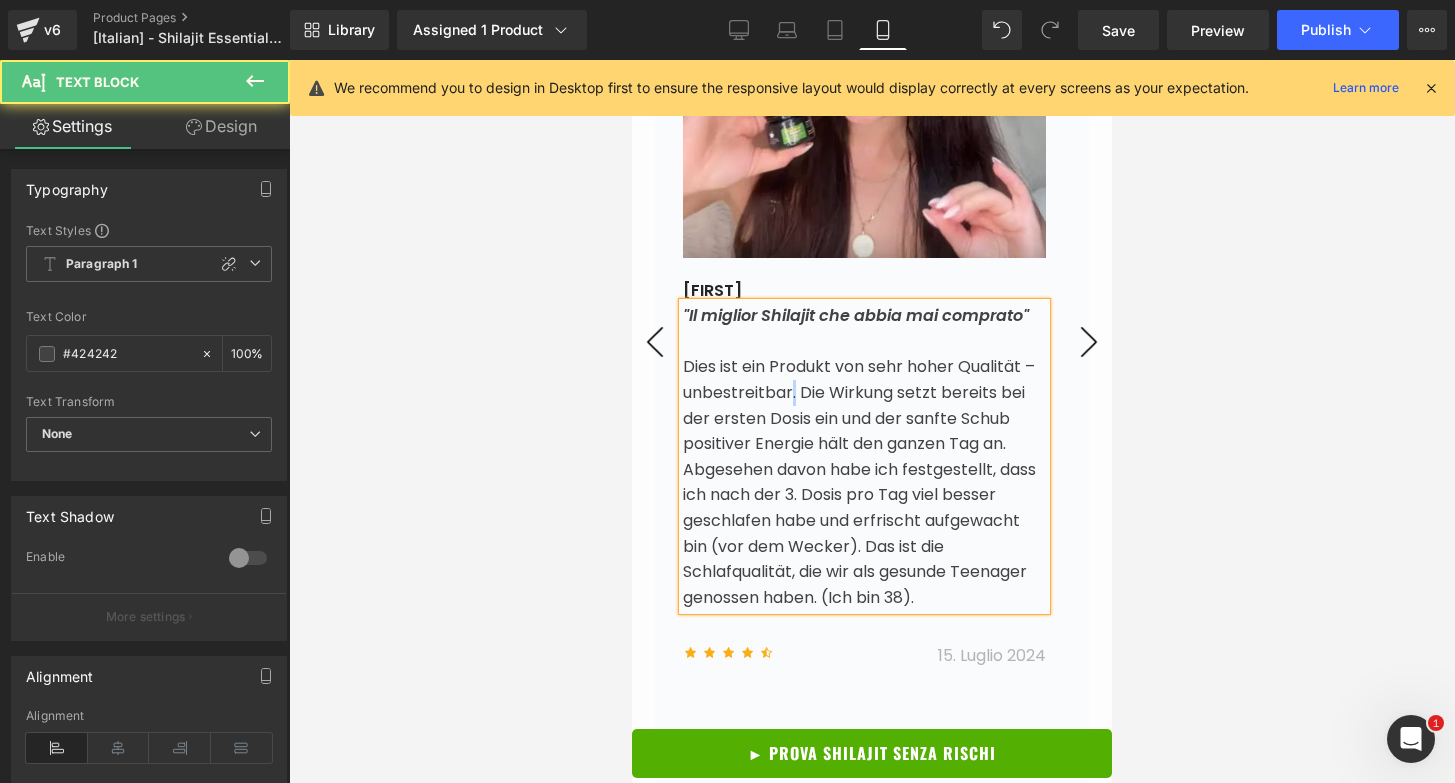 click on "Dies ist ein Produkt von sehr hoher Qualität – unbestreitbar. Die Wirkung setzt bereits bei der ersten Dosis ein und der sanfte Schub positiver Energie hält den ganzen Tag an. Abgesehen davon habe ich festgestellt, dass ich nach der 3. Dosis pro Tag viel besser geschlafen habe und erfrischt aufgewacht bin (vor dem Wecker). Das ist die Schlafqualität, die wir als gesunde Teenager genossen haben. (Ich bin 38)." at bounding box center (859, 481) 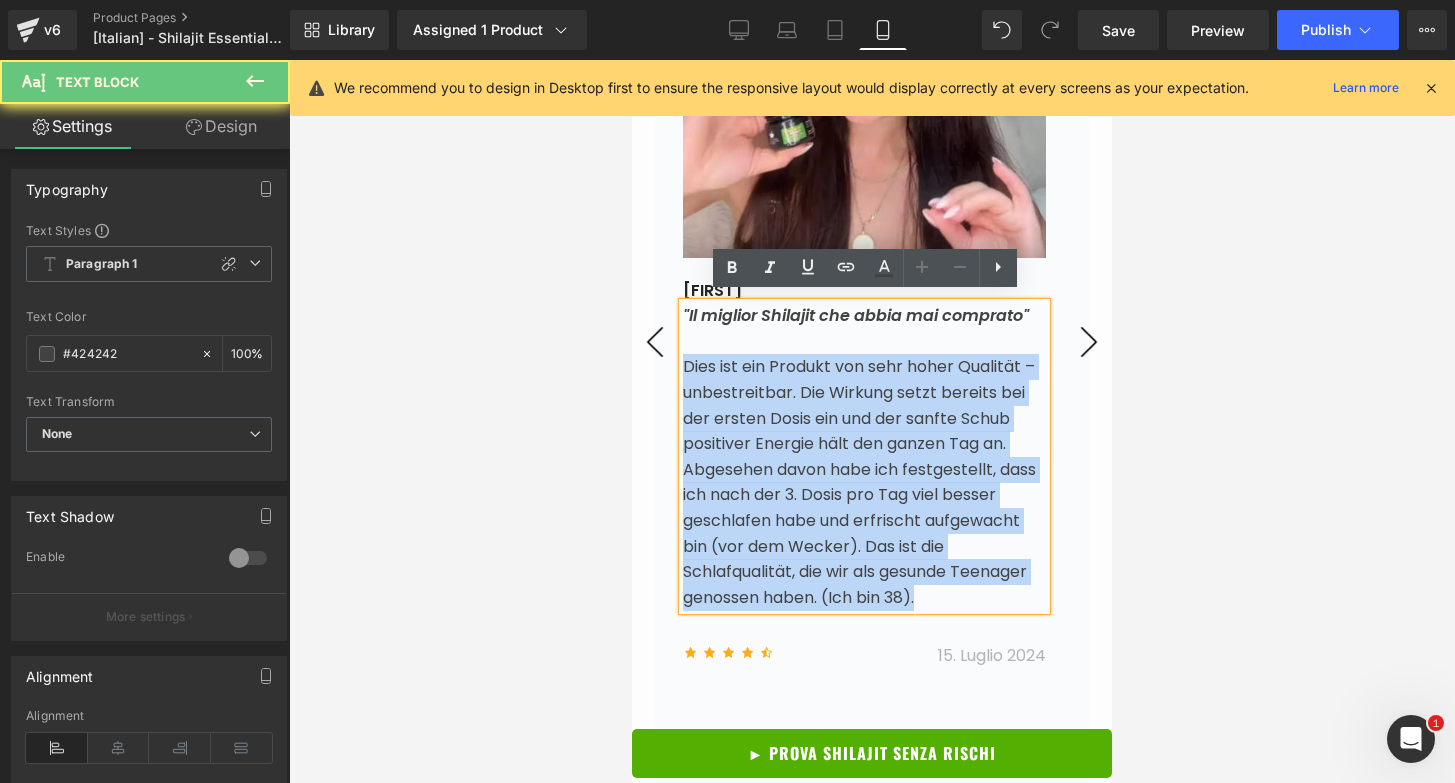click on "Dies ist ein Produkt von sehr hoher Qualität – unbestreitbar. Die Wirkung setzt bereits bei der ersten Dosis ein und der sanfte Schub positiver Energie hält den ganzen Tag an. Abgesehen davon habe ich festgestellt, dass ich nach der 3. Dosis pro Tag viel besser geschlafen habe und erfrischt aufgewacht bin (vor dem Wecker). Das ist die Schlafqualität, die wir als gesunde Teenager genossen haben. (Ich bin 38)." at bounding box center [859, 481] 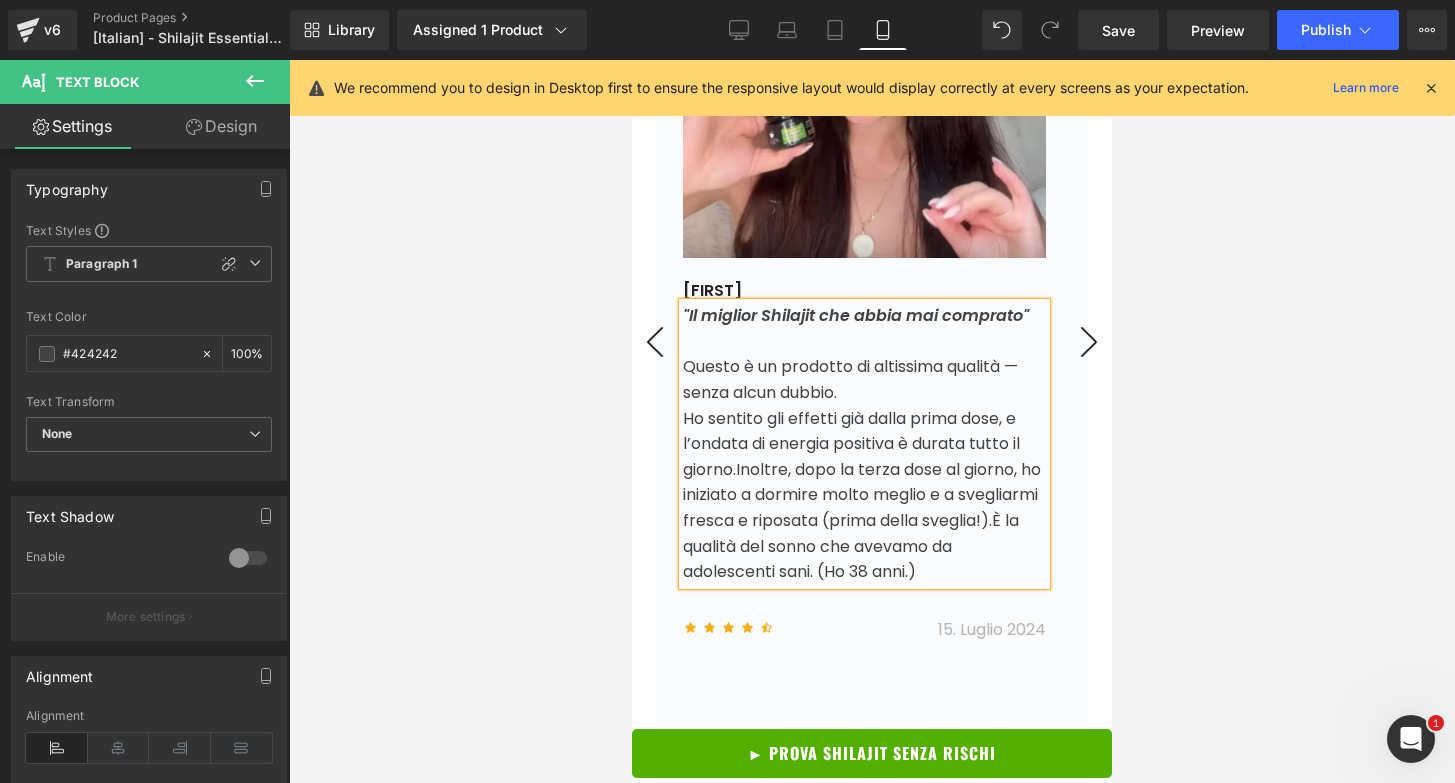 click on "›" at bounding box center (1089, 342) 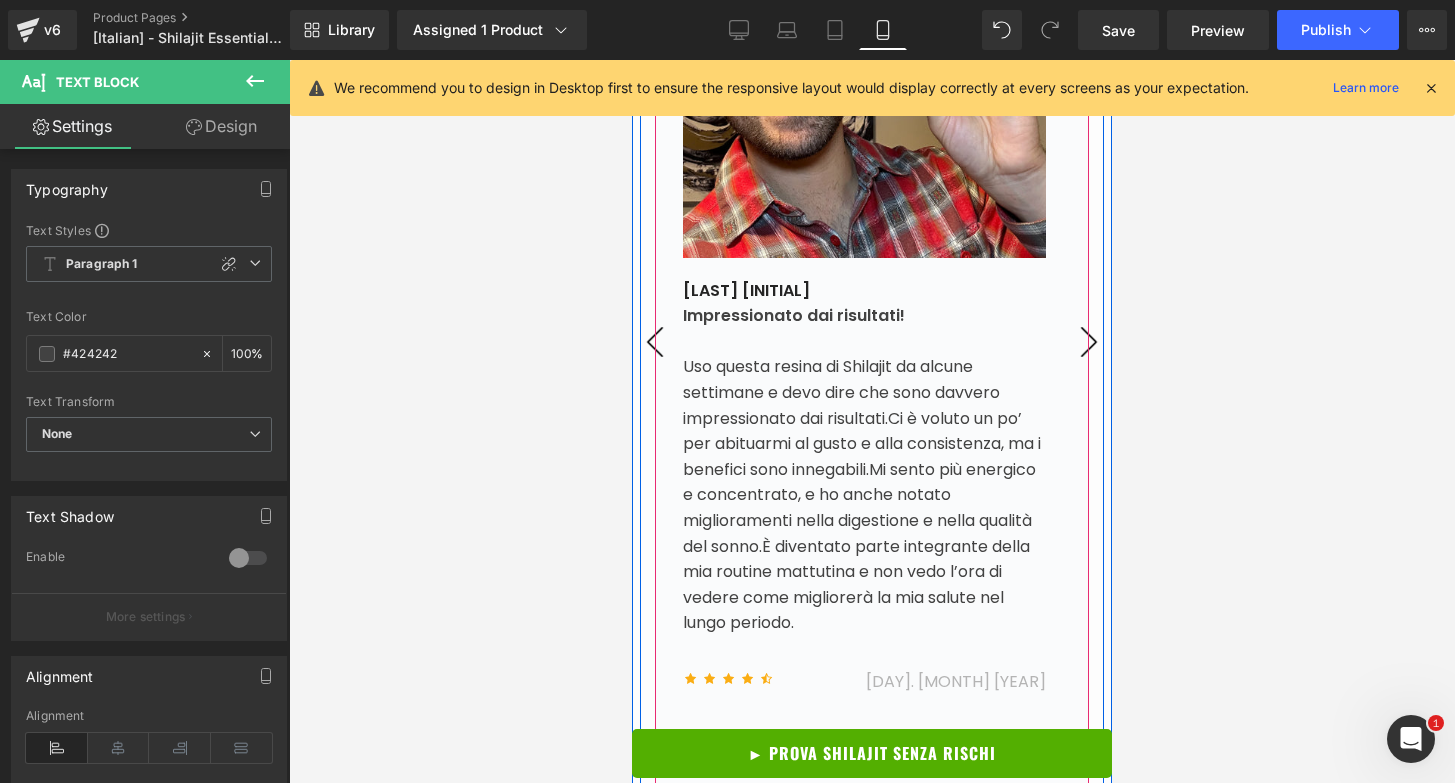 click on "›" at bounding box center [1089, 342] 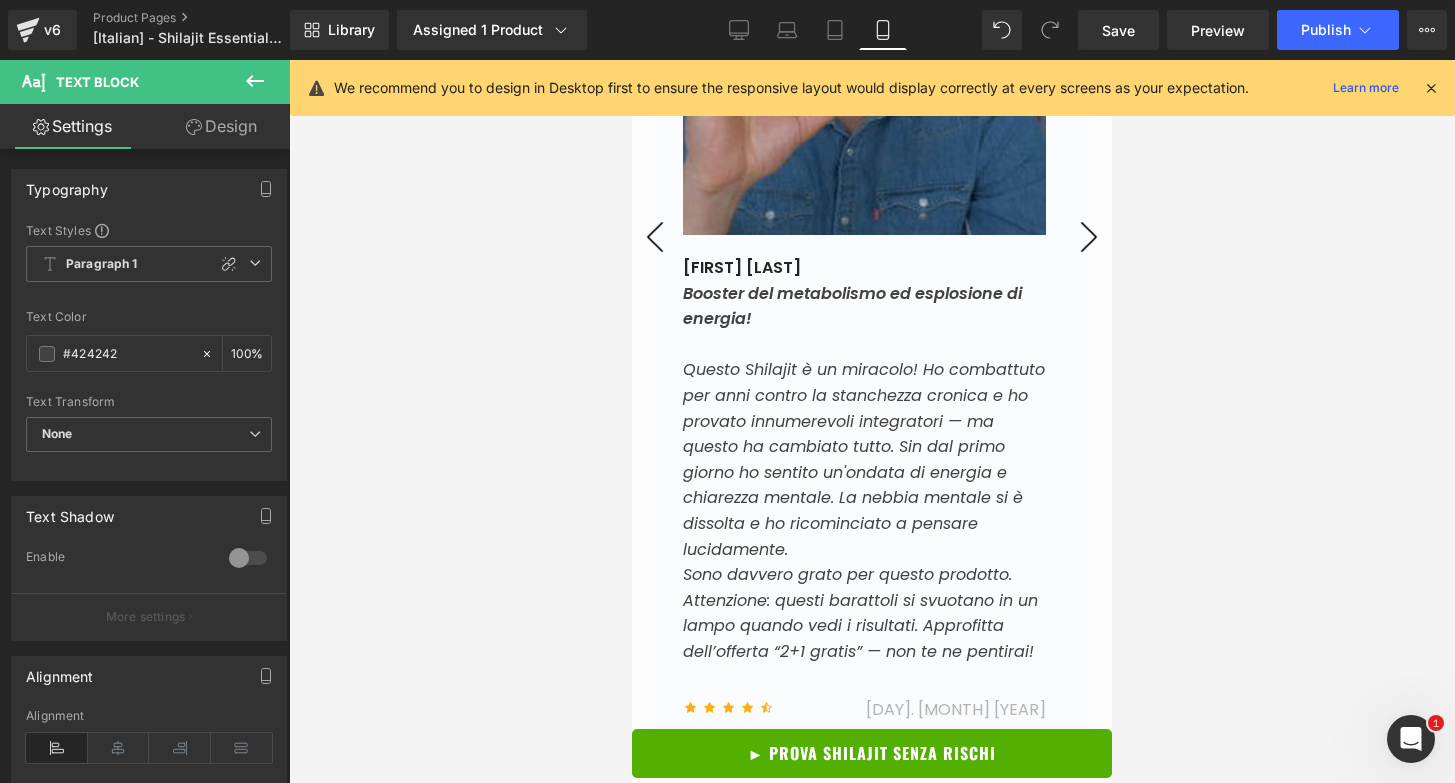 scroll, scrollTop: 7854, scrollLeft: 0, axis: vertical 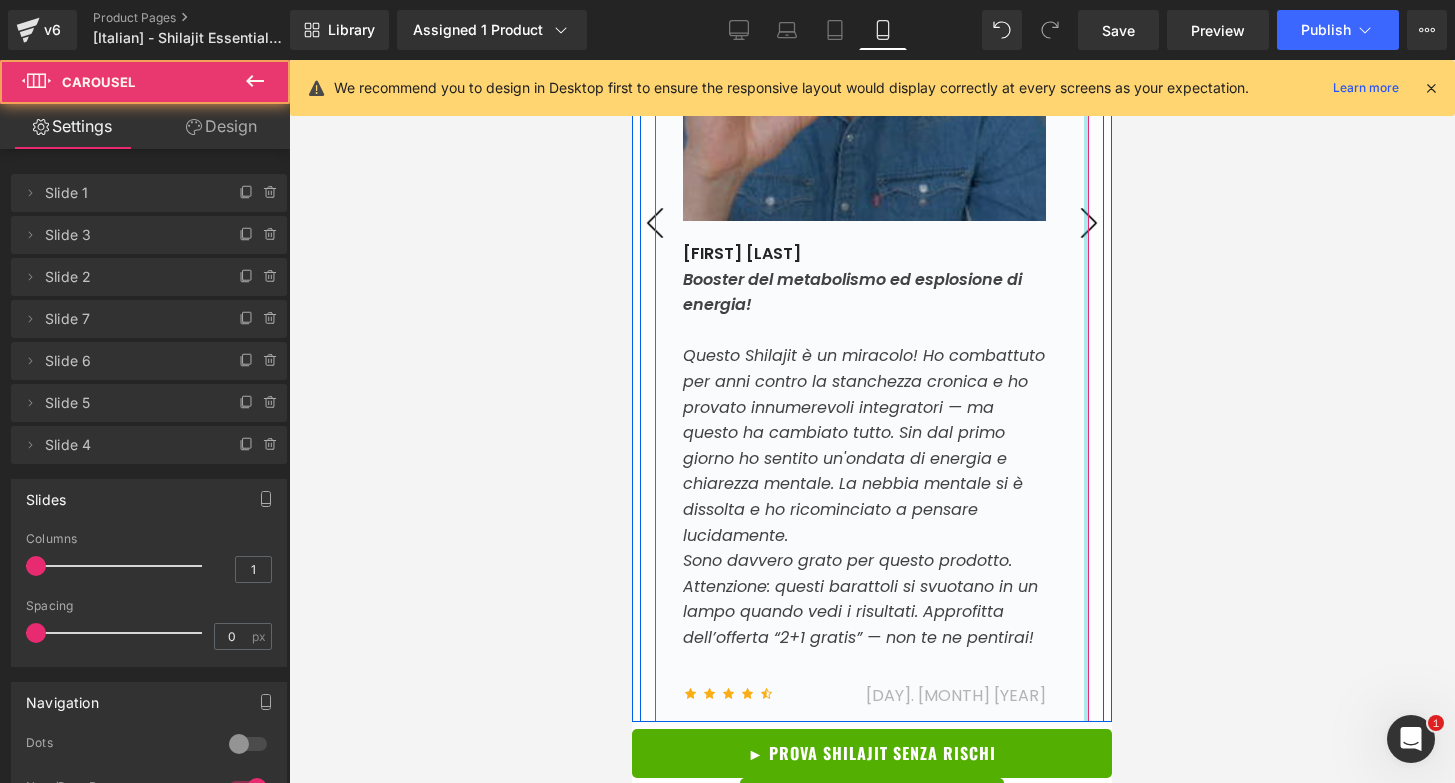 click at bounding box center [1086, 223] 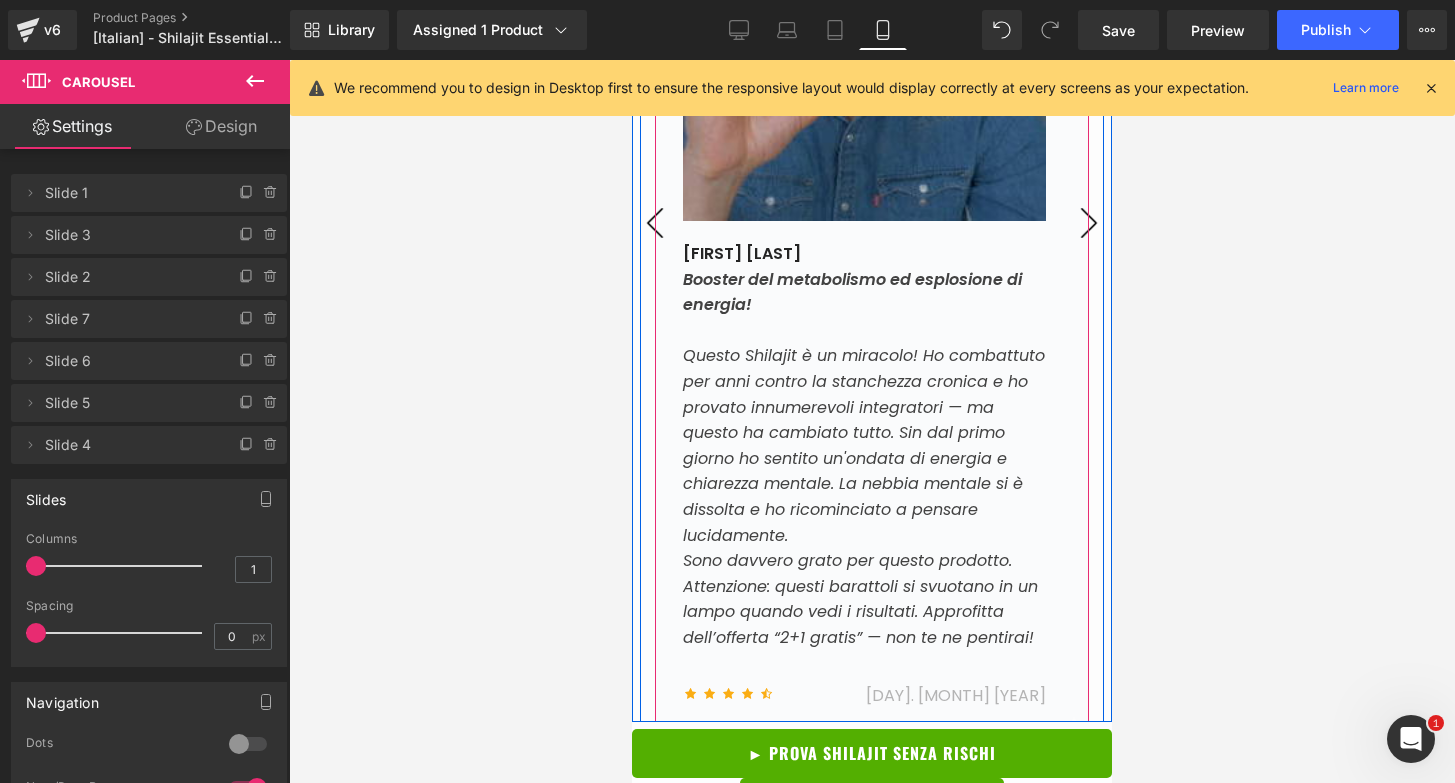 click on "›" at bounding box center [1089, 223] 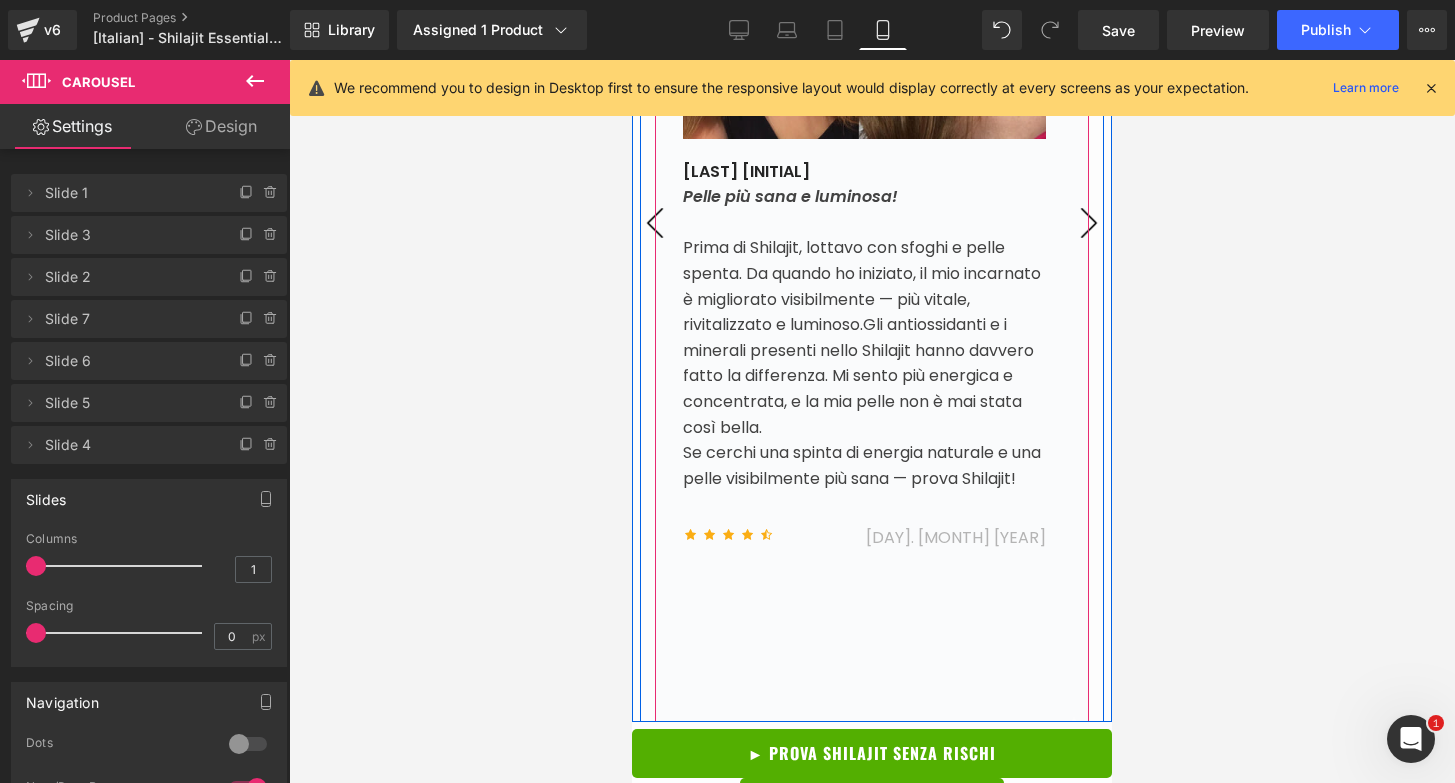 click on "›" at bounding box center (1089, 223) 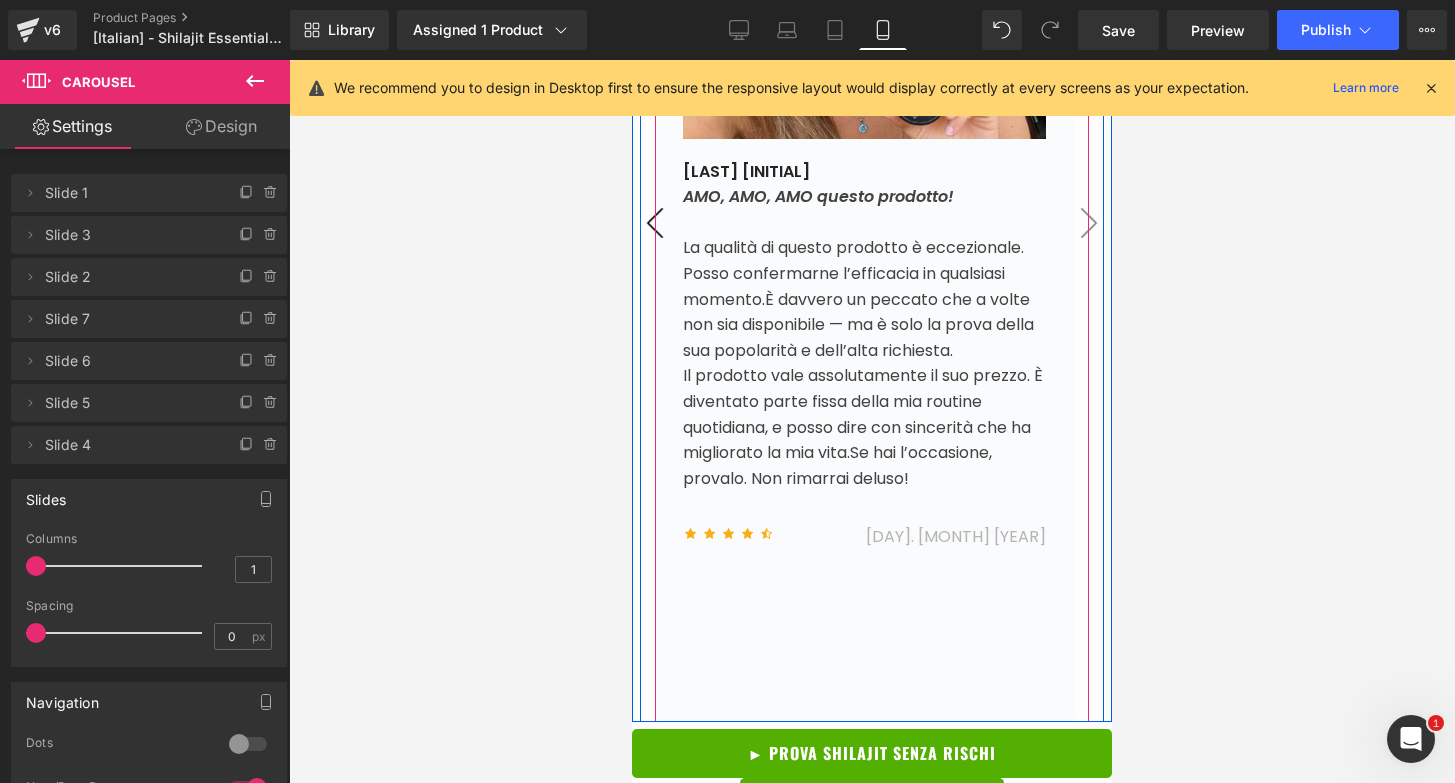 click on "›" at bounding box center (1089, 223) 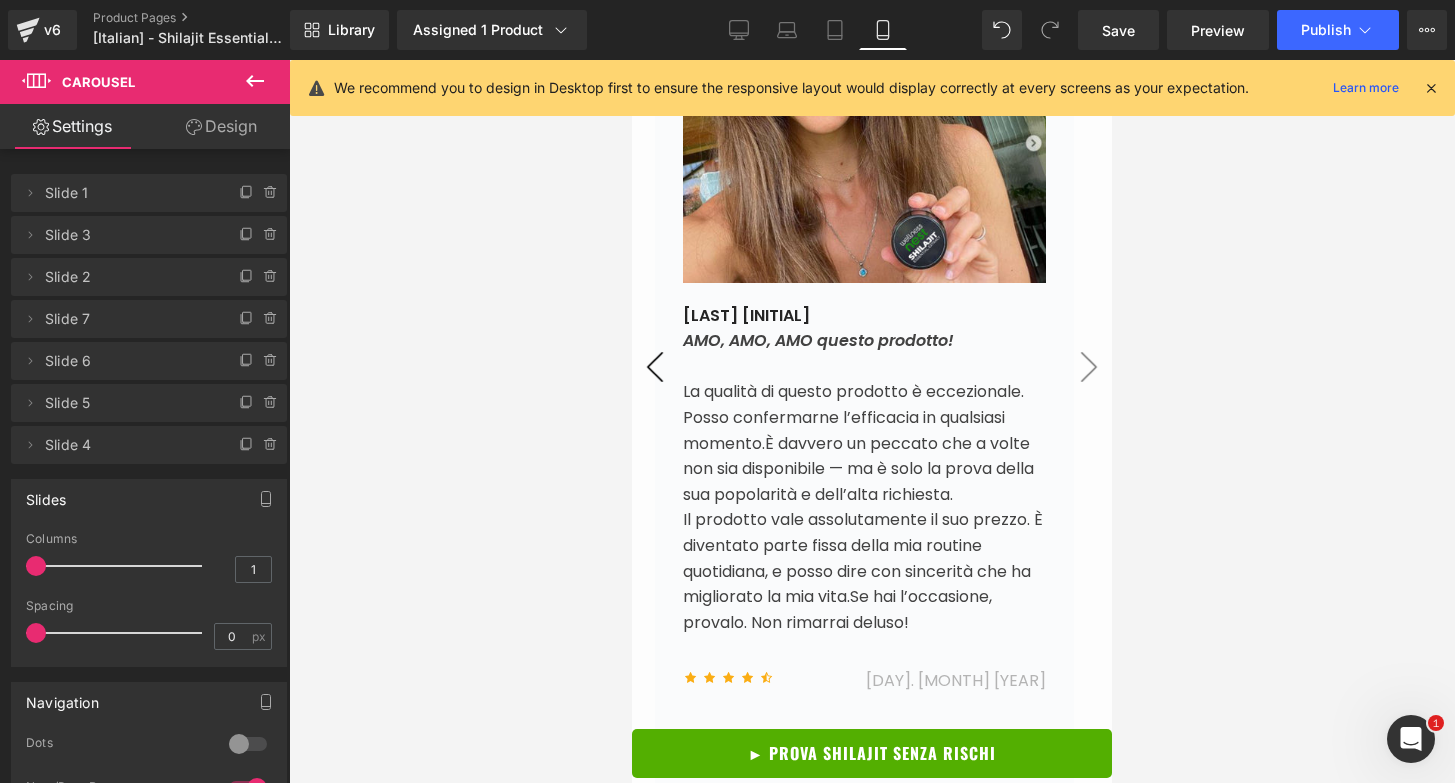 scroll, scrollTop: 7723, scrollLeft: 0, axis: vertical 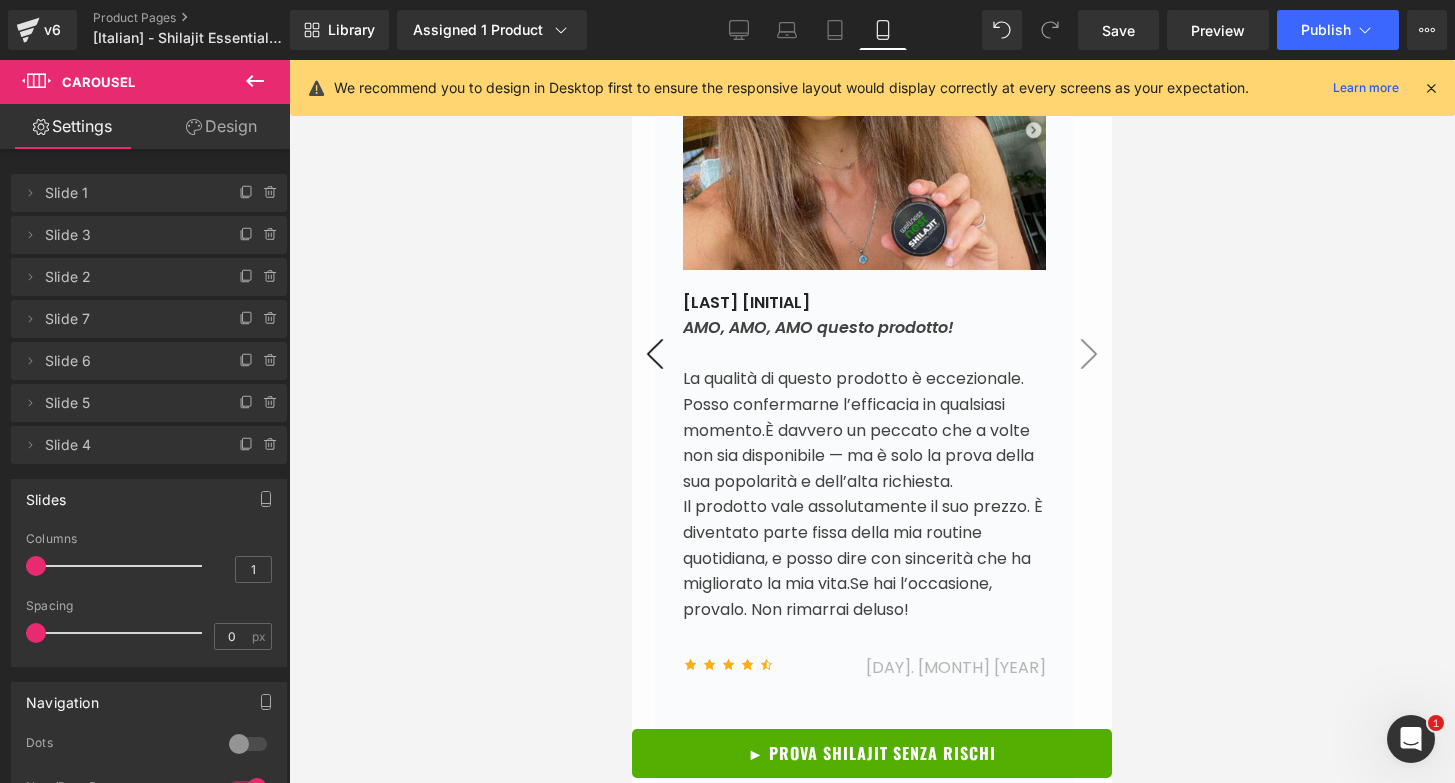 click on "›" at bounding box center [1089, 354] 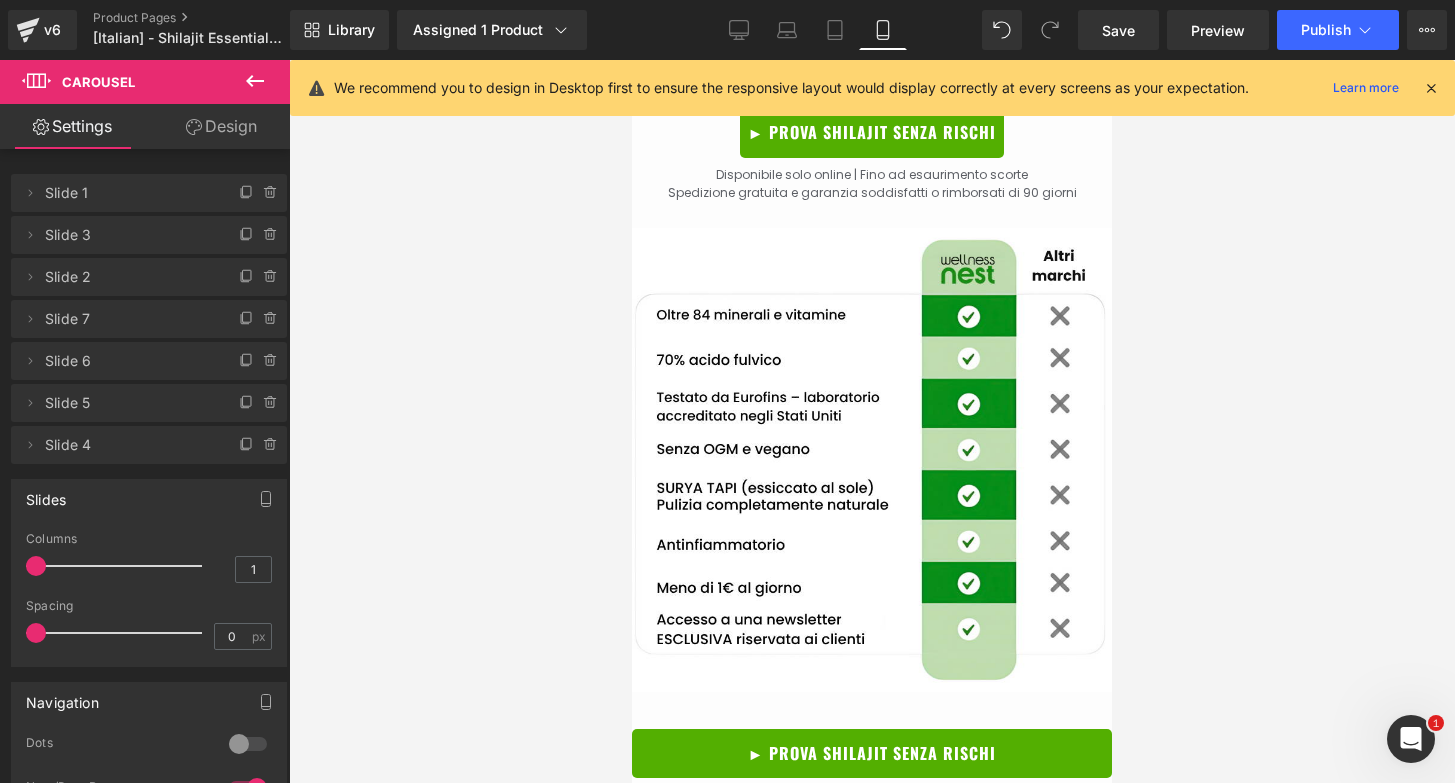 scroll, scrollTop: 4582, scrollLeft: 0, axis: vertical 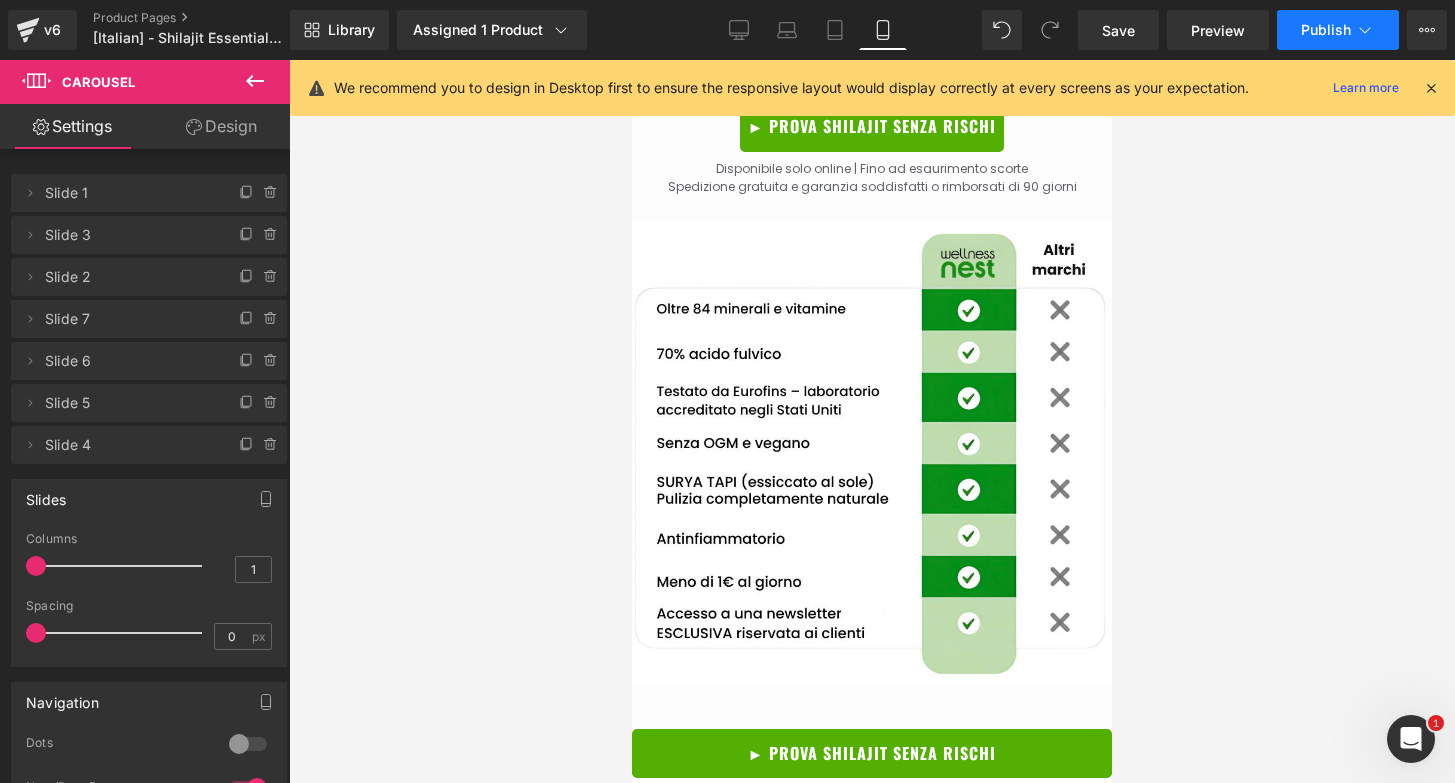click on "Publish" at bounding box center [1326, 30] 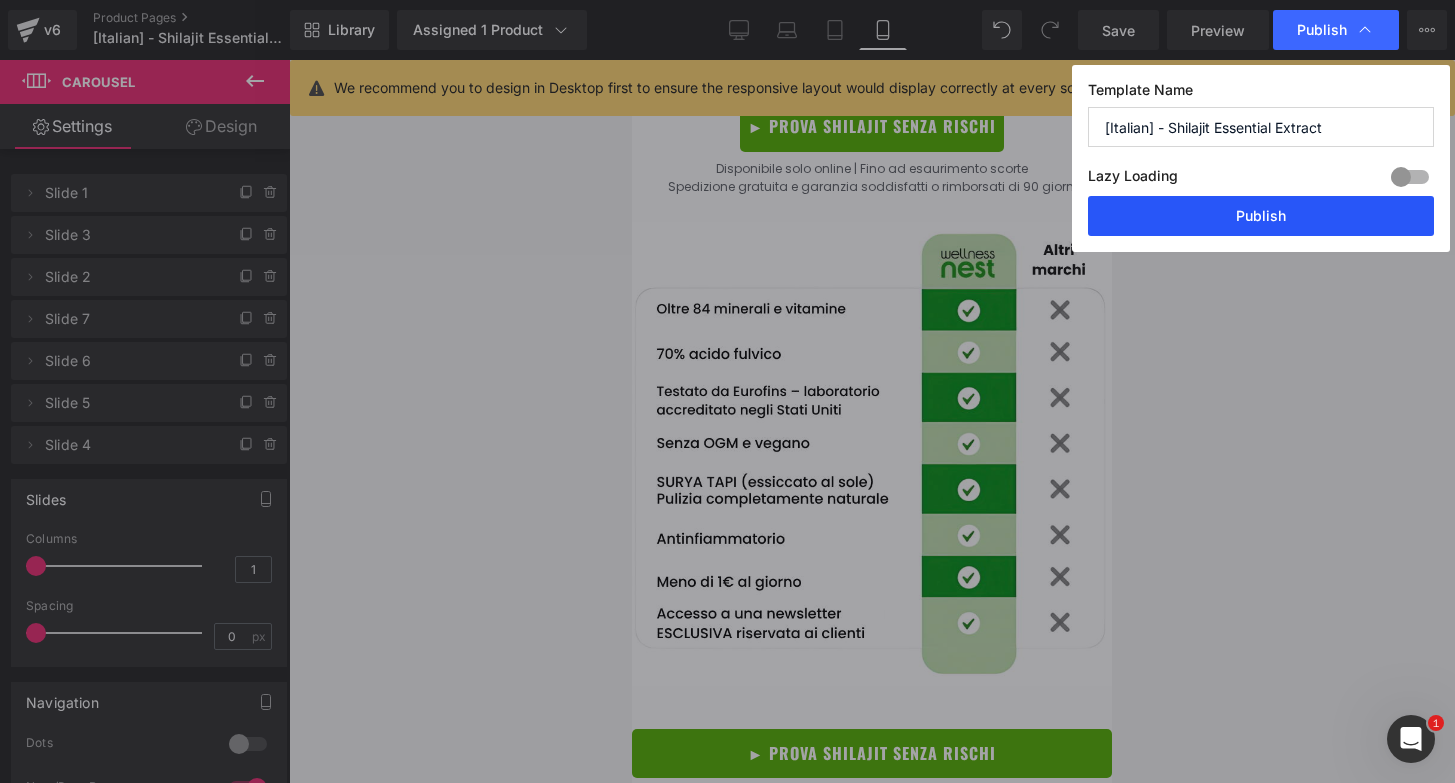 click on "Publish" at bounding box center [1261, 216] 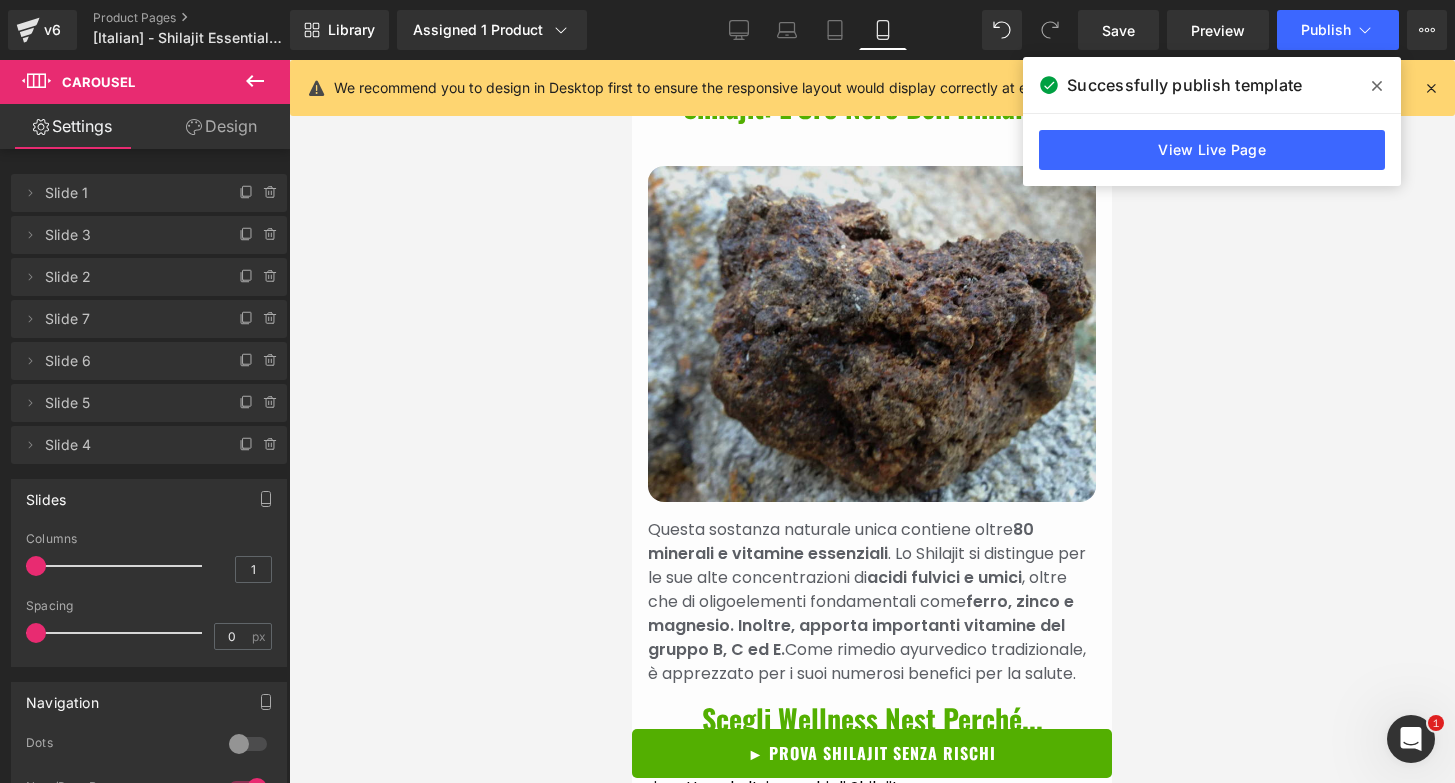 scroll, scrollTop: 3735, scrollLeft: 0, axis: vertical 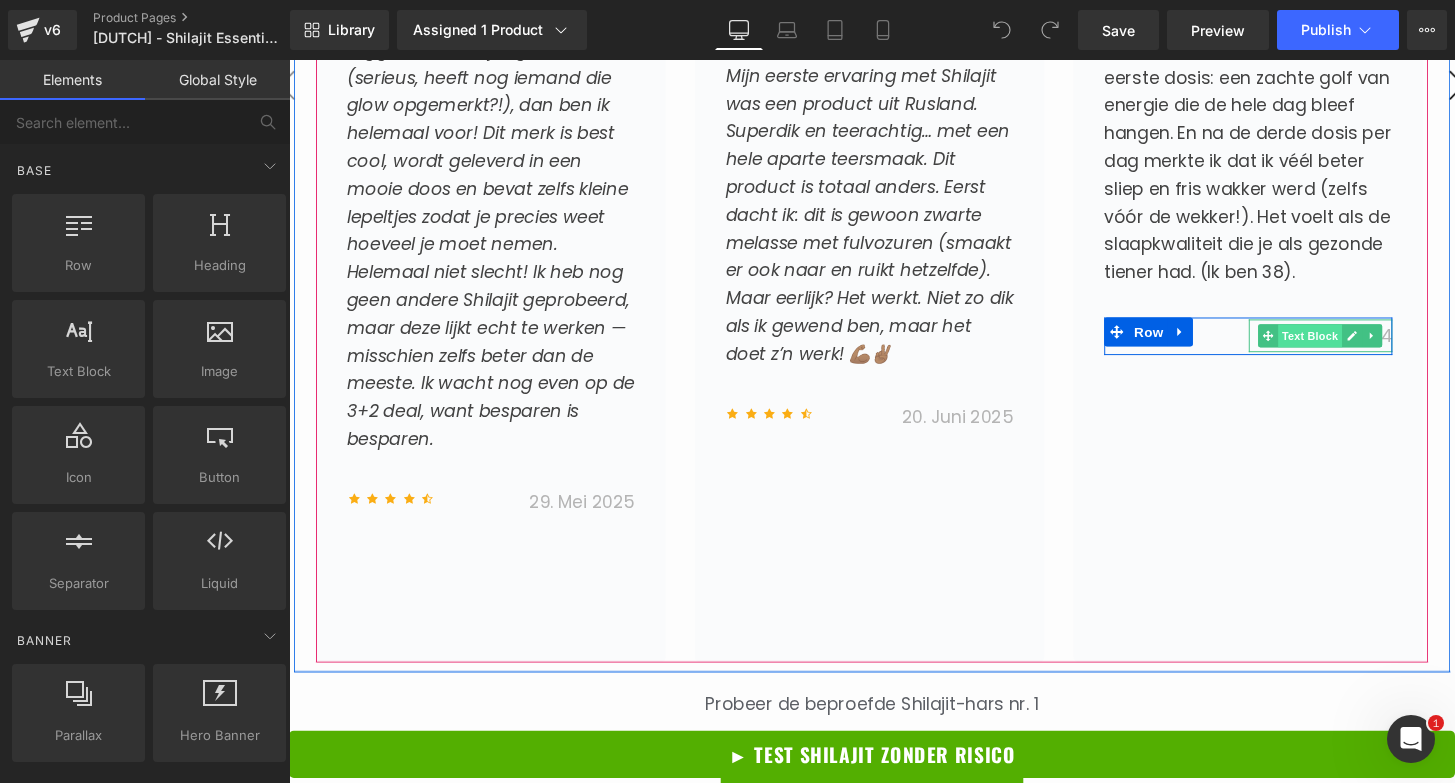 click on "Text Block" at bounding box center (1349, 346) 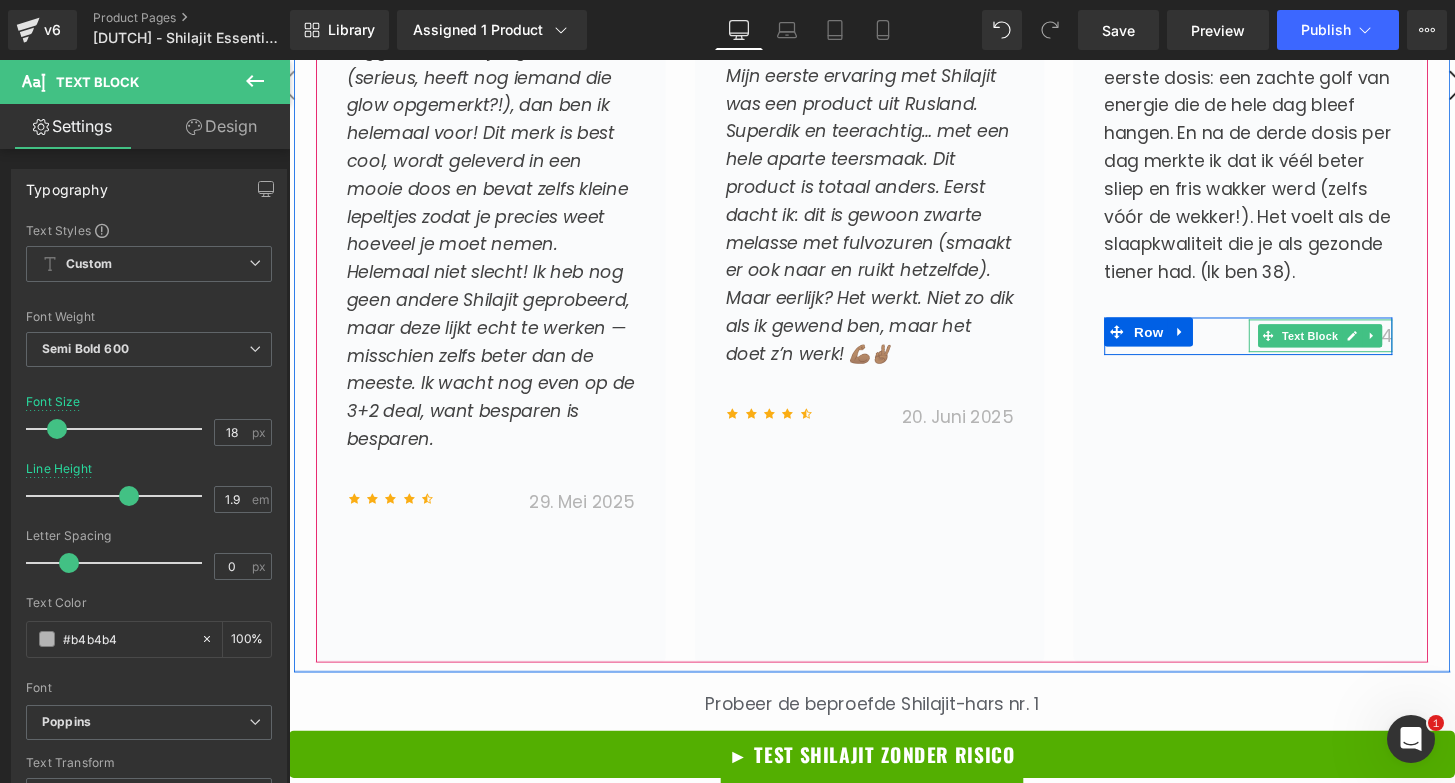 click on "15. Luglio 2024" at bounding box center [1371, 345] 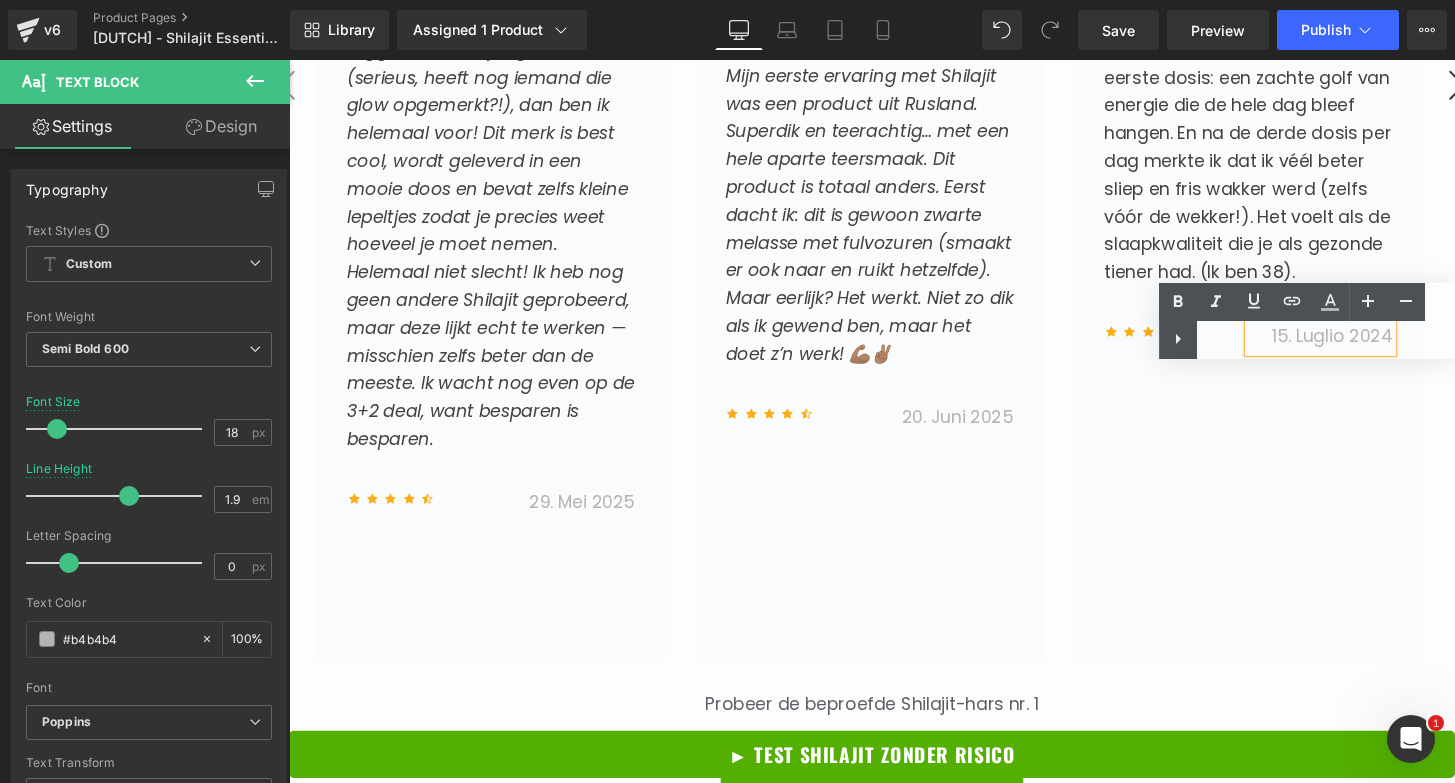 click on "Text Color Highlight Color #333333" at bounding box center (1307, 321) 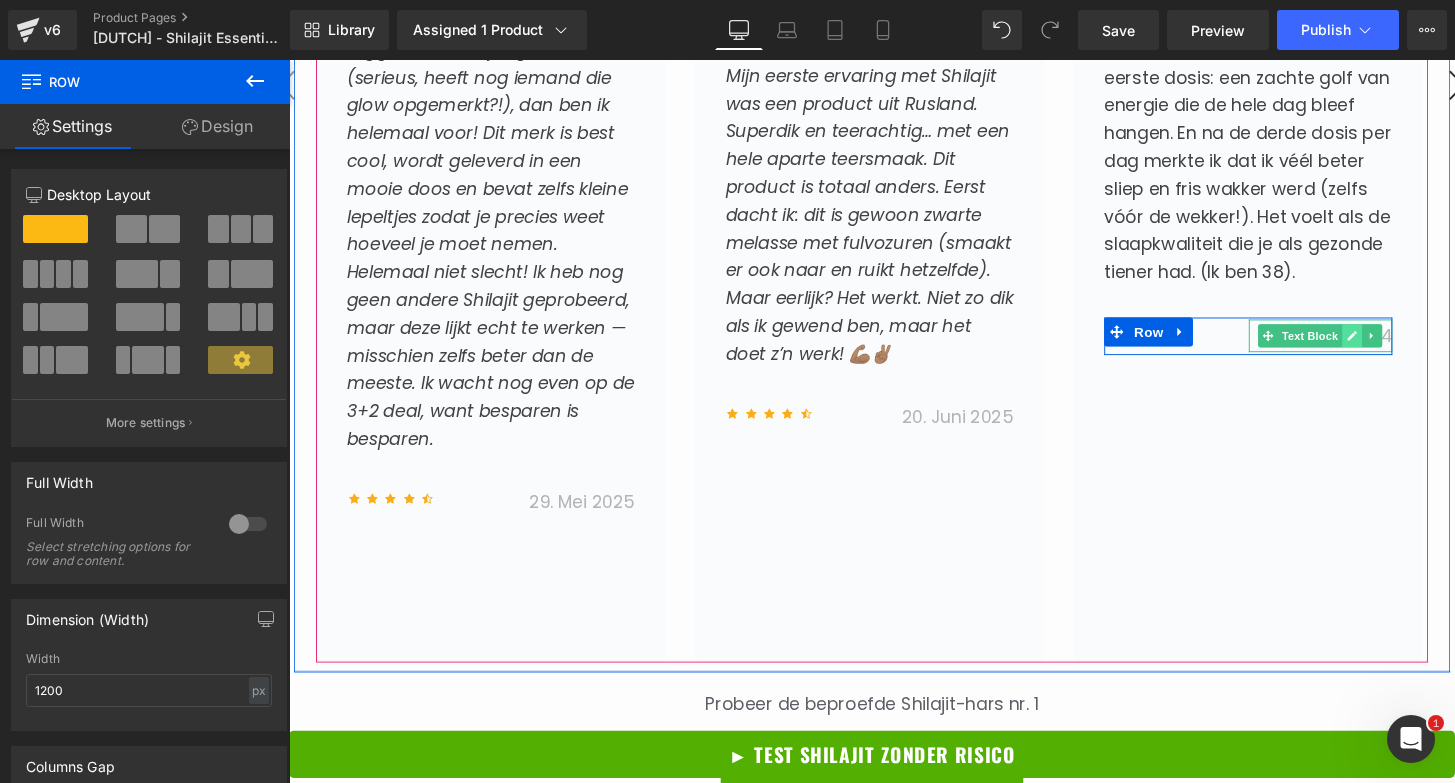 click 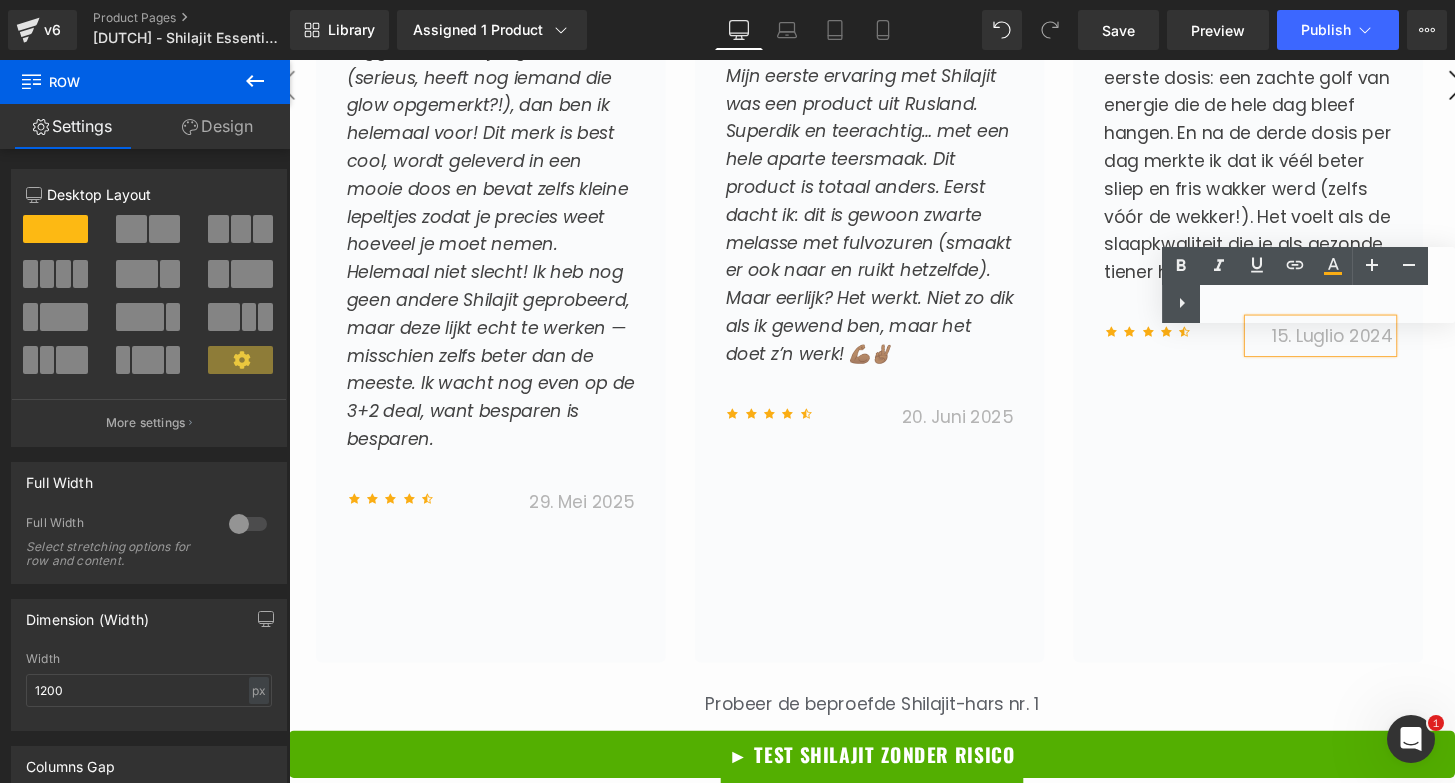 click on "15. Luglio 2024" at bounding box center [1371, 345] 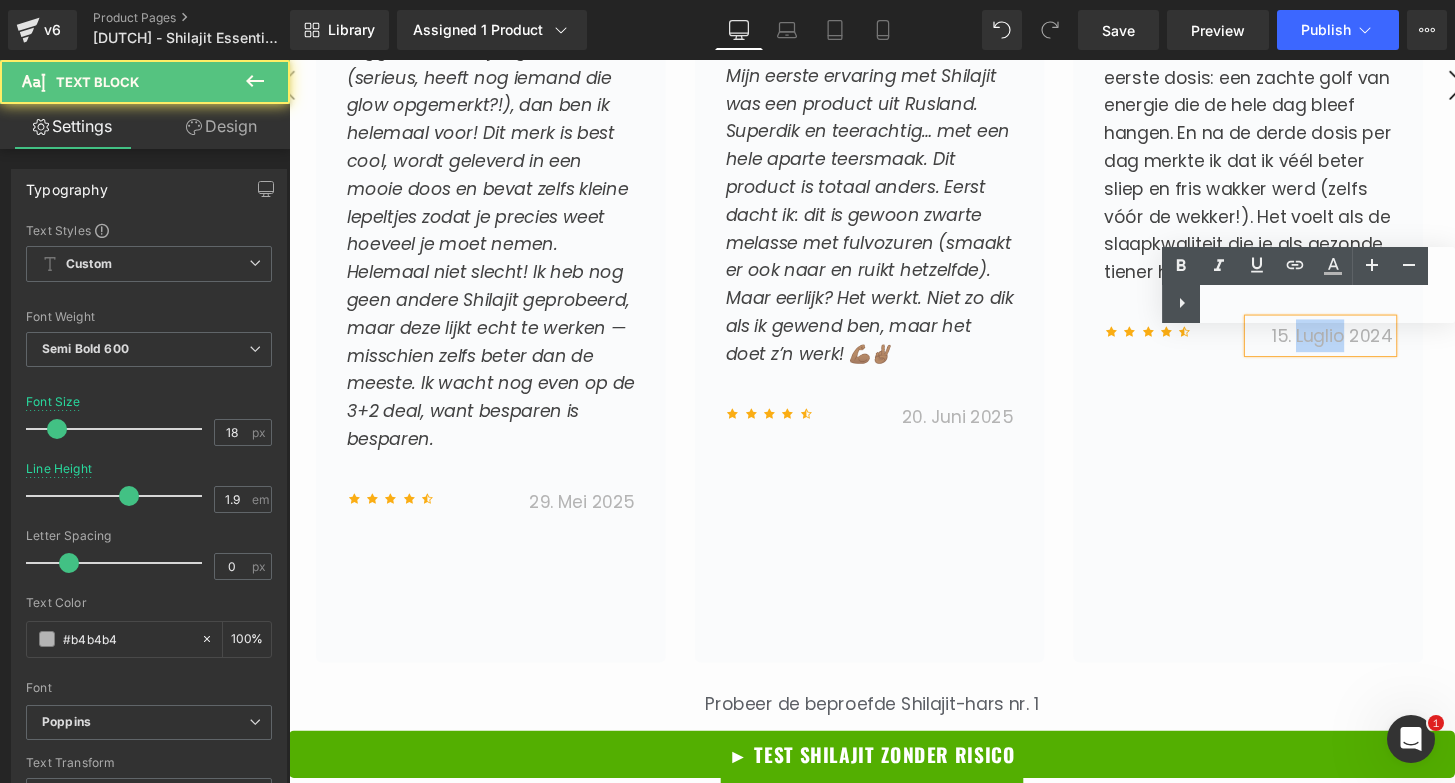 click on "15. Luglio 2024" at bounding box center [1371, 345] 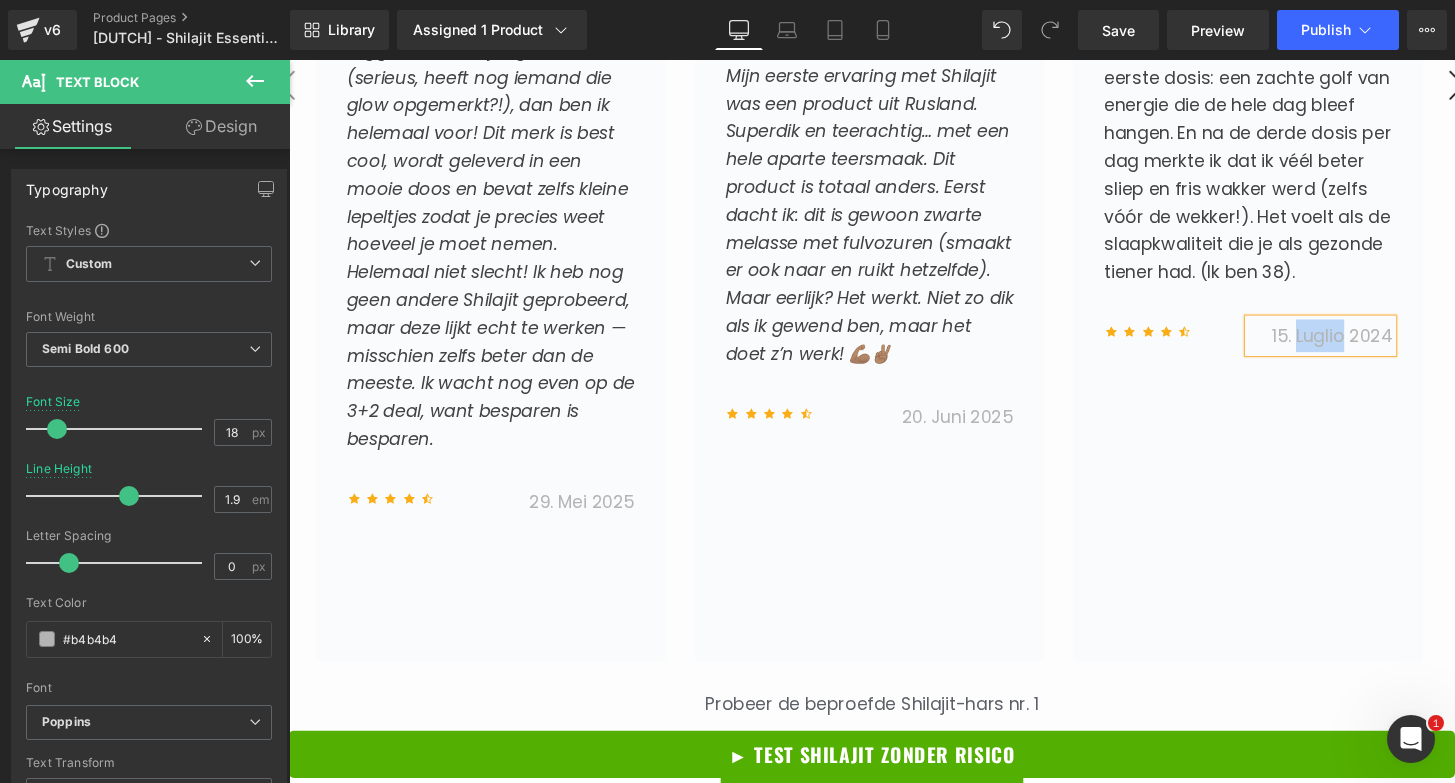 type 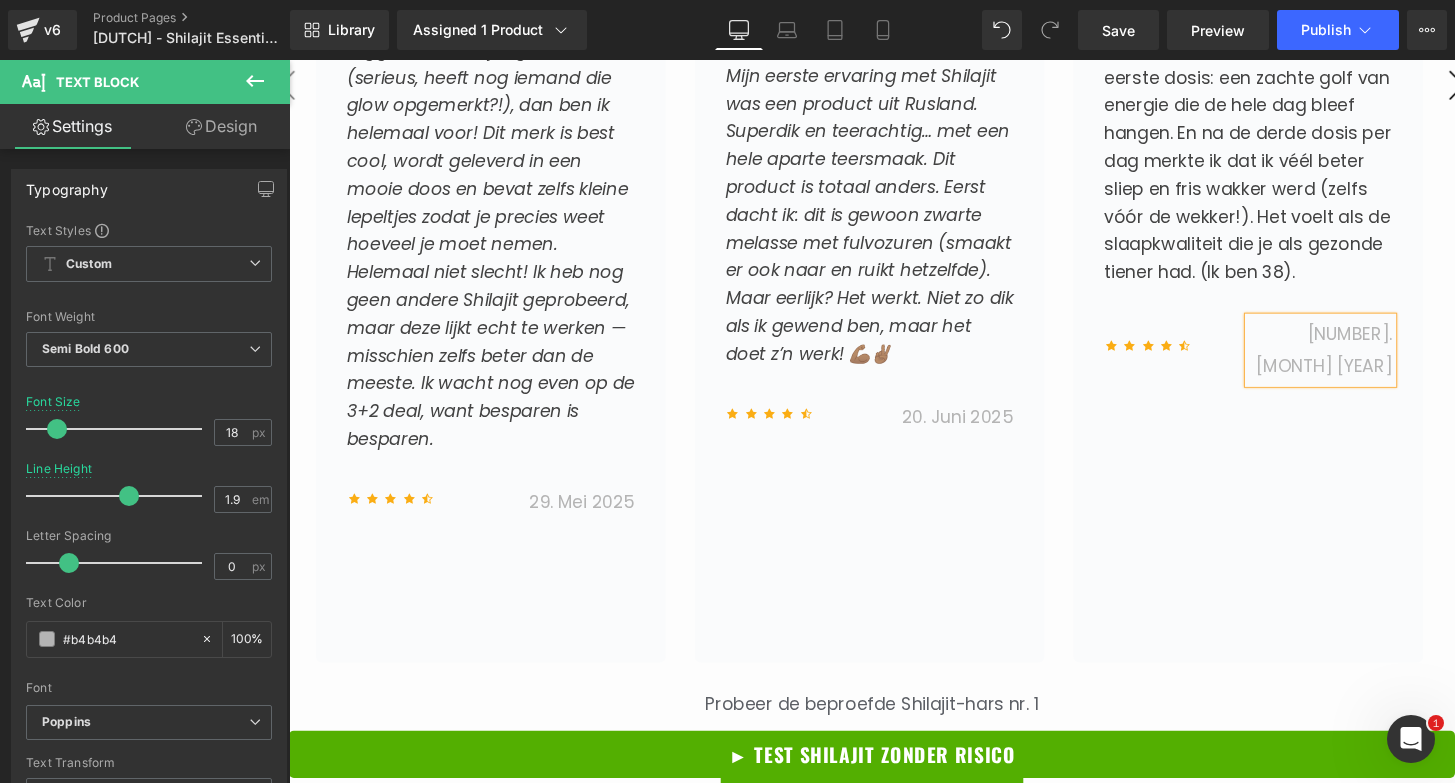 click on "Image         Natalie Text Block         Row         "De beste Shilajit die ik ooit heb gekocht!" Dit is echt een hoogwaardig product — daar is geen twijfel over. Ik voelde het effect al na de eerste dosis: een zachte golf van energie die de hele dag bleef hangen. En na de derde dosis per dag merkte ik dat ik véél beter sliep en fris wakker werd (zelfs vóór de wekker!). Het voelt als de slaapkwaliteit die je als gezonde tiener had. (Ik ben [AGE]). Text Block
Icon
Icon
Icon
Icon
Icon
Icon List Hoz         15. [MONTH] 2024 Text Block         Row         Row" at bounding box center (1284, 98) 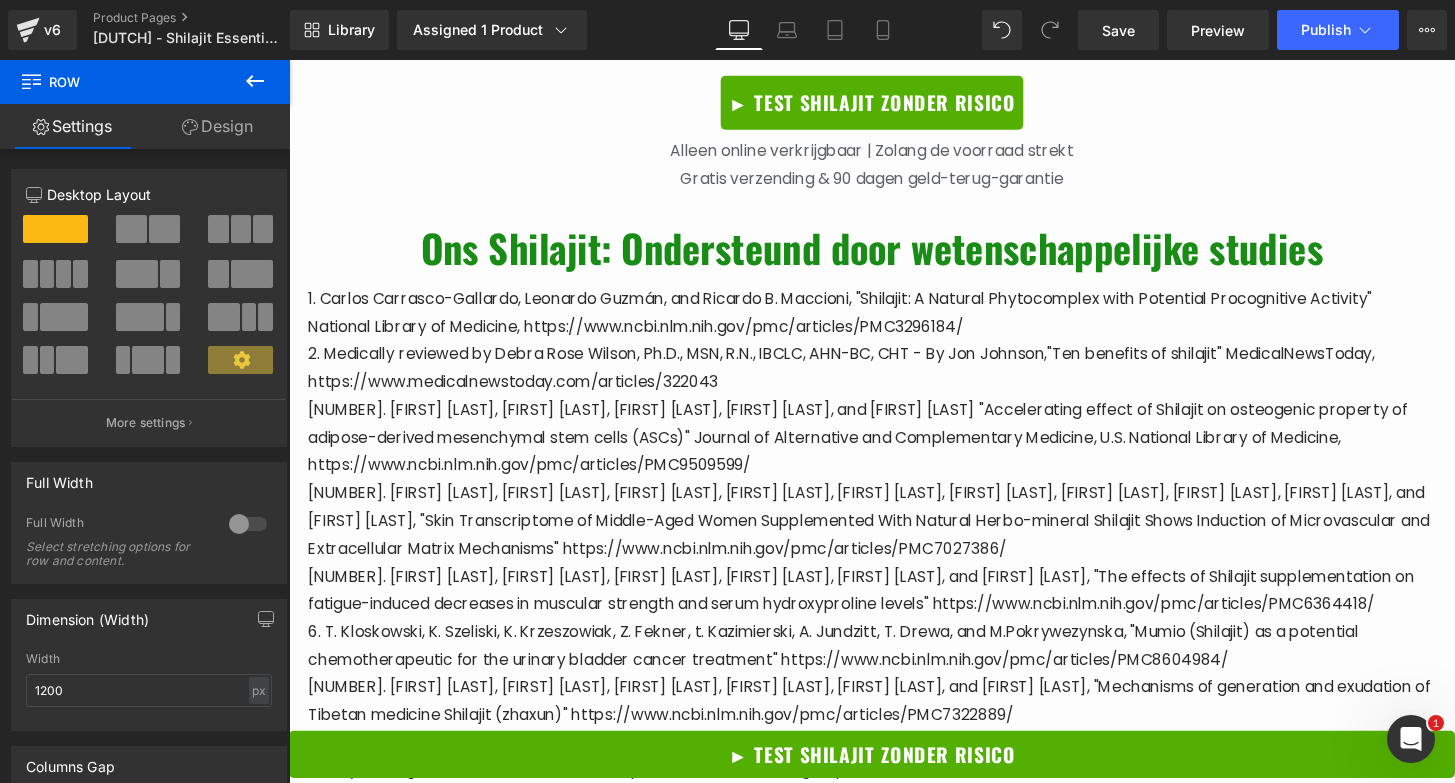 scroll, scrollTop: 9030, scrollLeft: 0, axis: vertical 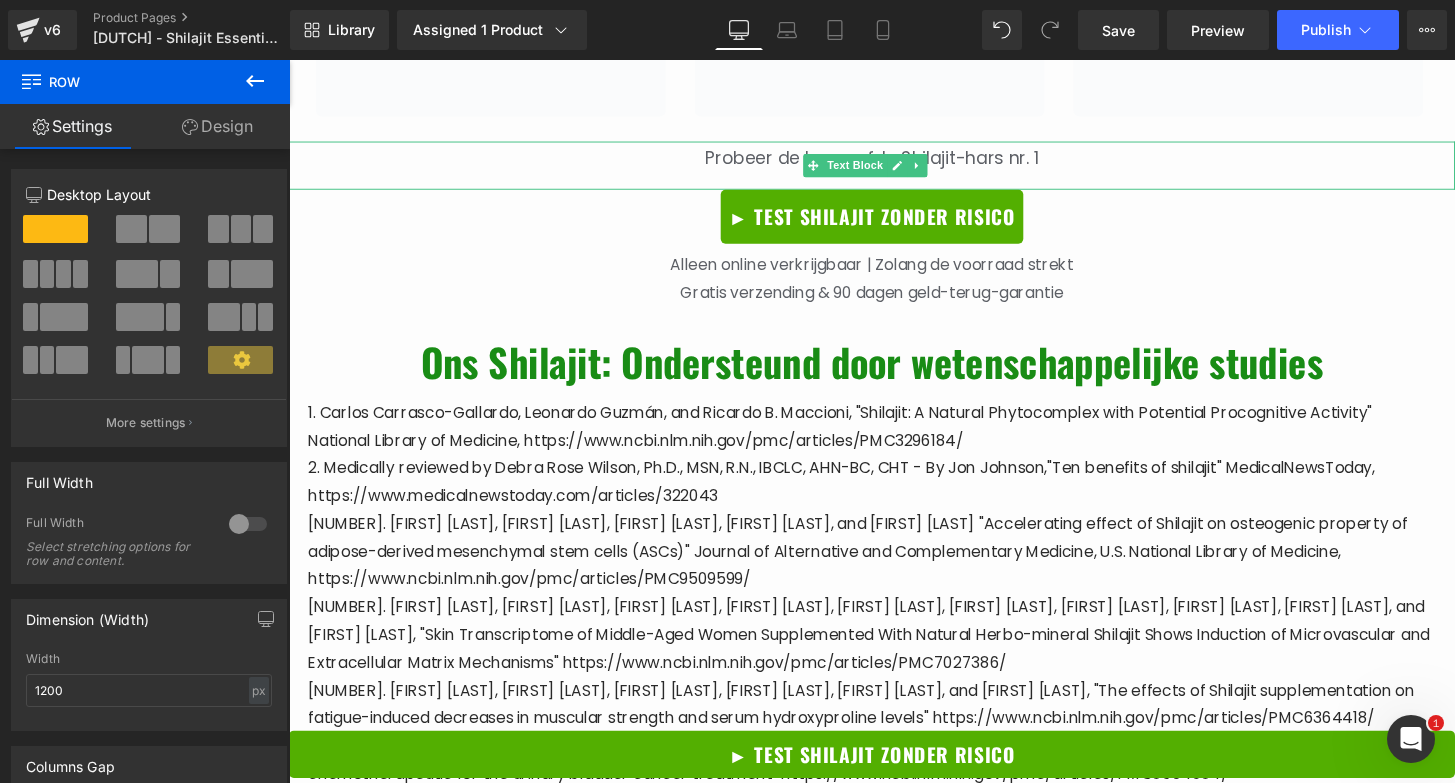 click on "Probeer de beproefde Shilajit-hars nr. 1" at bounding box center (894, 161) 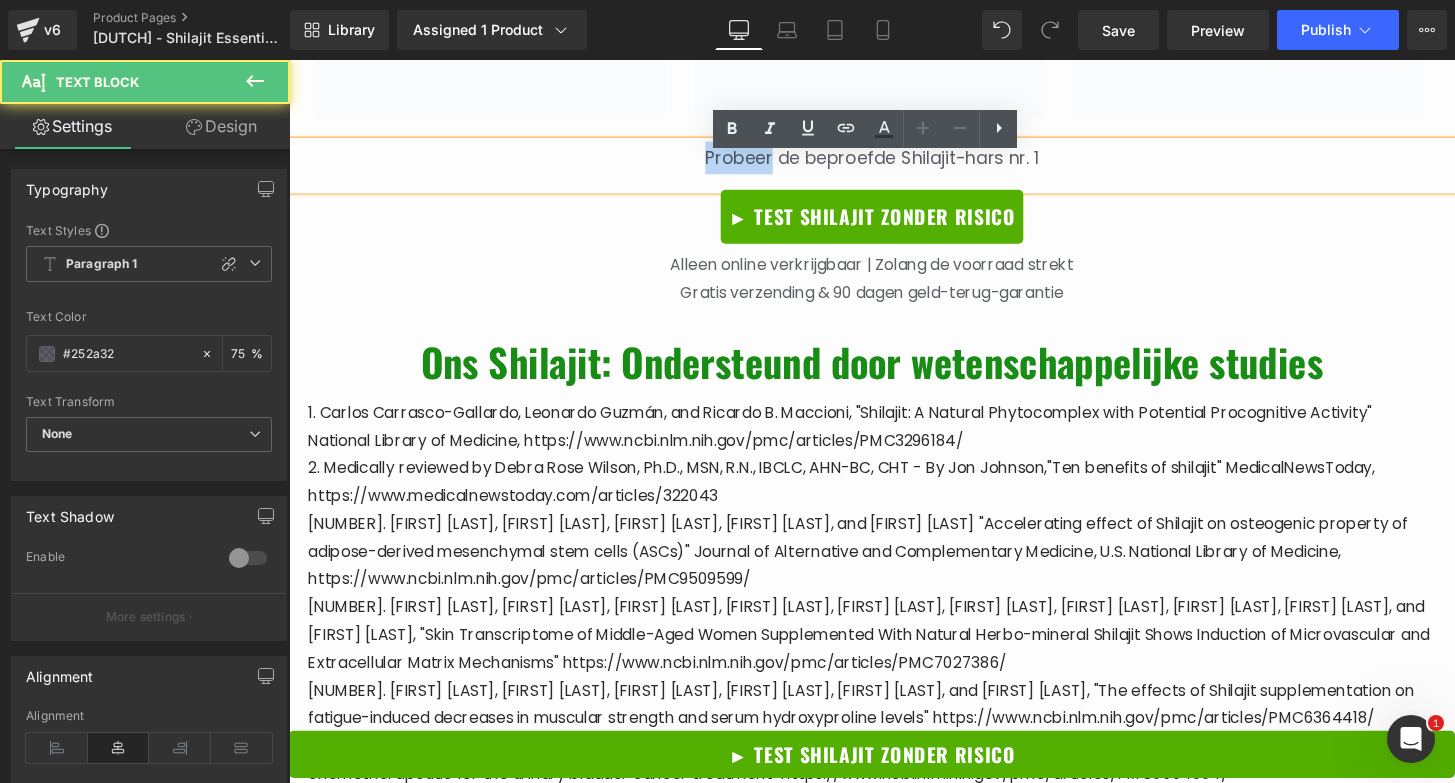 click on "Probeer de beproefde Shilajit-hars nr. 1" at bounding box center (894, 161) 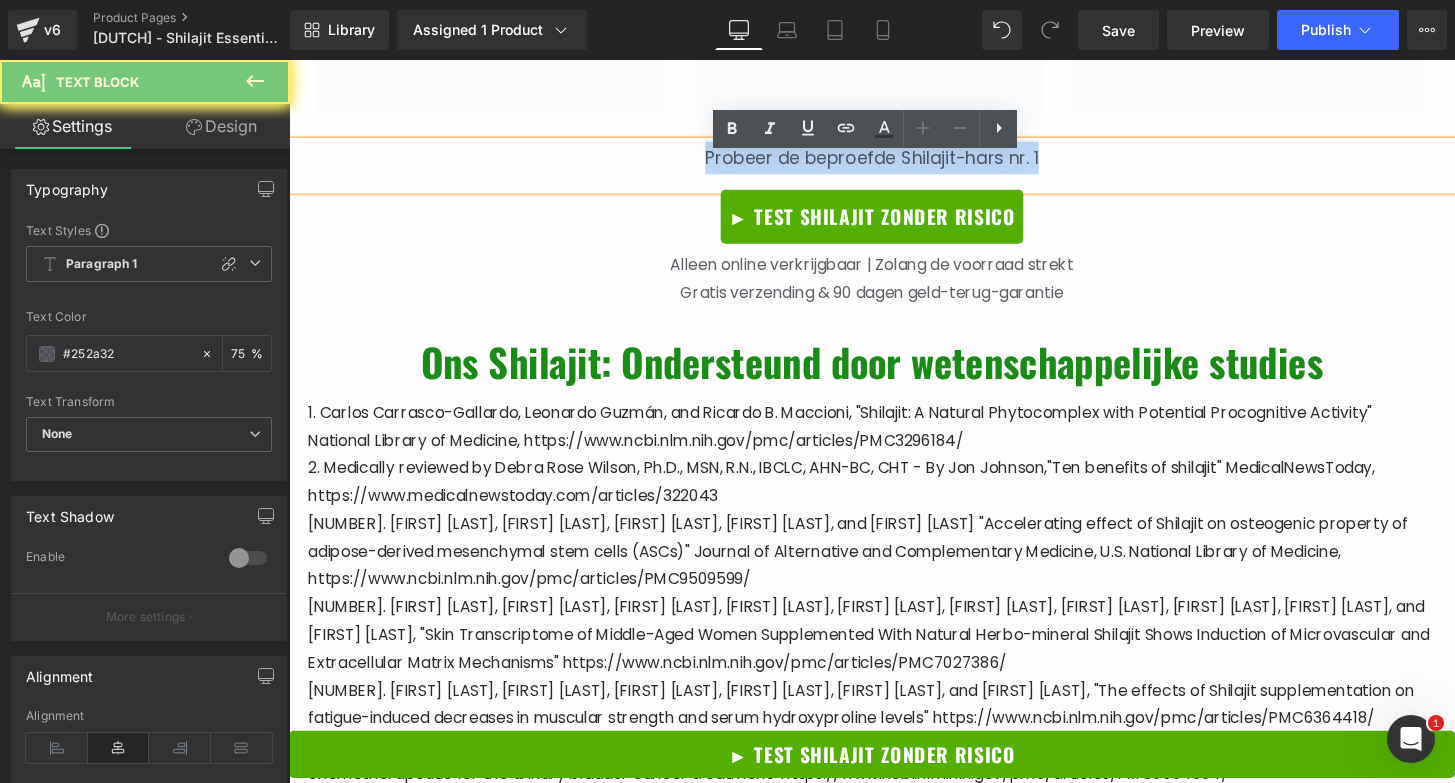 click on "Probeer de beproefde Shilajit-hars nr. 1" at bounding box center [894, 161] 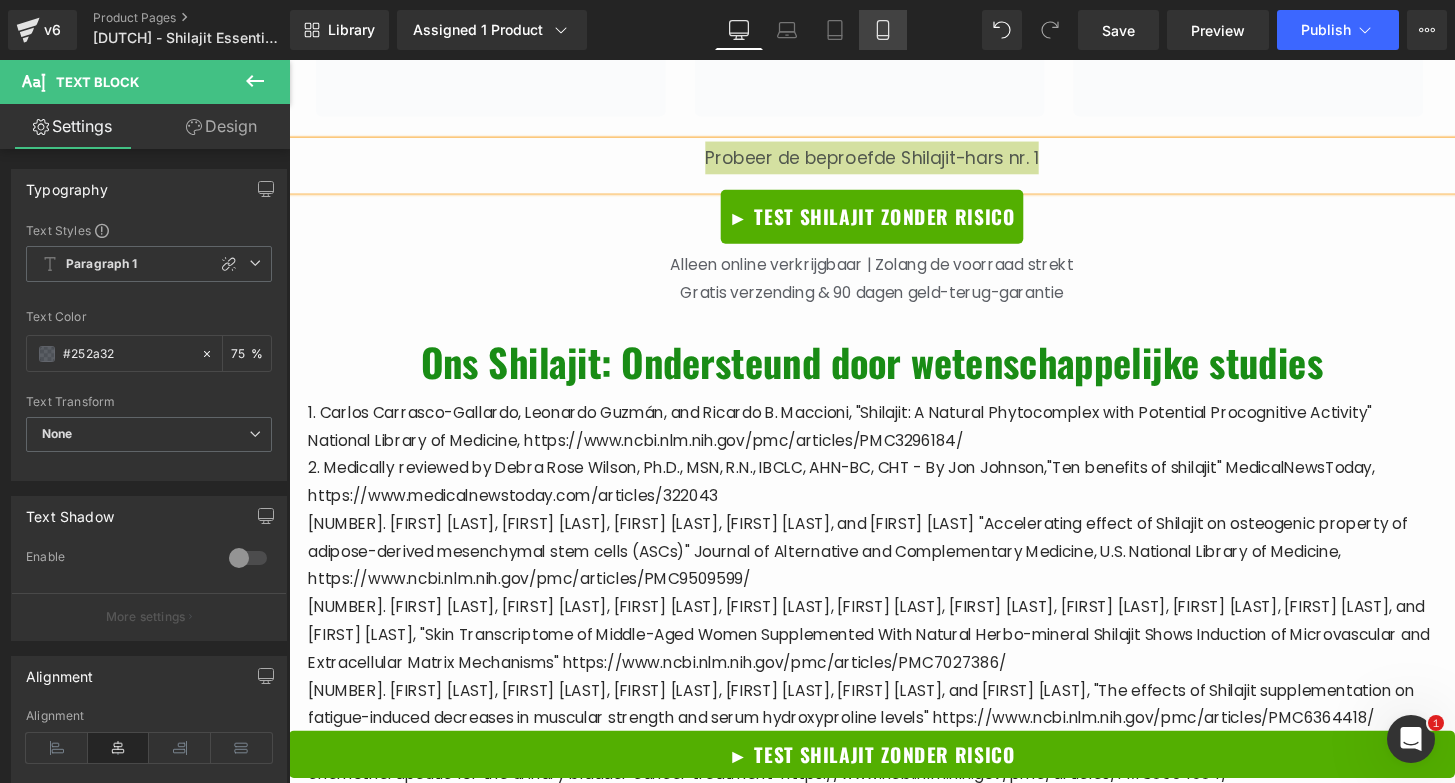 click 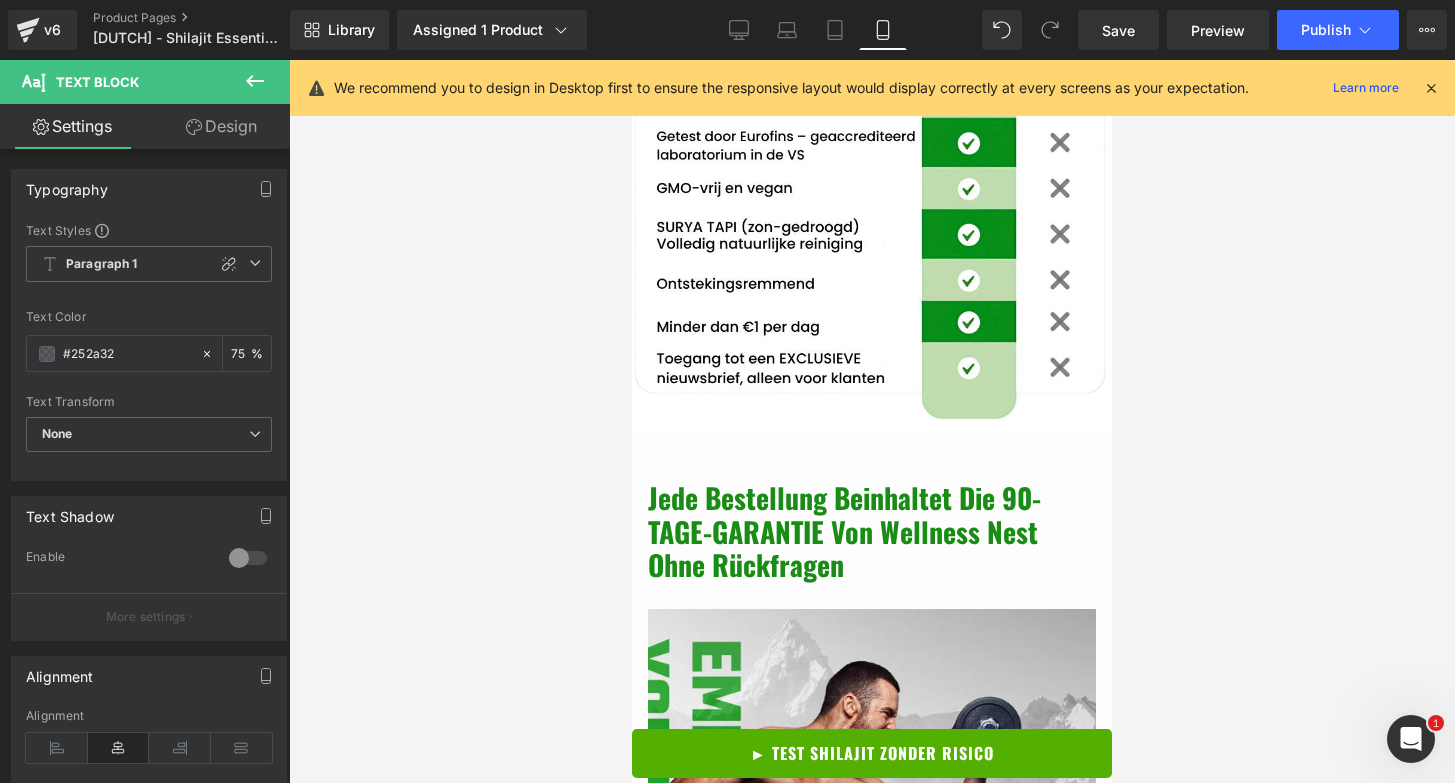 scroll, scrollTop: 5191, scrollLeft: 0, axis: vertical 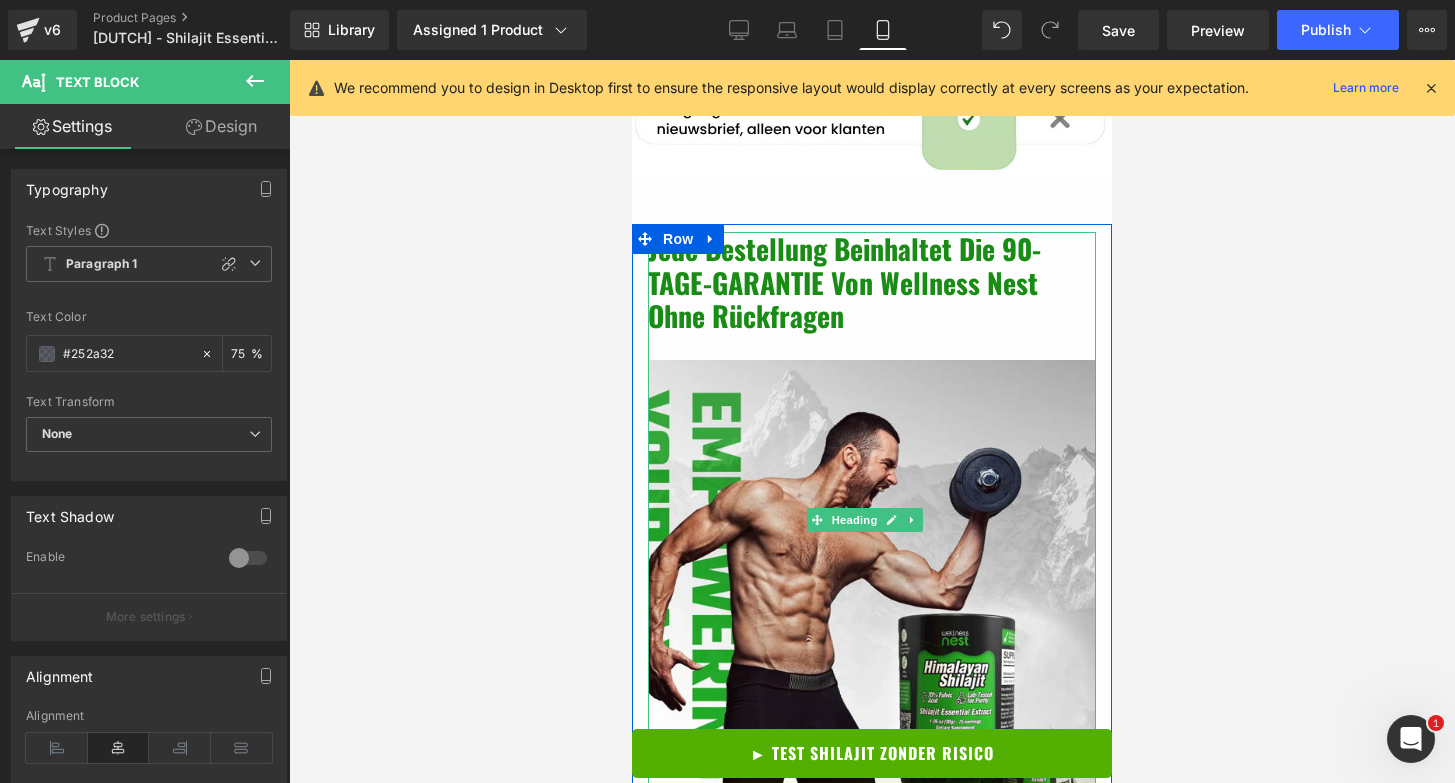 click on "Jede Bestellung beinhaltet die 90-TAGE-GARANTIE von Wellness Nest ohne Rückfragen" at bounding box center (872, 282) 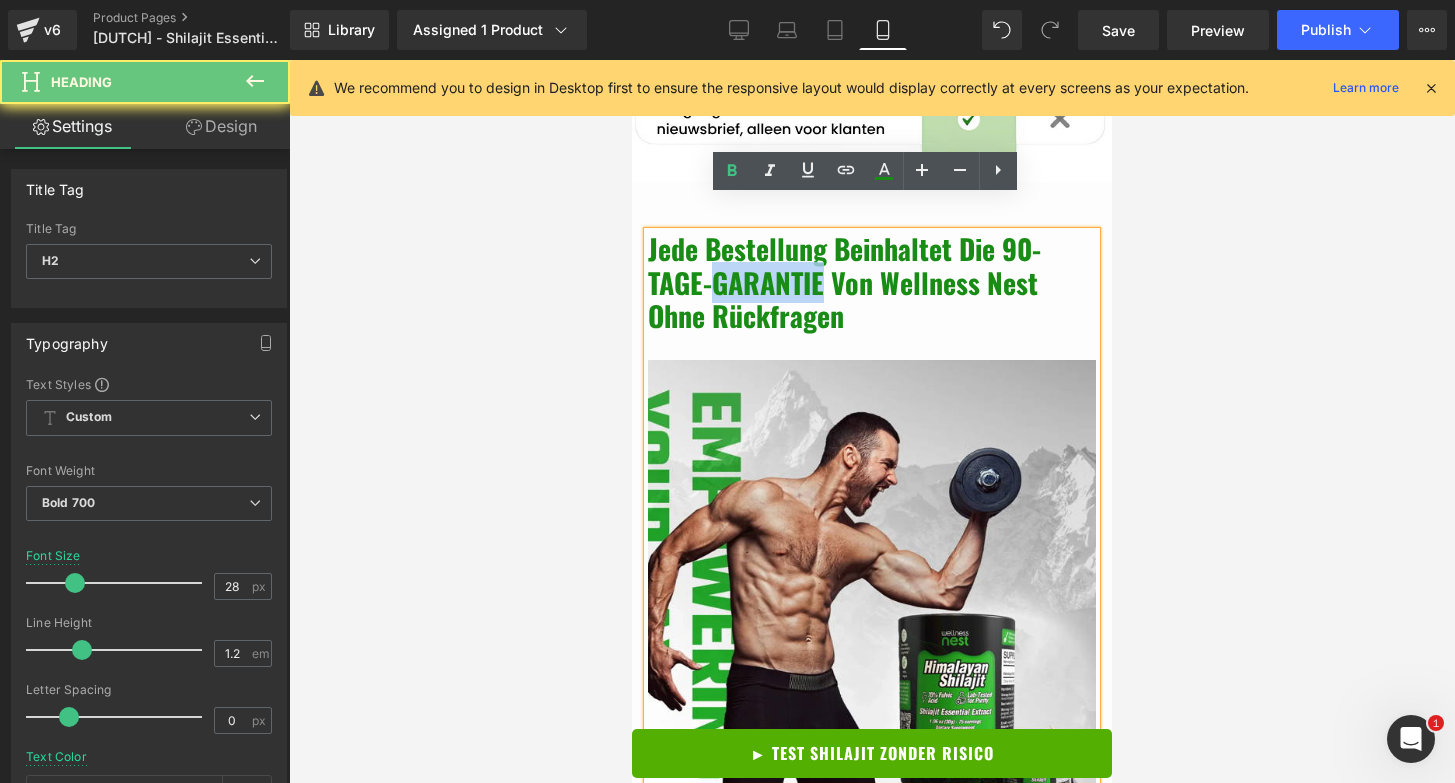 click on "Jede Bestellung beinhaltet die 90-TAGE-GARANTIE von Wellness Nest ohne Rückfragen" at bounding box center [872, 282] 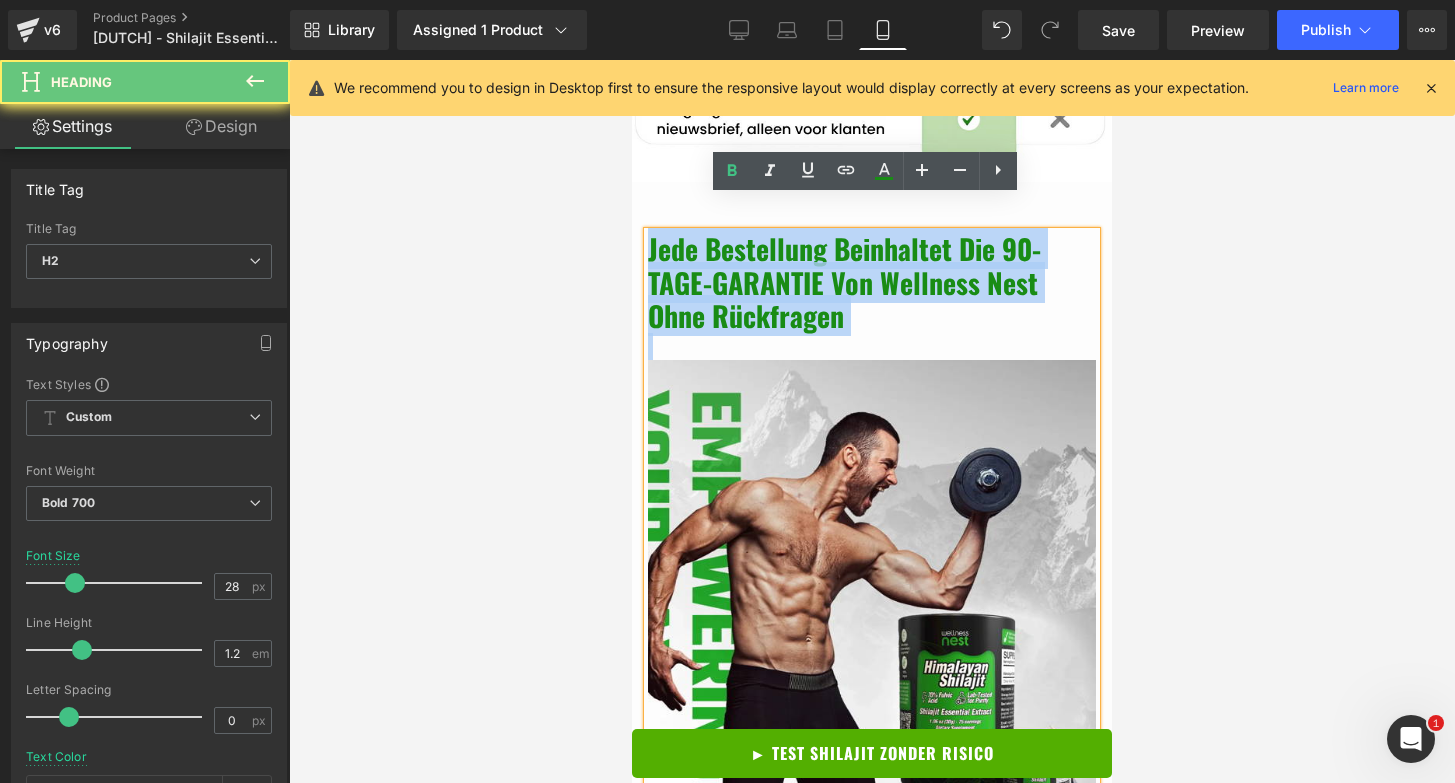 click on "Jede Bestellung beinhaltet die 90-TAGE-GARANTIE von Wellness Nest ohne Rückfragen" at bounding box center [872, 282] 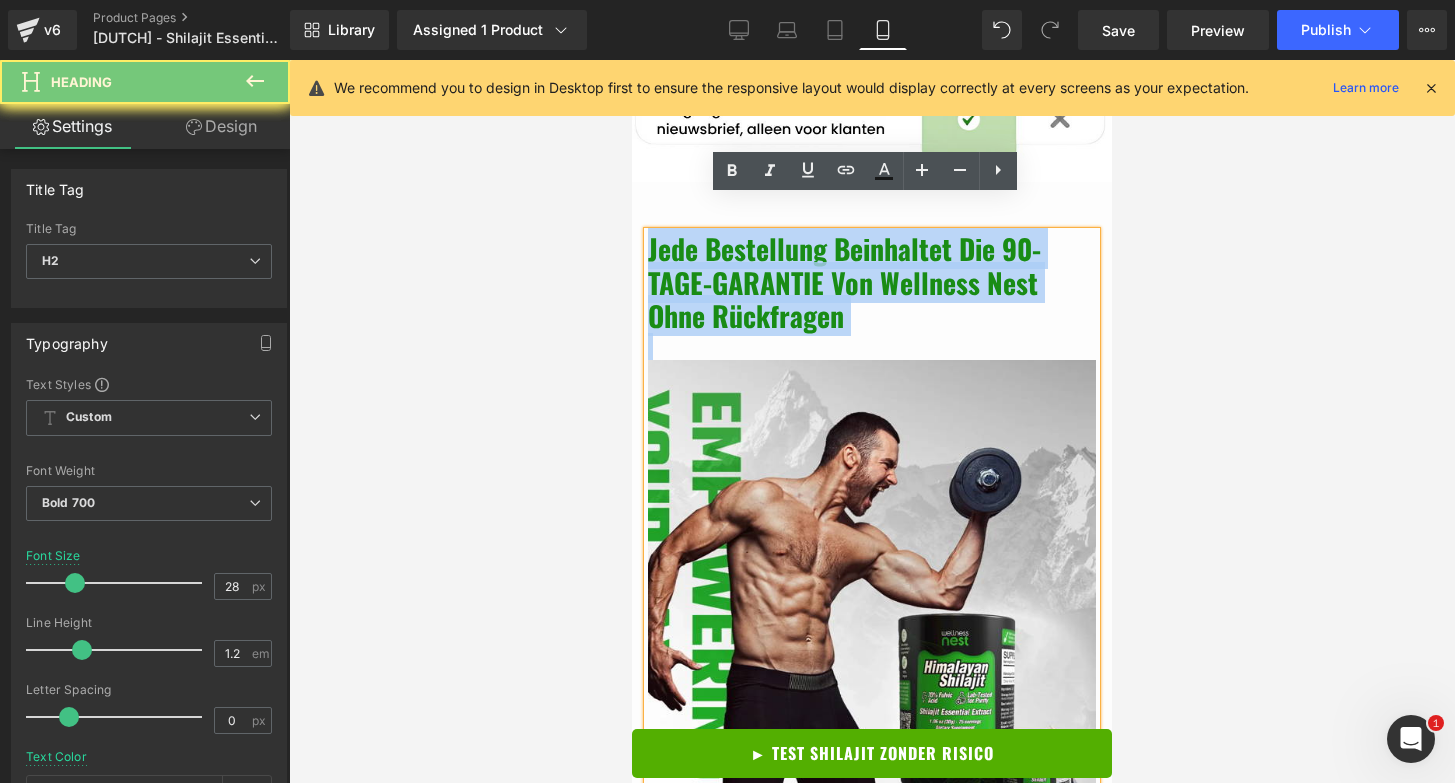 click on "Jede Bestellung beinhaltet die 90-TAGE-GARANTIE von Wellness Nest ohne Rückfragen" at bounding box center [872, 282] 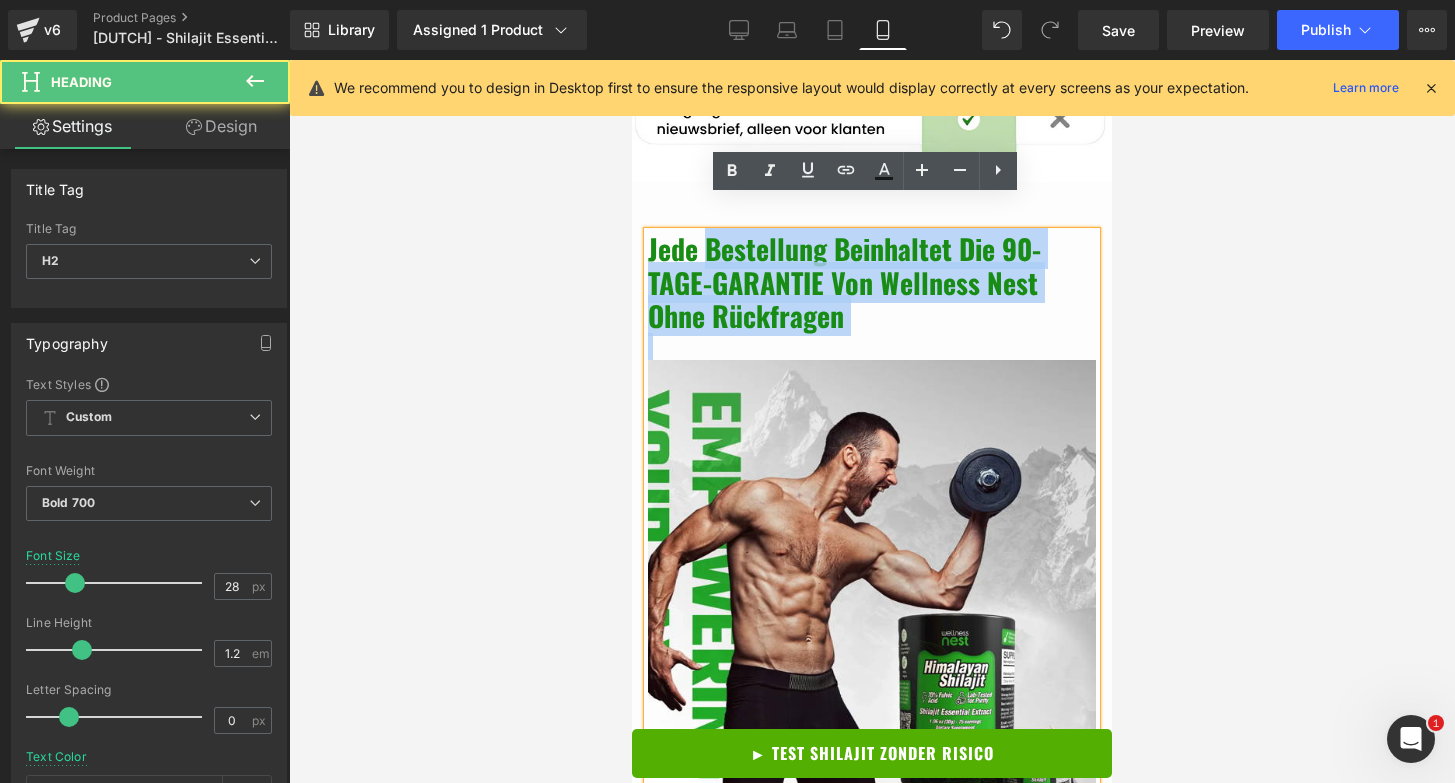 drag, startPoint x: 710, startPoint y: 224, endPoint x: 872, endPoint y: 299, distance: 178.5189 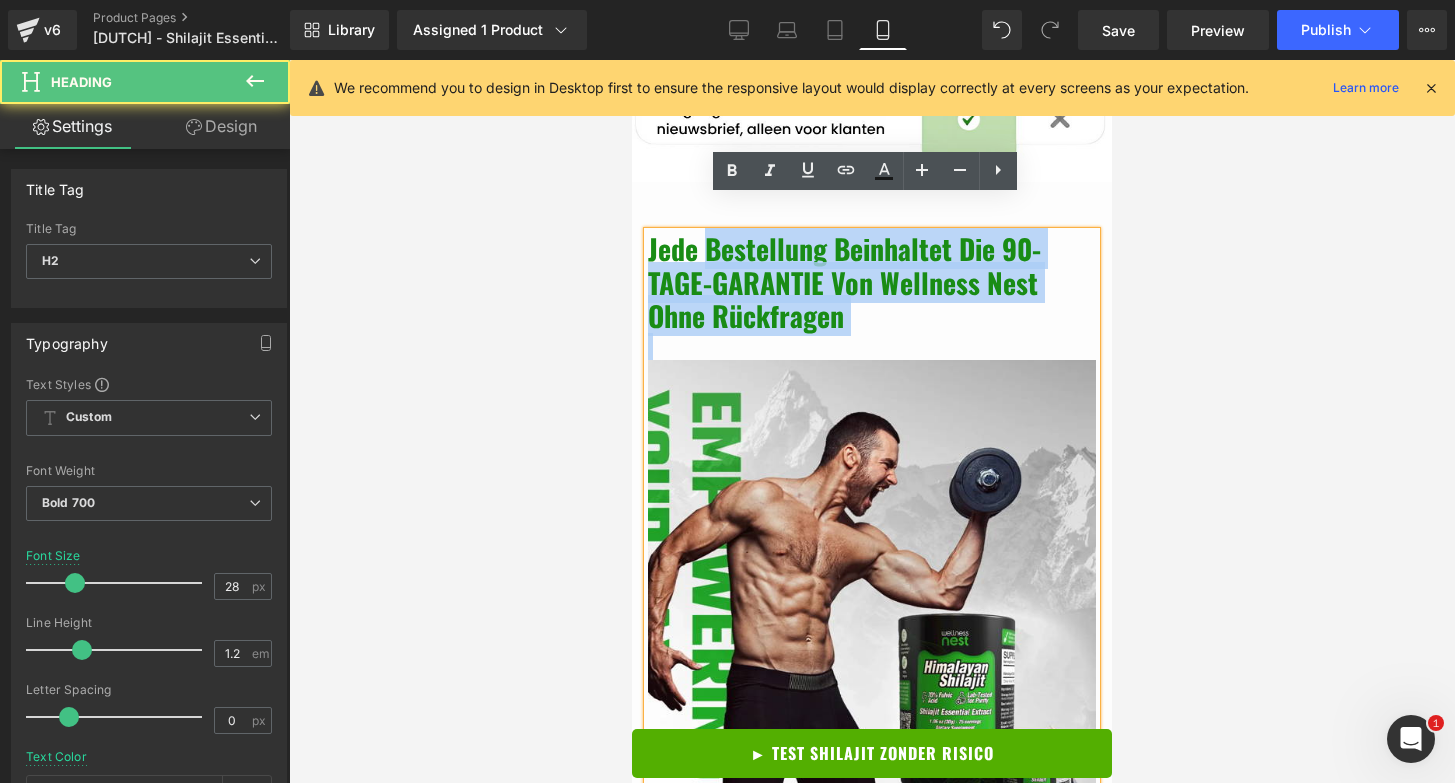 click on "Jede Bestellung beinhaltet die 90-TAGE-GARANTIE von Wellness Nest ohne Rückfragen" at bounding box center (872, 520) 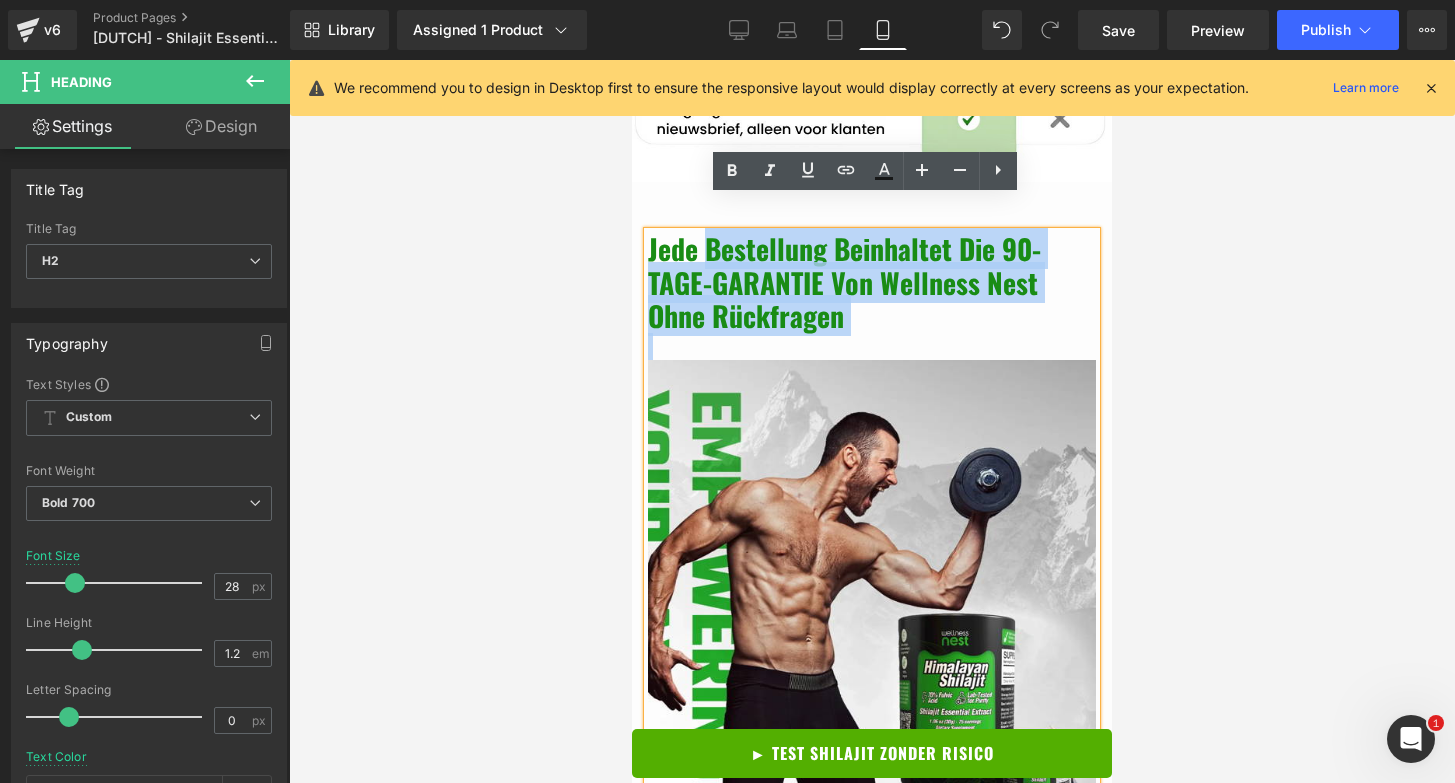 paste 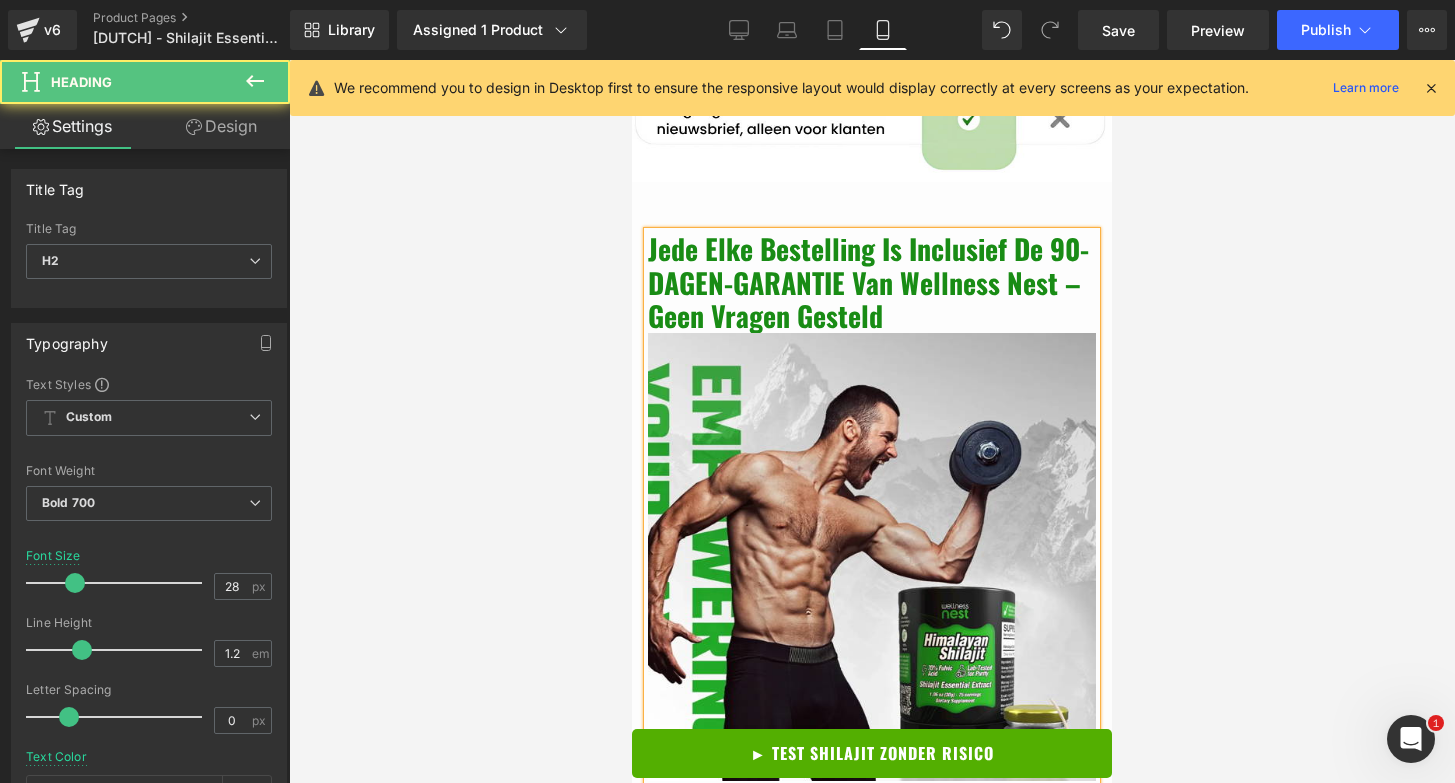 click on "Jede Elke bestelling is inclusief de 90-DAGEN-GARANTIE van Wellness Nest – geen vragen gesteld" at bounding box center (872, 282) 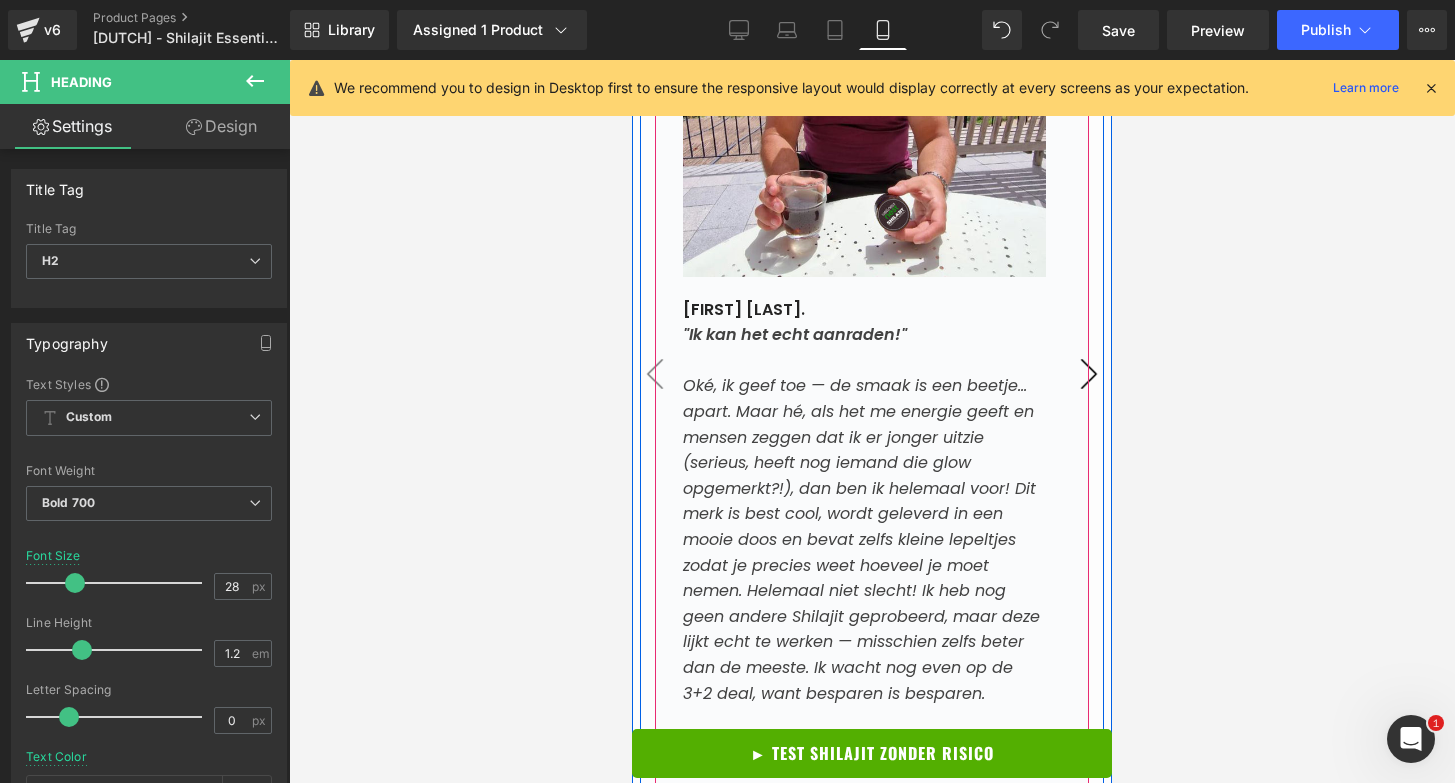 scroll, scrollTop: 8429, scrollLeft: 0, axis: vertical 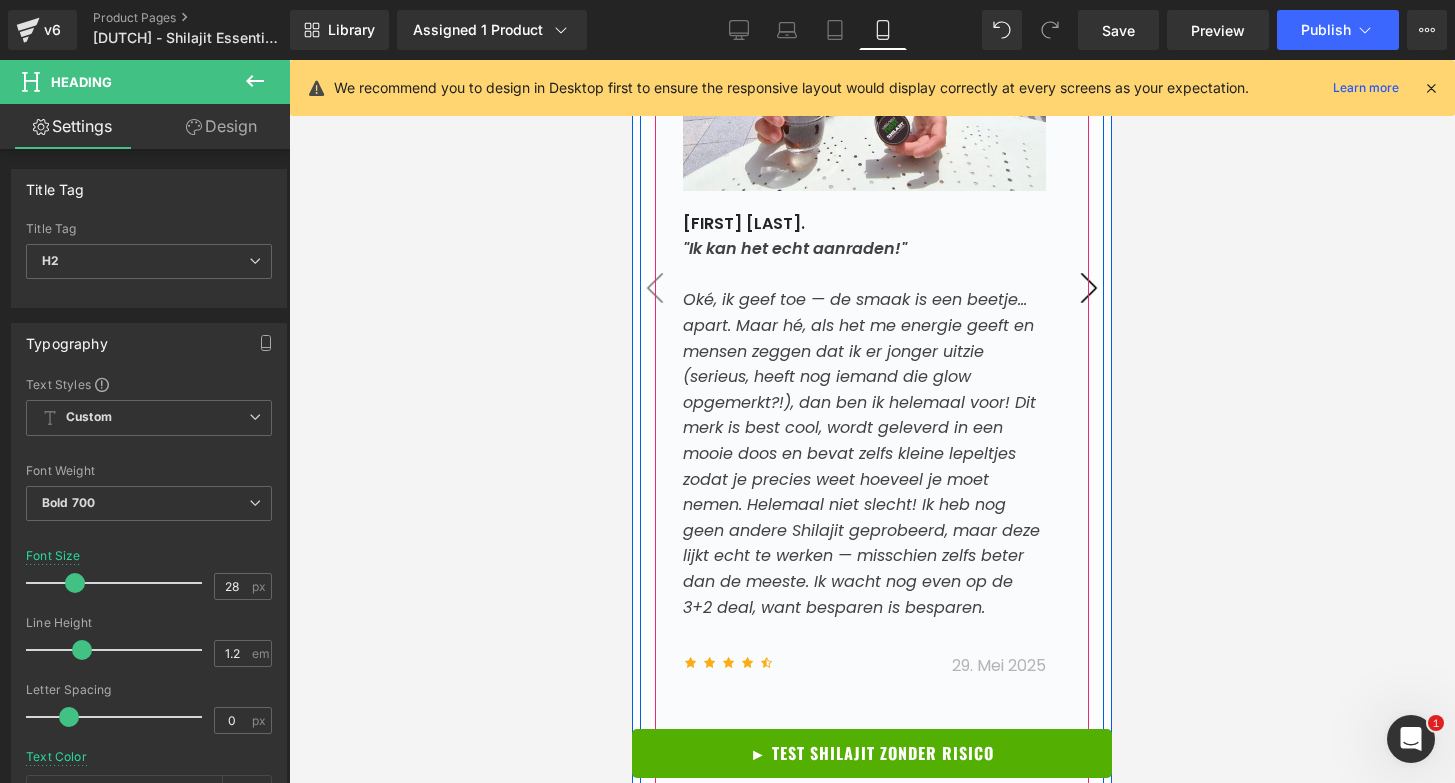 click on "›" at bounding box center [1089, 288] 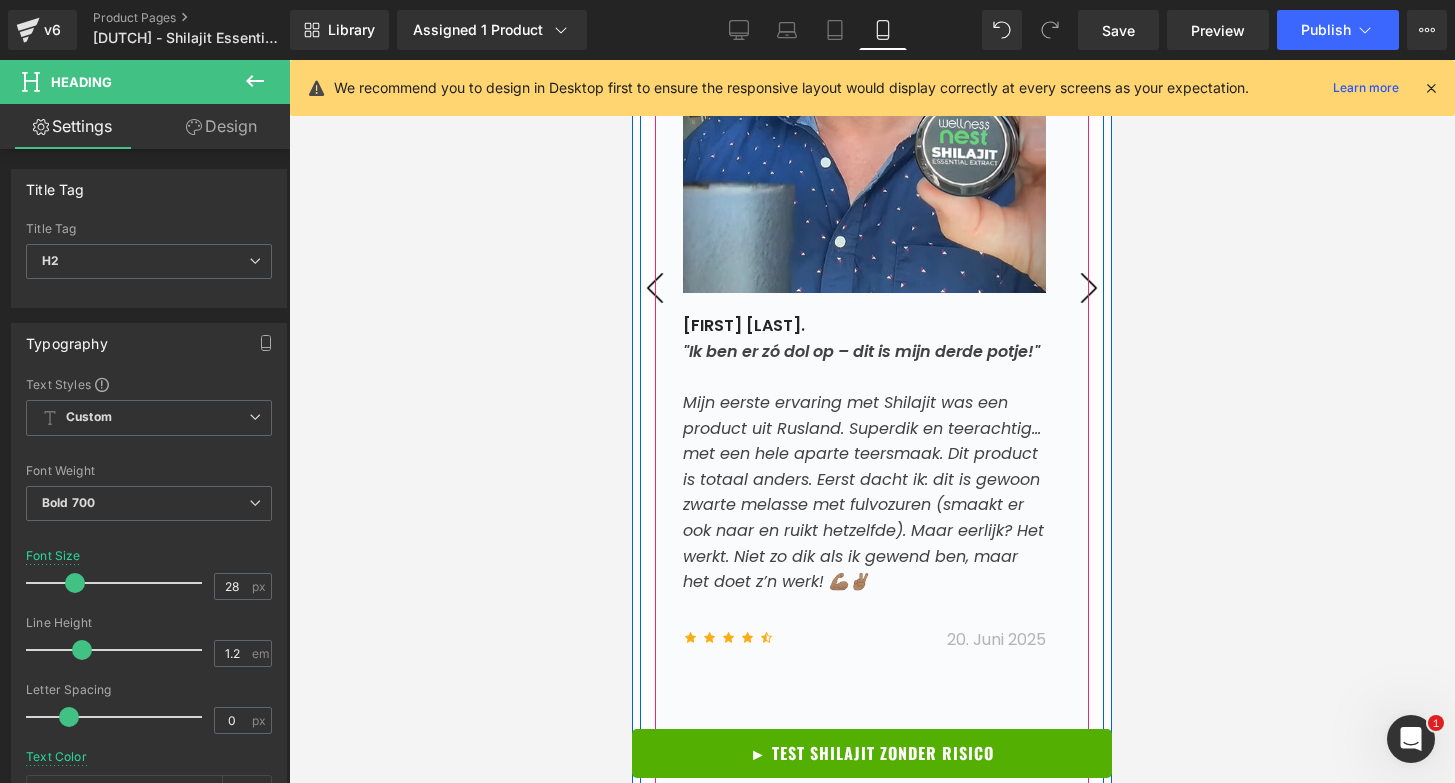 click on "›" at bounding box center [1089, 288] 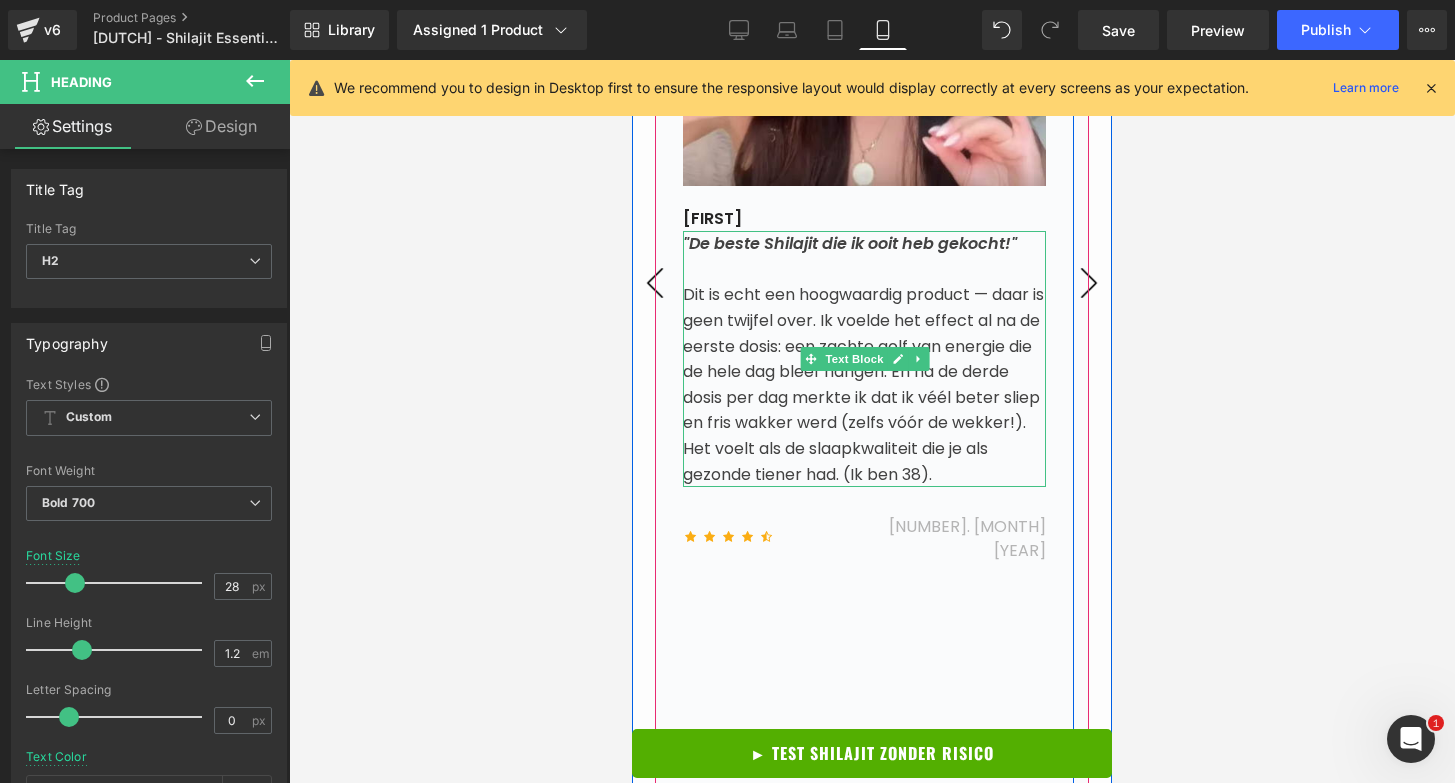 scroll, scrollTop: 8441, scrollLeft: 0, axis: vertical 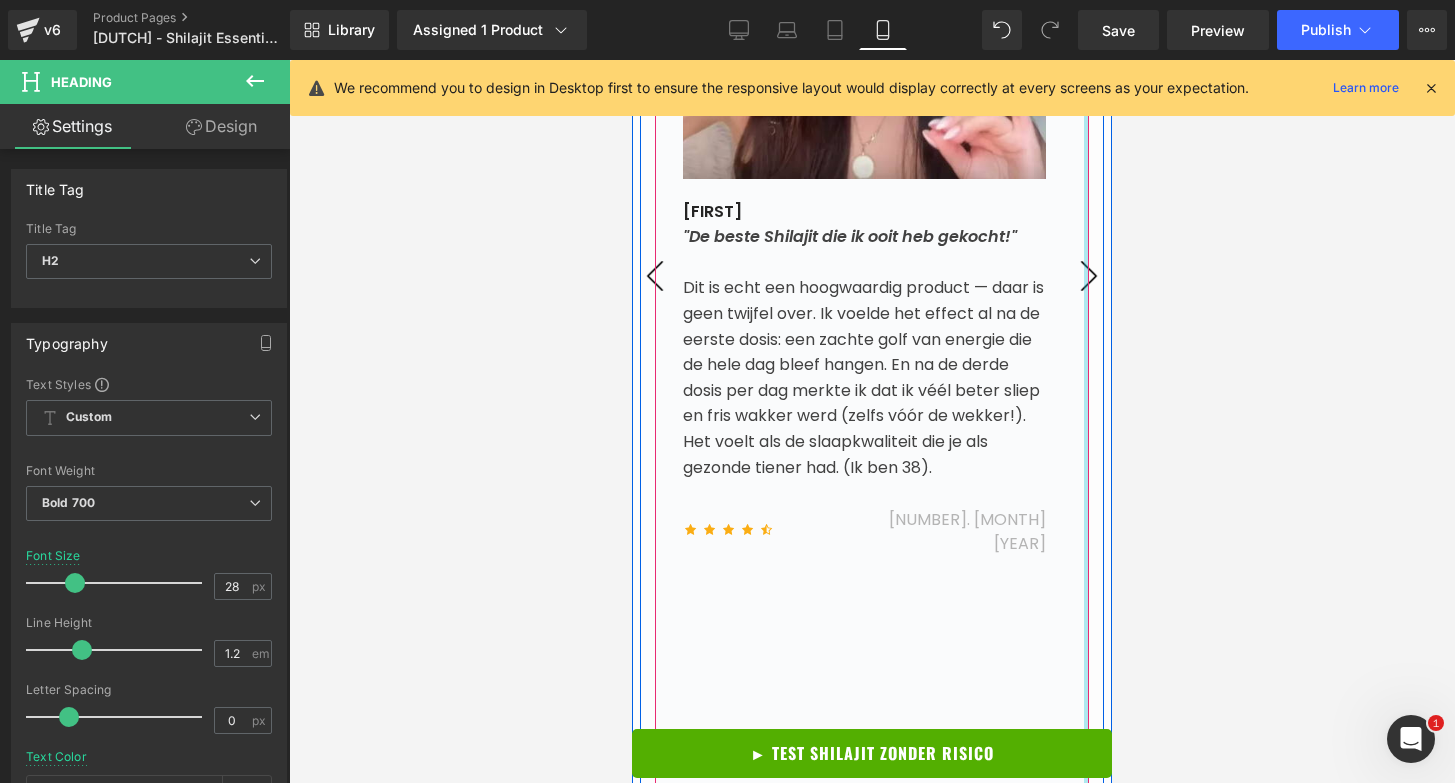 click at bounding box center (1086, 276) 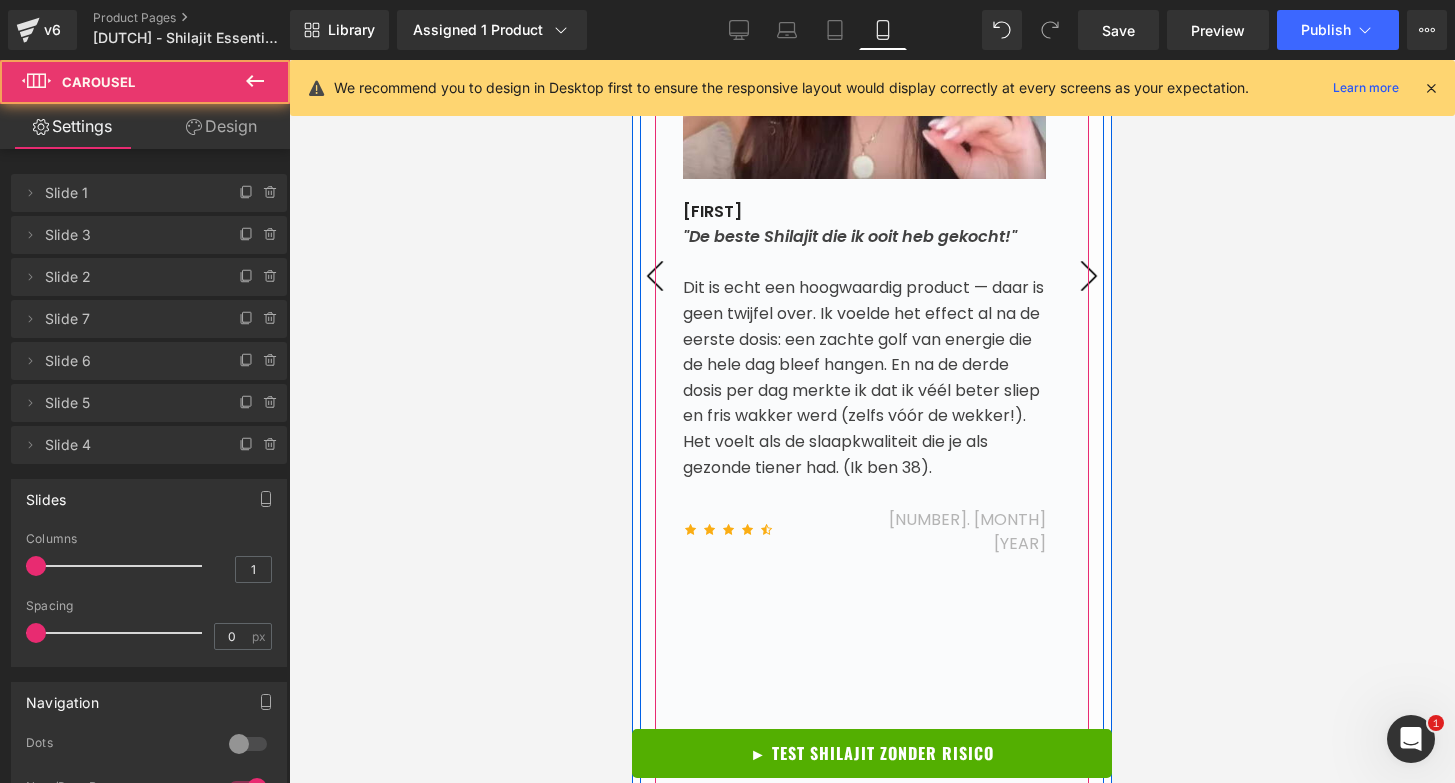 click on "›" at bounding box center (1089, 276) 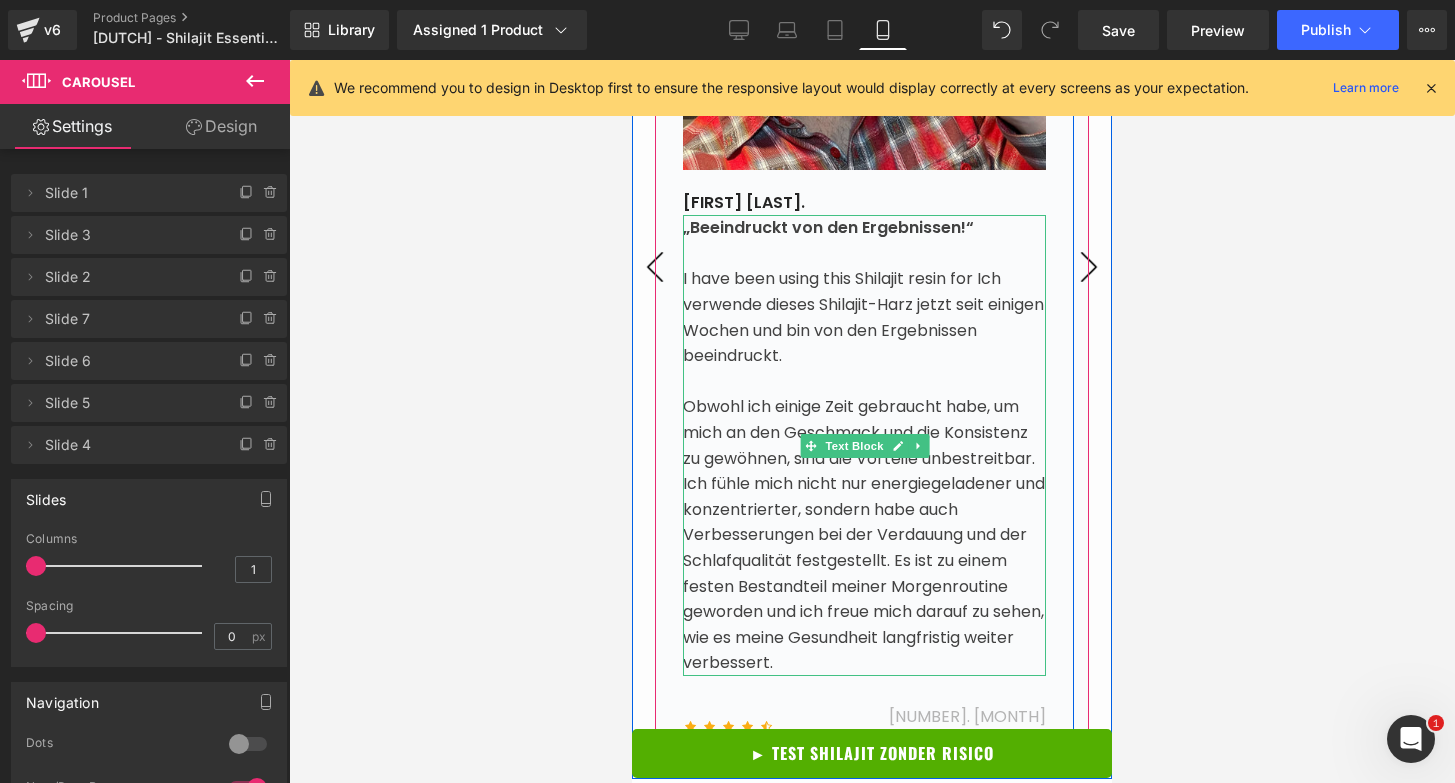 scroll, scrollTop: 8468, scrollLeft: 0, axis: vertical 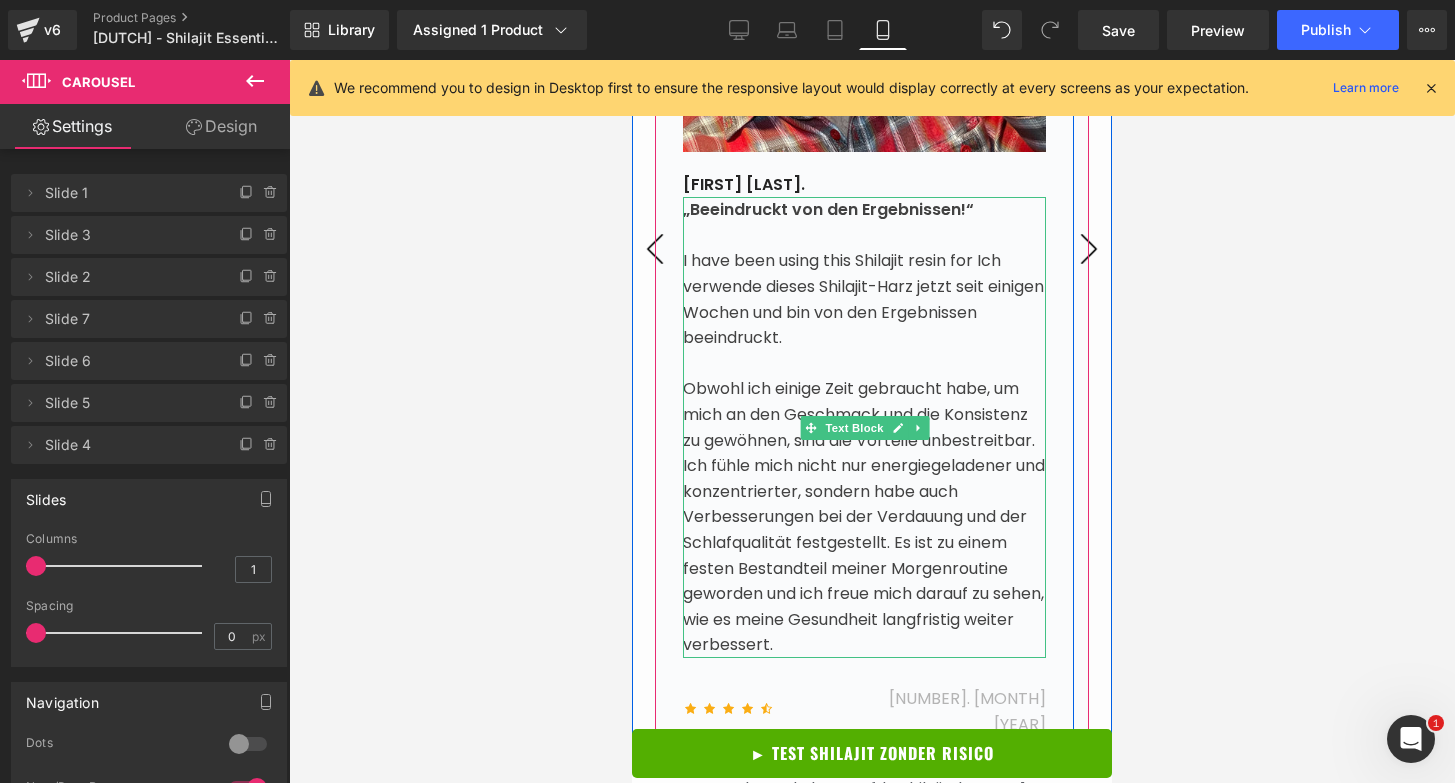 type 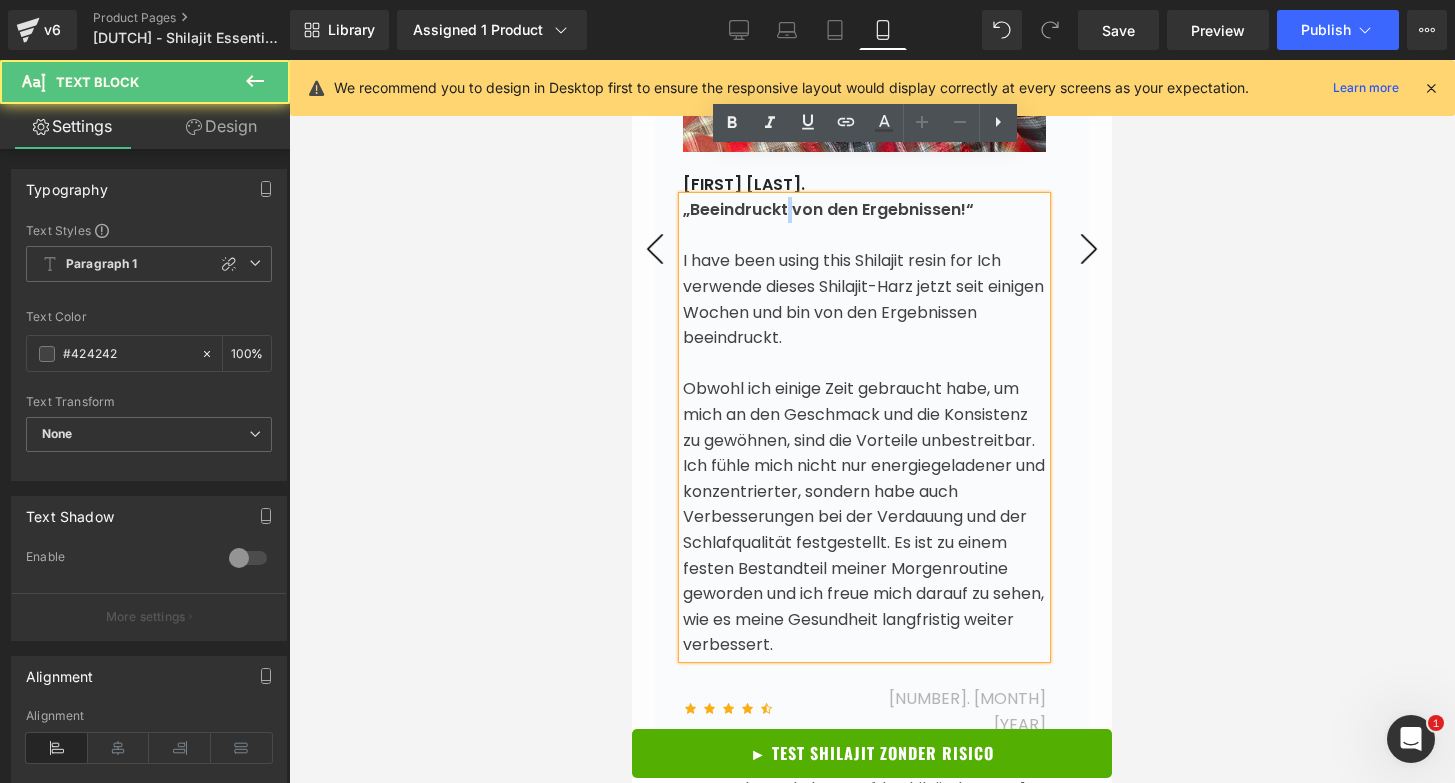 click on "„Beeindruckt von den Ergebnissen!“" at bounding box center [864, 210] 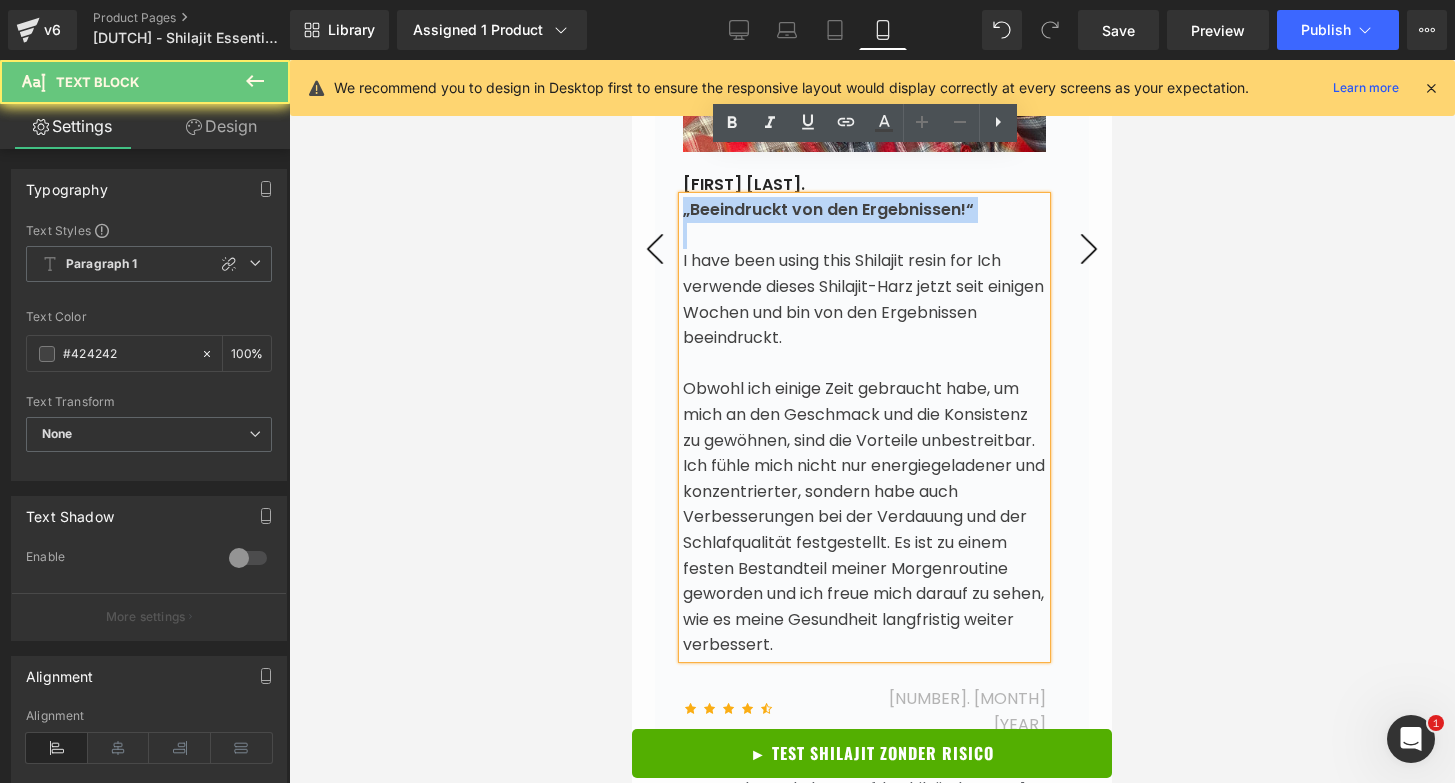 click on "„Beeindruckt von den Ergebnissen!“" at bounding box center (864, 210) 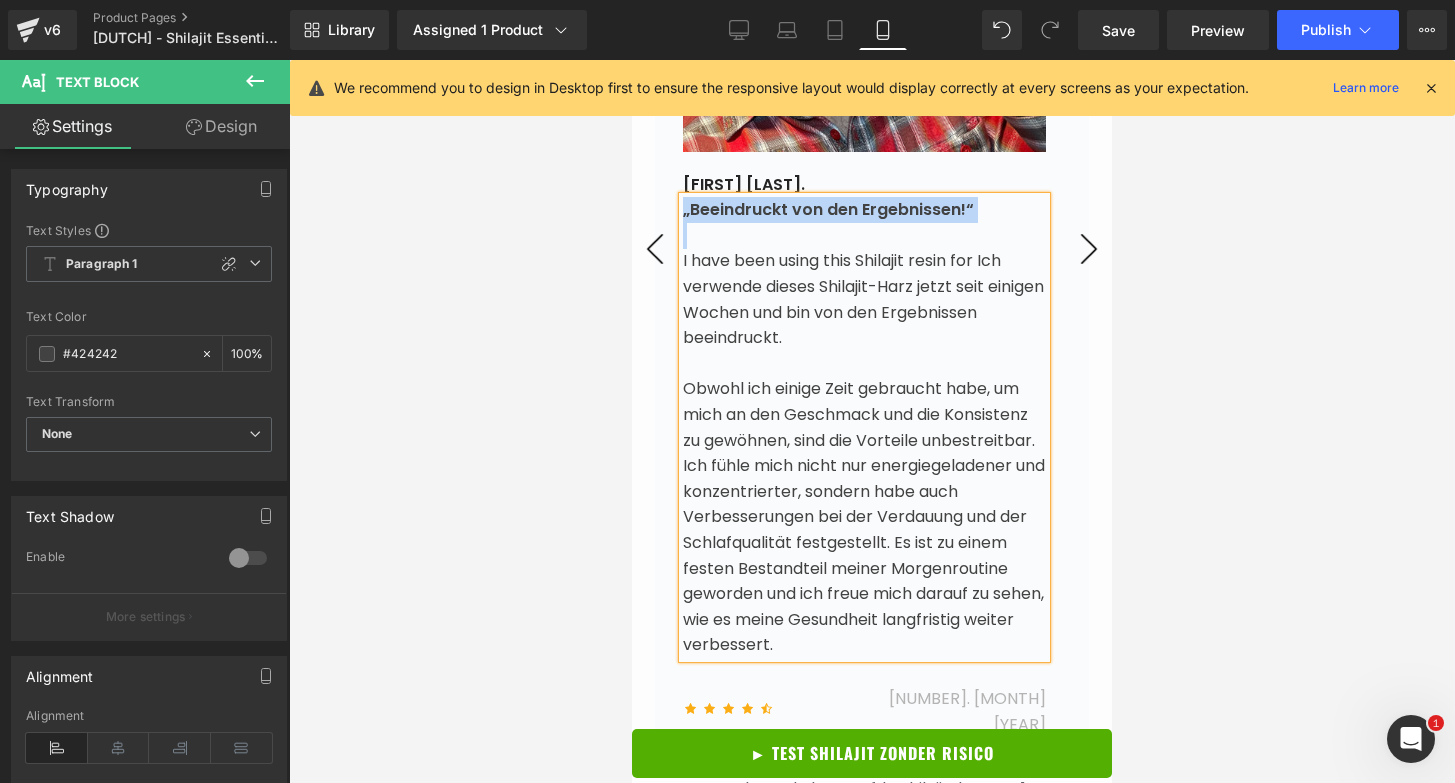 paste 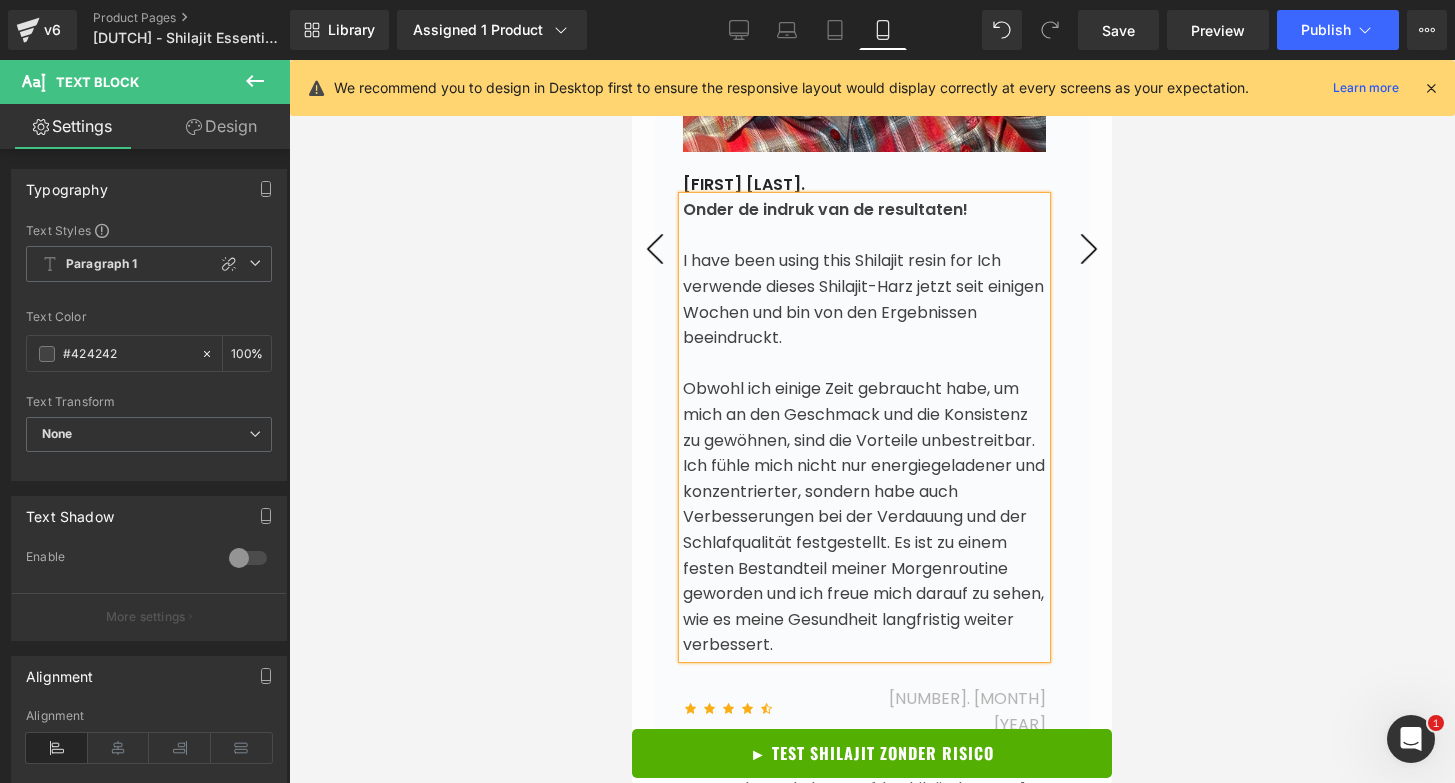 click on "I have been using this Shilajit resin for Ich verwende dieses Shilajit-Harz jetzt seit einigen Wochen und bin von den Ergebnissen beeindruckt." at bounding box center (863, 299) 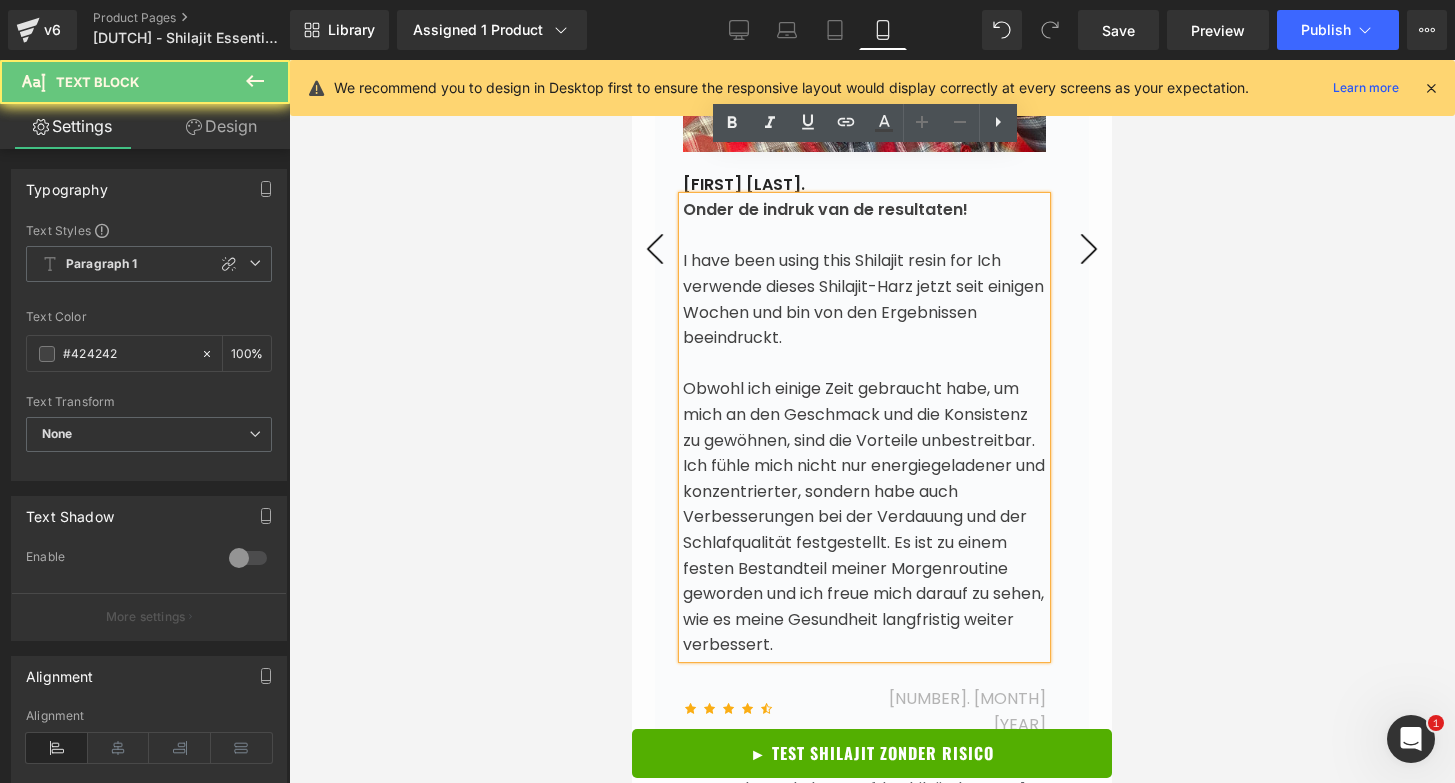click on "I have been using this Shilajit resin for Ich verwende dieses Shilajit-Harz jetzt seit einigen Wochen und bin von den Ergebnissen beeindruckt." at bounding box center [863, 299] 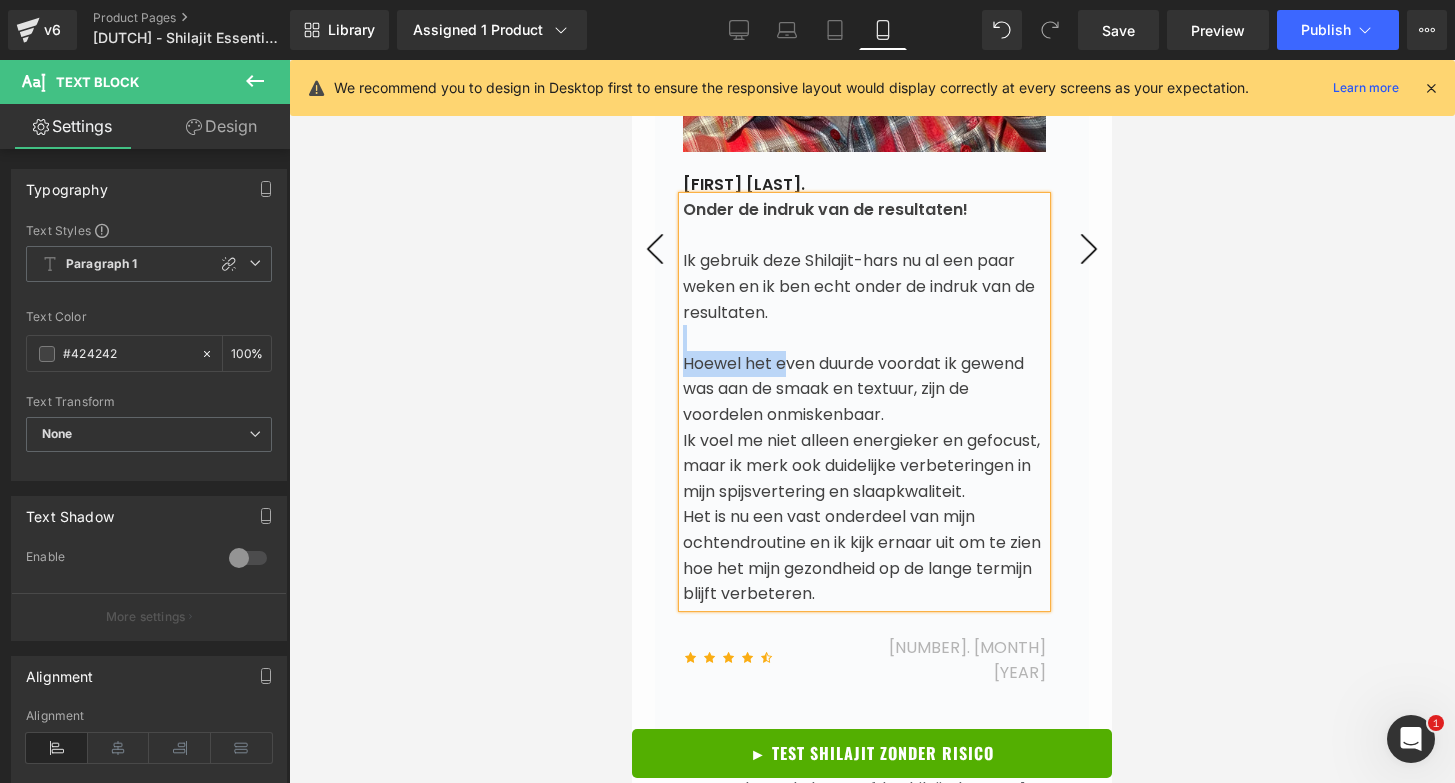 click on "Onder de indruk van de resultaten! Ik gebruik deze Shilajit-hars nu al een paar weken en ik ben echt onder de indruk van de resultaten. Hoewel het even duurde voordat ik gewend was aan de smaak en textuur, zijn de voordelen onmiskenbaar. Ik voel me niet alleen energieker en gefocust, maar ik merk ook duidelijke verbeteringen in mijn spijsvertering en slaapkwaliteit. Het is nu een vast onderdeel van mijn ochtendroutine en ik kijk ernaar uit om te zien hoe het mijn gezondheid op de lange termijn blijft verbeteren." at bounding box center [864, 402] 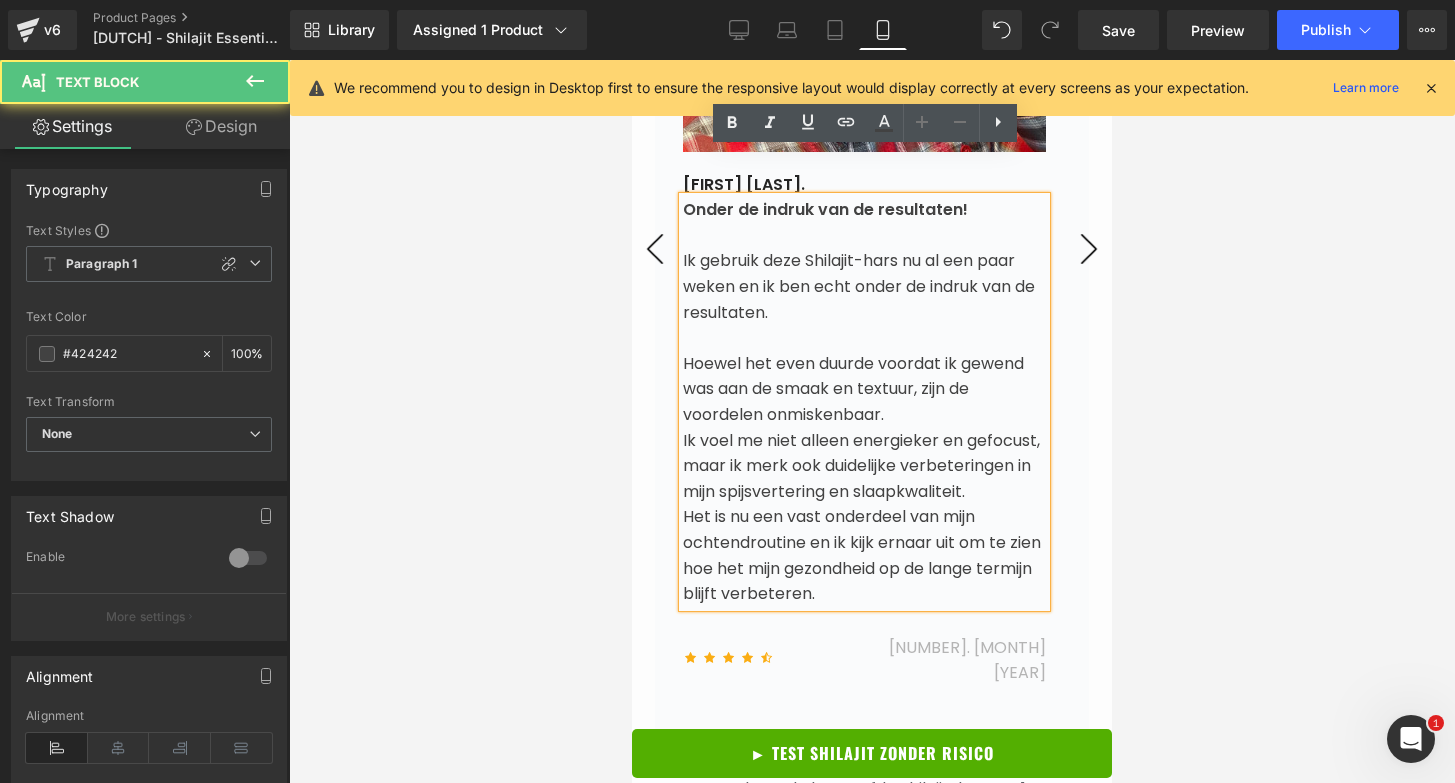 click on "Hoewel het even duurde voordat ik gewend was aan de smaak en textuur, zijn de voordelen onmiskenbaar." at bounding box center (853, 389) 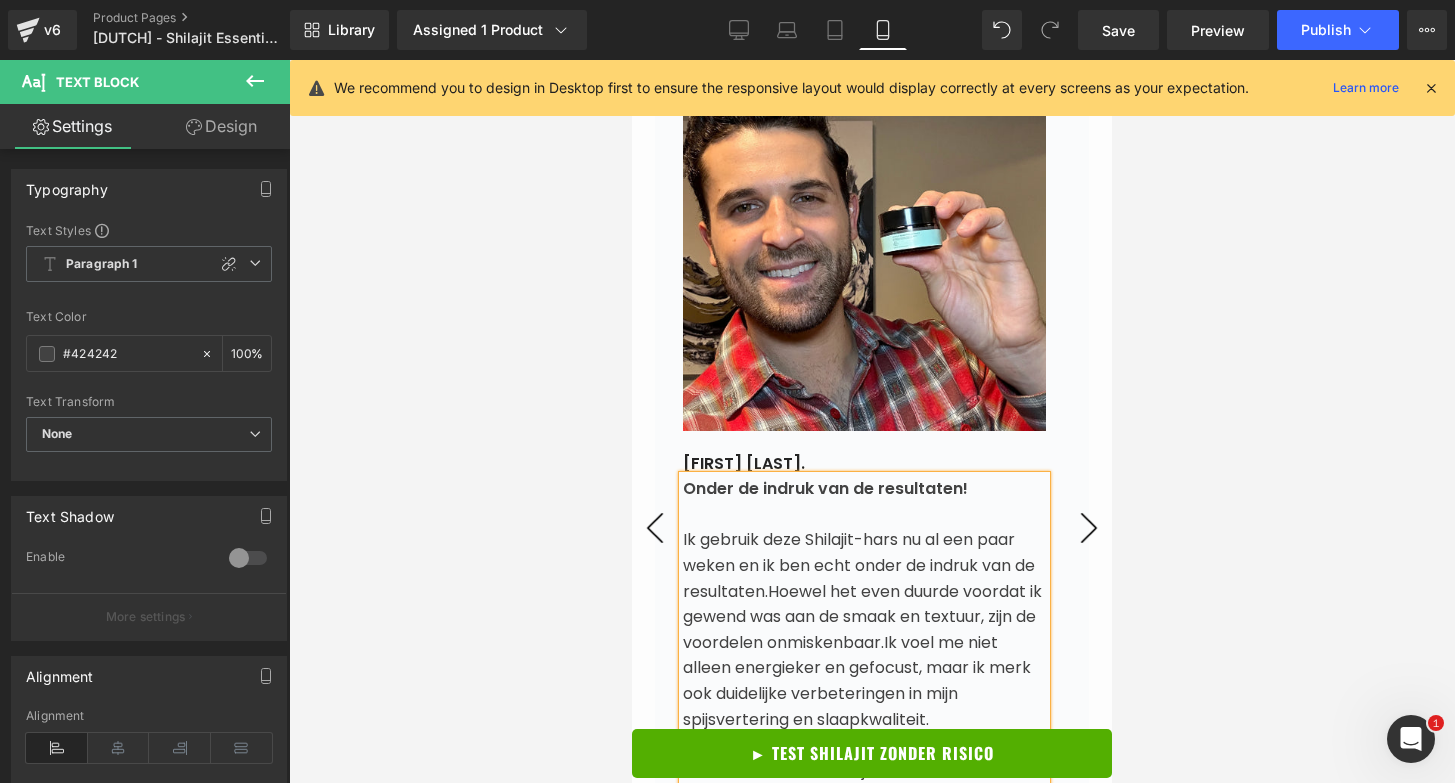 scroll, scrollTop: 8545, scrollLeft: 0, axis: vertical 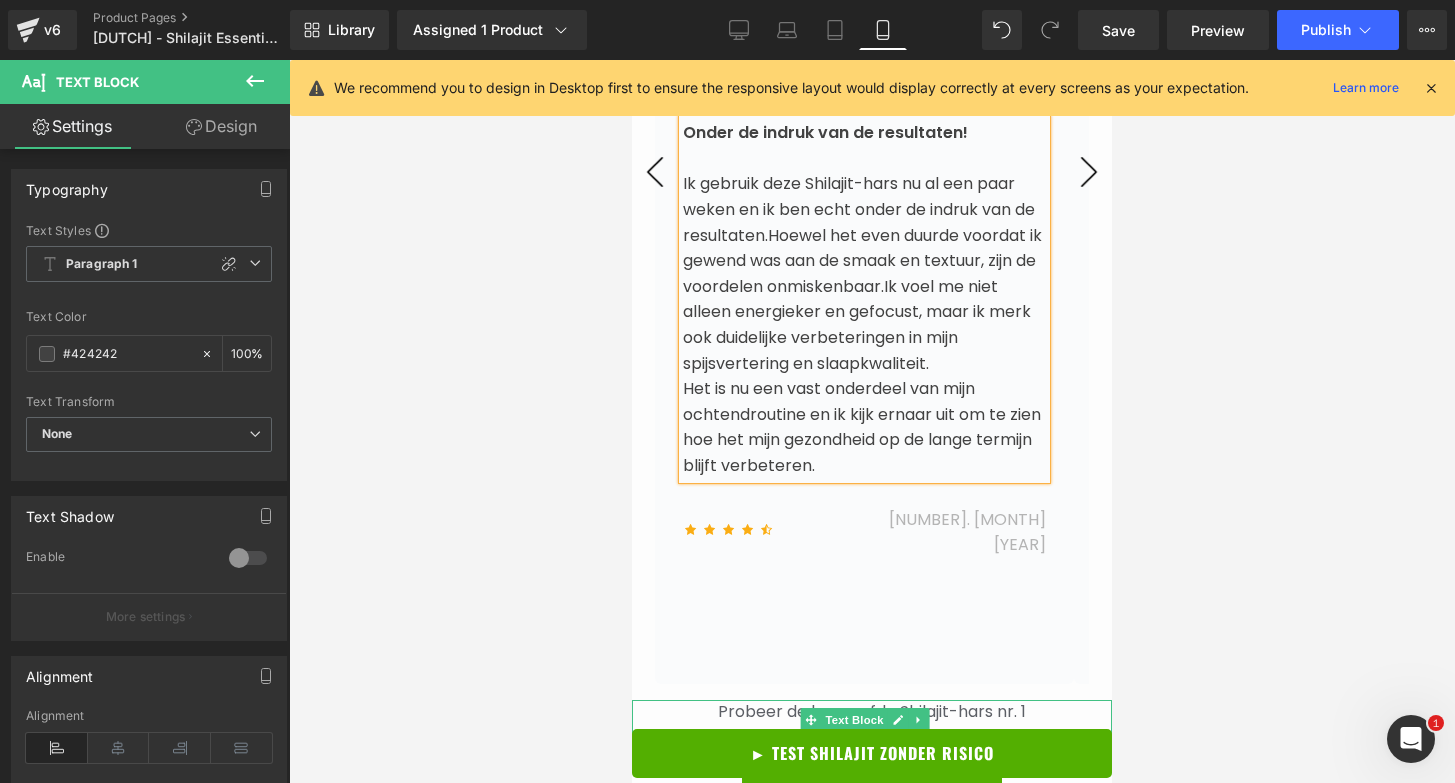click on "Probeer de beproefde Shilajit-hars nr. 1" at bounding box center [872, 711] 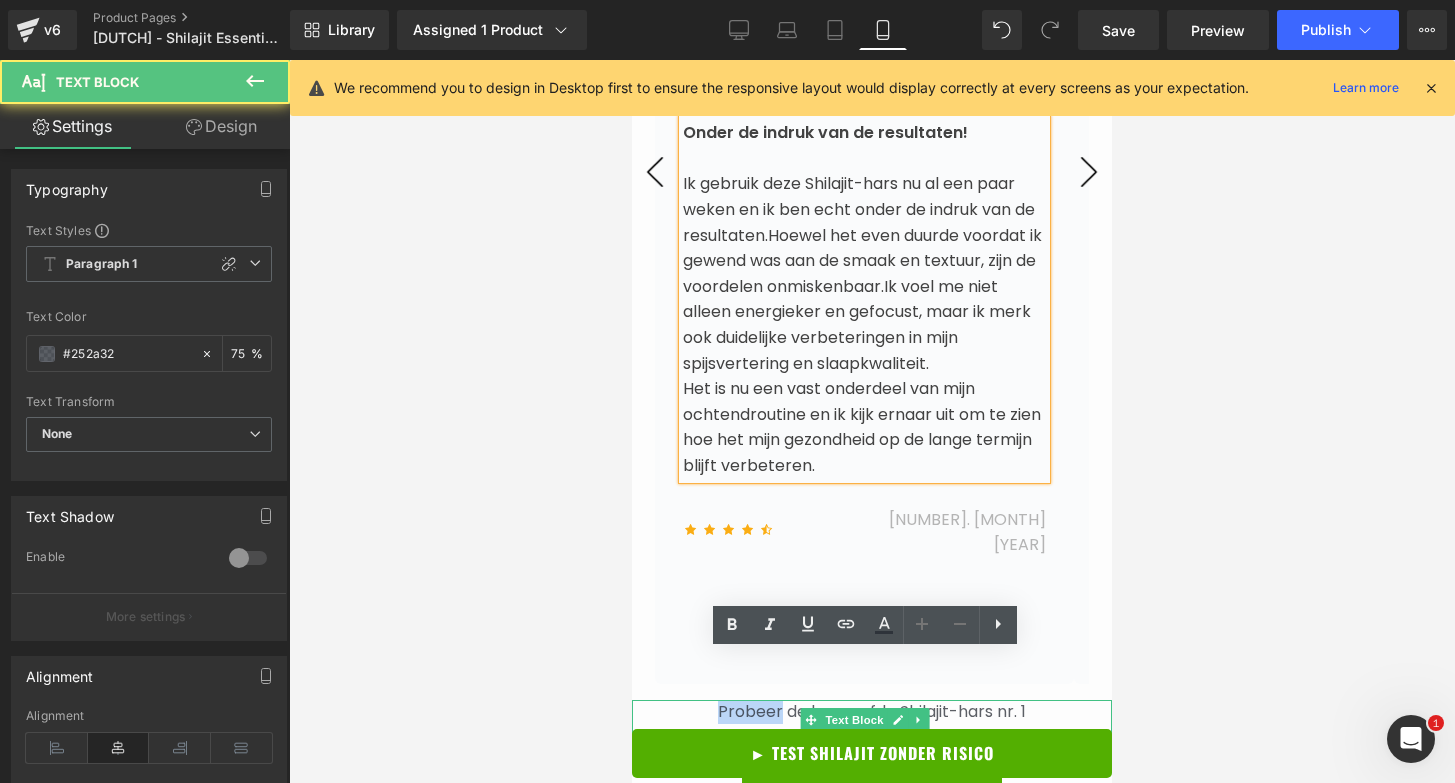 click on "Probeer de beproefde Shilajit-hars nr. 1" at bounding box center (872, 711) 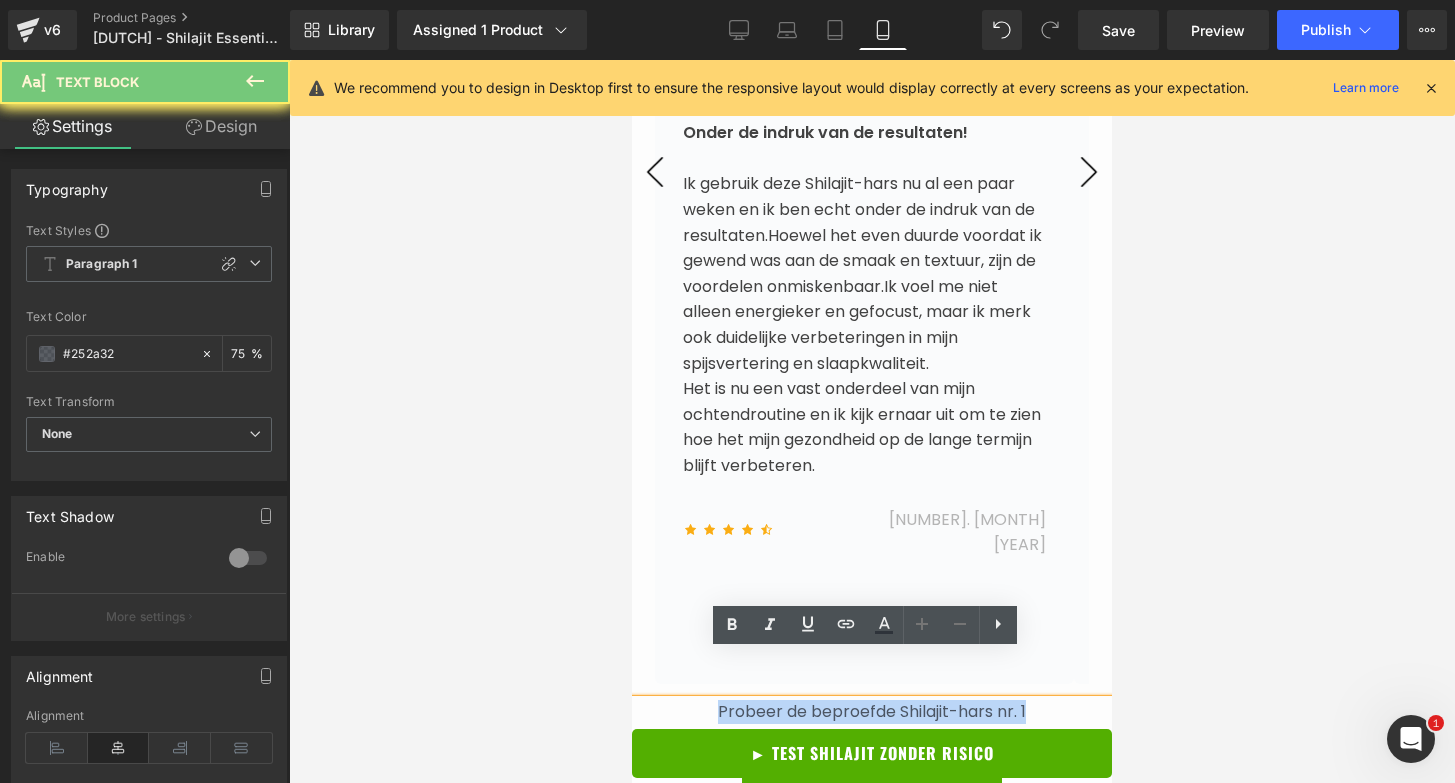 click on "Probeer de beproefde Shilajit-hars nr. 1" at bounding box center (872, 711) 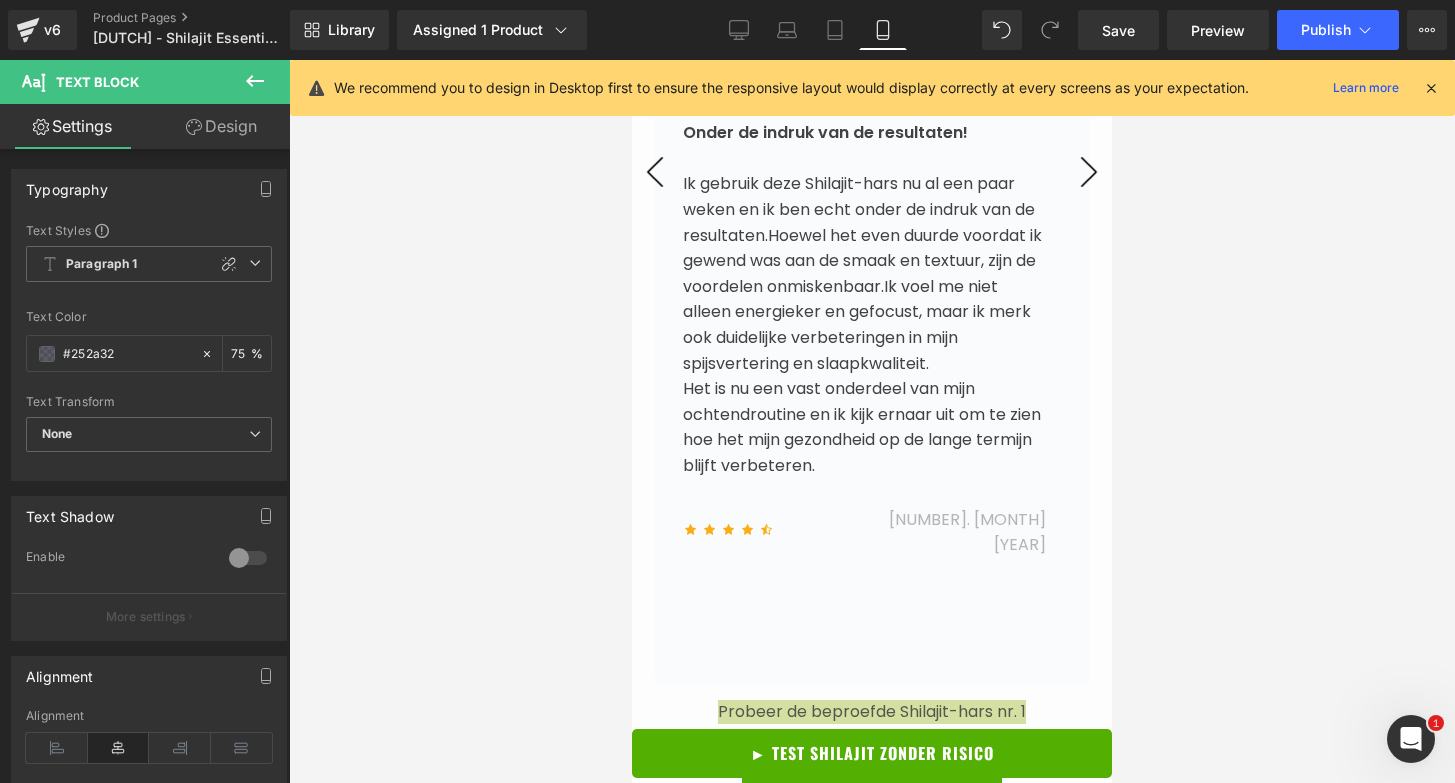 click at bounding box center (872, 421) 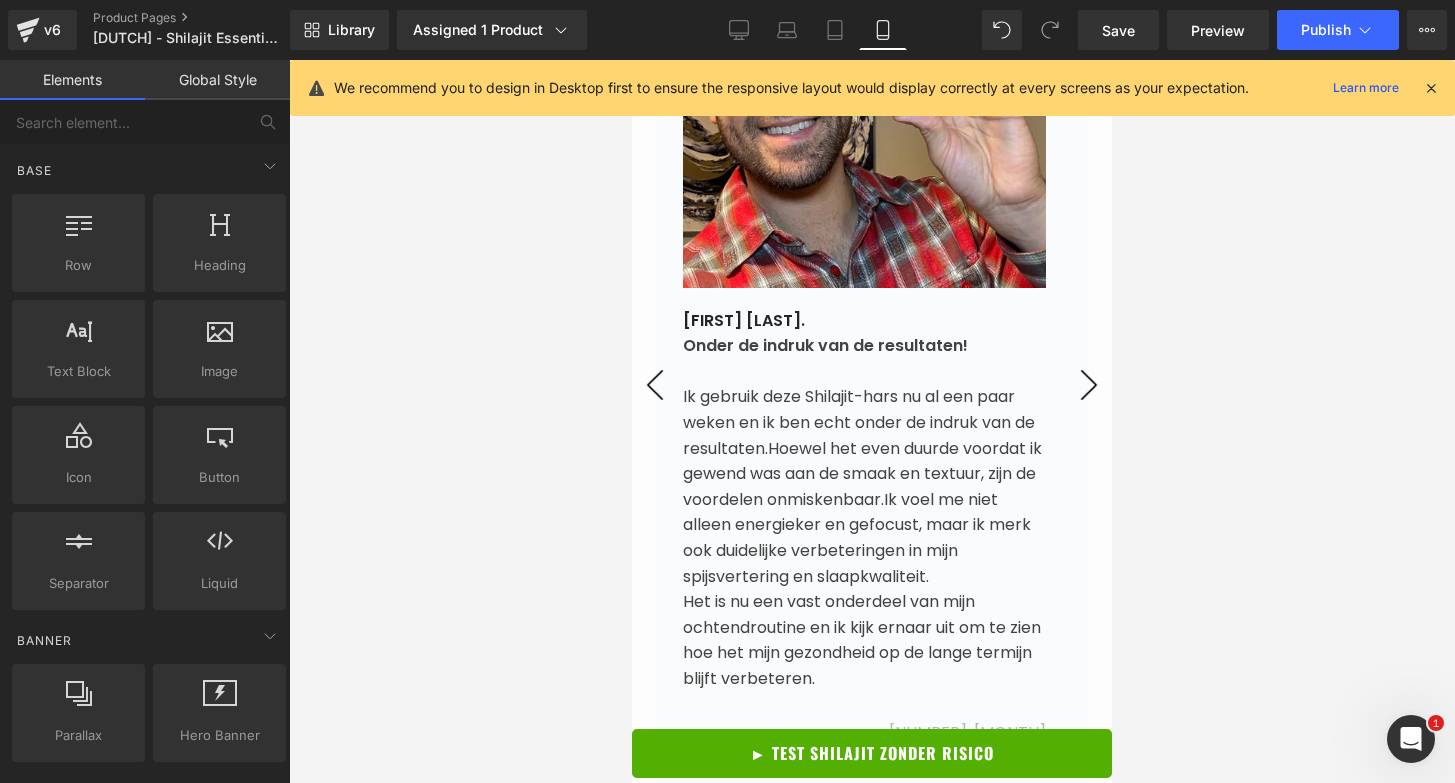 scroll, scrollTop: 8270, scrollLeft: 0, axis: vertical 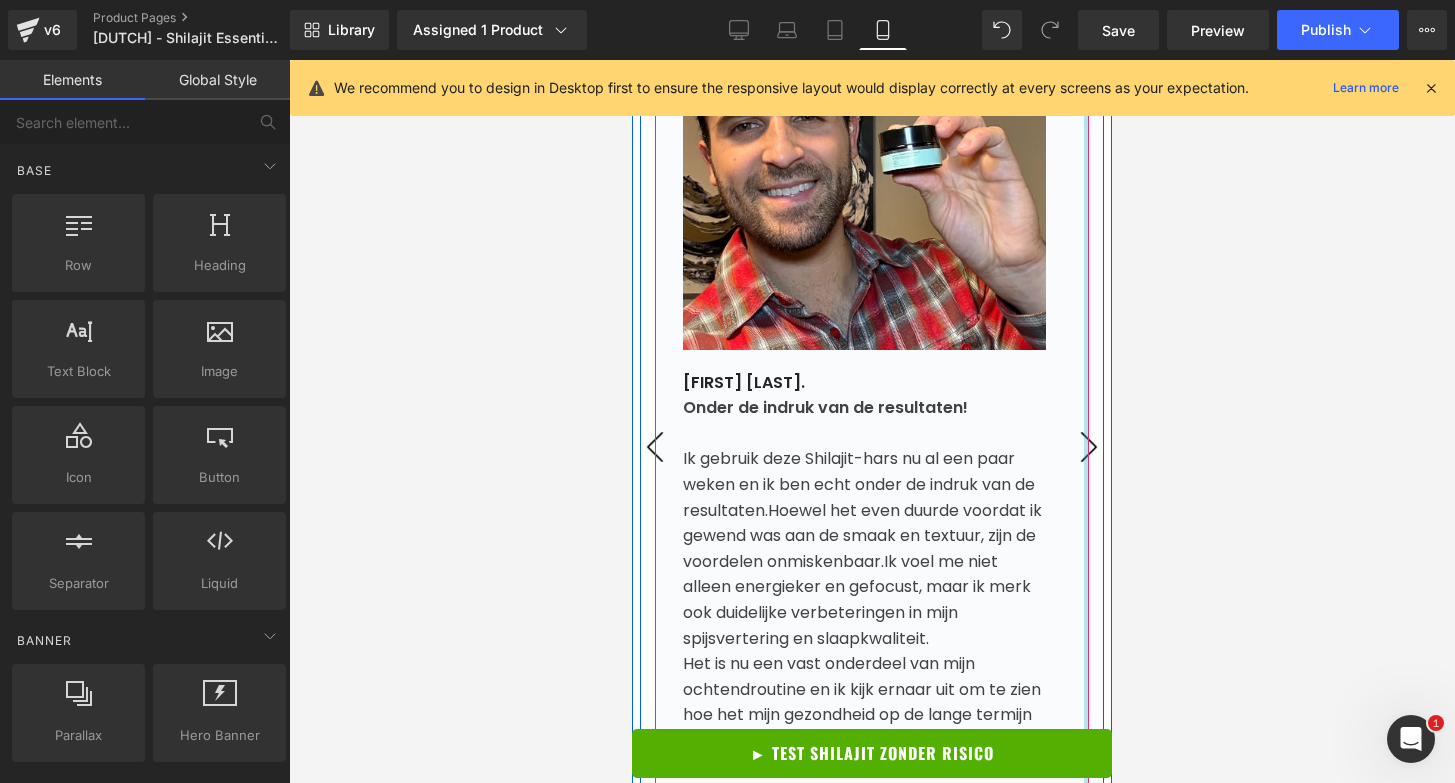 click at bounding box center (1086, 447) 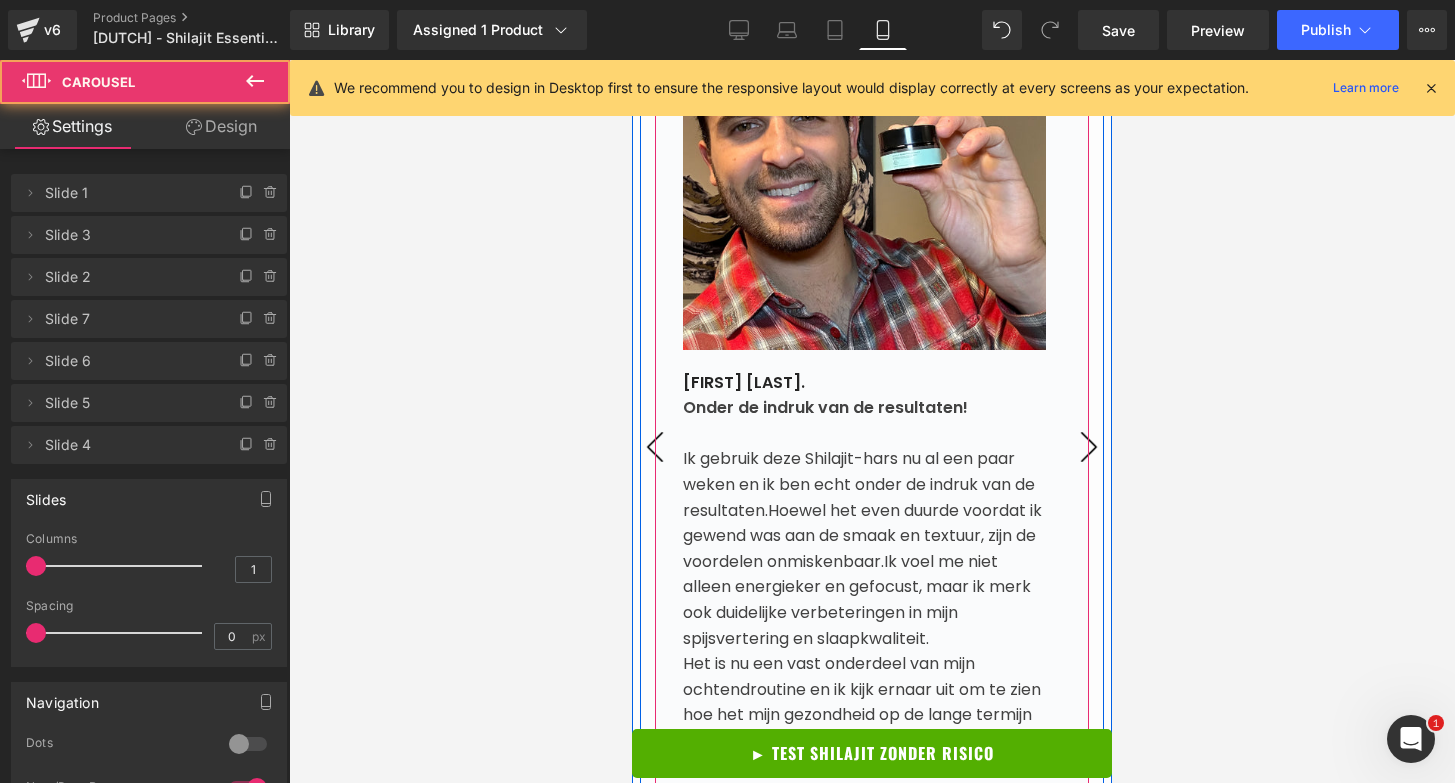 click on "›" at bounding box center (1089, 447) 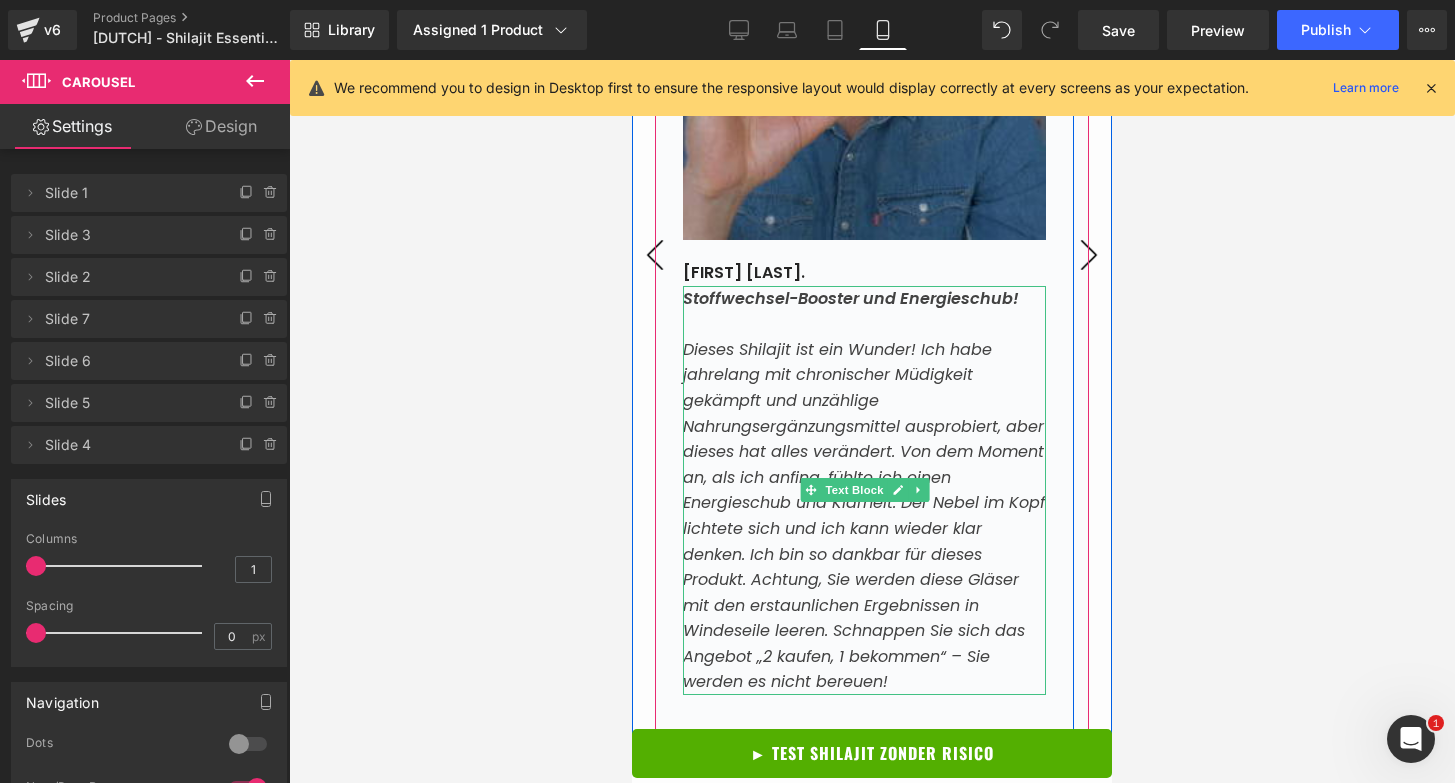 scroll, scrollTop: 8464, scrollLeft: 0, axis: vertical 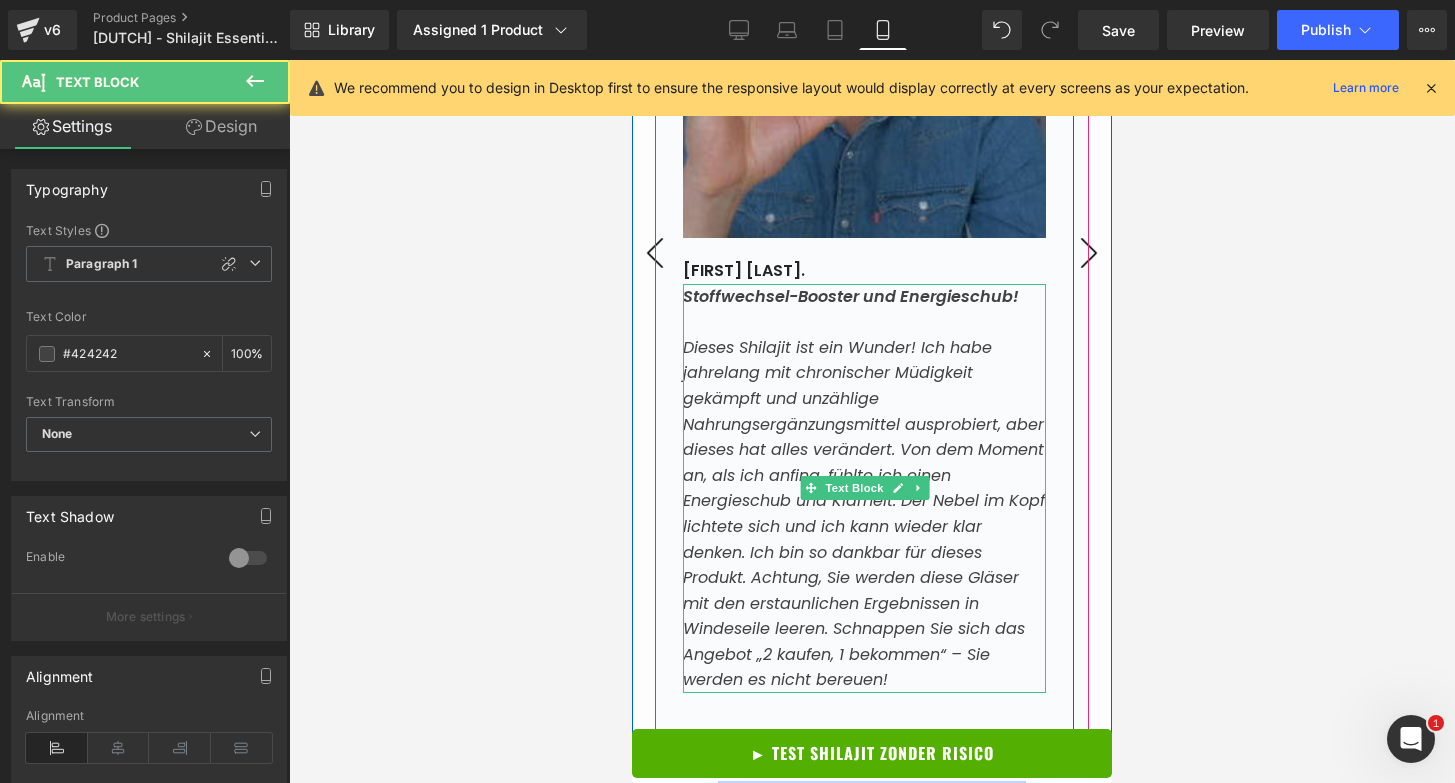 click on "Stoffwechsel-Booster und Energieschub!" at bounding box center (851, 296) 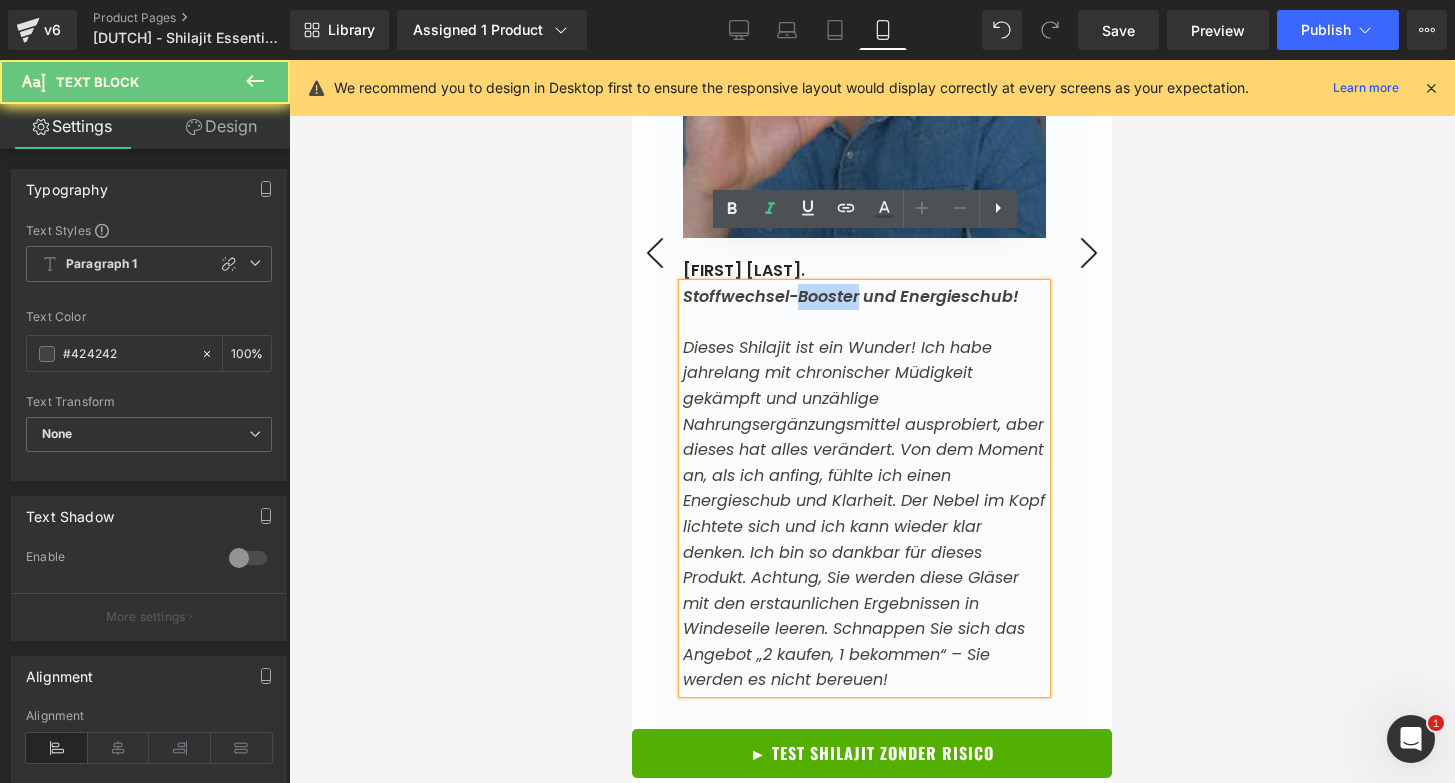 click on "Stoffwechsel-Booster und Energieschub!" at bounding box center (851, 296) 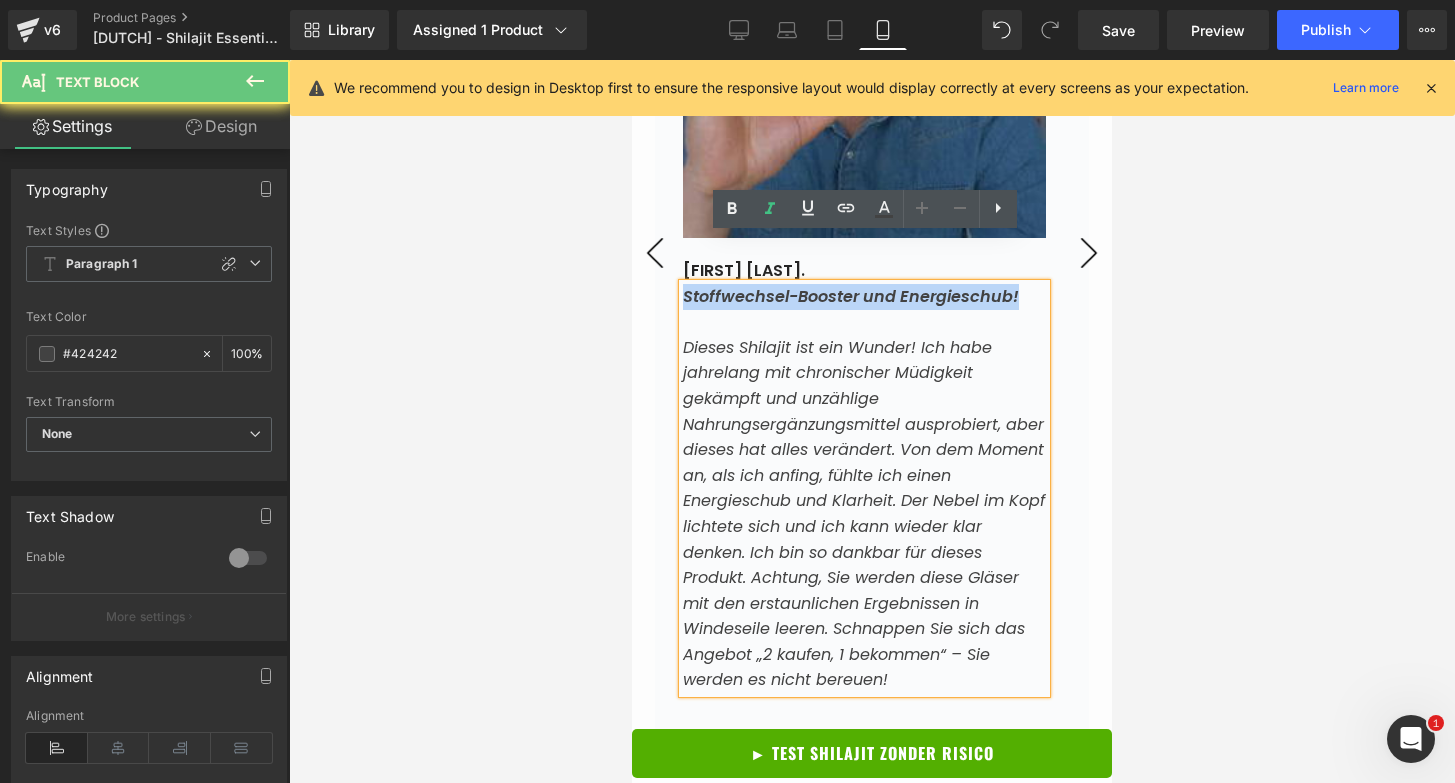 click on "Stoffwechsel-Booster und Energieschub!" at bounding box center [851, 296] 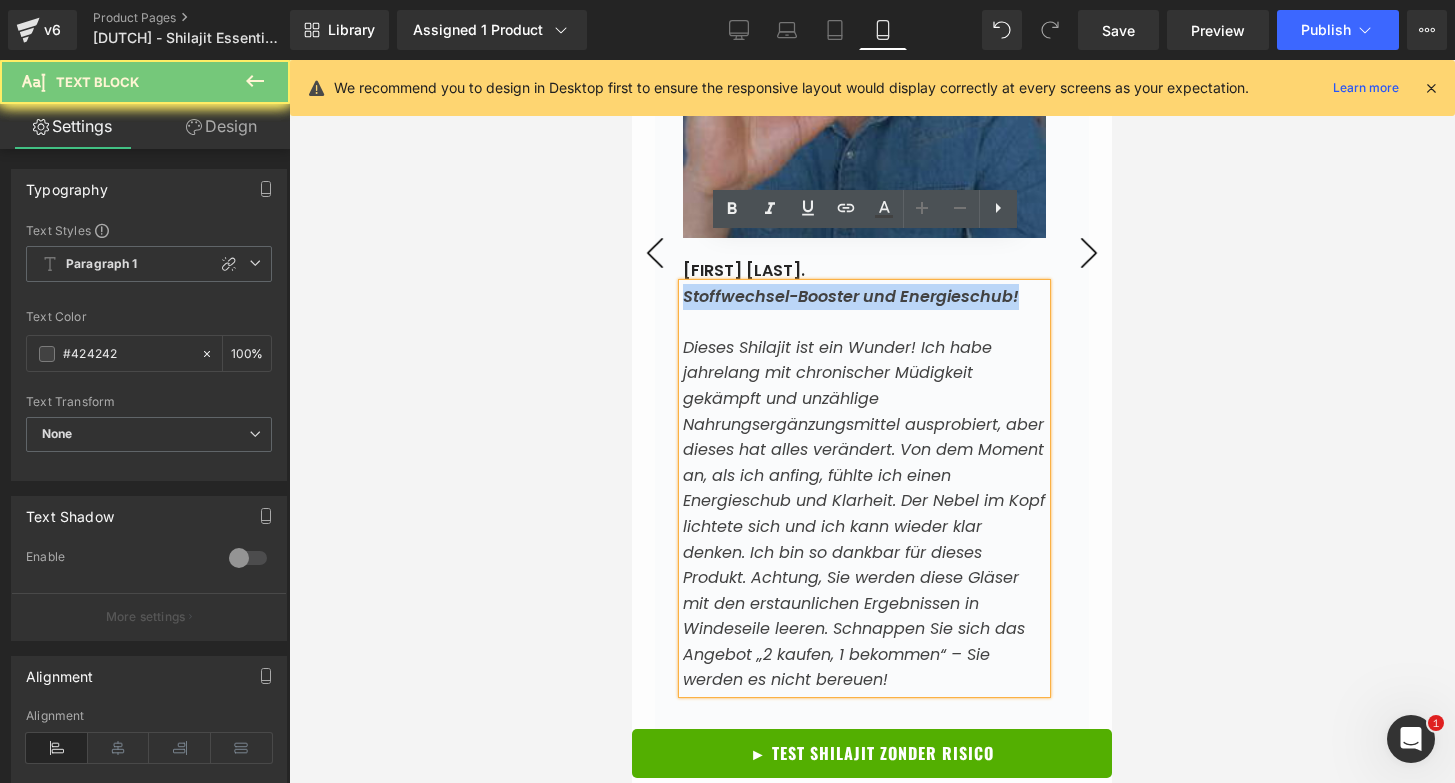 paste 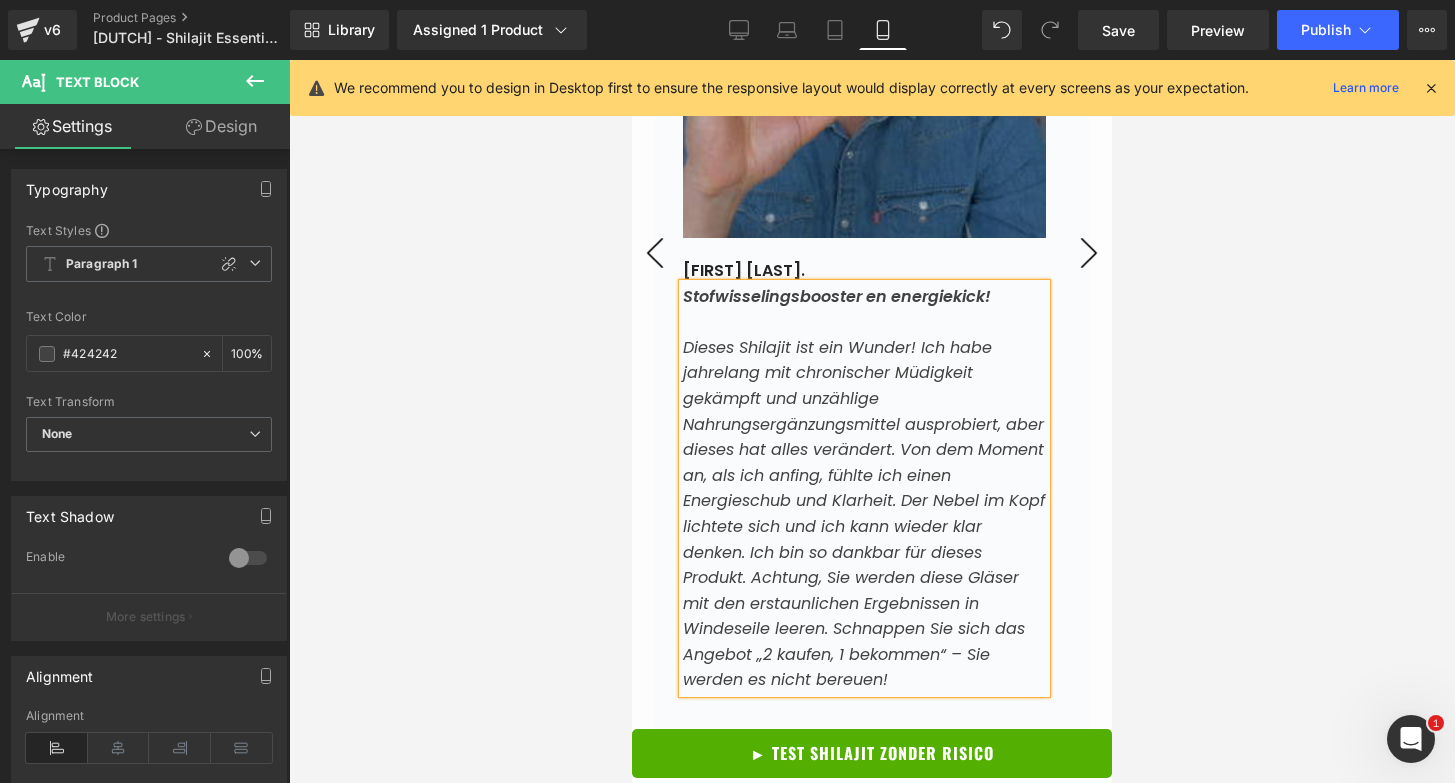 click on "Dieses Shilajit ist ein Wunder! Ich habe jahrelang mit chronischer Müdigkeit gekämpft und unzählige Nahrungsergänzungsmittel ausprobiert, aber dieses hat alles verändert. Von dem Moment an, als ich anfing, fühlte ich einen Energieschub und Klarheit. Der Nebel im Kopf lichtete sich und ich kann wieder klar denken. Ich bin so dankbar für dieses Produkt. Achtung, Sie werden diese Gläser mit den erstaunlichen Ergebnissen in Windeseile leeren. Schnappen Sie sich das Angebot „2 kaufen, 1 bekommen“ – Sie werden es nicht bereuen!" at bounding box center (864, 514) 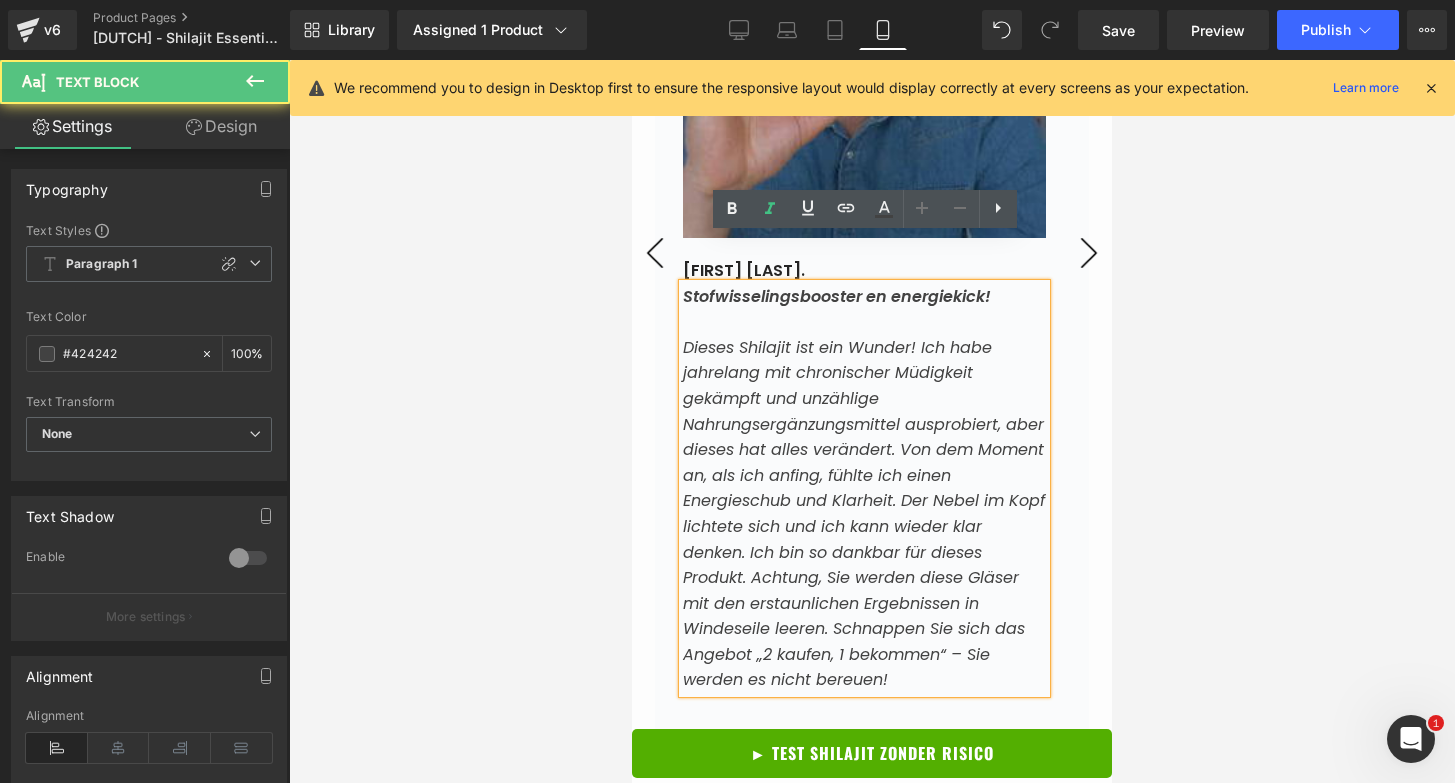 click on "Dieses Shilajit ist ein Wunder! Ich habe jahrelang mit chronischer Müdigkeit gekämpft und unzählige Nahrungsergänzungsmittel ausprobiert, aber dieses hat alles verändert. Von dem Moment an, als ich anfing, fühlte ich einen Energieschub und Klarheit. Der Nebel im Kopf lichtete sich und ich kann wieder klar denken. Ich bin so dankbar für dieses Produkt. Achtung, Sie werden diese Gläser mit den erstaunlichen Ergebnissen in Windeseile leeren. Schnappen Sie sich das Angebot „2 kaufen, 1 bekommen“ – Sie werden es nicht bereuen!" at bounding box center (864, 514) 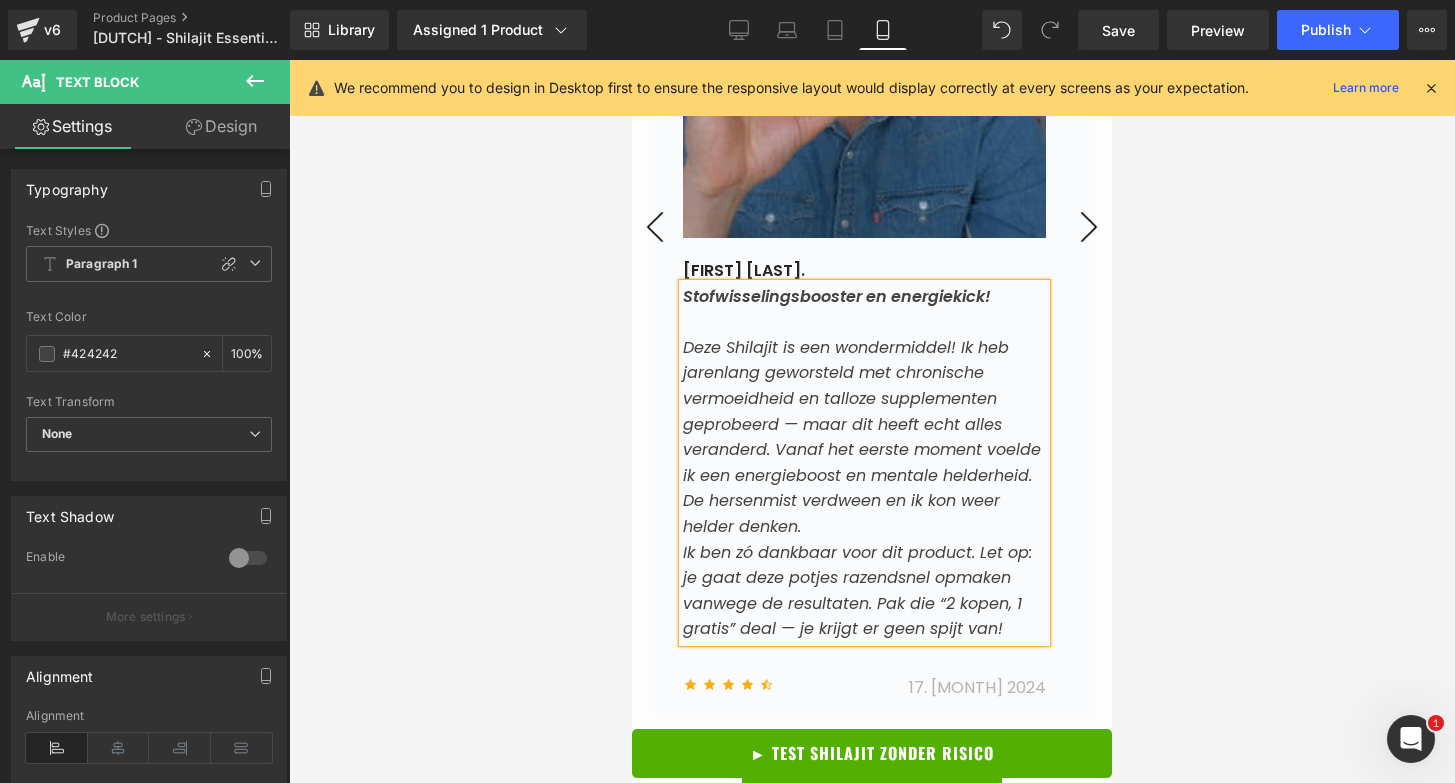 click on "›" at bounding box center [1089, 227] 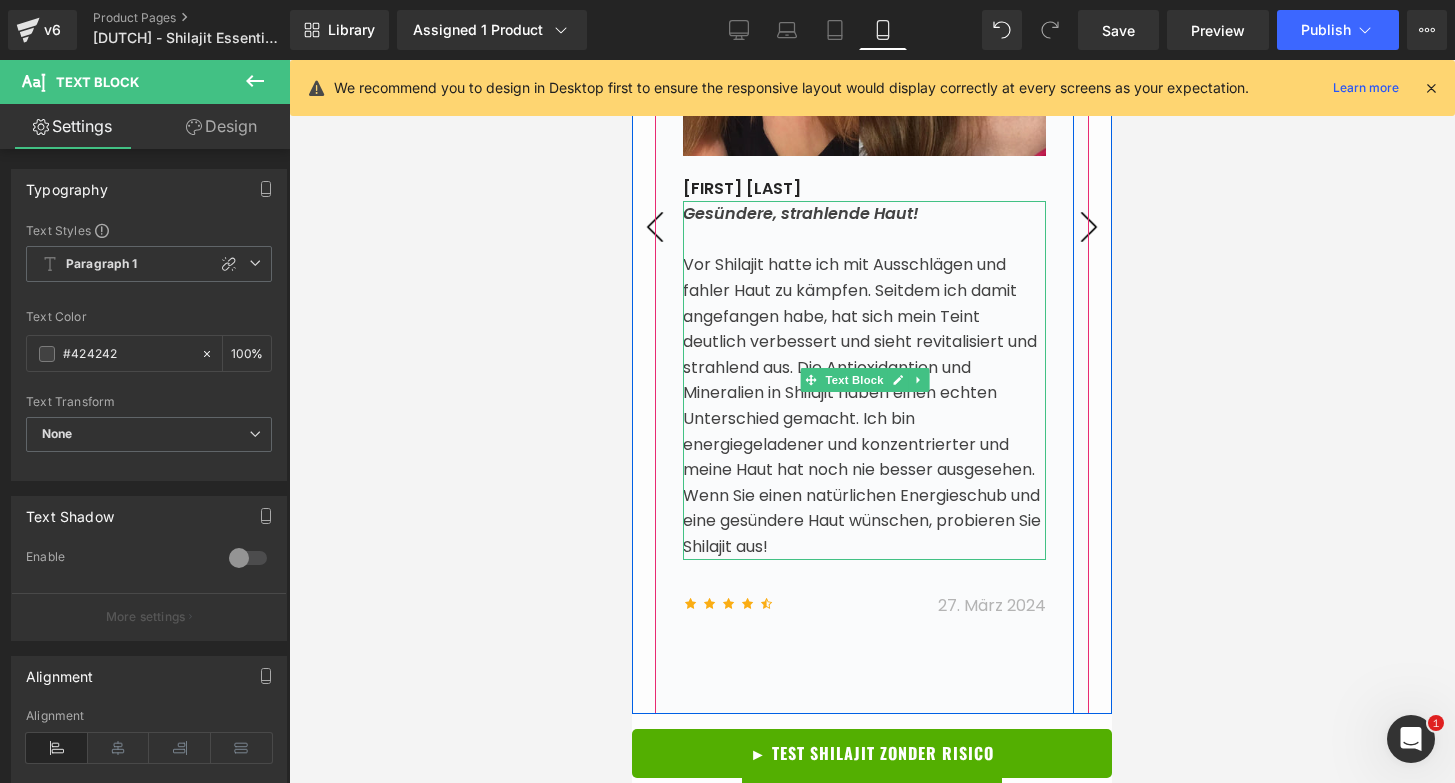 click on "Gesündere, strahlende Haut!" at bounding box center (801, 213) 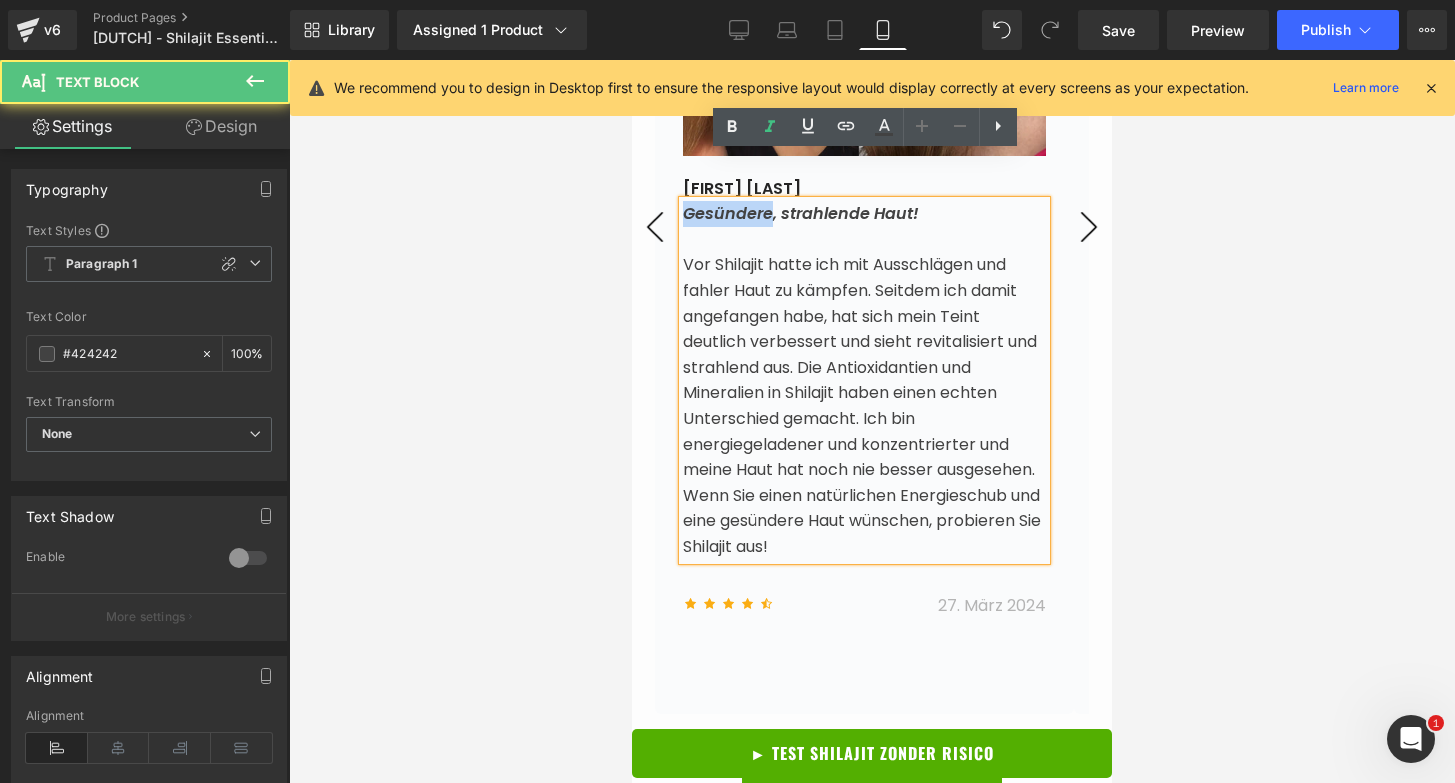 click on "Gesündere, strahlende Haut!" at bounding box center (801, 213) 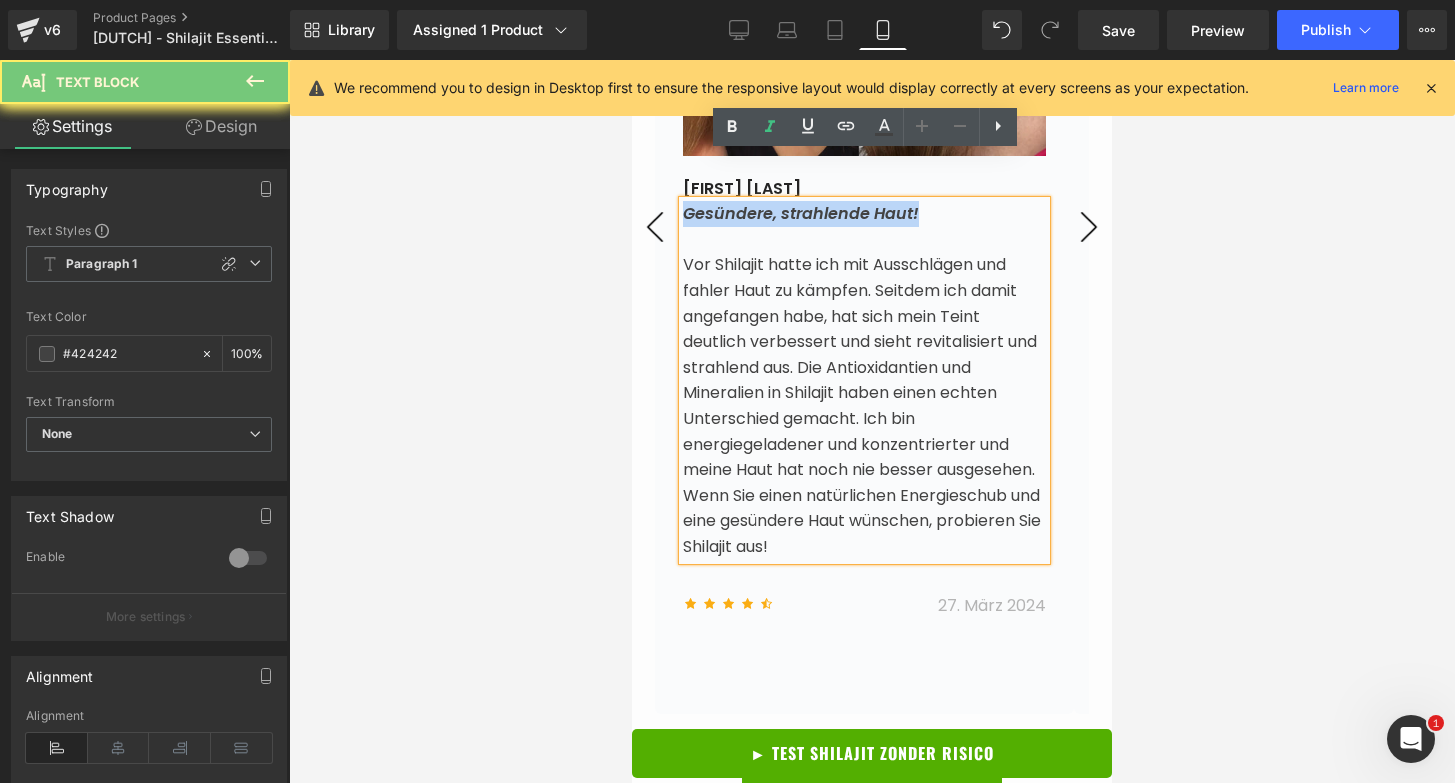click on "Gesündere, strahlende Haut!" at bounding box center (801, 213) 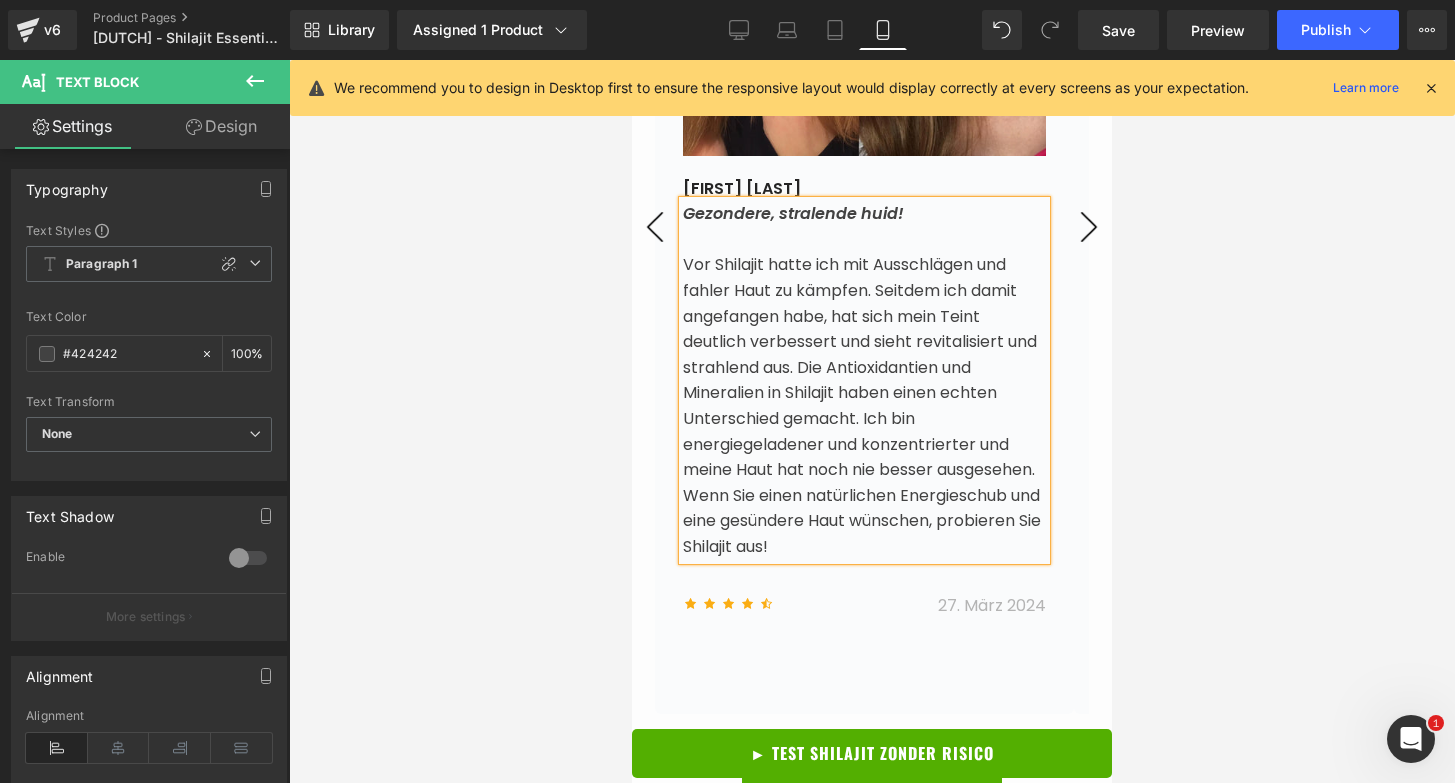 click on "Vor Shilajit hatte ich mit Ausschlägen und fahler Haut zu kämpfen. Seitdem ich damit angefangen habe, hat sich mein Teint deutlich verbessert und sieht revitalisiert und strahlend aus. Die Antioxidantien und Mineralien in Shilajit haben einen echten Unterschied gemacht. Ich bin energiegeladener und konzentrierter und meine Haut hat noch nie besser ausgesehen. Wenn Sie einen natürlichen Energieschub und eine gesündere Haut wünschen, probieren Sie Shilajit aus!" at bounding box center [862, 405] 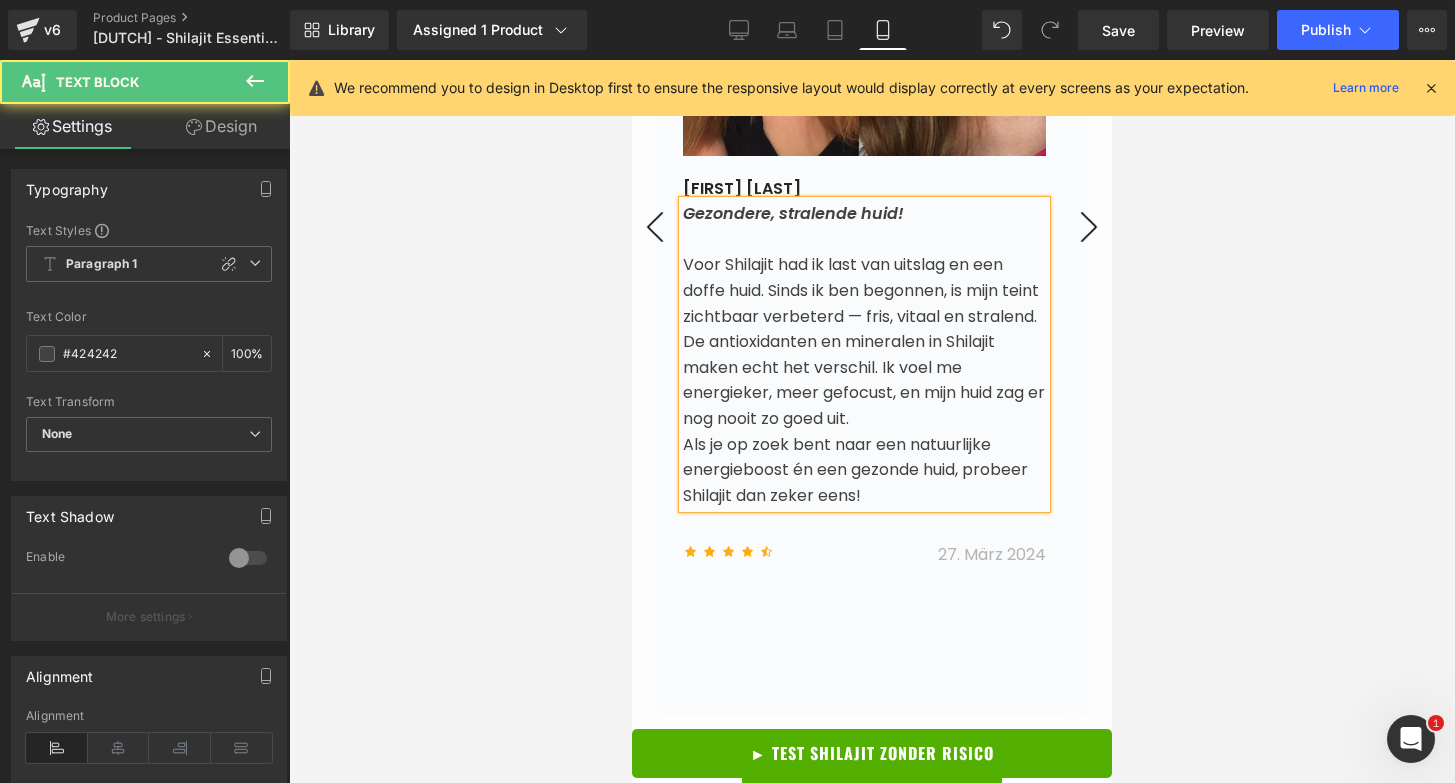 click on "Voor Shilajit had ik last van uitslag en een doffe huid. Sinds ik ben begonnen, is mijn teint zichtbaar verbeterd — fris, vitaal en stralend." at bounding box center [861, 290] 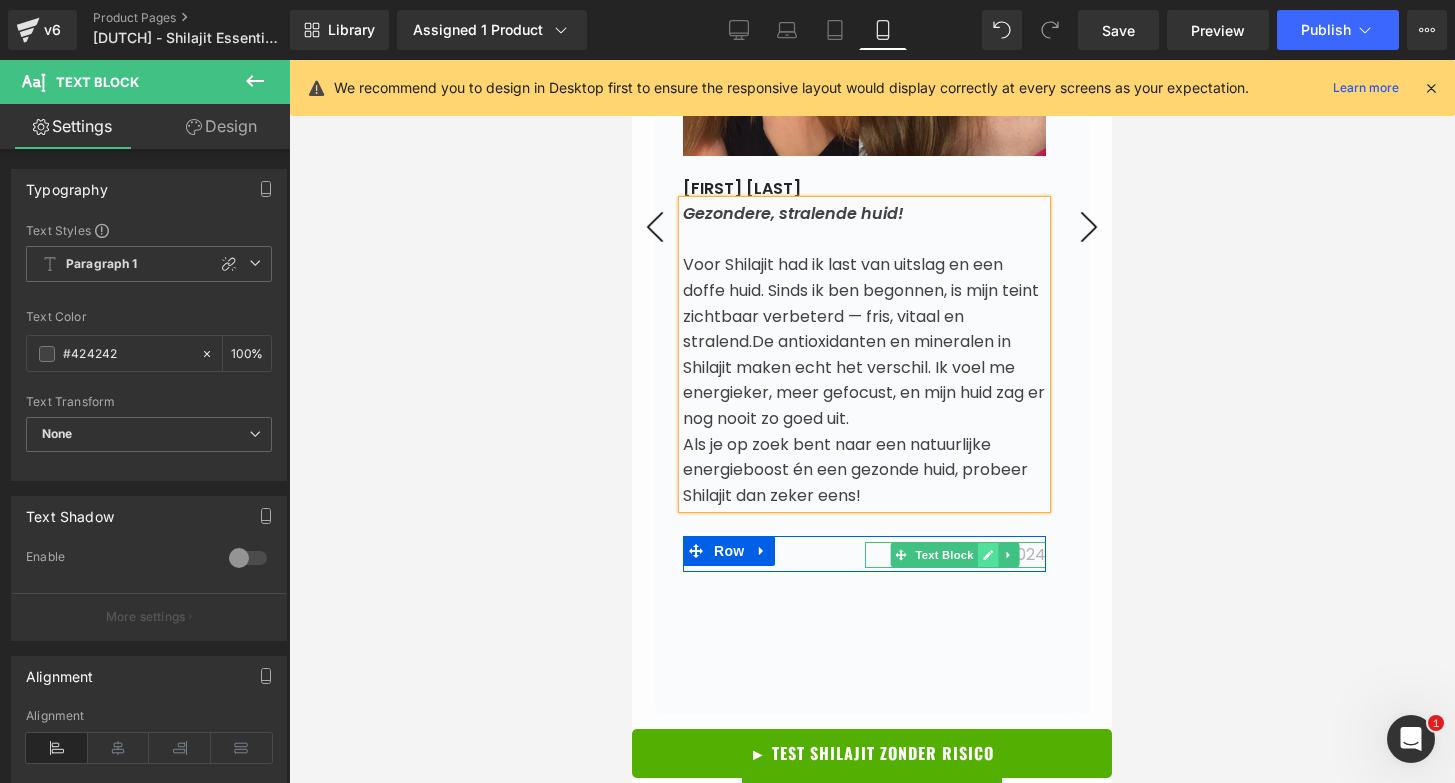 click 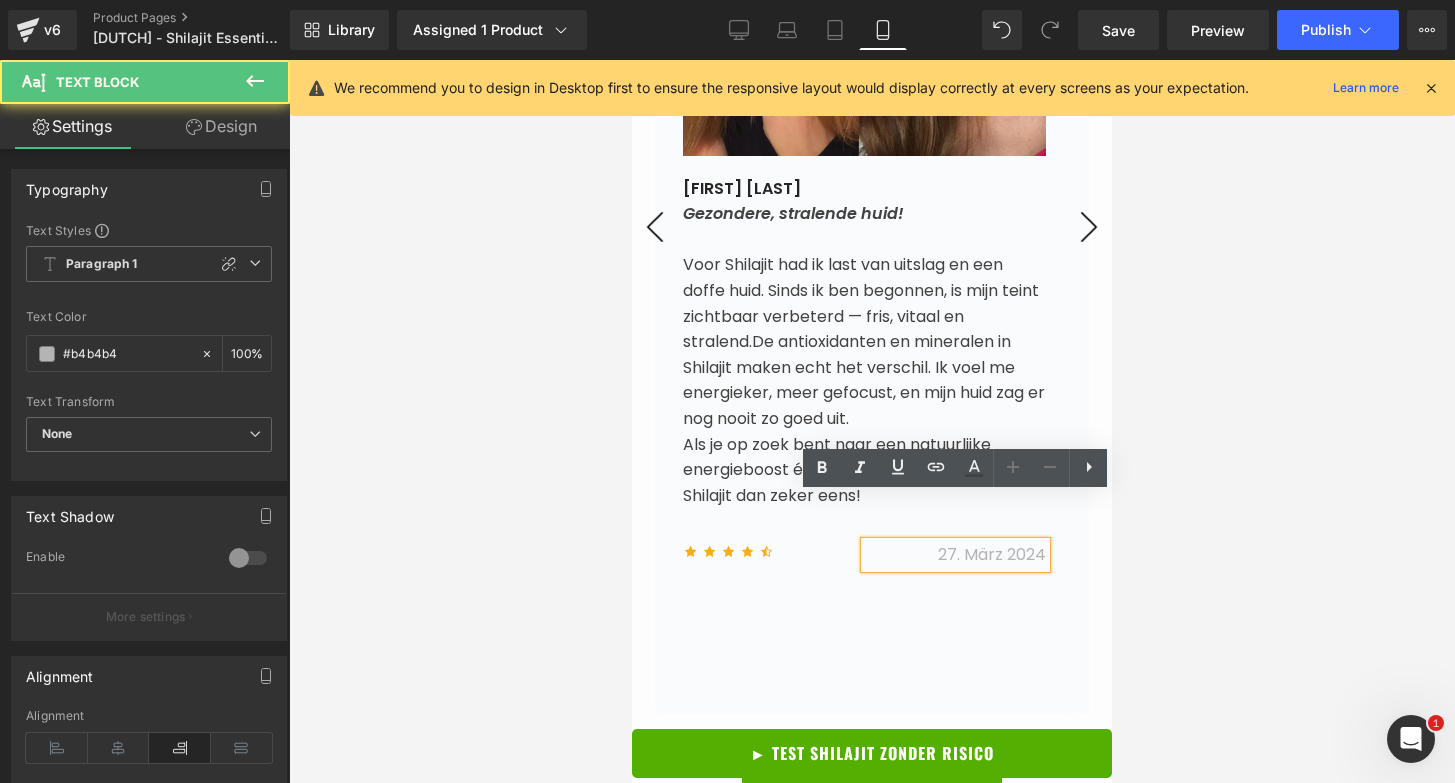 click on "27. März 2024" at bounding box center [992, 554] 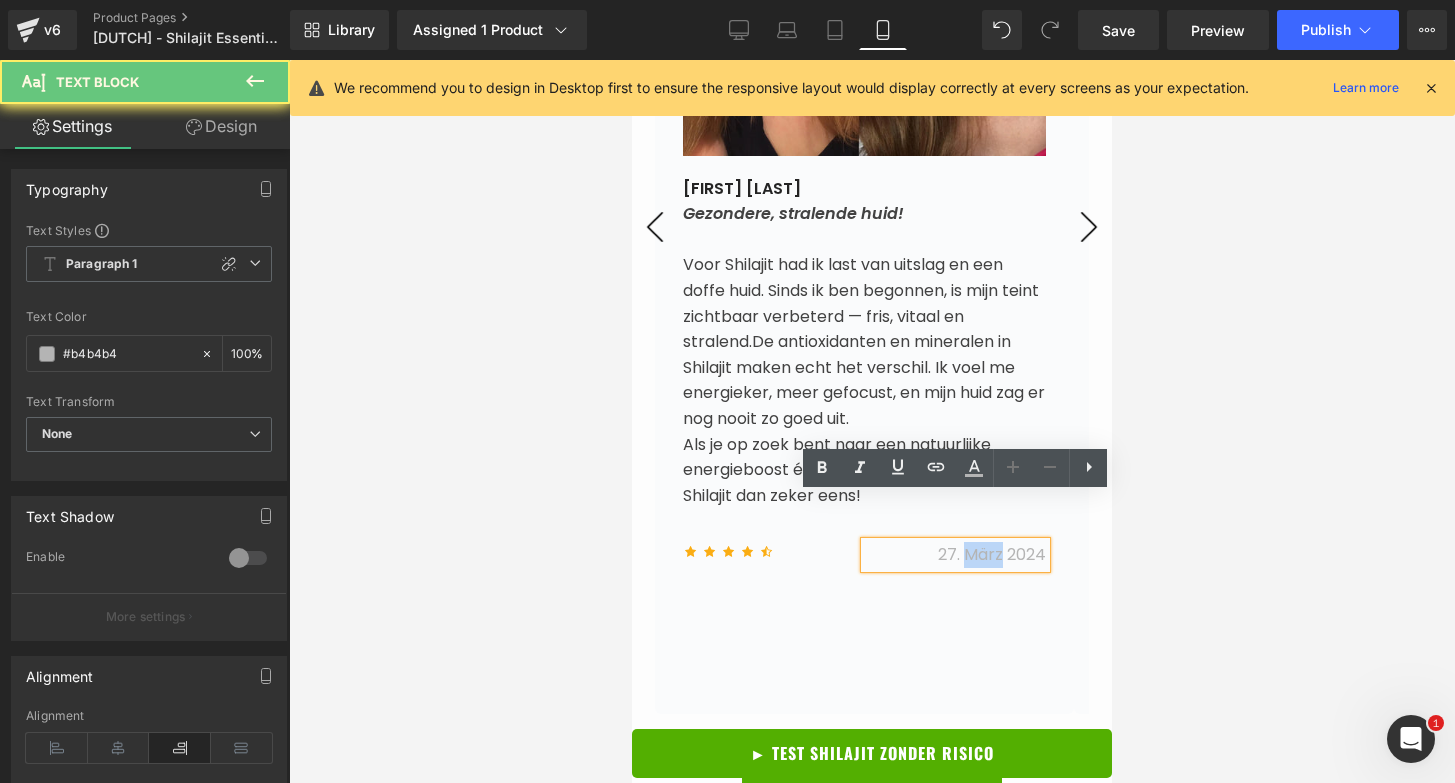 click on "27. März 2024" at bounding box center [992, 554] 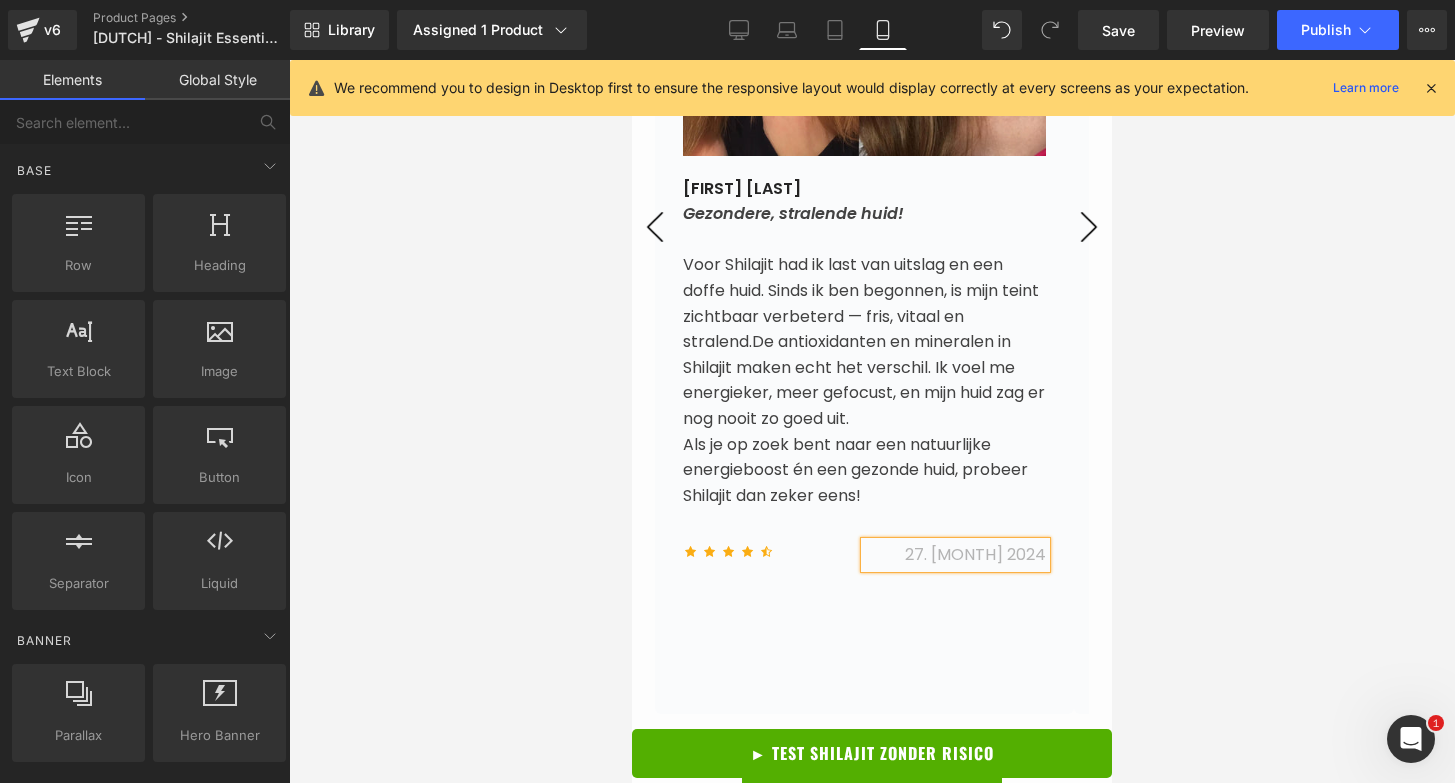 click at bounding box center [872, 421] 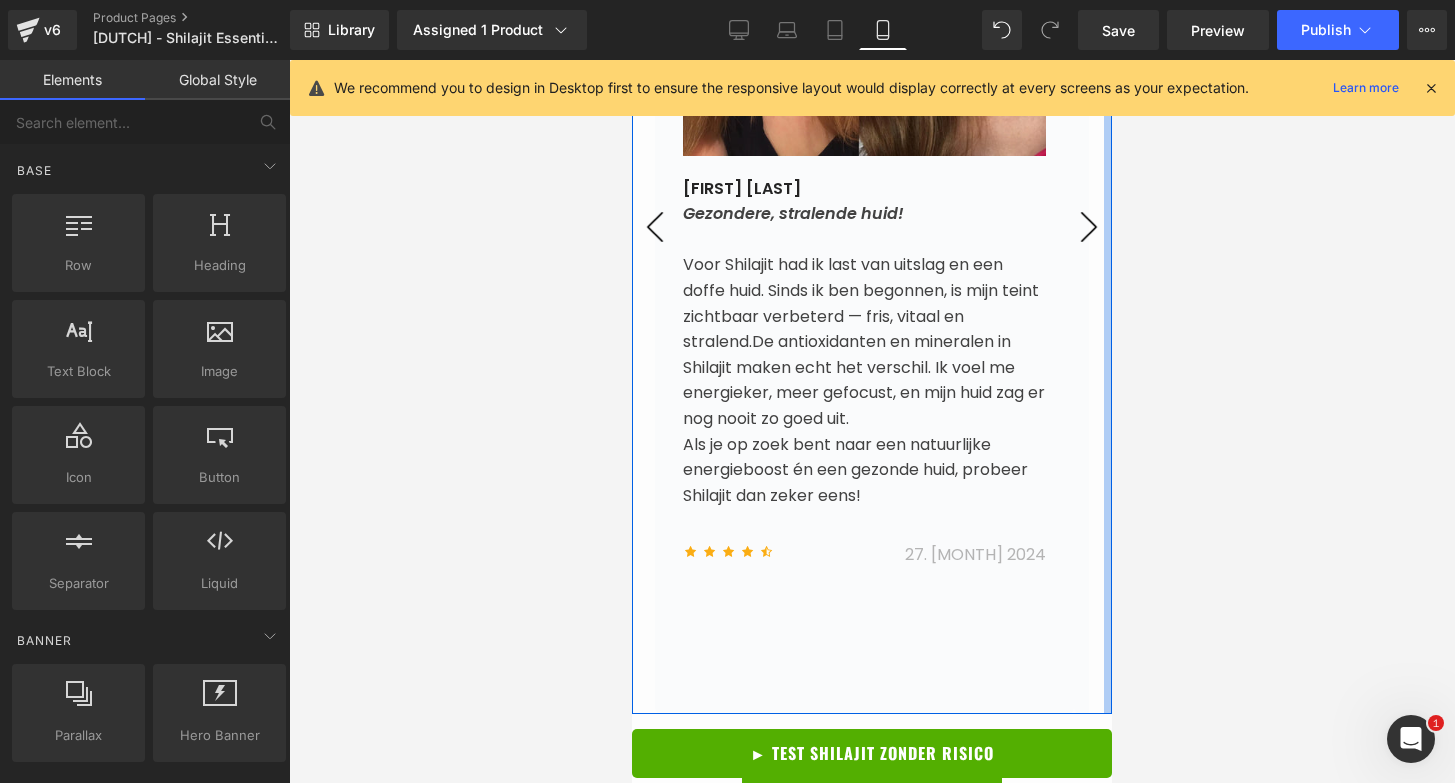 click at bounding box center (1108, -226) 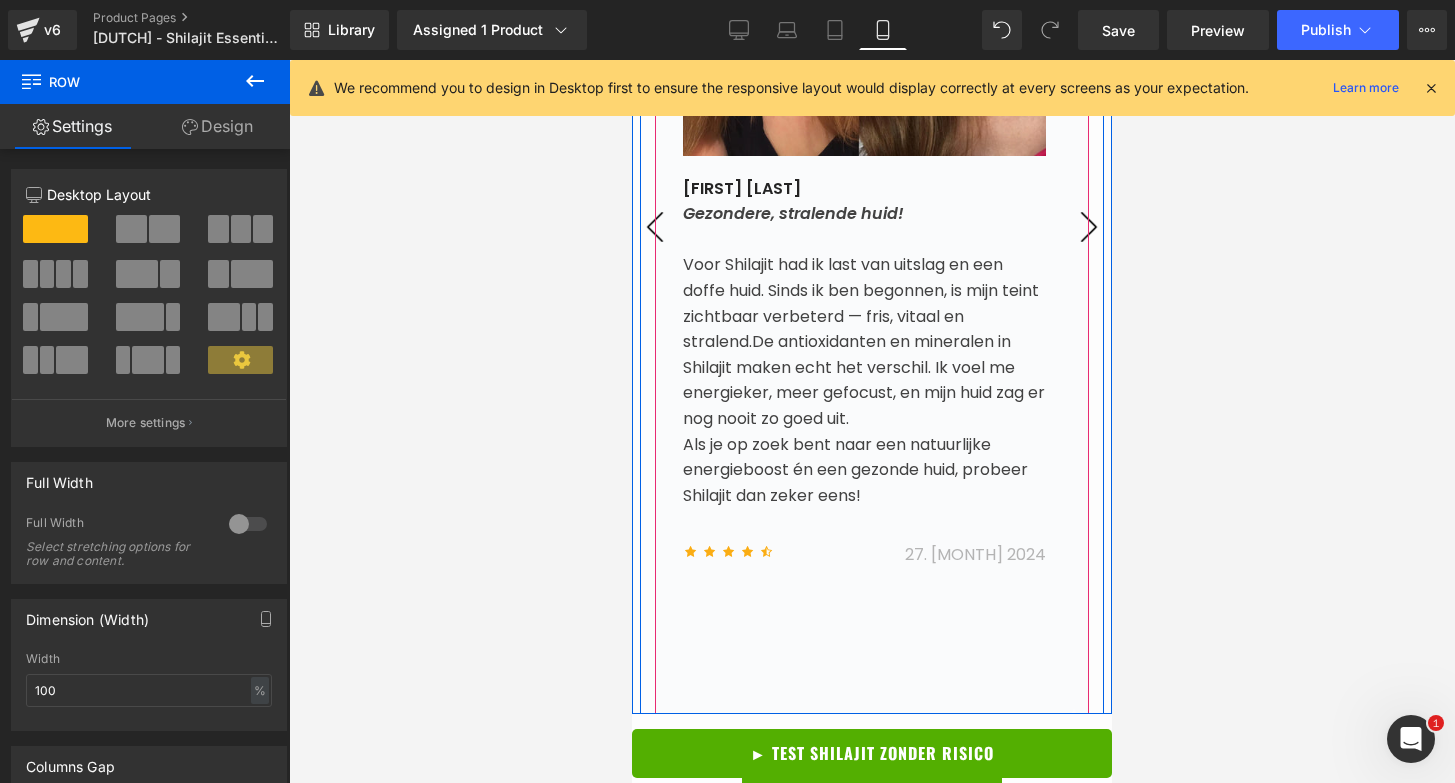 click on "›" at bounding box center (1089, 227) 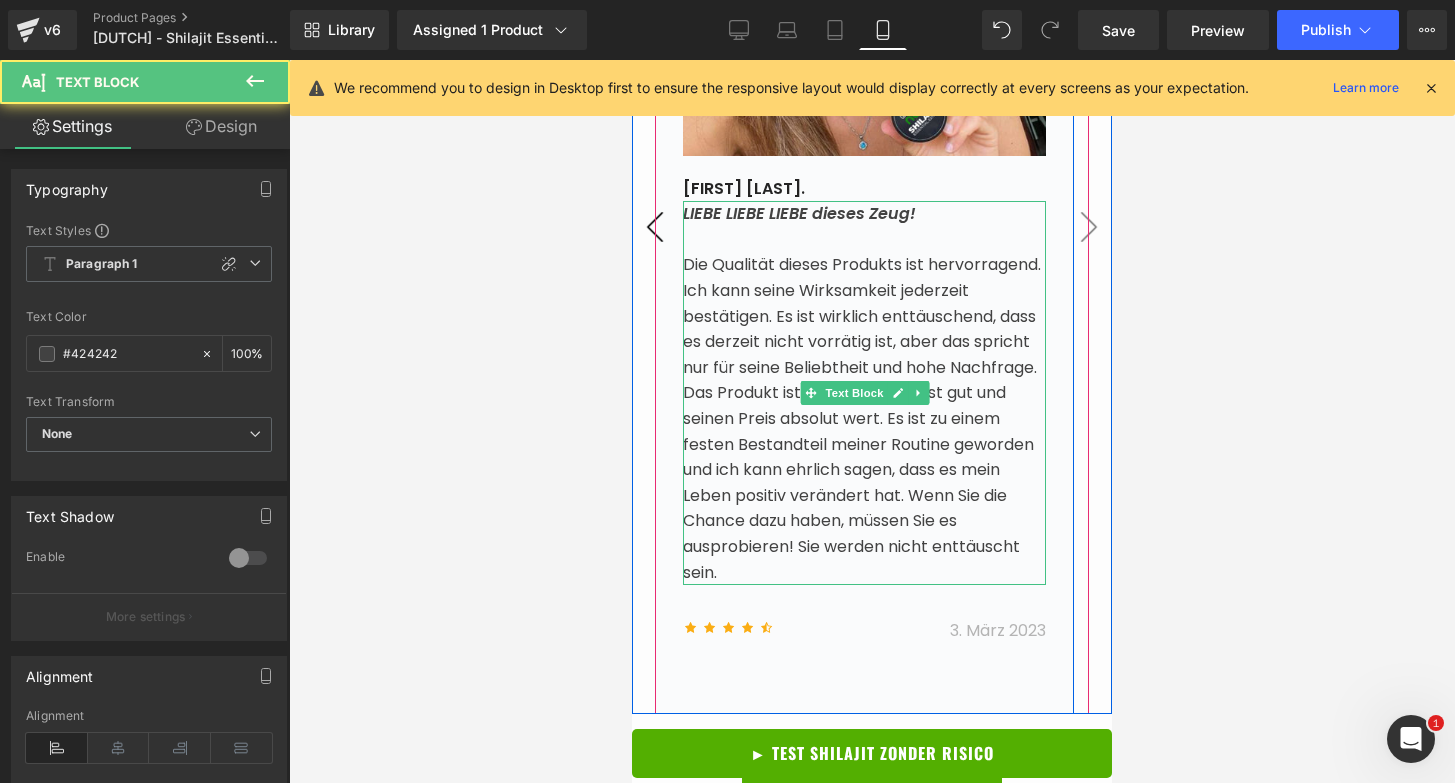 click on "LIEBE LIEBE LIEBE dieses Zeug!" at bounding box center [799, 213] 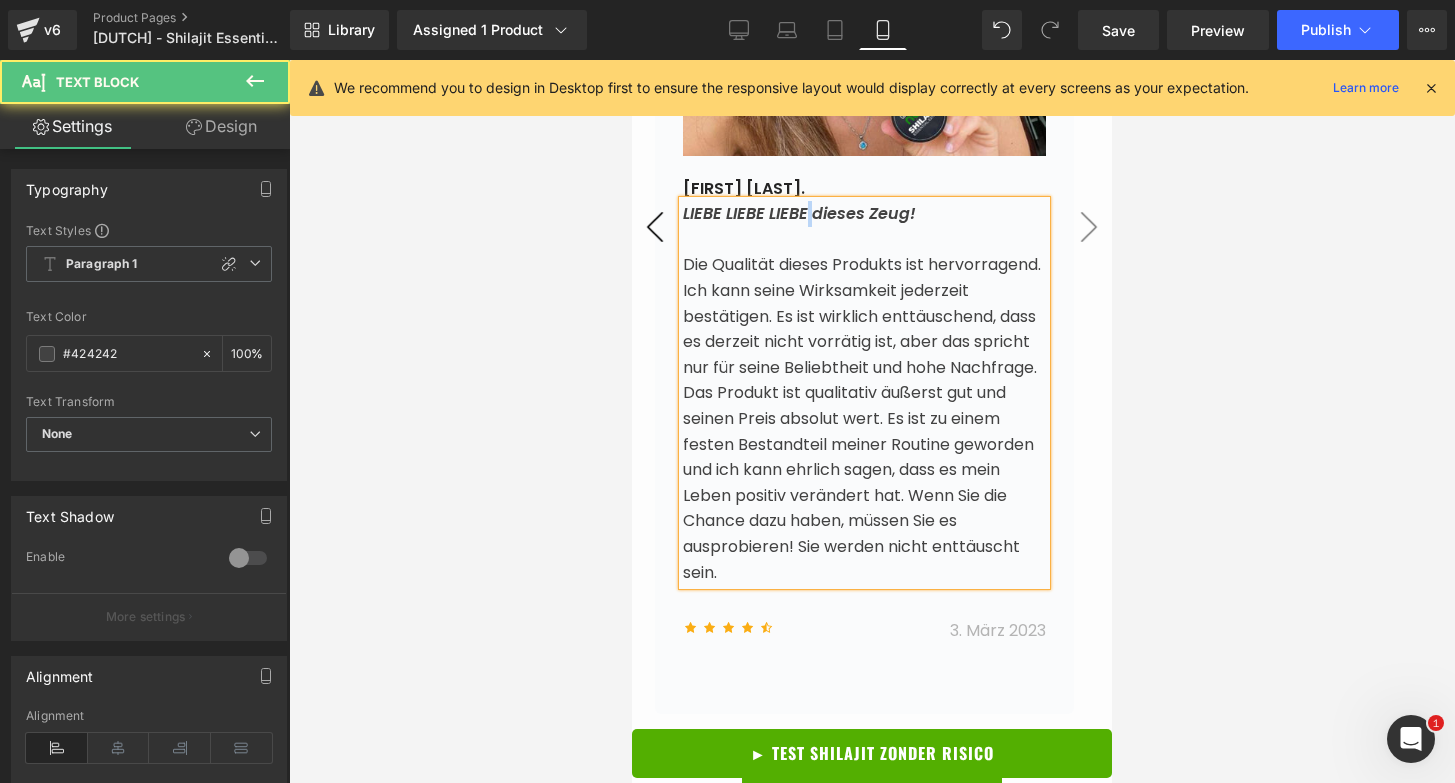 click on "LIEBE LIEBE LIEBE dieses Zeug!" at bounding box center [799, 213] 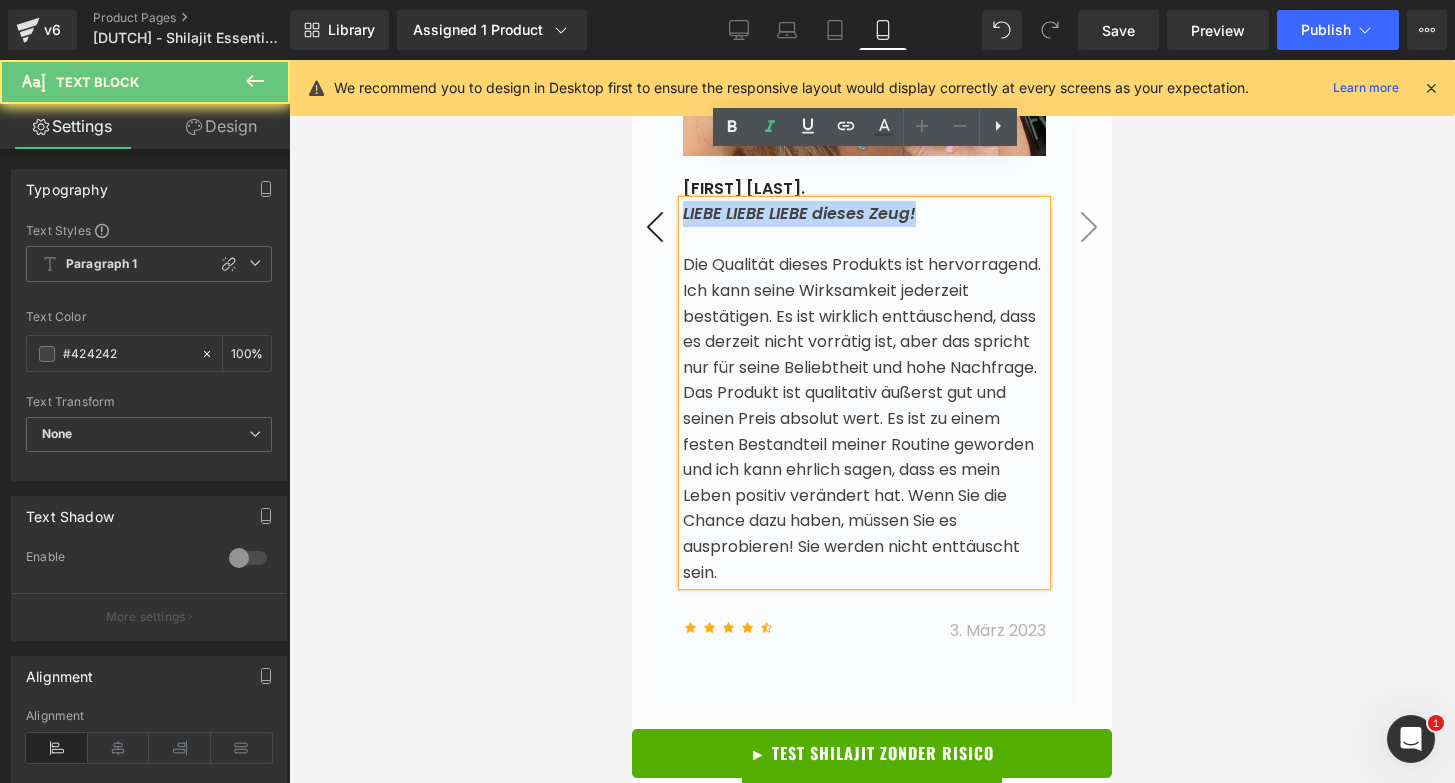 click on "LIEBE LIEBE LIEBE dieses Zeug!" at bounding box center (799, 213) 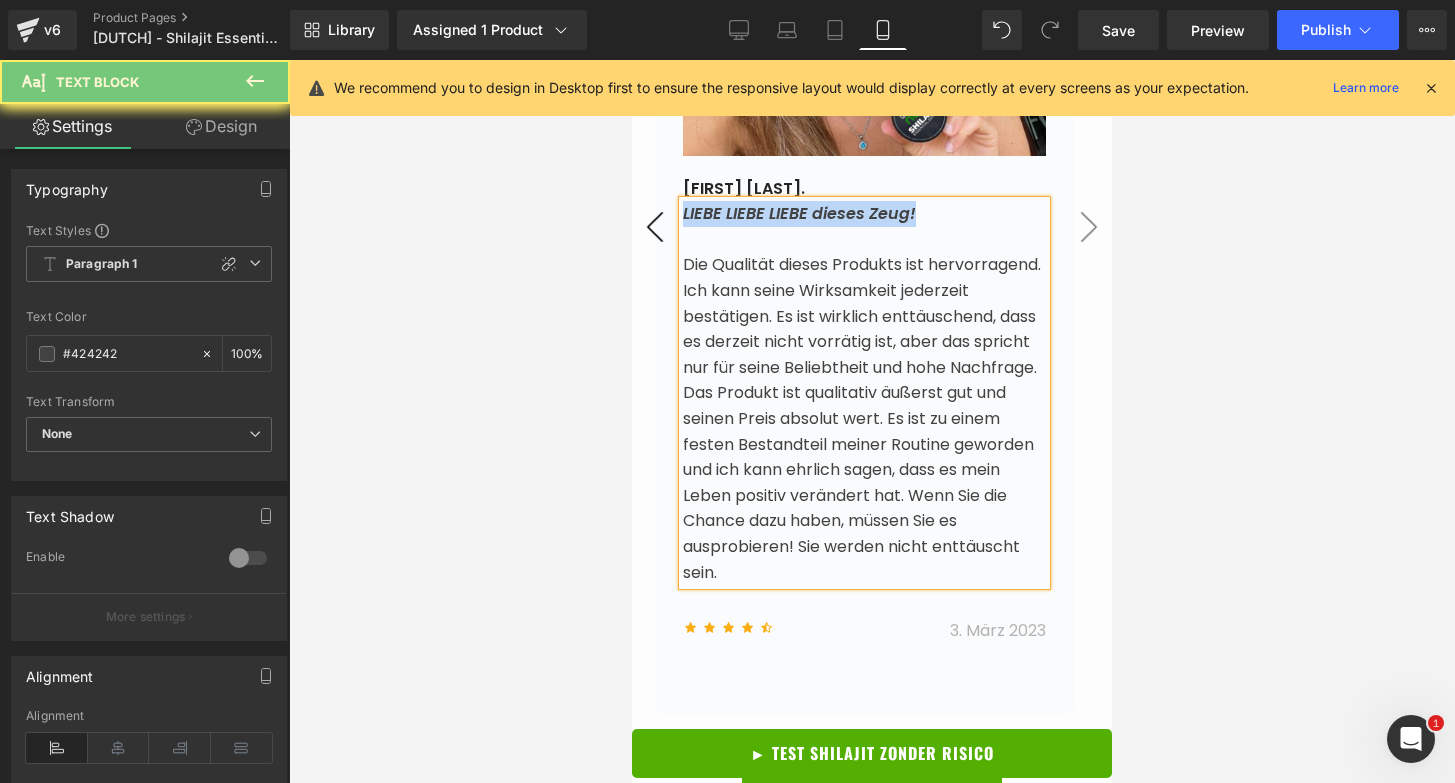 paste 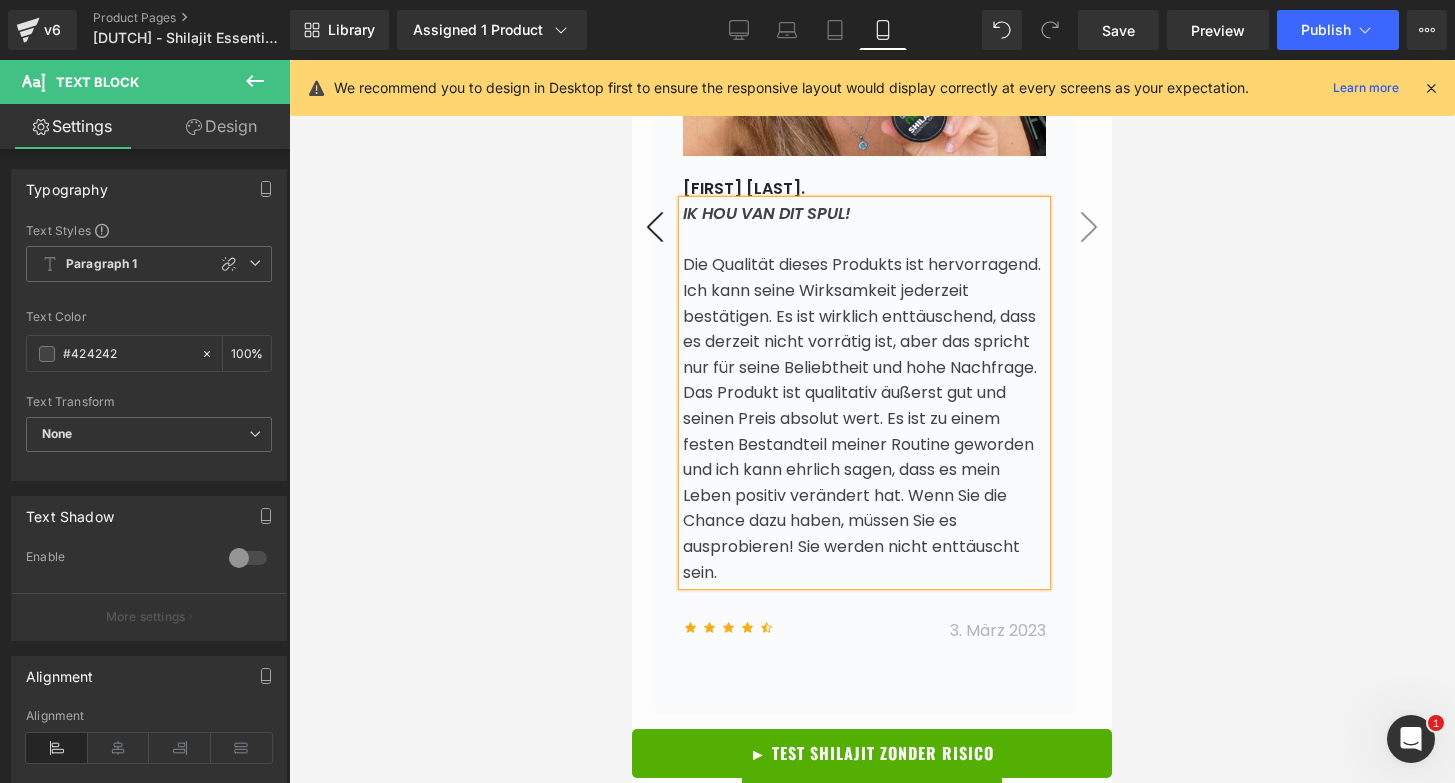 click on "Die Qualität dieses Produkts ist hervorragend. Ich kann seine Wirksamkeit jederzeit bestätigen. Es ist wirklich enttäuschend, dass es derzeit nicht vorrätig ist, aber das spricht nur für seine Beliebtheit und hohe Nachfrage. Das Produkt ist qualitativ äußerst gut und seinen Preis absolut wert. Es ist zu einem festen Bestandteil meiner Routine geworden und ich kann ehrlich sagen, dass es mein Leben positiv verändert hat. Wenn Sie die Chance dazu haben, müssen Sie es ausprobieren! Sie werden nicht enttäuscht sein." at bounding box center [862, 418] 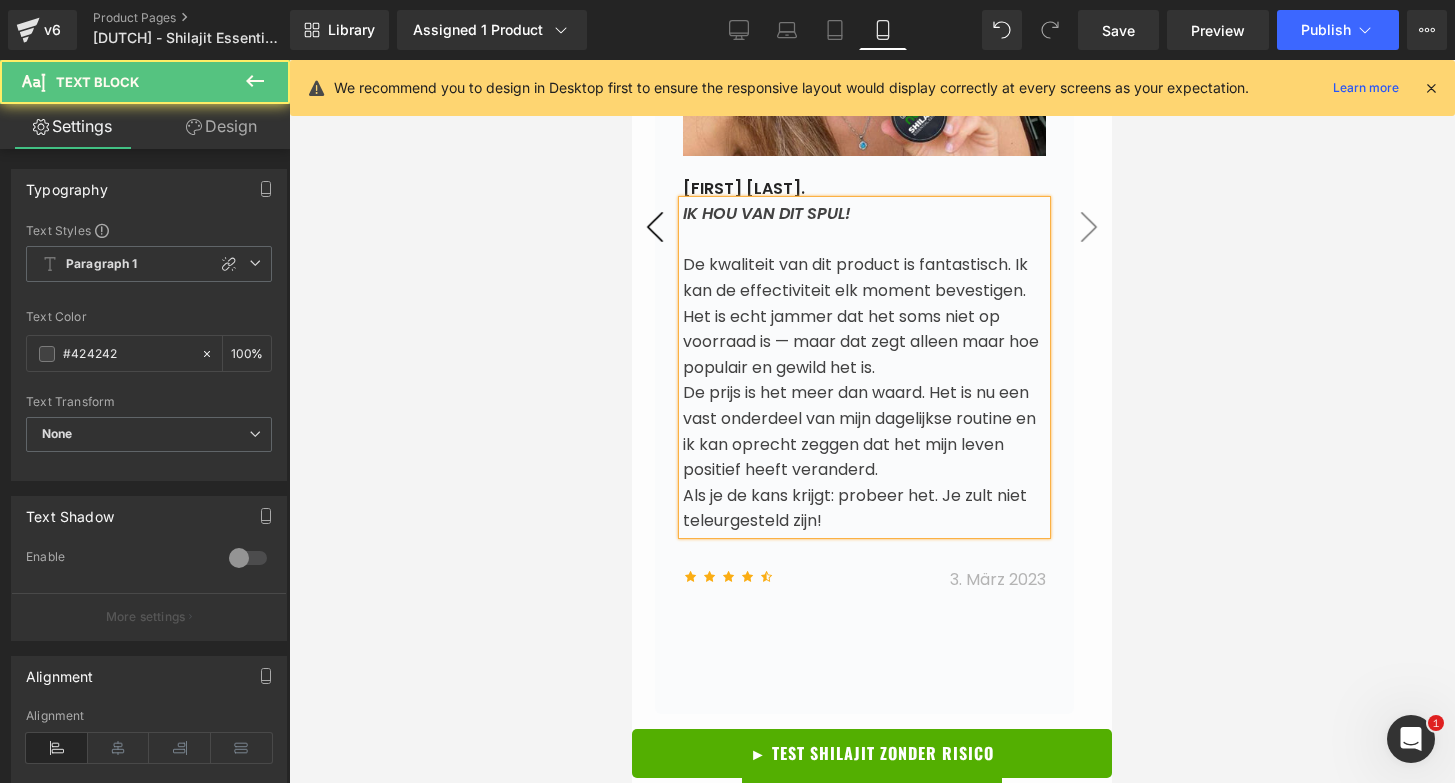 click on "De prijs is het meer dan waard. Het is nu een vast onderdeel van mijn dagelijkse routine en ik kan oprecht zeggen dat het mijn leven positief heeft veranderd." at bounding box center (859, 431) 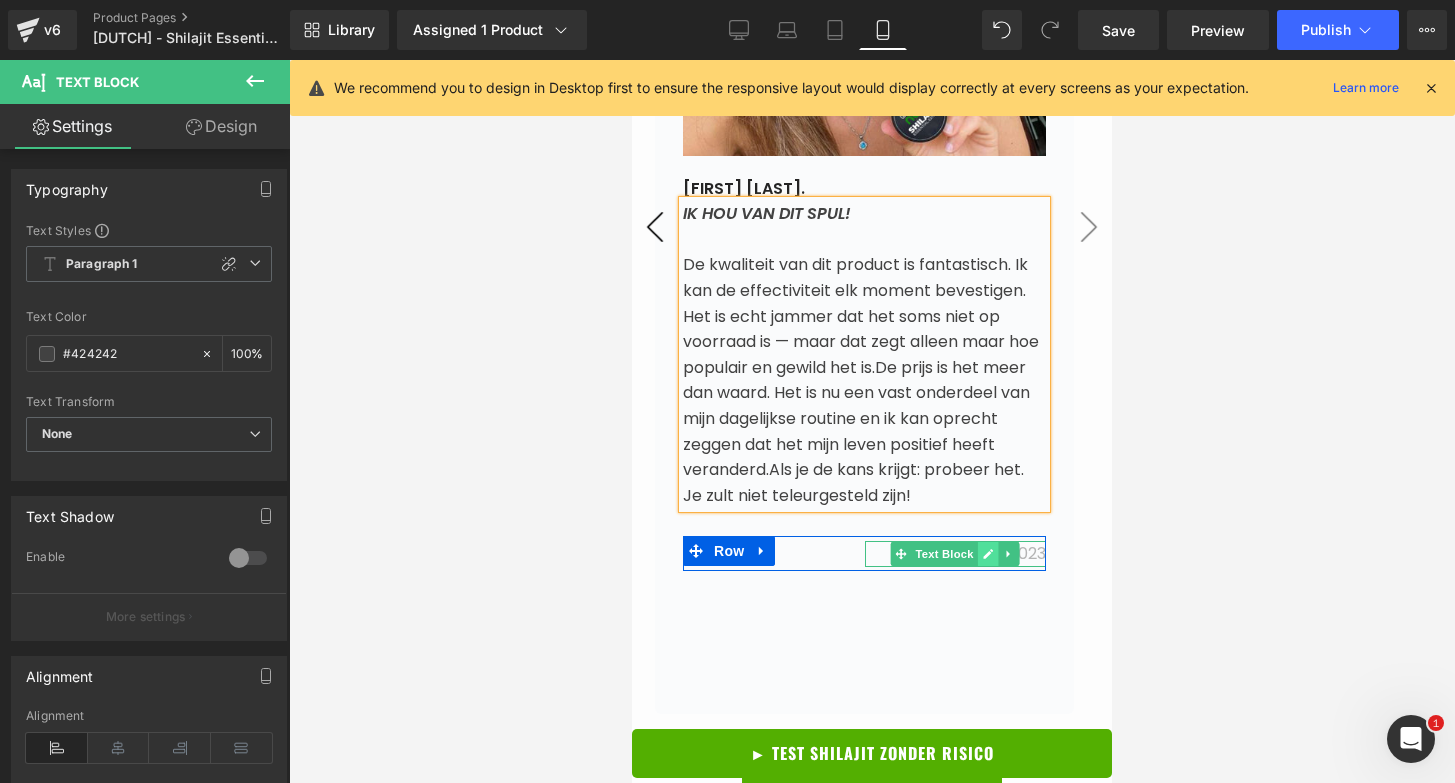 click 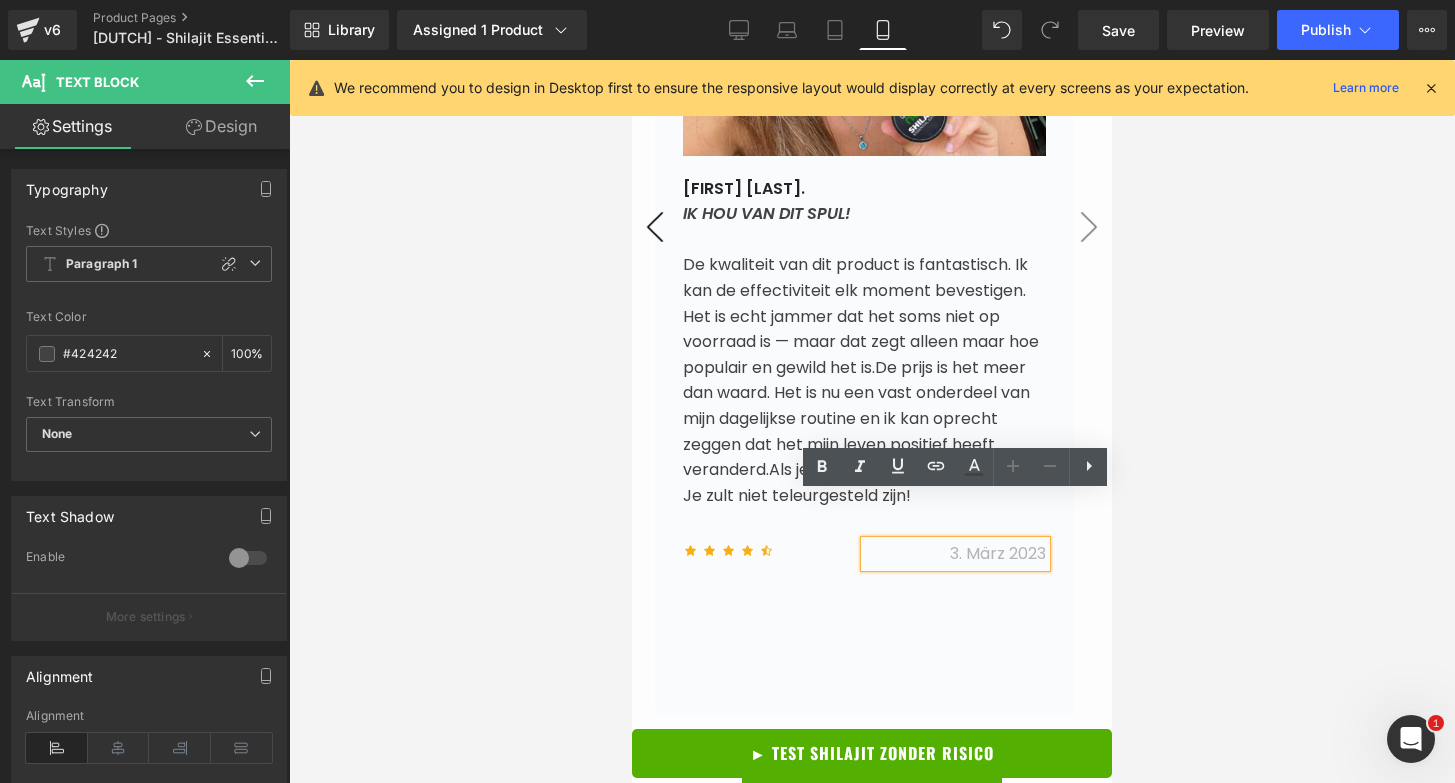 click on "3. März 2023" at bounding box center [998, 553] 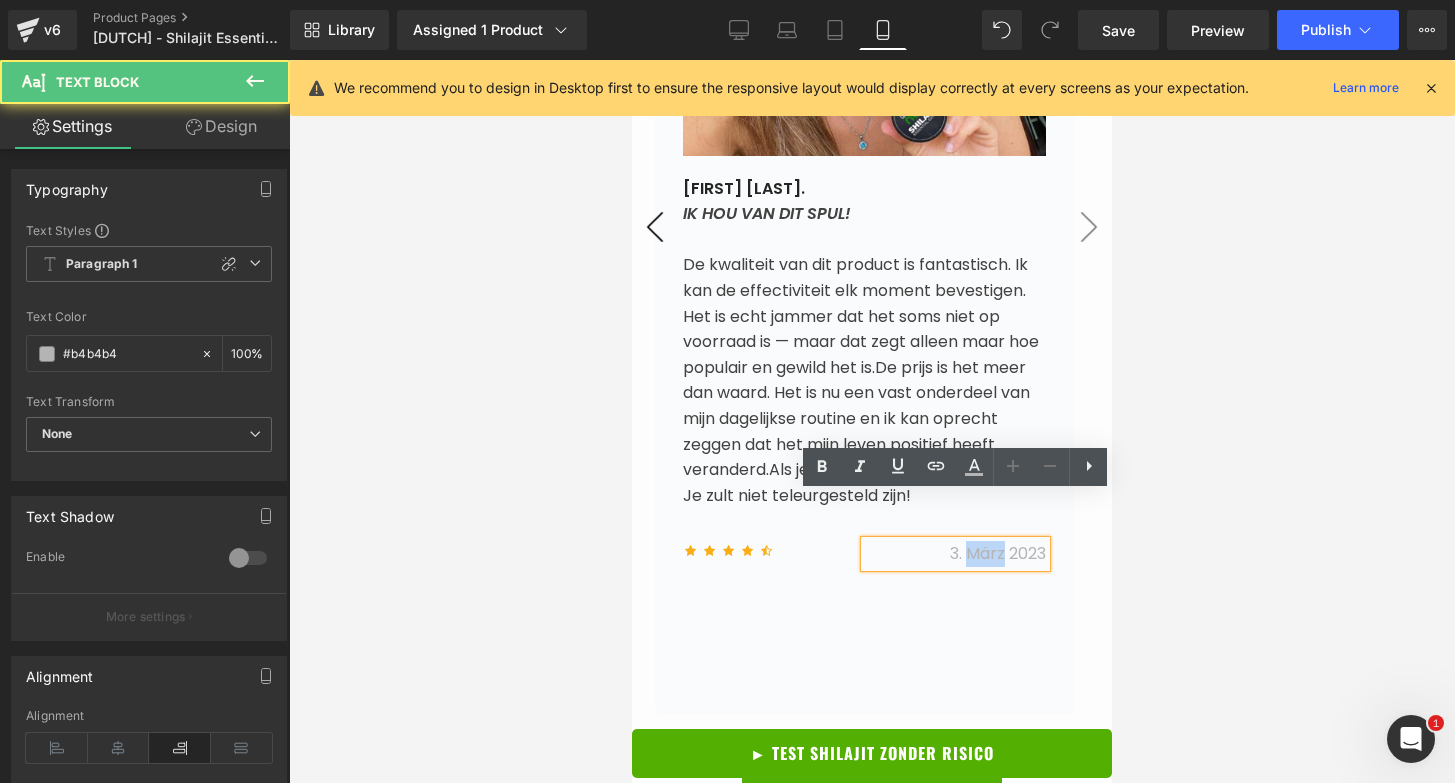 click on "3. März 2023" at bounding box center [998, 553] 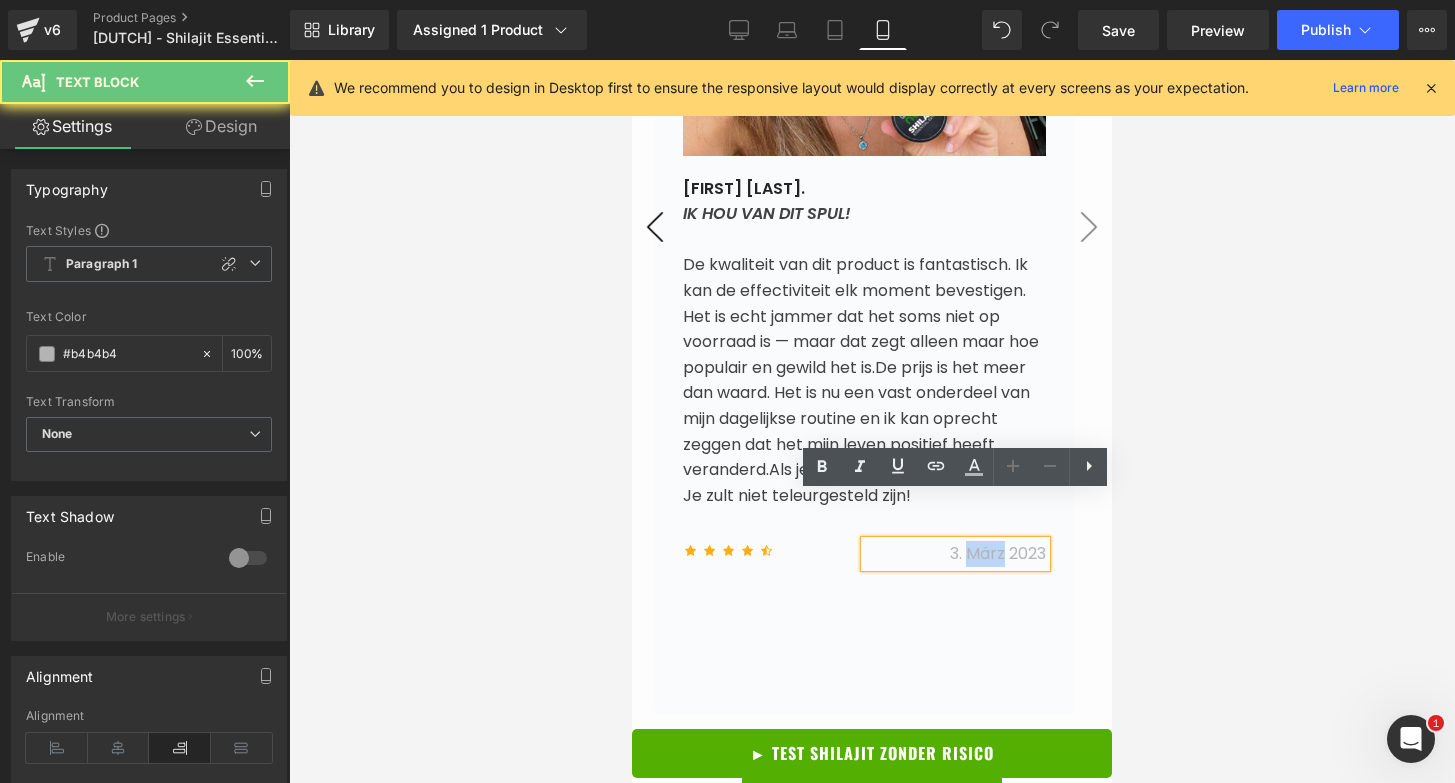 type 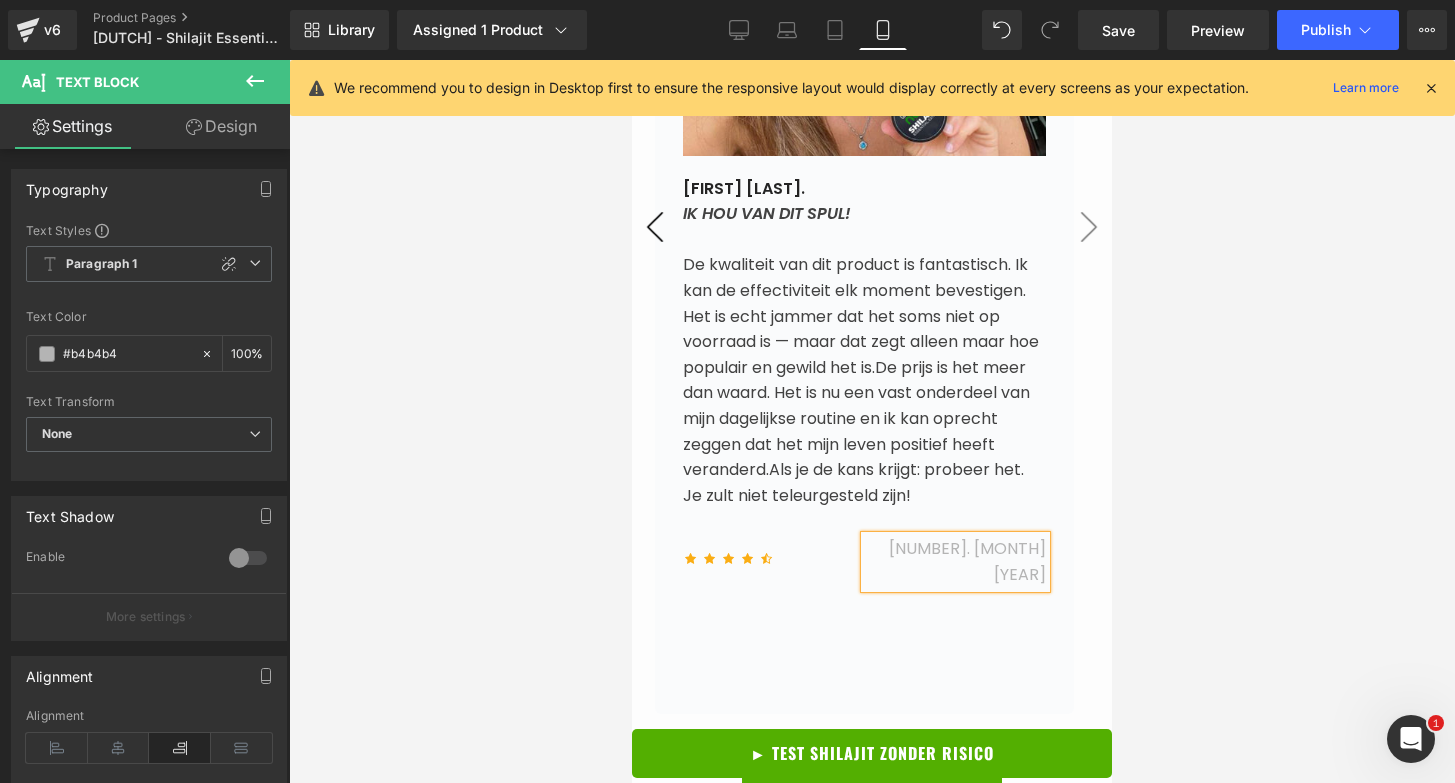 click on "›" at bounding box center (1089, 227) 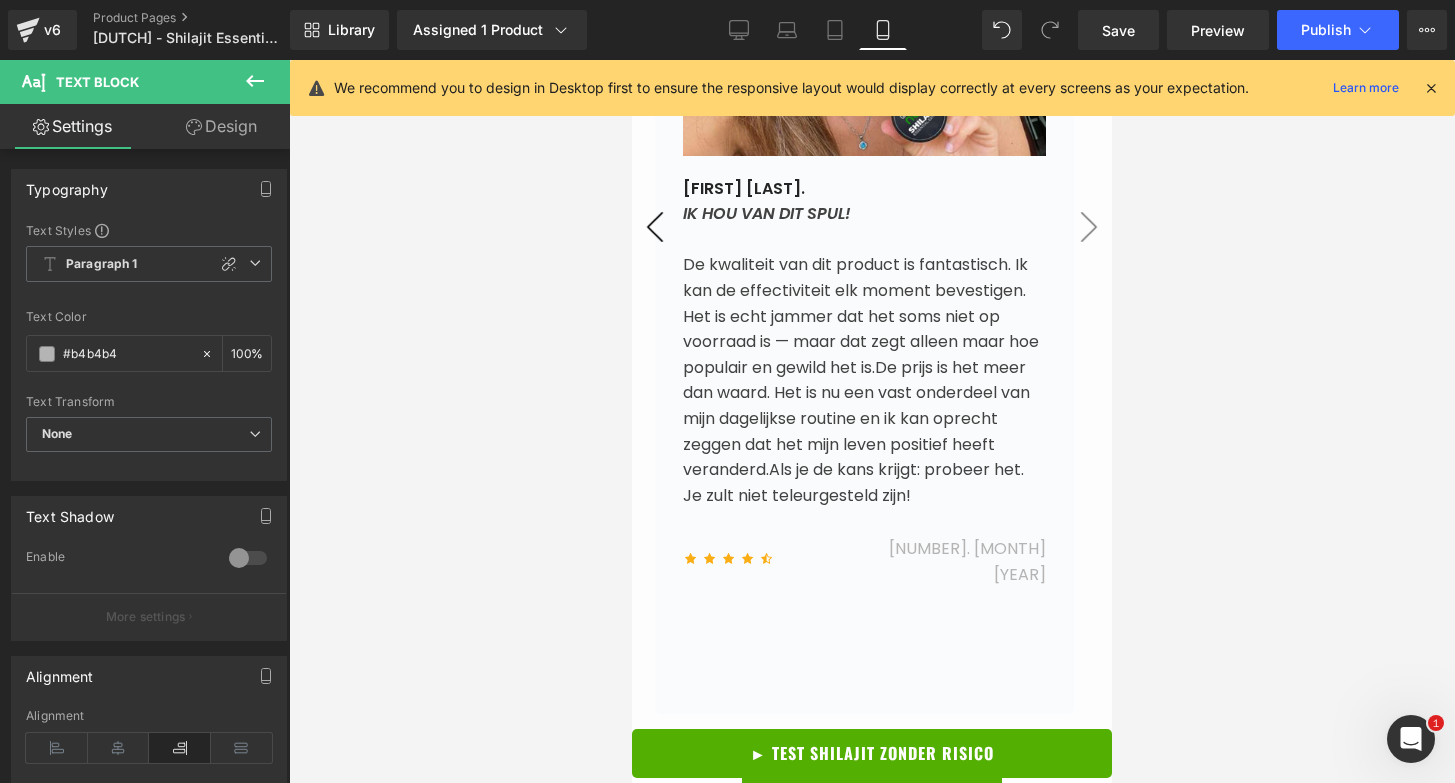 click at bounding box center [872, 421] 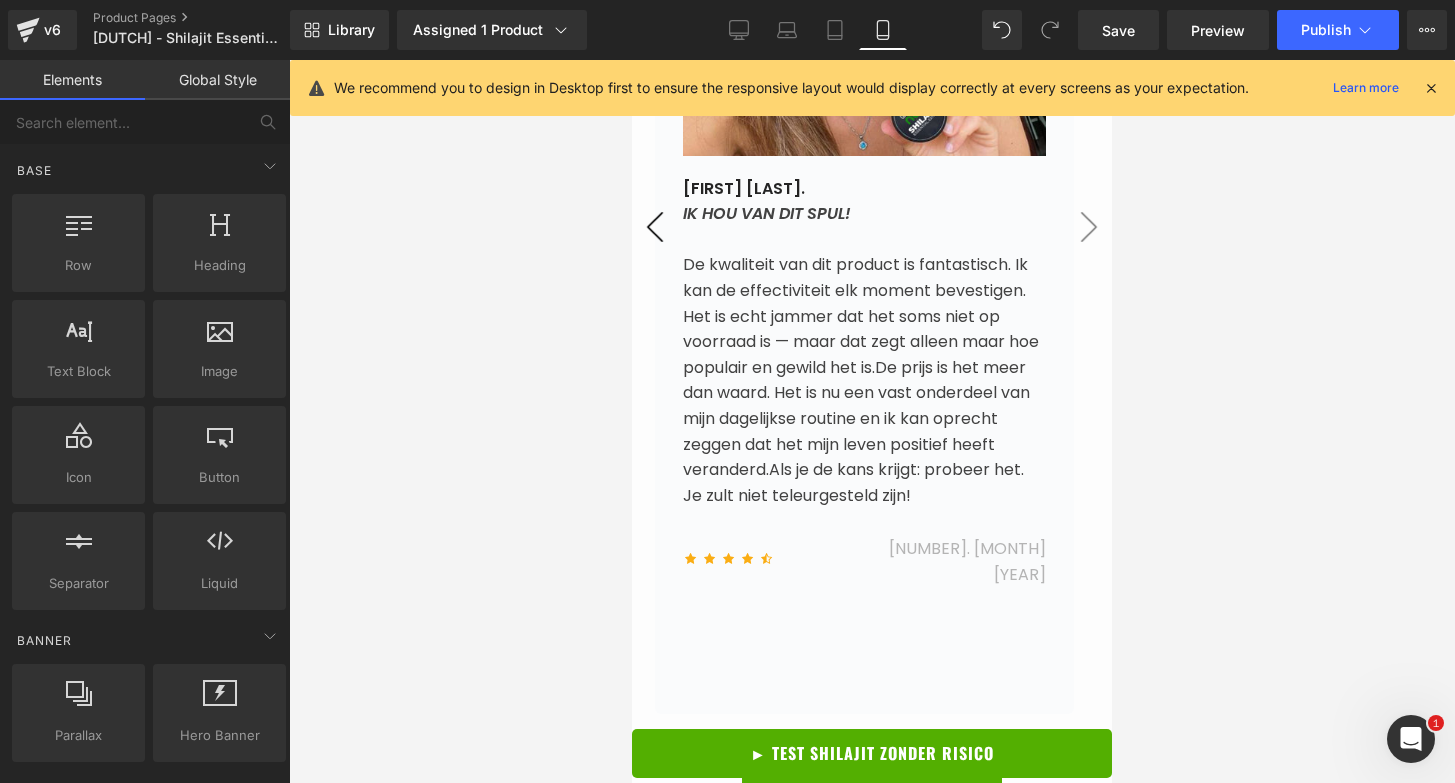 click on "›" at bounding box center [1089, 227] 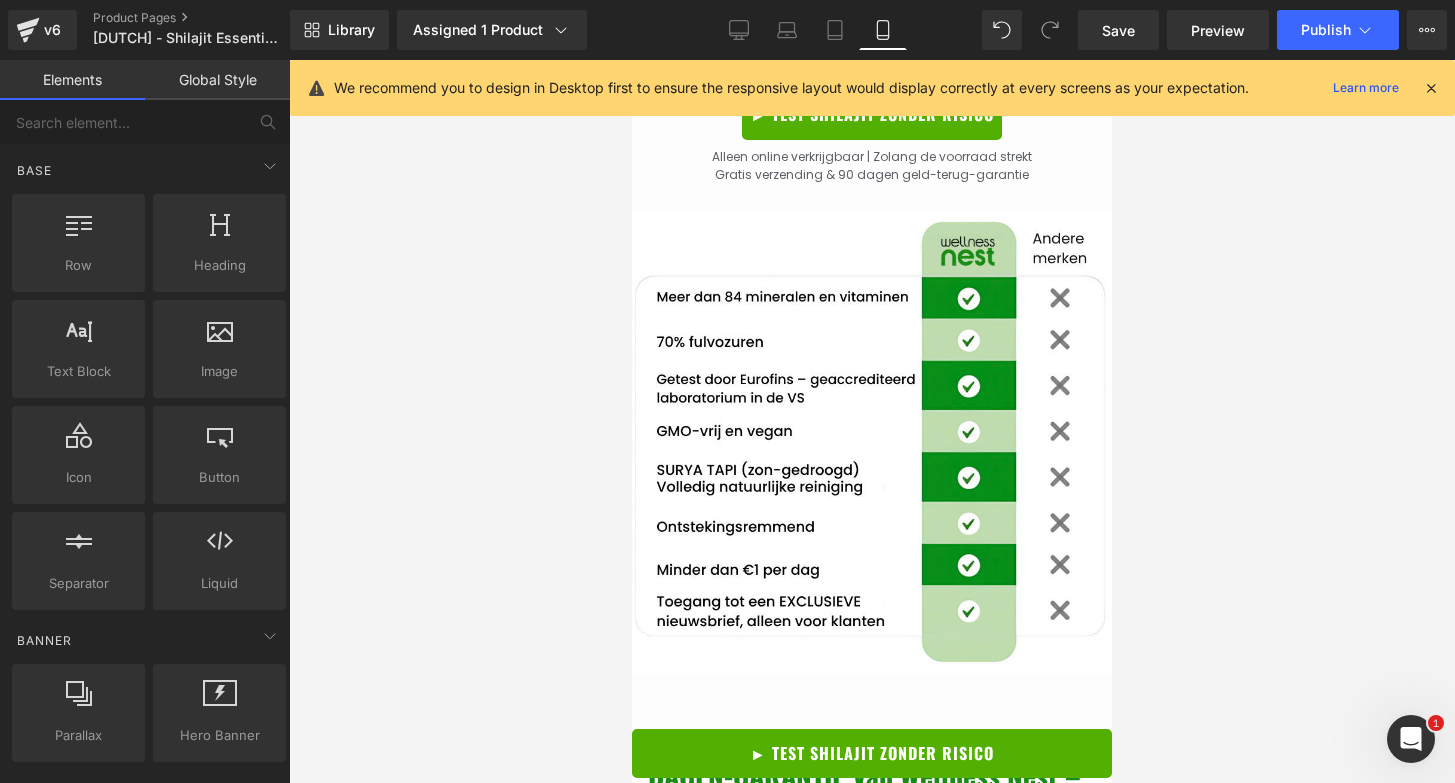 scroll, scrollTop: 4713, scrollLeft: 0, axis: vertical 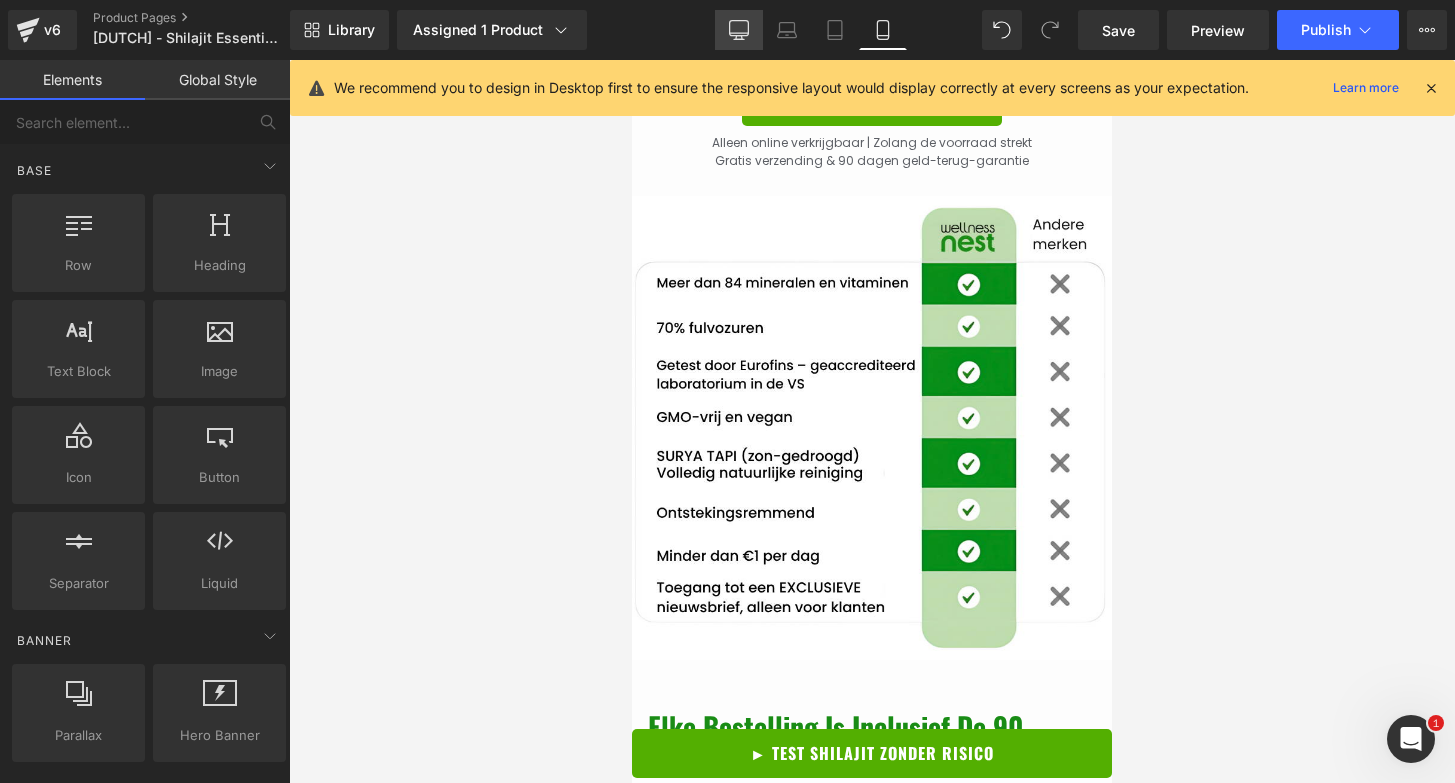click on "Desktop" at bounding box center [739, 30] 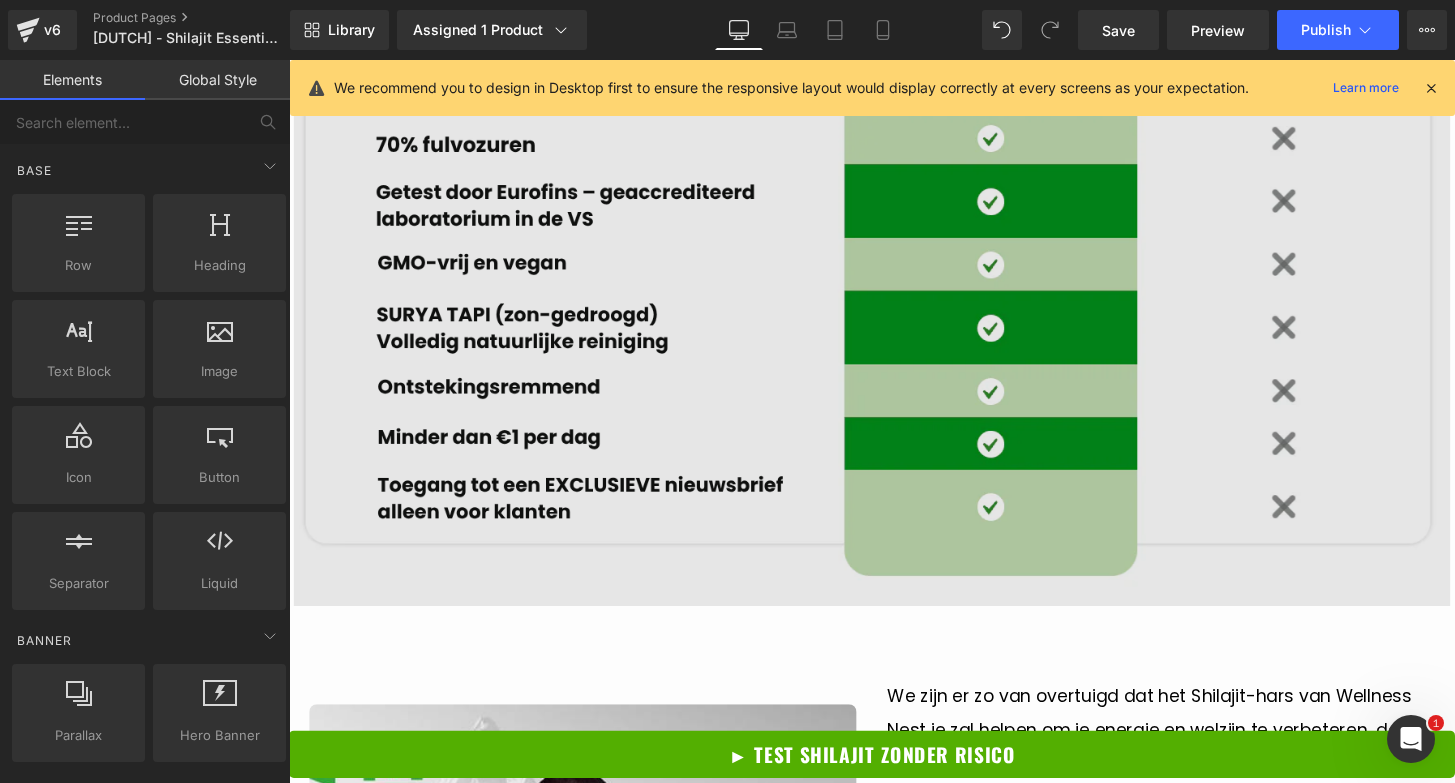 scroll, scrollTop: 4596, scrollLeft: 0, axis: vertical 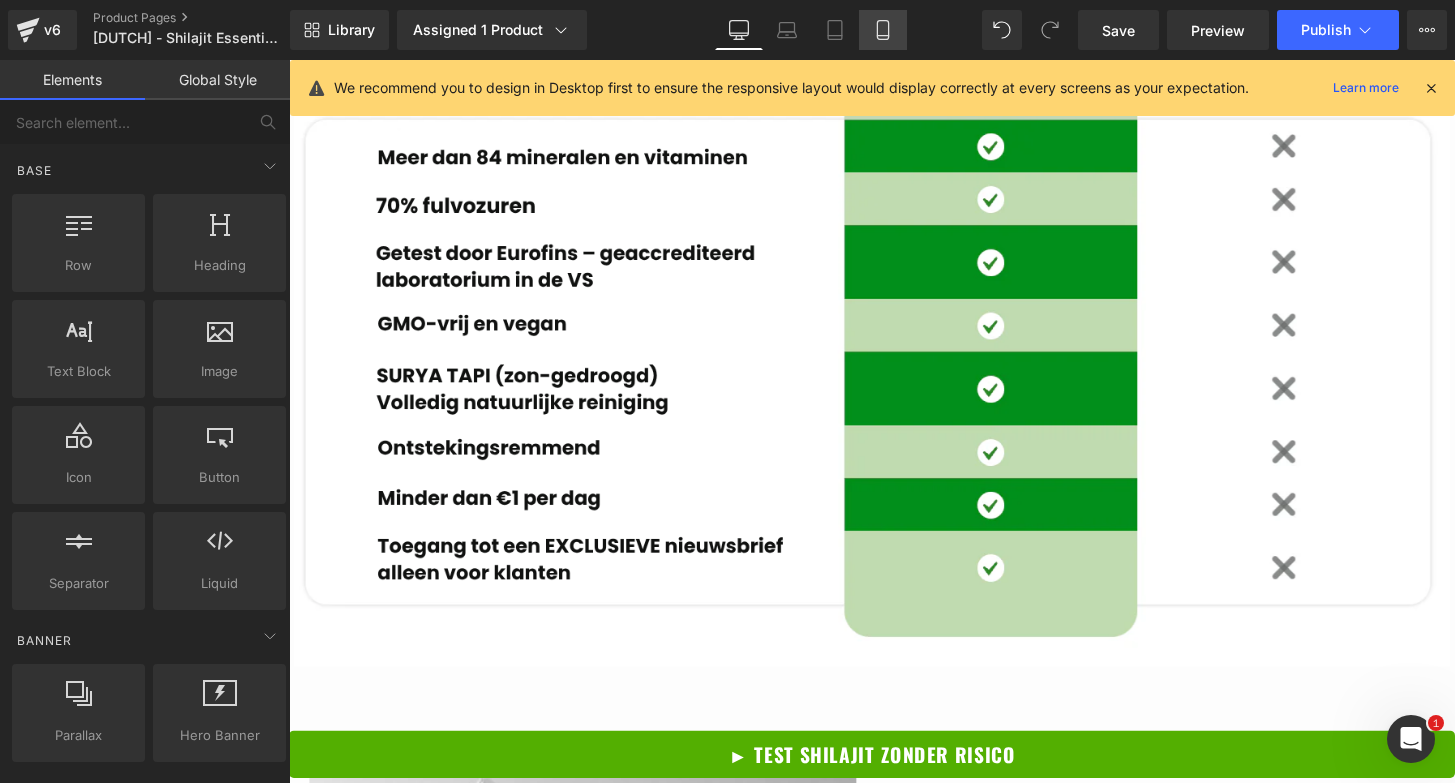 click on "Mobile" at bounding box center (883, 30) 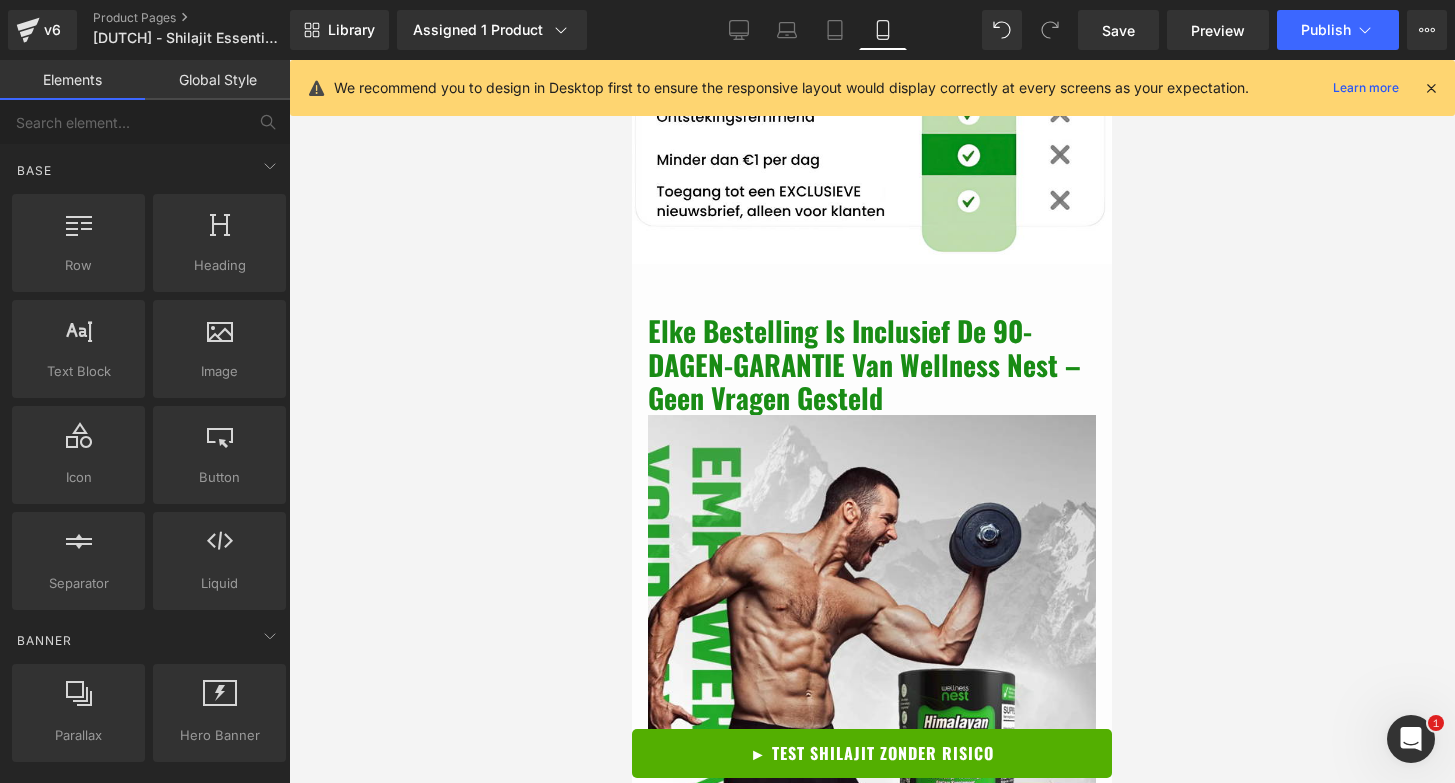 scroll, scrollTop: 5020, scrollLeft: 0, axis: vertical 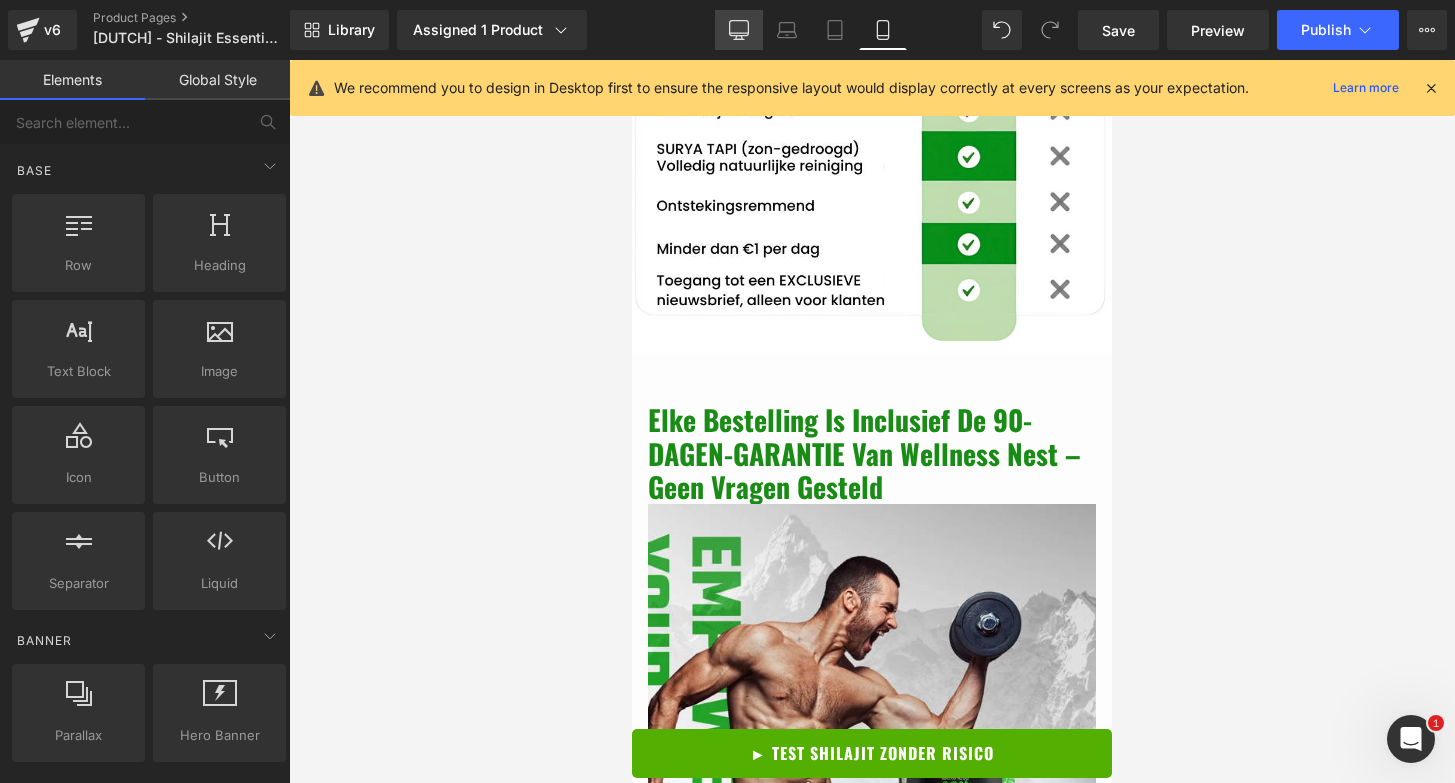 click on "Desktop" at bounding box center [739, 30] 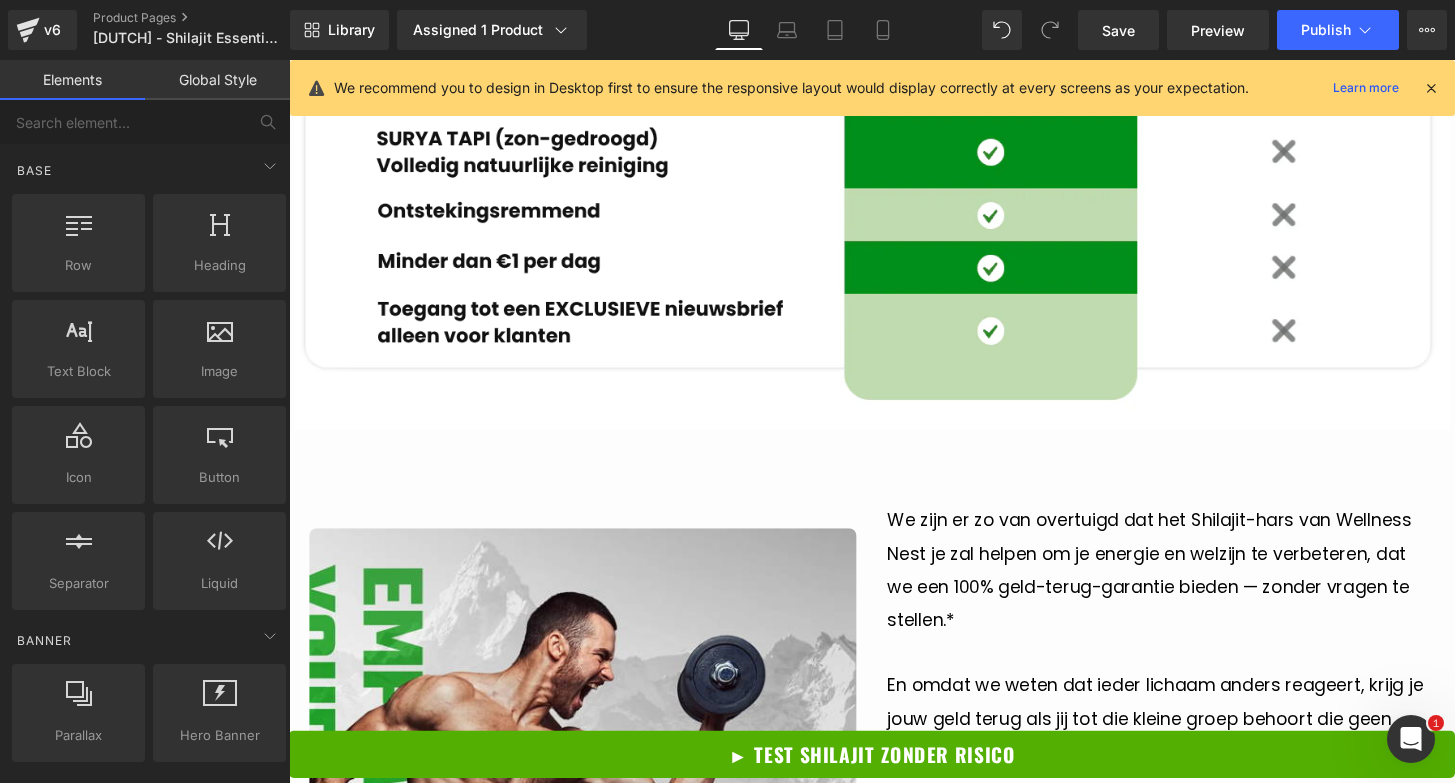 scroll, scrollTop: 4805, scrollLeft: 0, axis: vertical 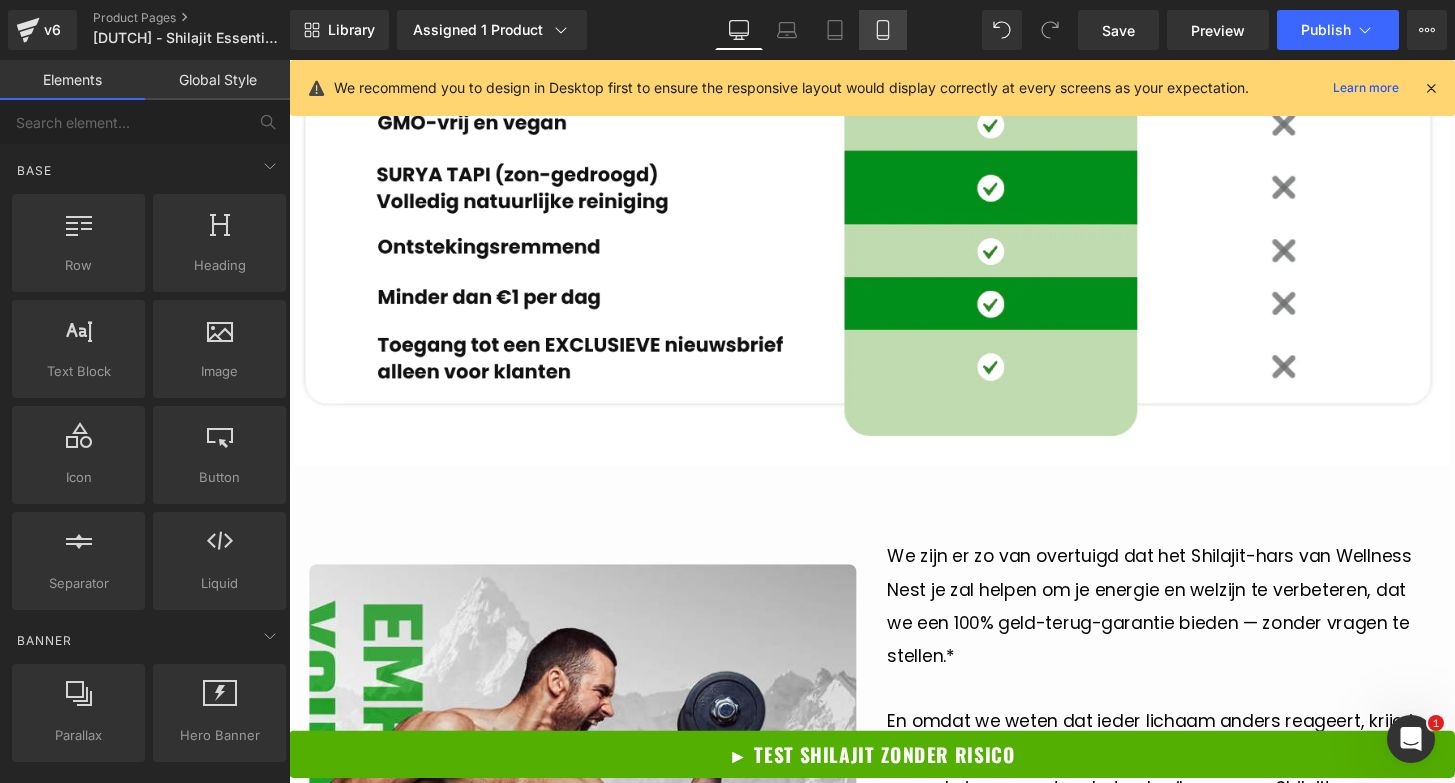 click on "Mobile" at bounding box center [883, 30] 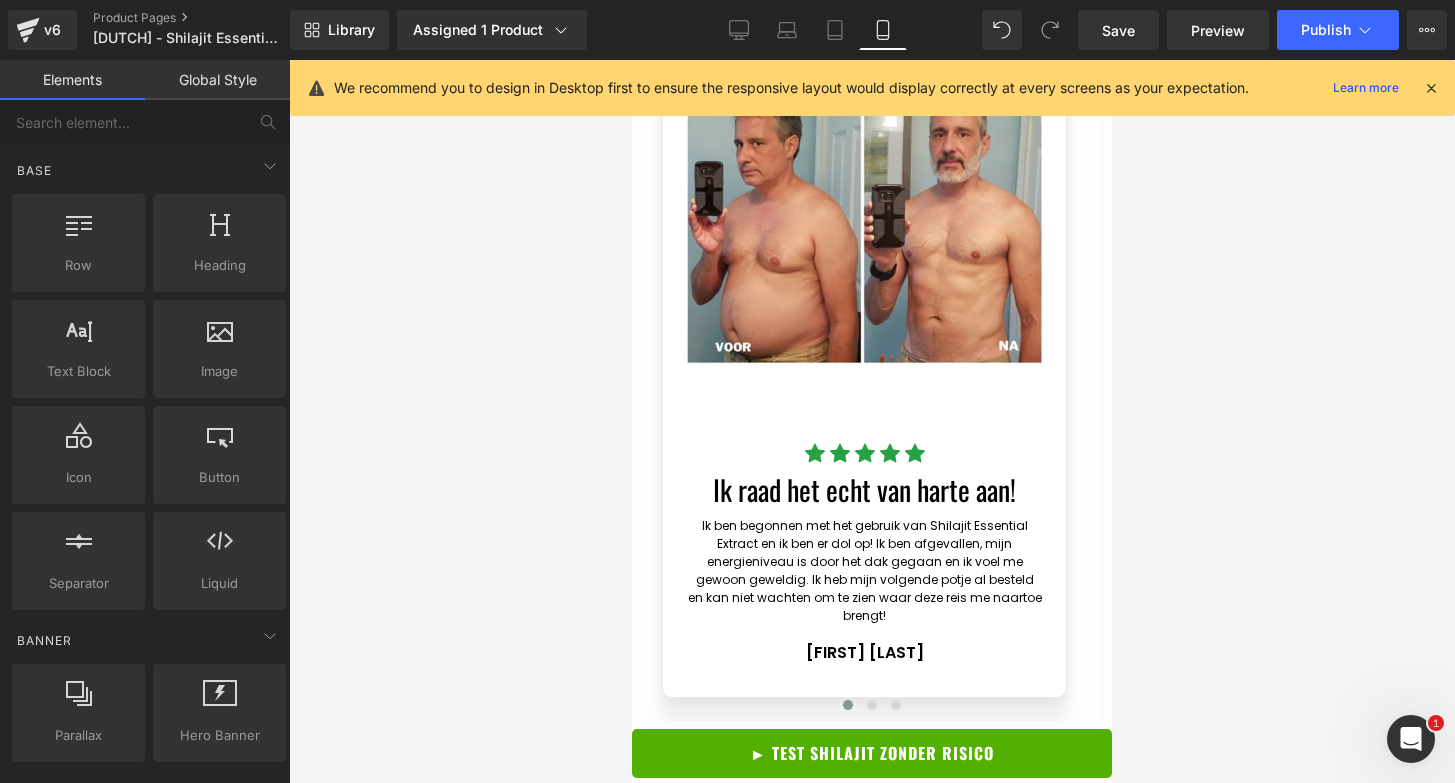 scroll, scrollTop: 6642, scrollLeft: 0, axis: vertical 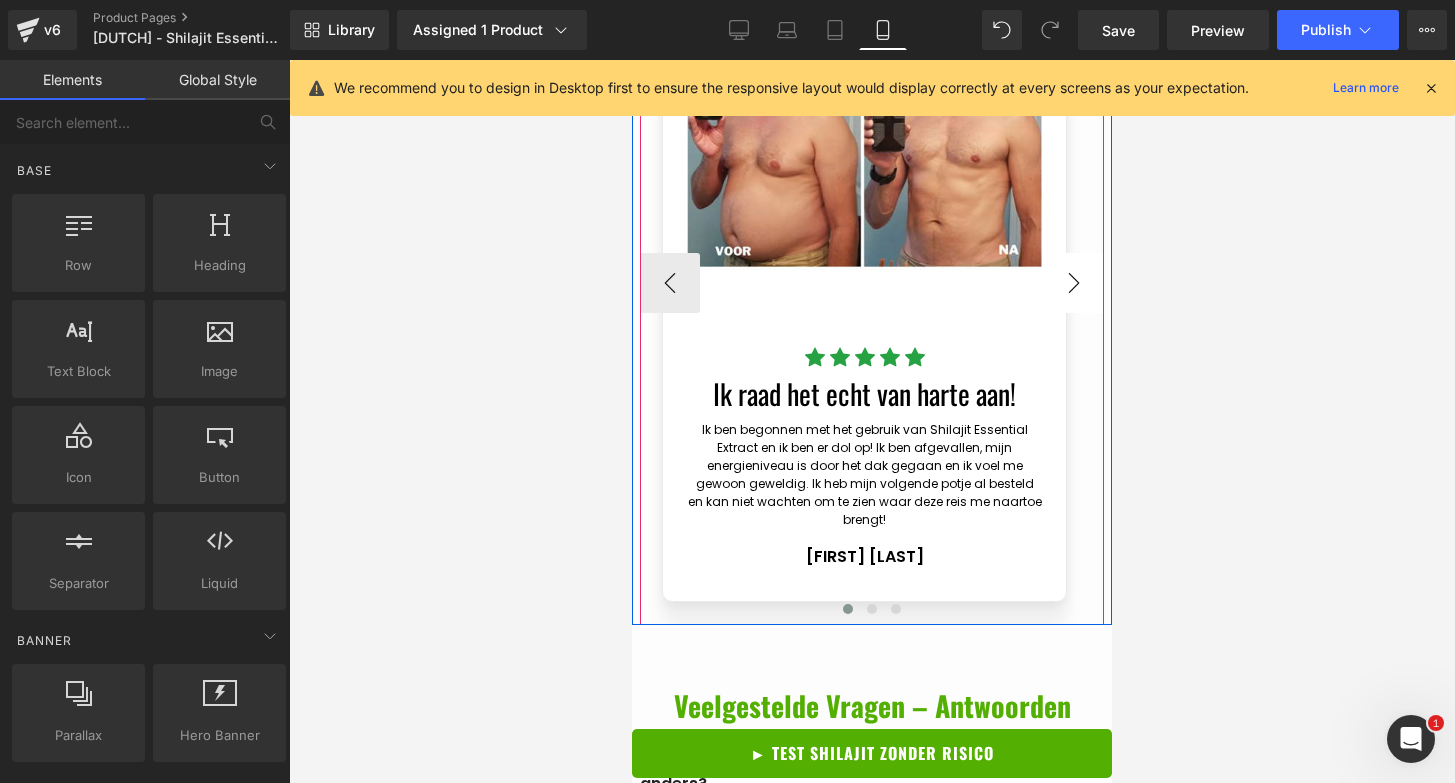 click on "›" at bounding box center [1074, 283] 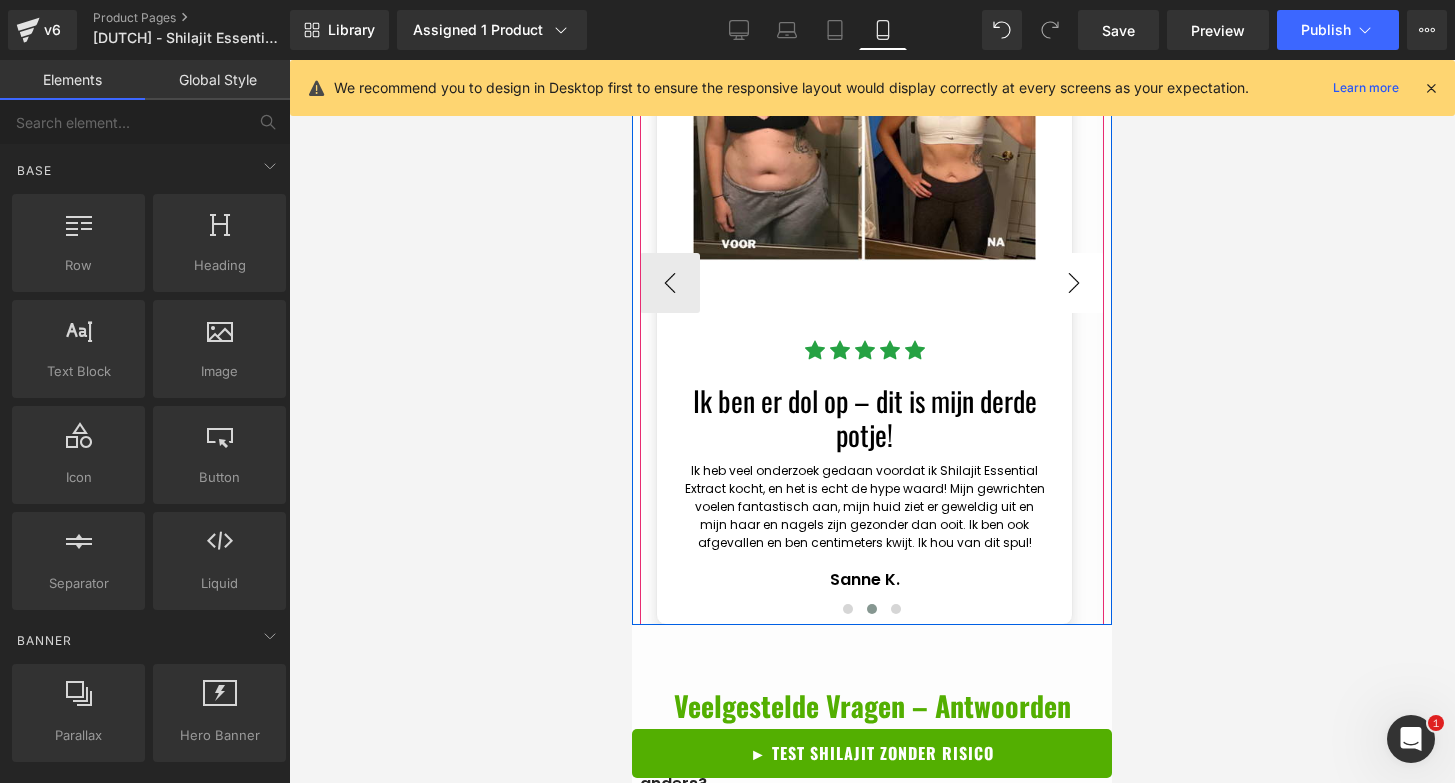 click on "›" at bounding box center (1074, 283) 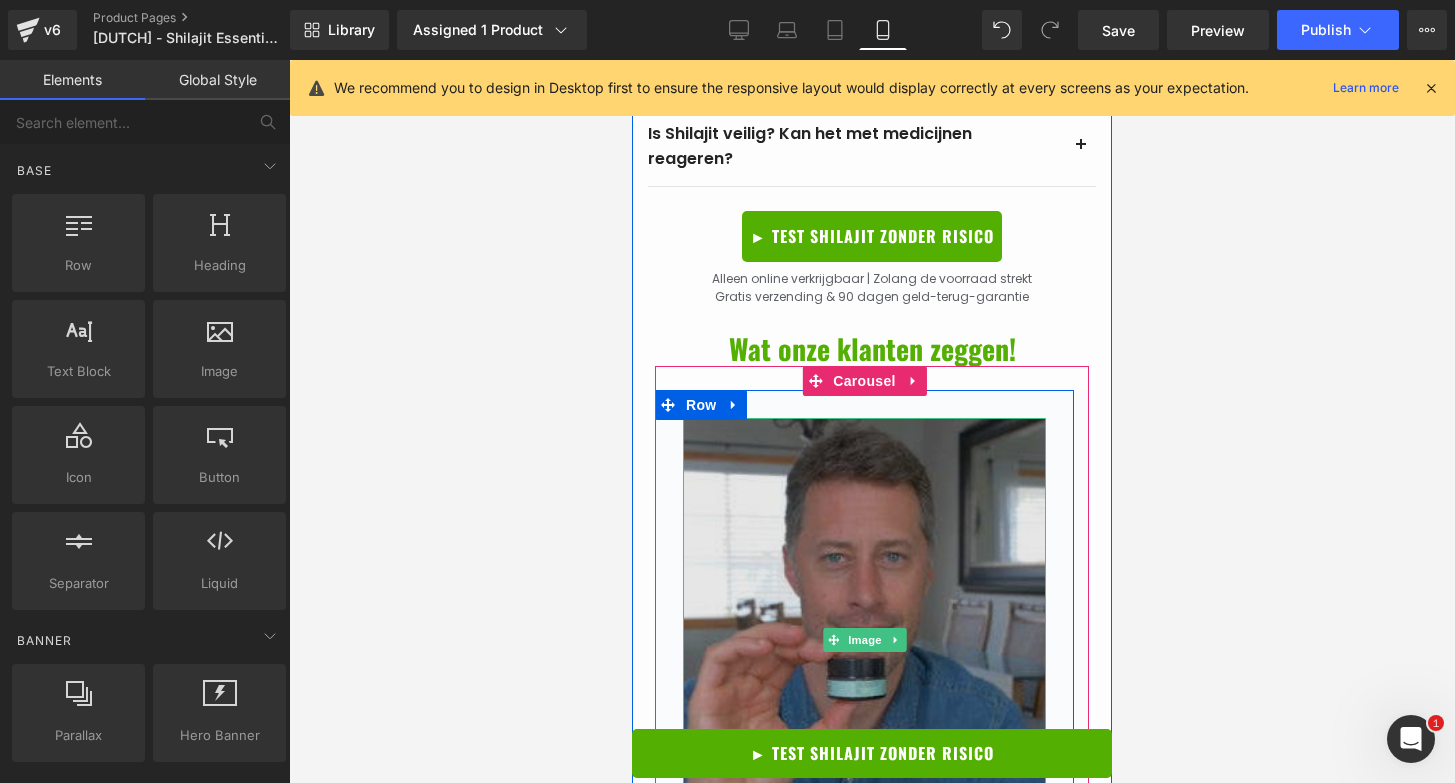 scroll, scrollTop: 7873, scrollLeft: 0, axis: vertical 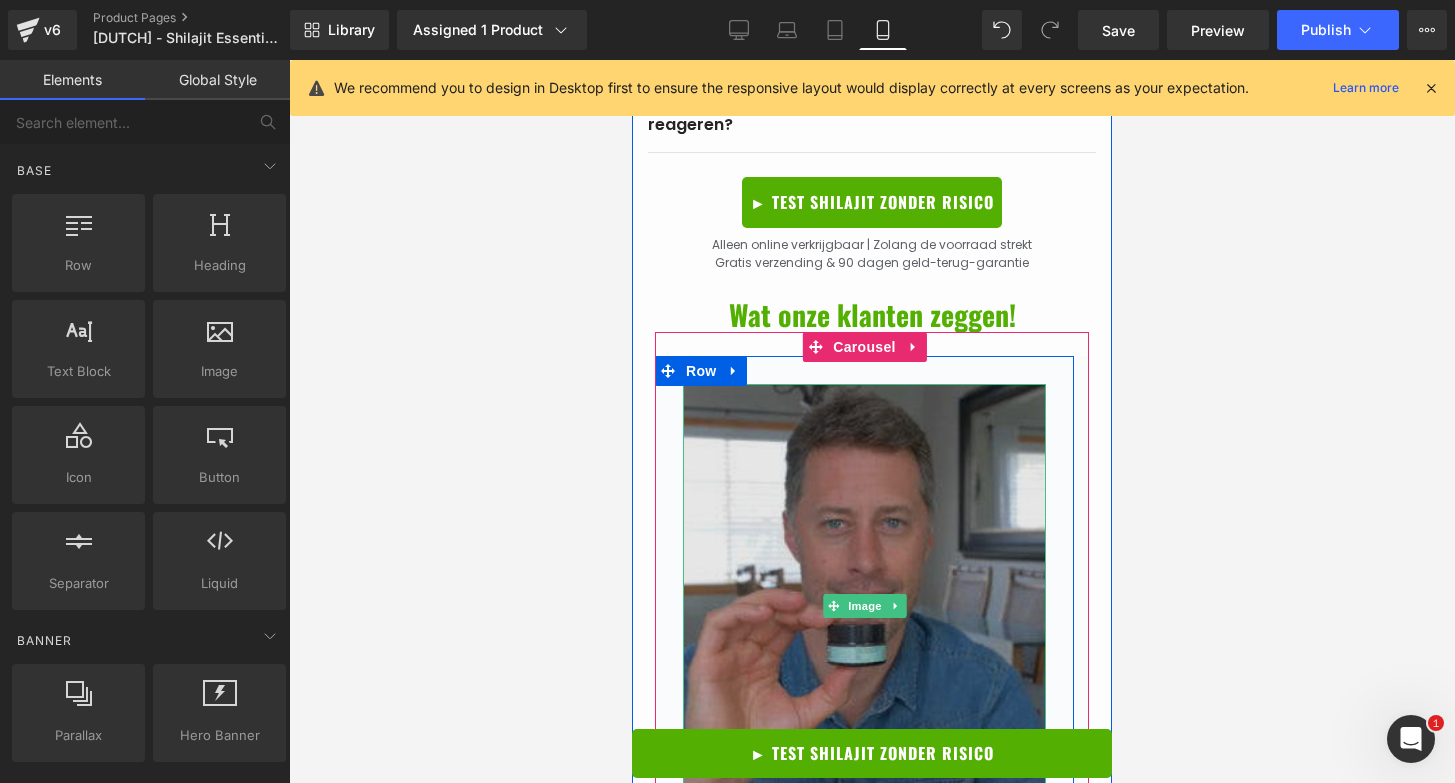 type 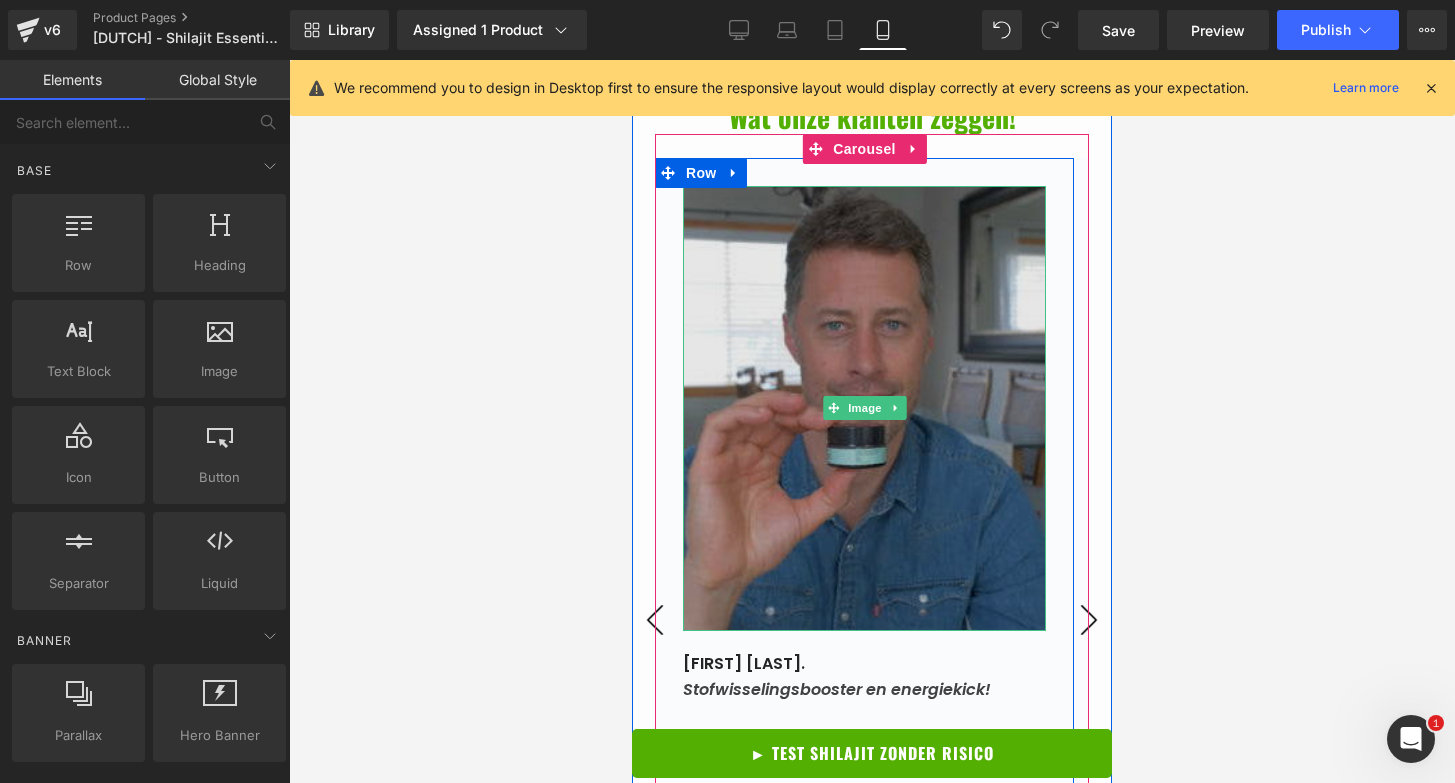 scroll, scrollTop: 8201, scrollLeft: 0, axis: vertical 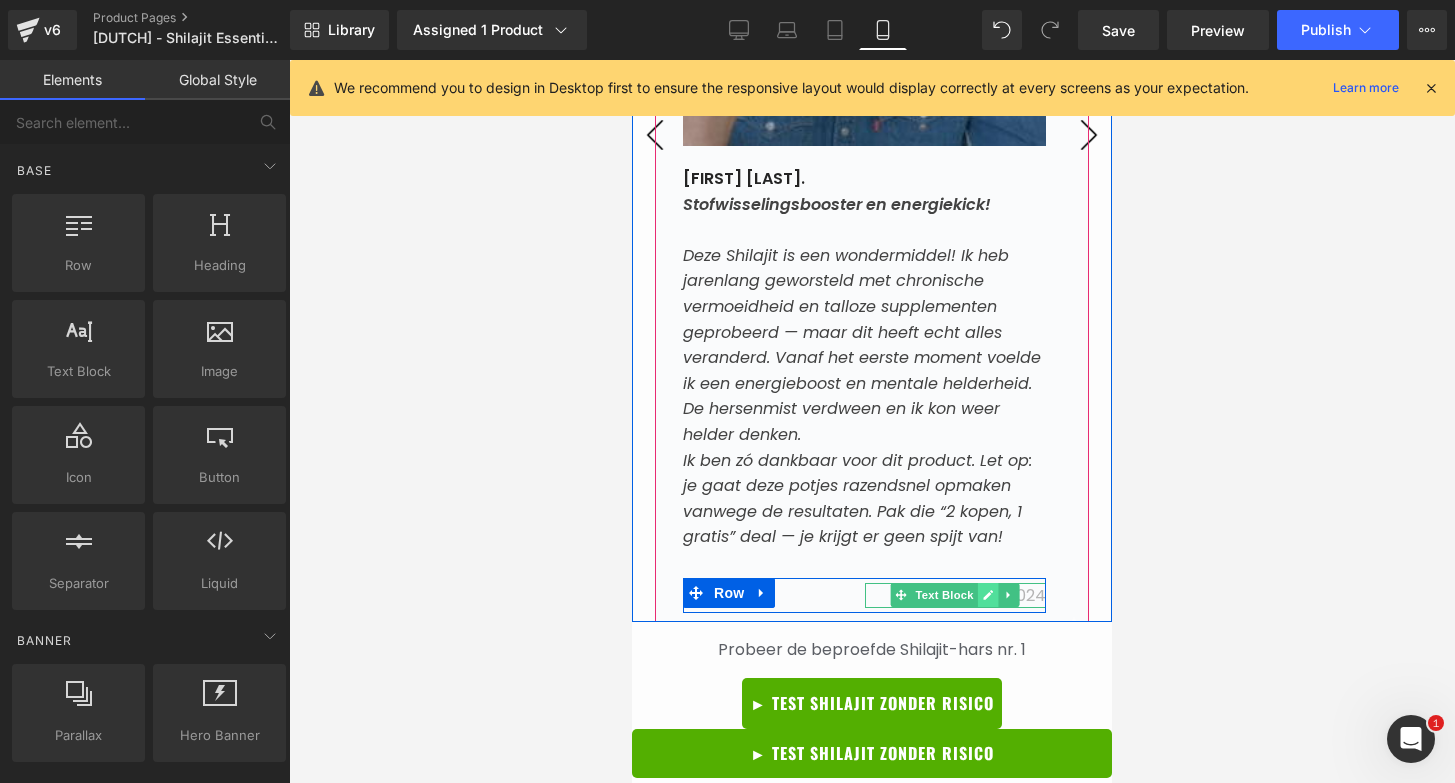 click at bounding box center (988, 595) 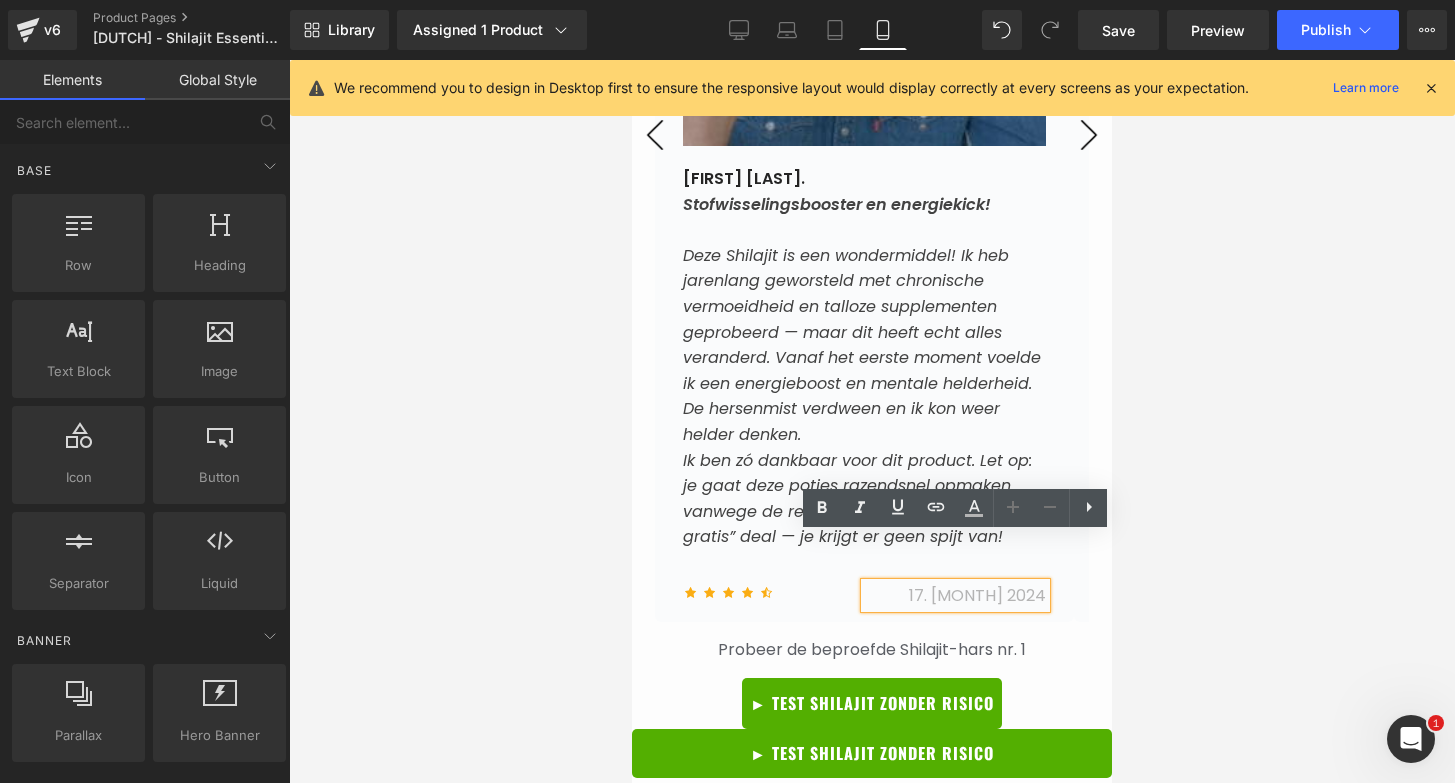 click on "17. [MONTH] 2024" at bounding box center [977, 595] 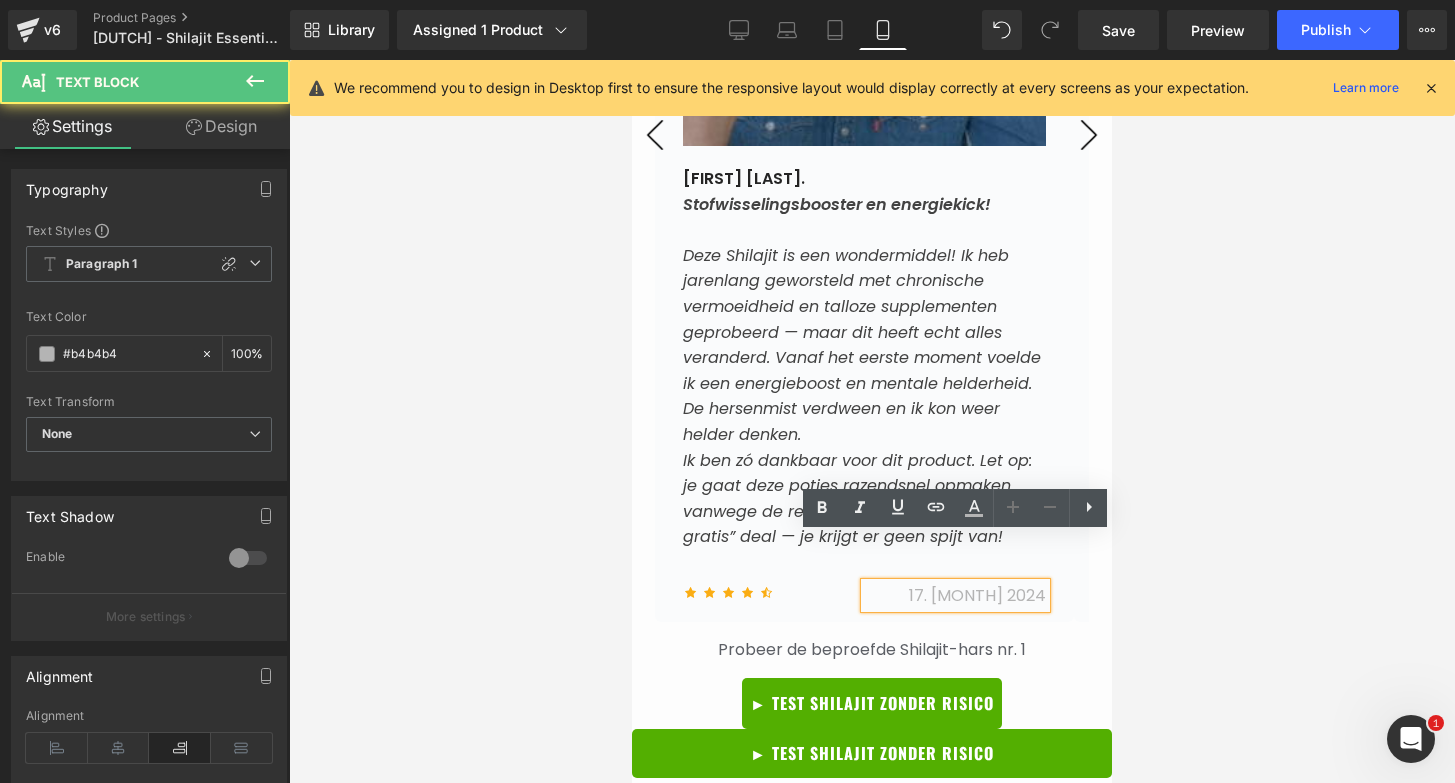 click on "17. [MONTH] 2024" at bounding box center (977, 595) 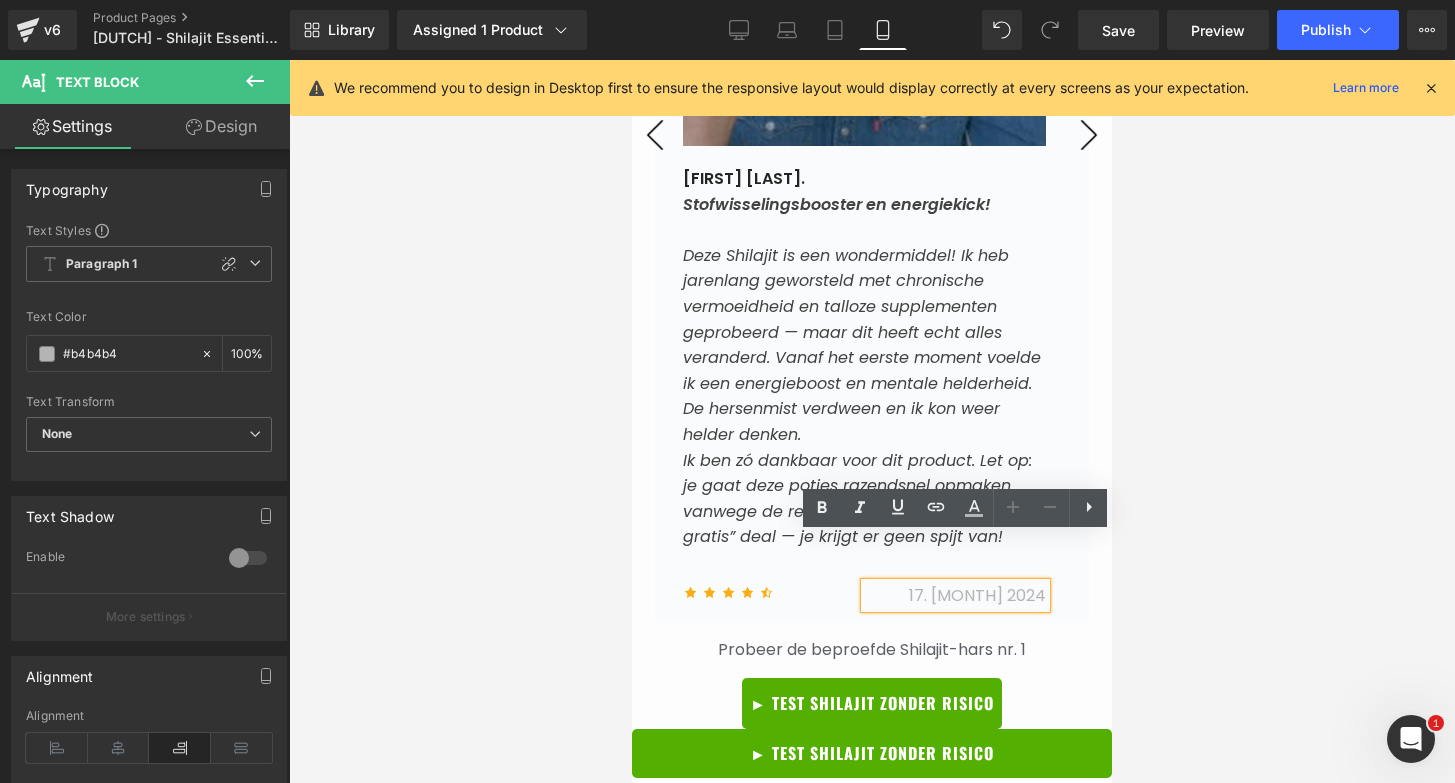 type 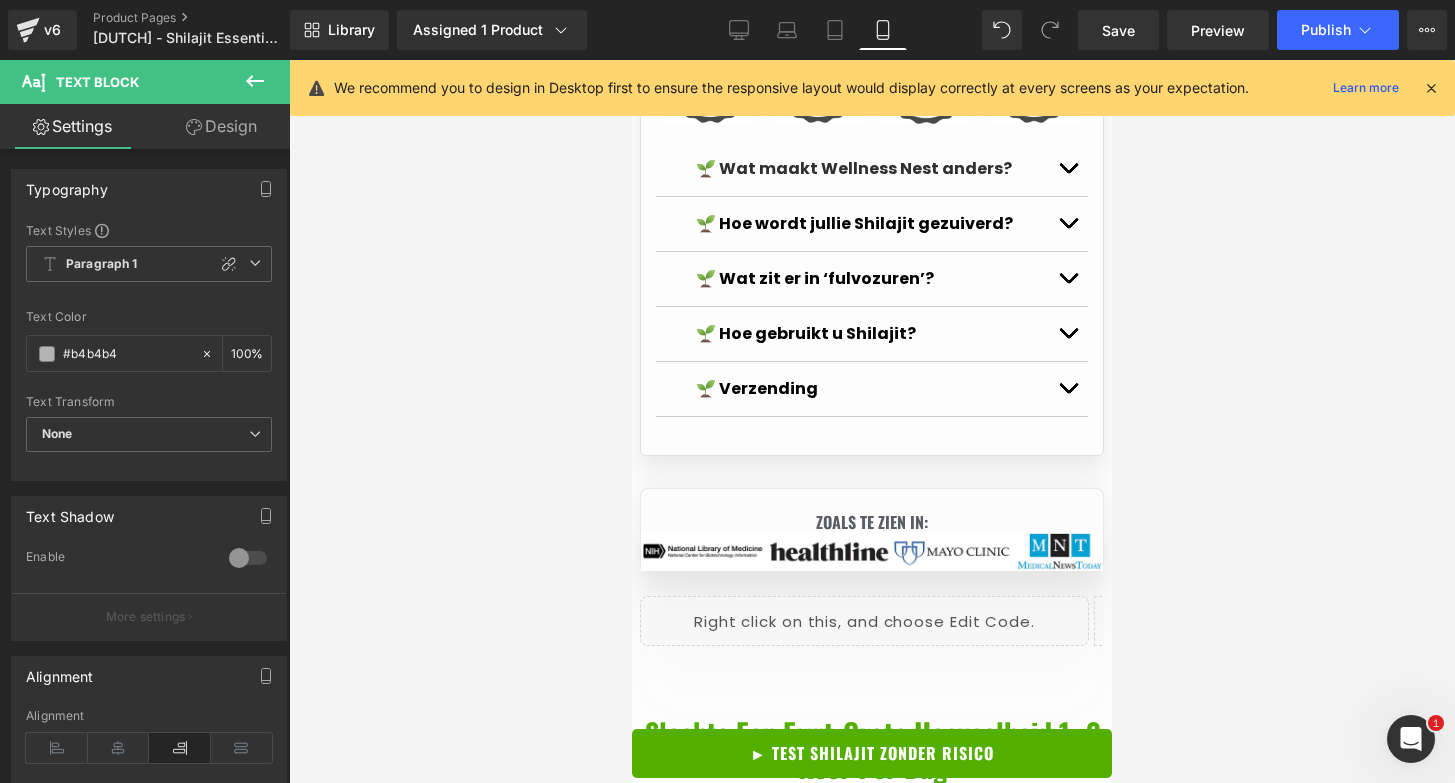 scroll, scrollTop: 0, scrollLeft: 0, axis: both 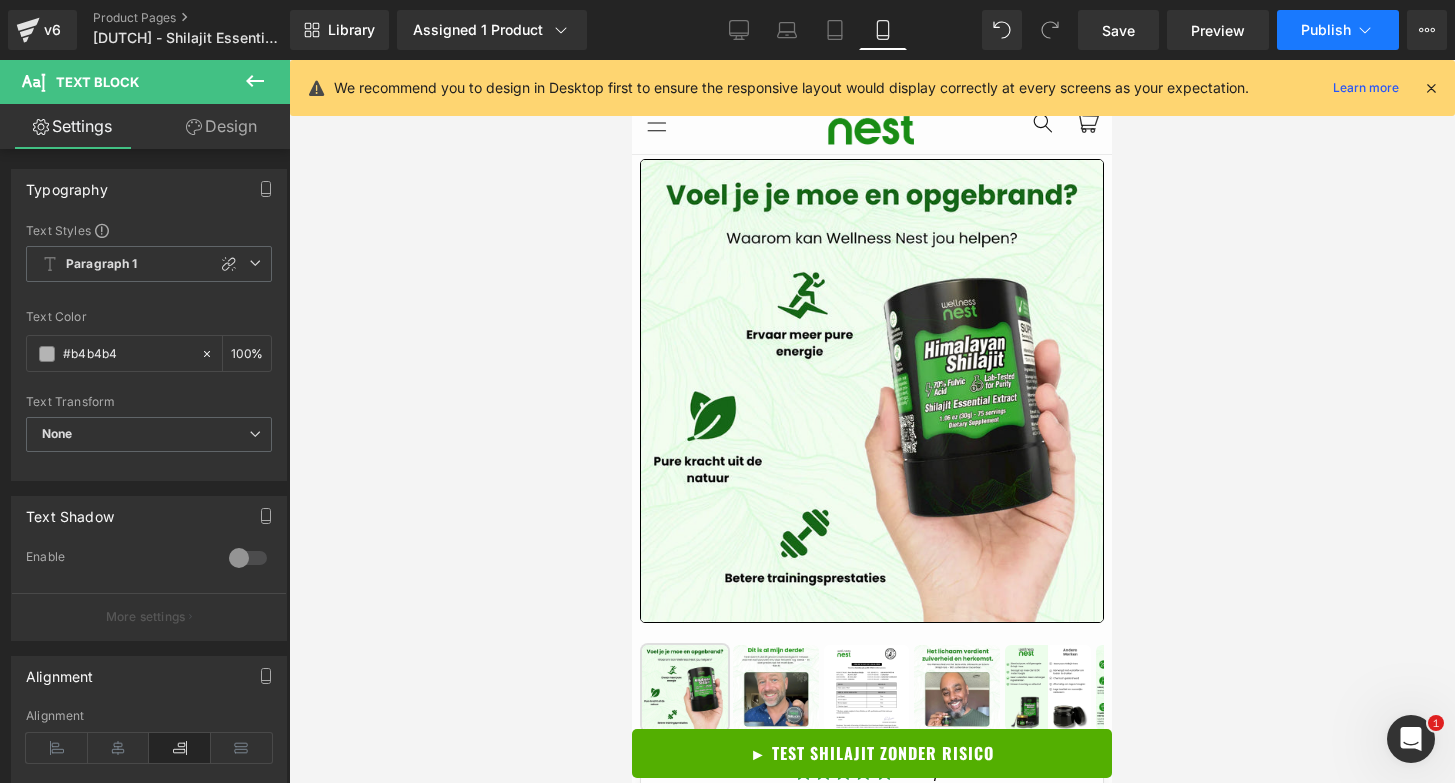 click on "Publish" at bounding box center (1326, 30) 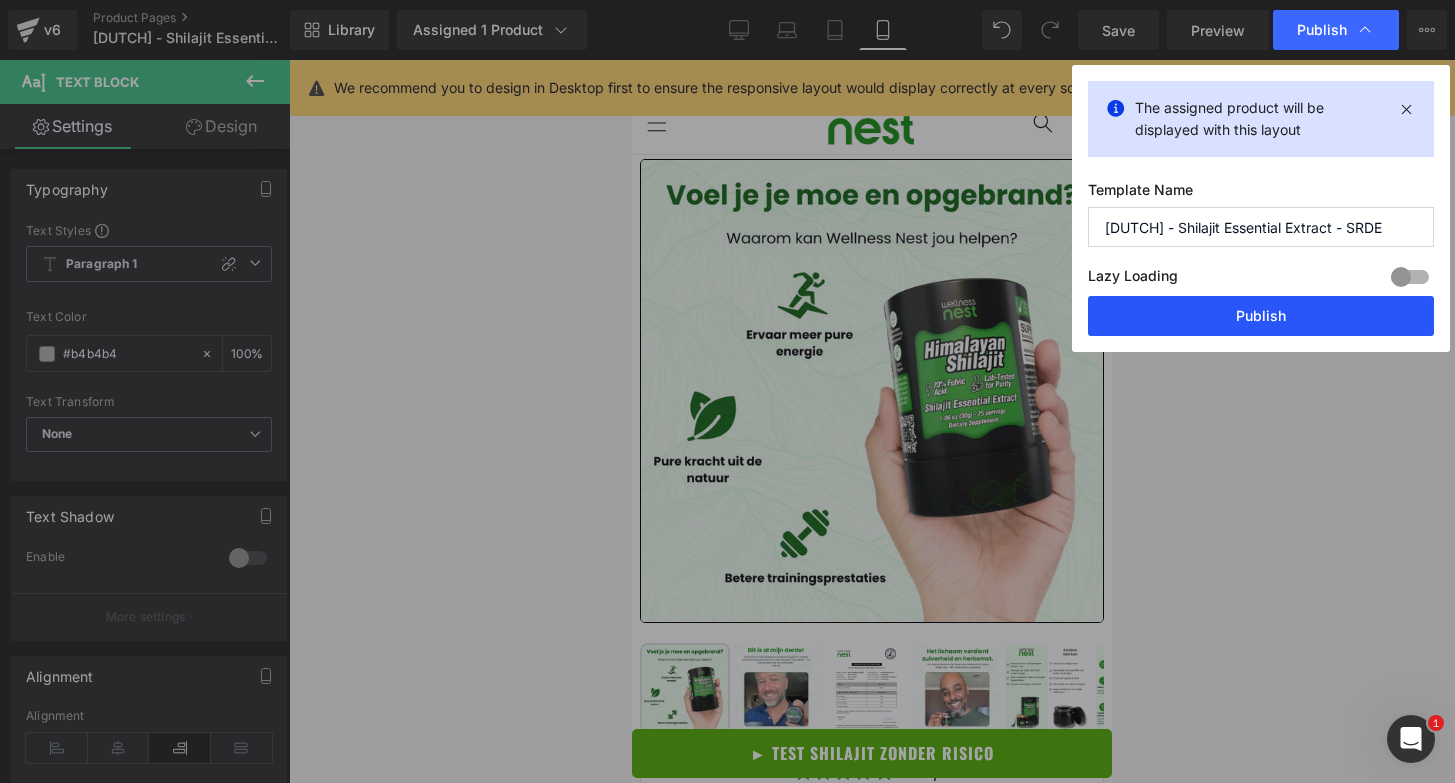 click on "Publish" at bounding box center [1261, 316] 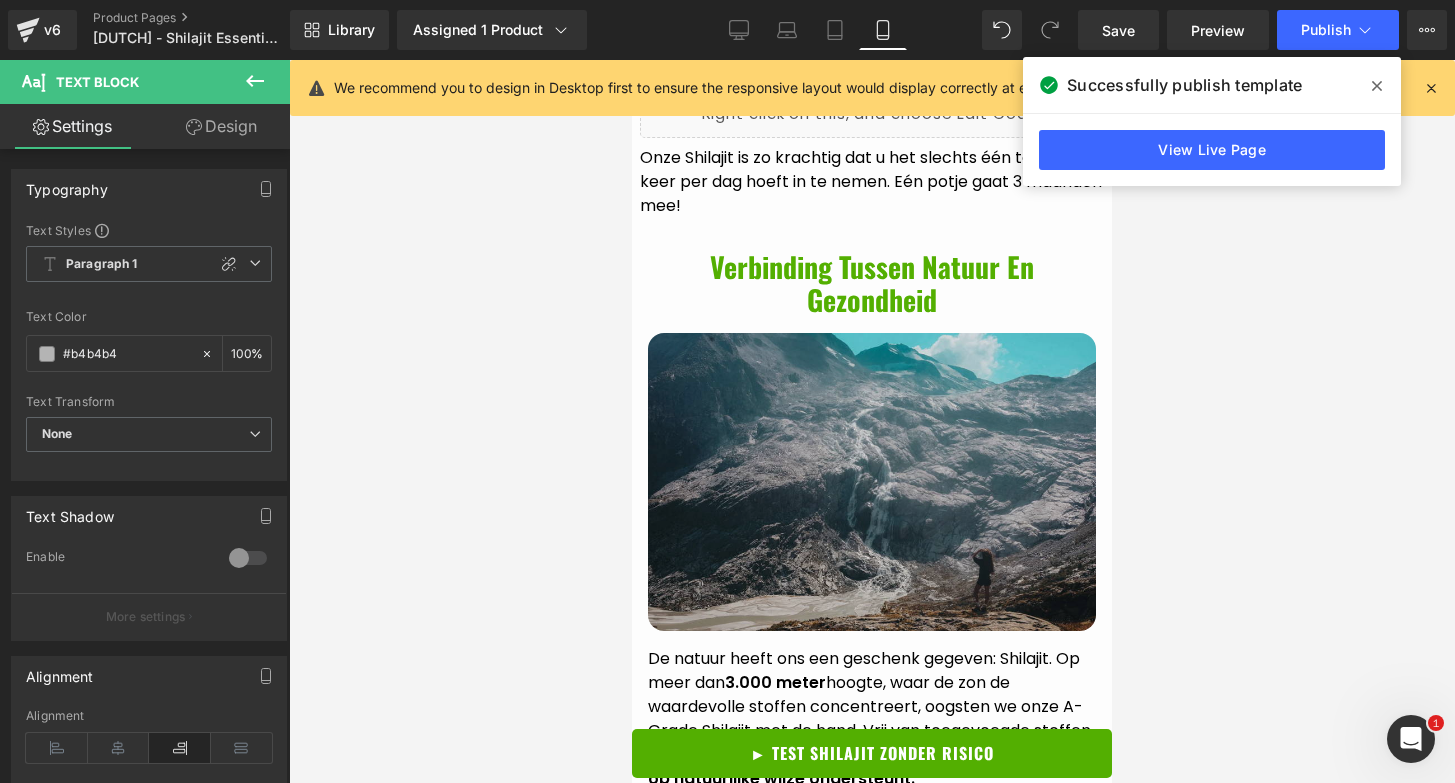 scroll, scrollTop: 3009, scrollLeft: 0, axis: vertical 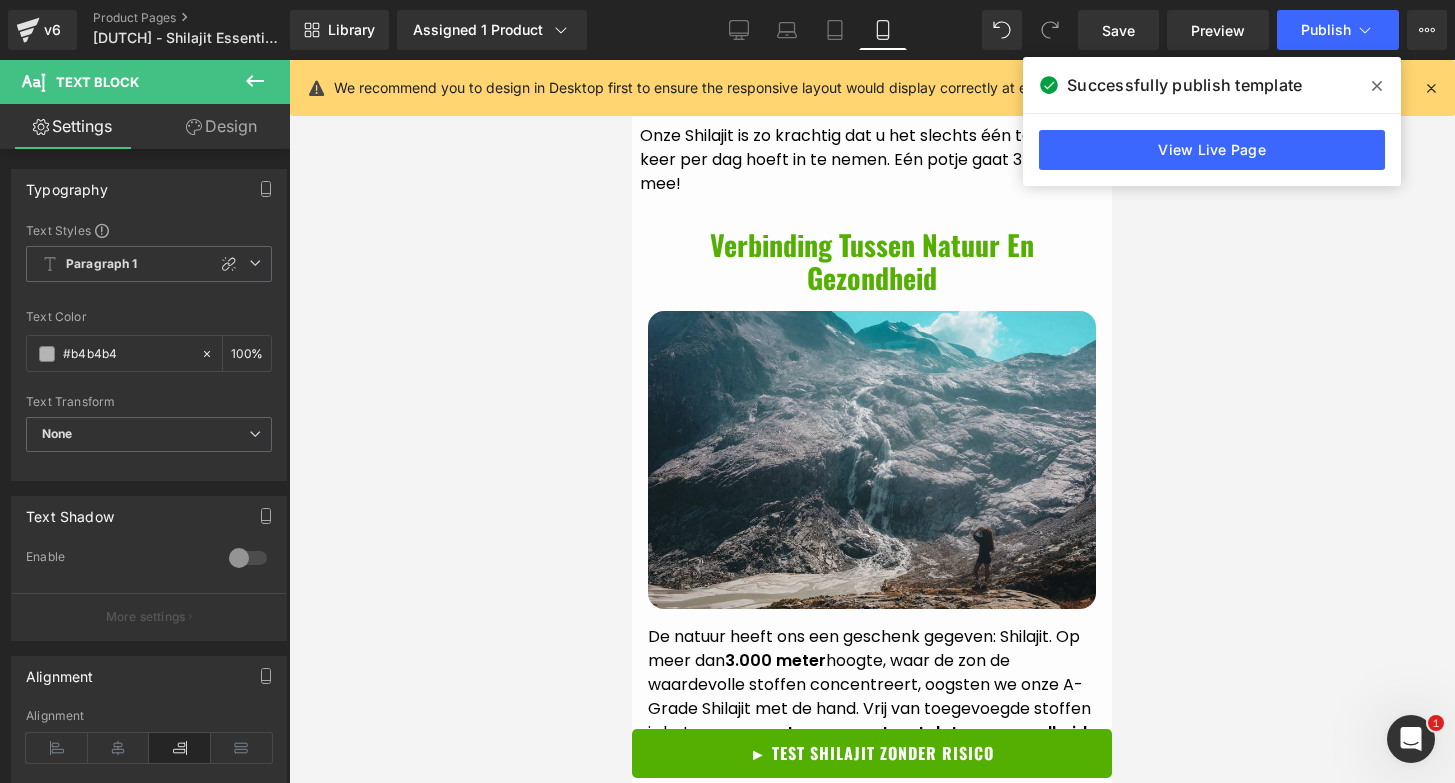 click at bounding box center [1377, 86] 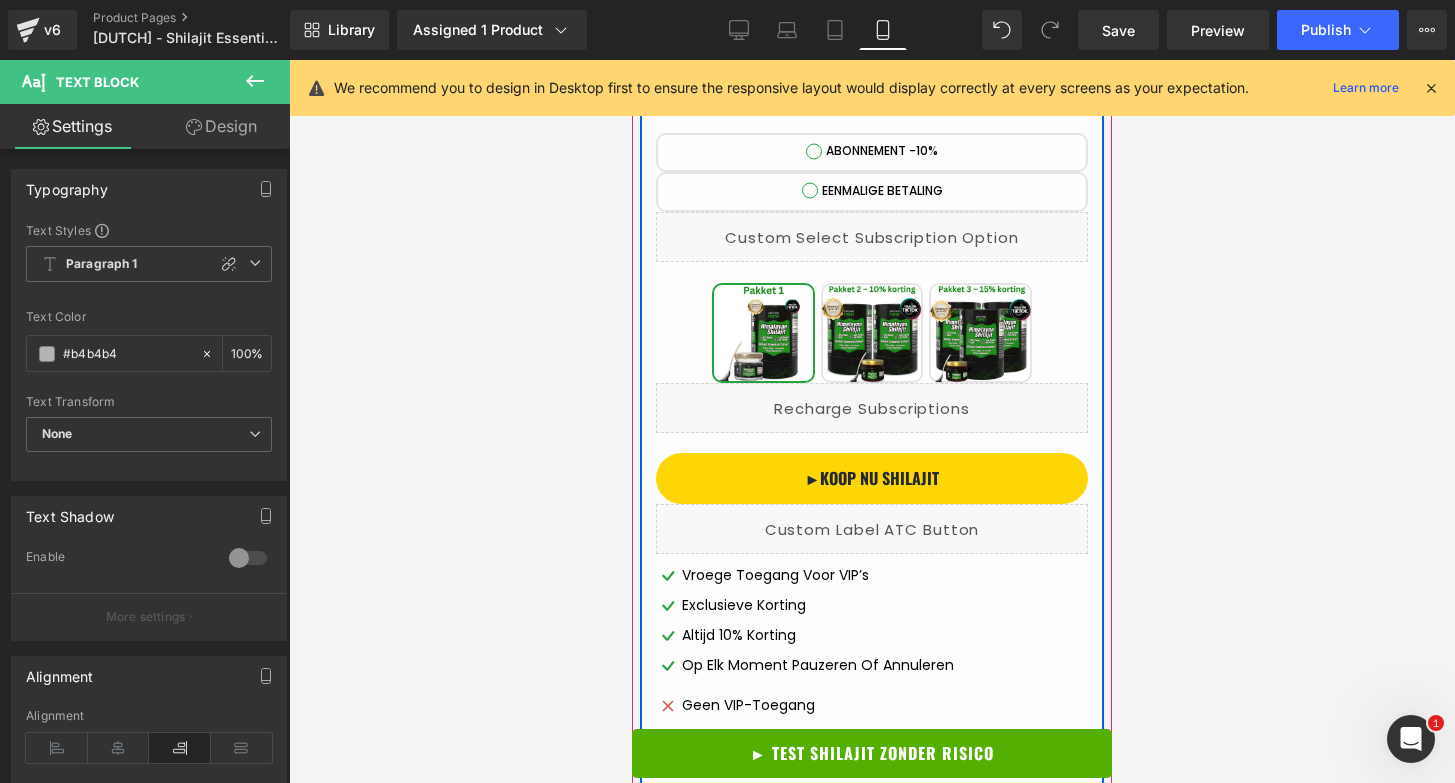 scroll, scrollTop: 0, scrollLeft: 0, axis: both 